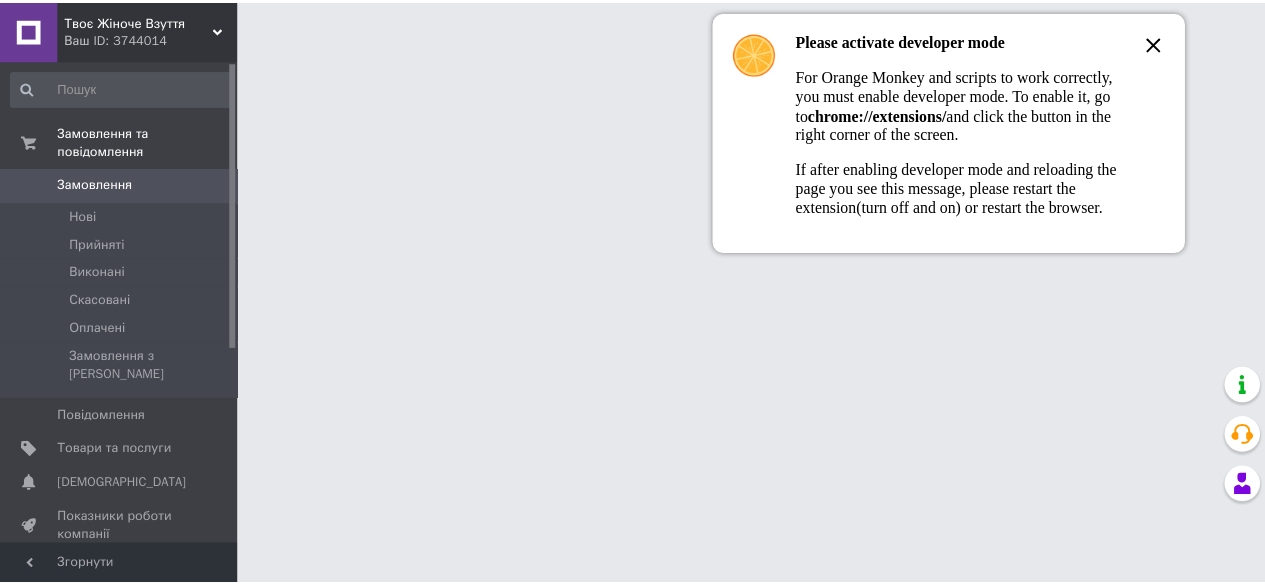 scroll, scrollTop: 0, scrollLeft: 0, axis: both 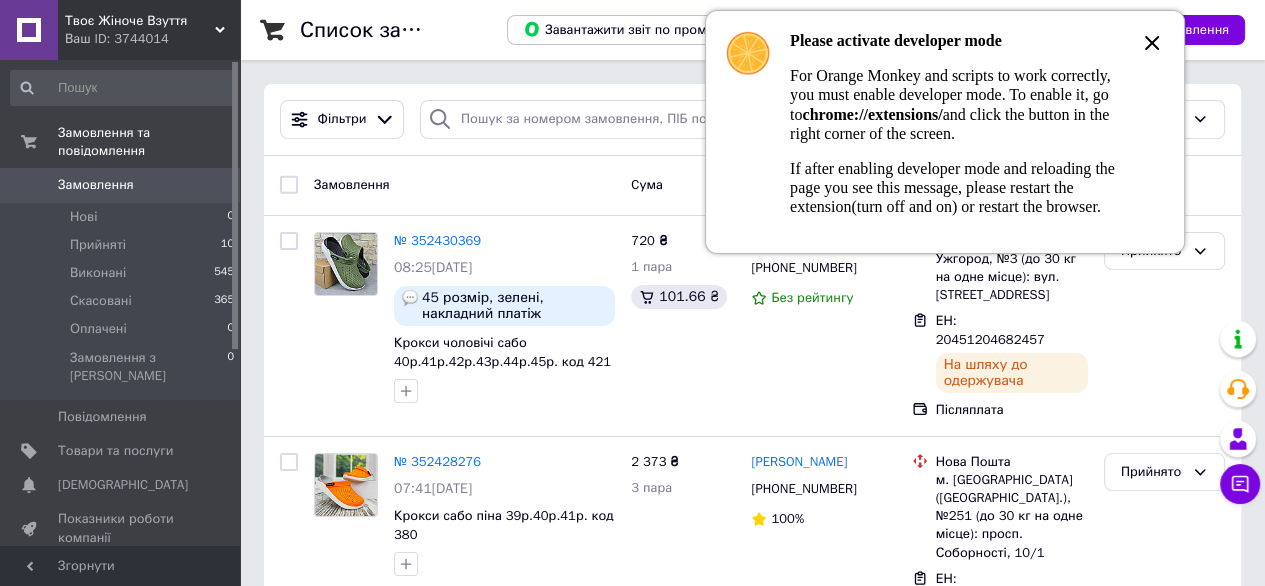 click 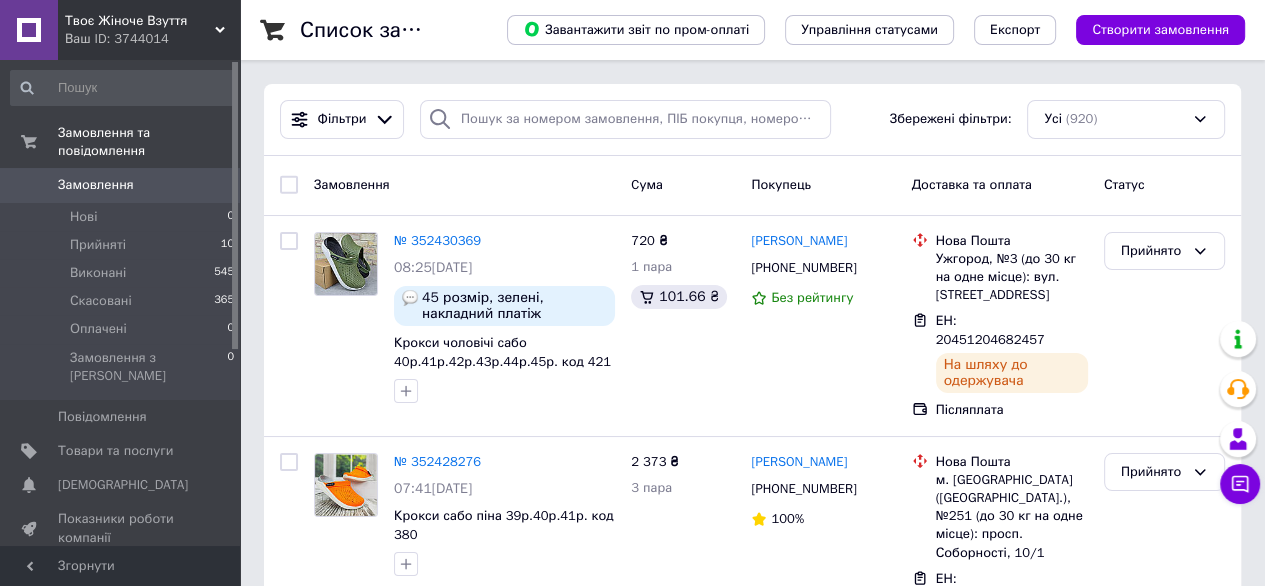 click on "Замовлення" at bounding box center (96, 185) 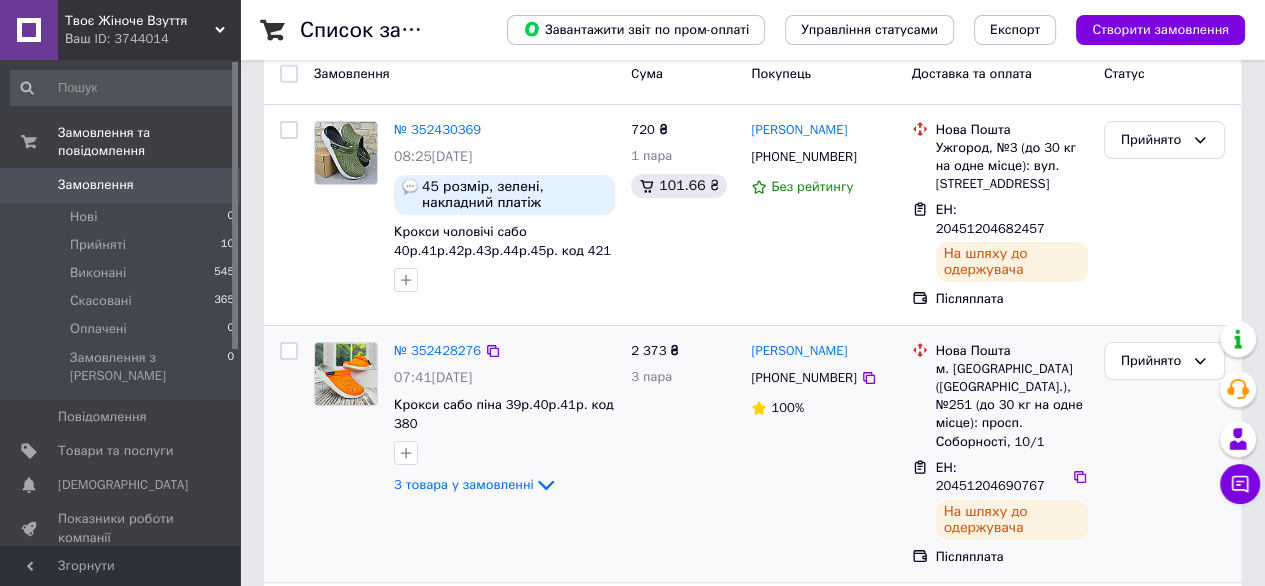 scroll, scrollTop: 100, scrollLeft: 0, axis: vertical 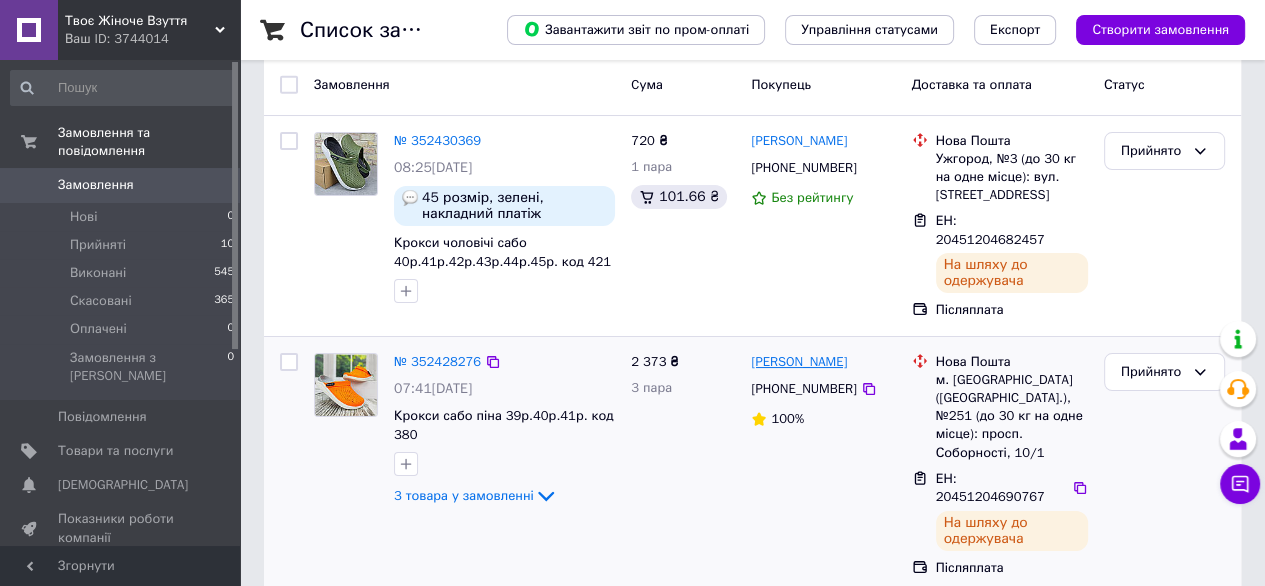 click on "[PERSON_NAME]" at bounding box center (799, 362) 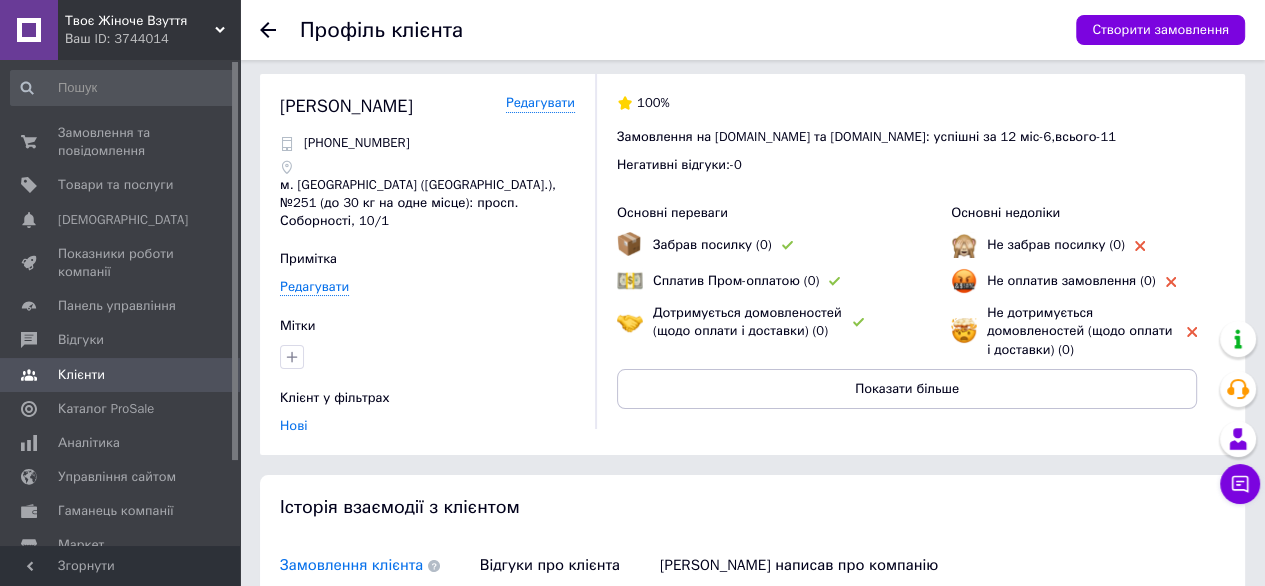 scroll, scrollTop: 0, scrollLeft: 0, axis: both 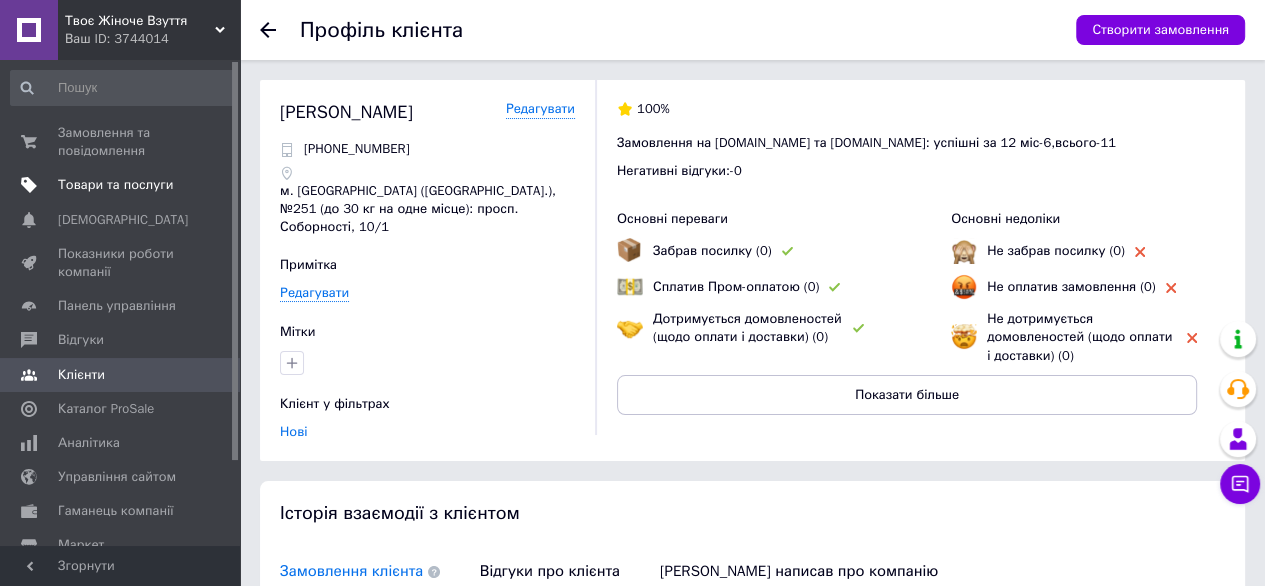 click on "Товари та послуги" at bounding box center [115, 185] 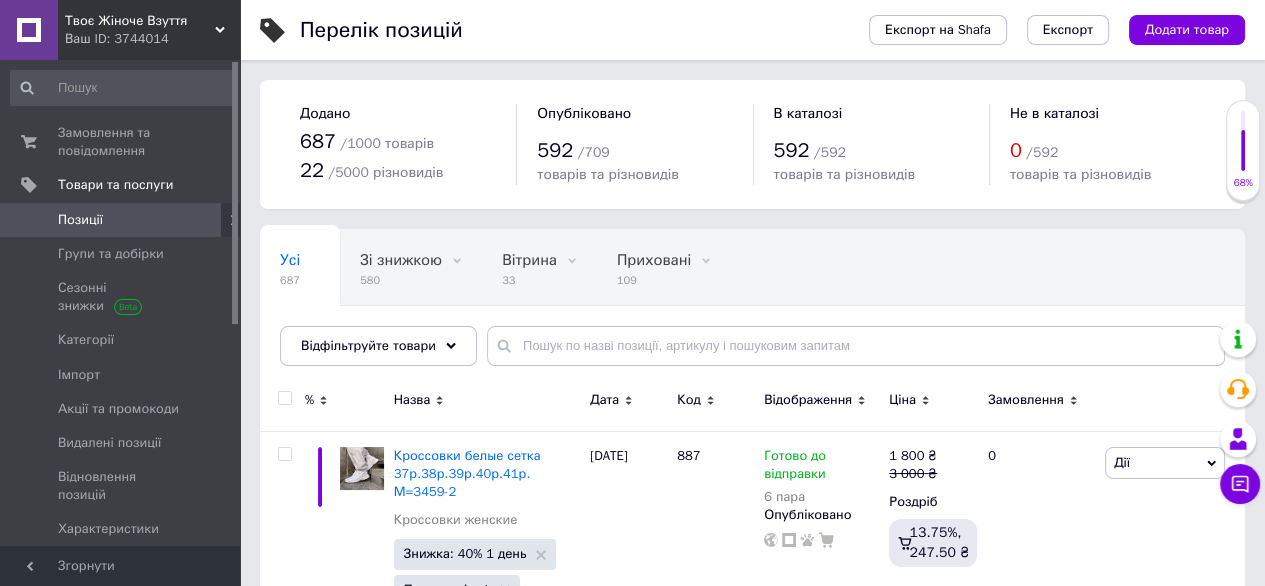 click 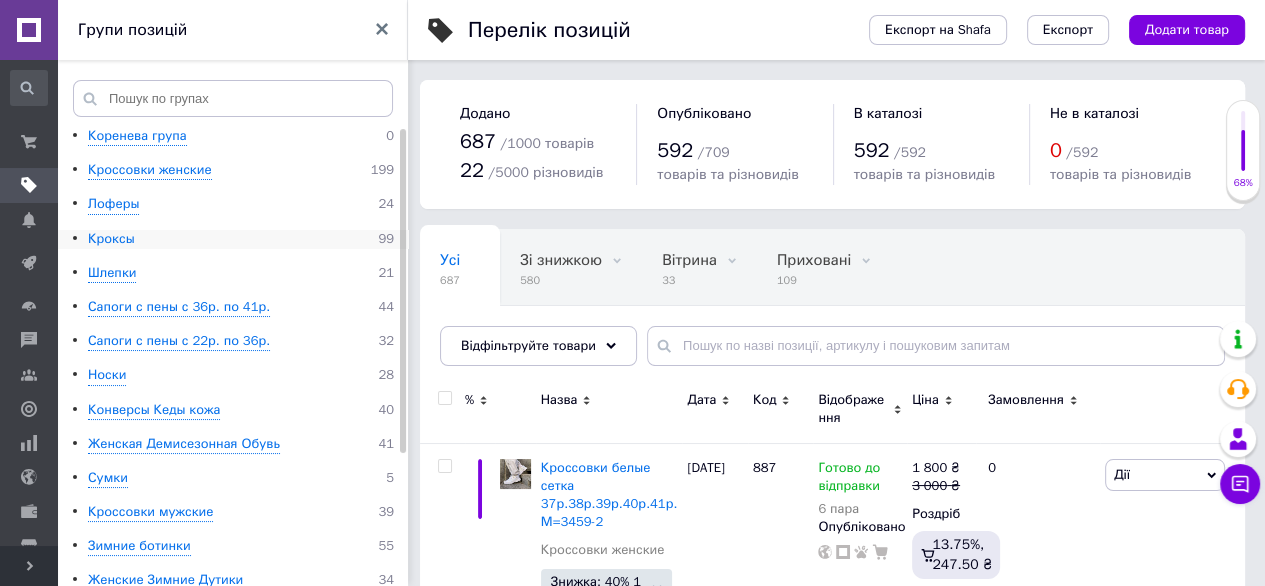 click on "Кроксы" at bounding box center (111, 239) 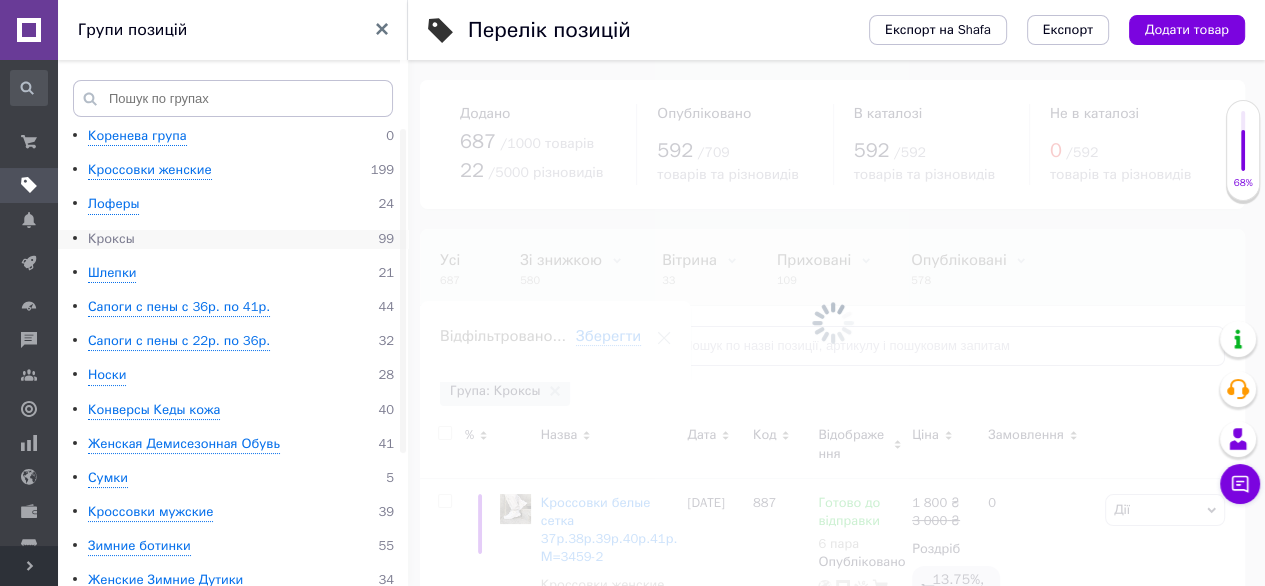 scroll, scrollTop: 0, scrollLeft: 232, axis: horizontal 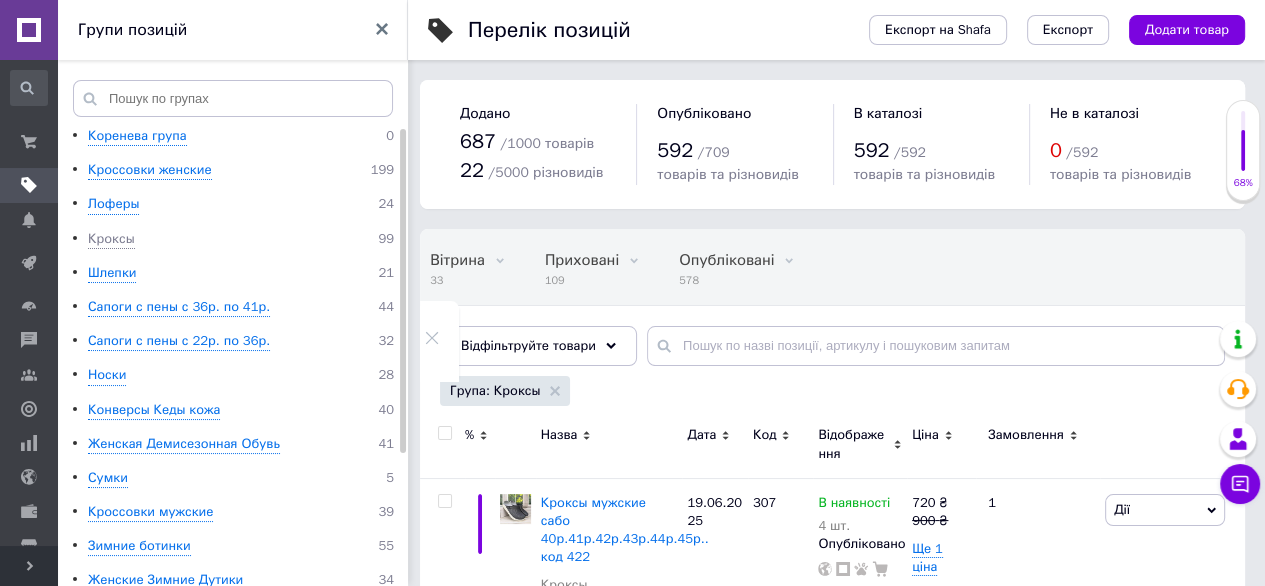 click on "Групи позицій" at bounding box center [233, 30] 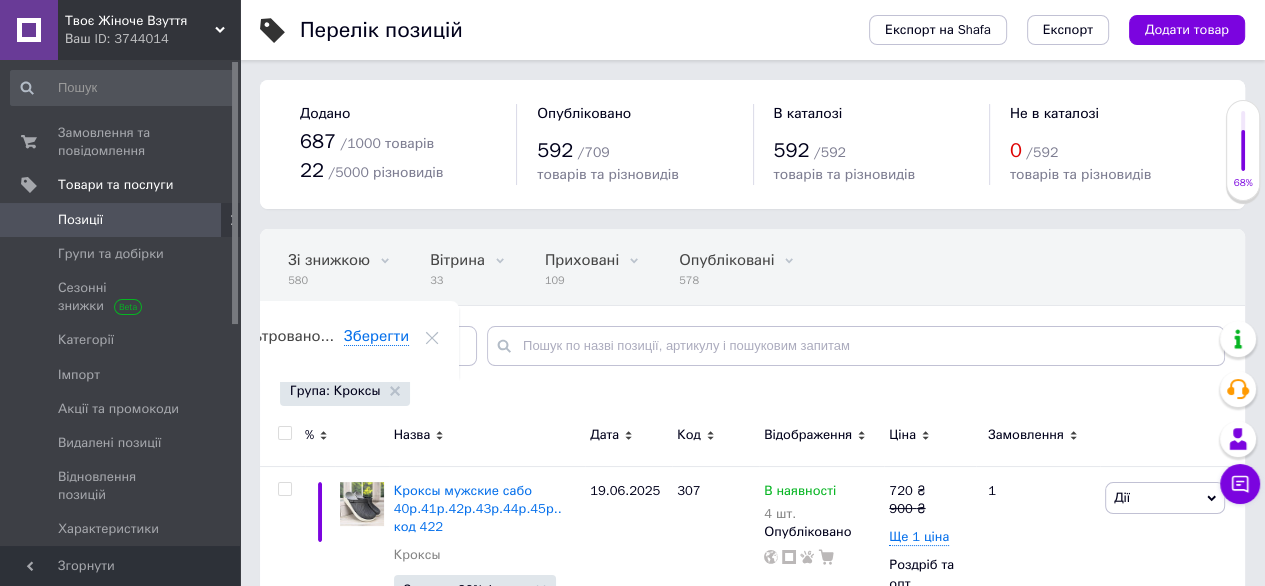 scroll, scrollTop: 0, scrollLeft: 72, axis: horizontal 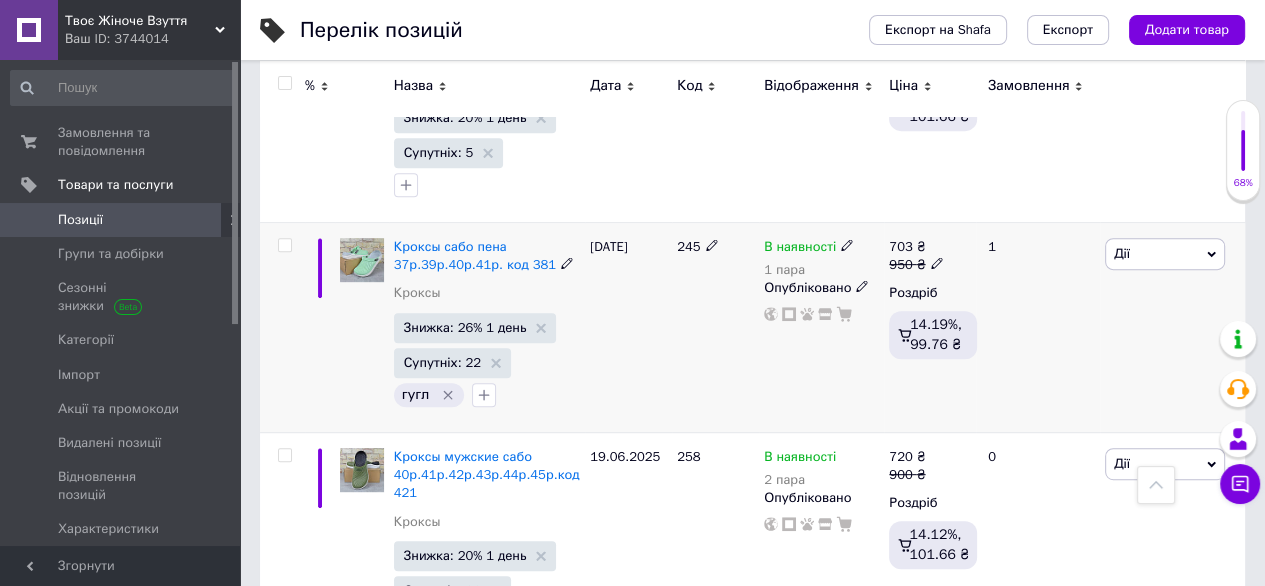 click 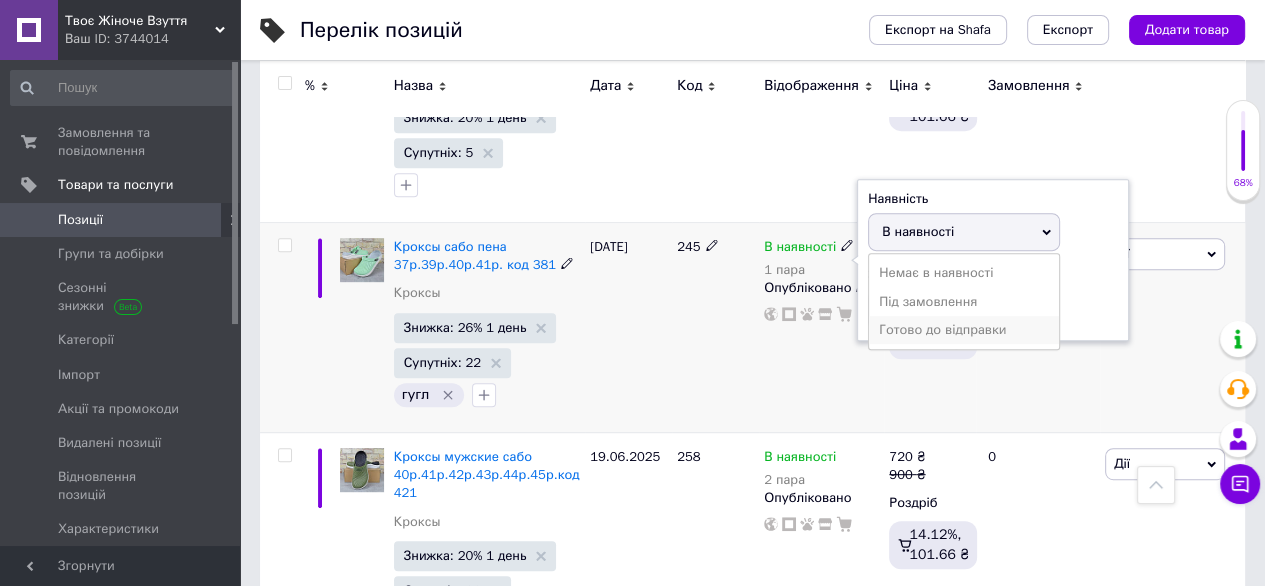 click on "Готово до відправки" at bounding box center [964, 330] 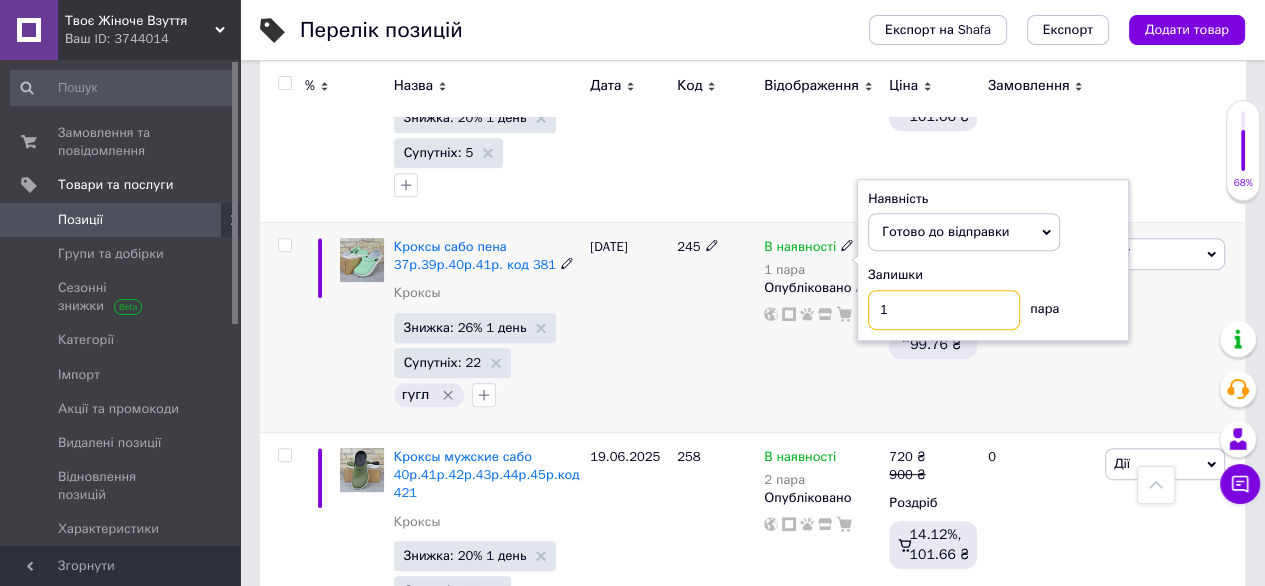 click on "1" at bounding box center [944, 310] 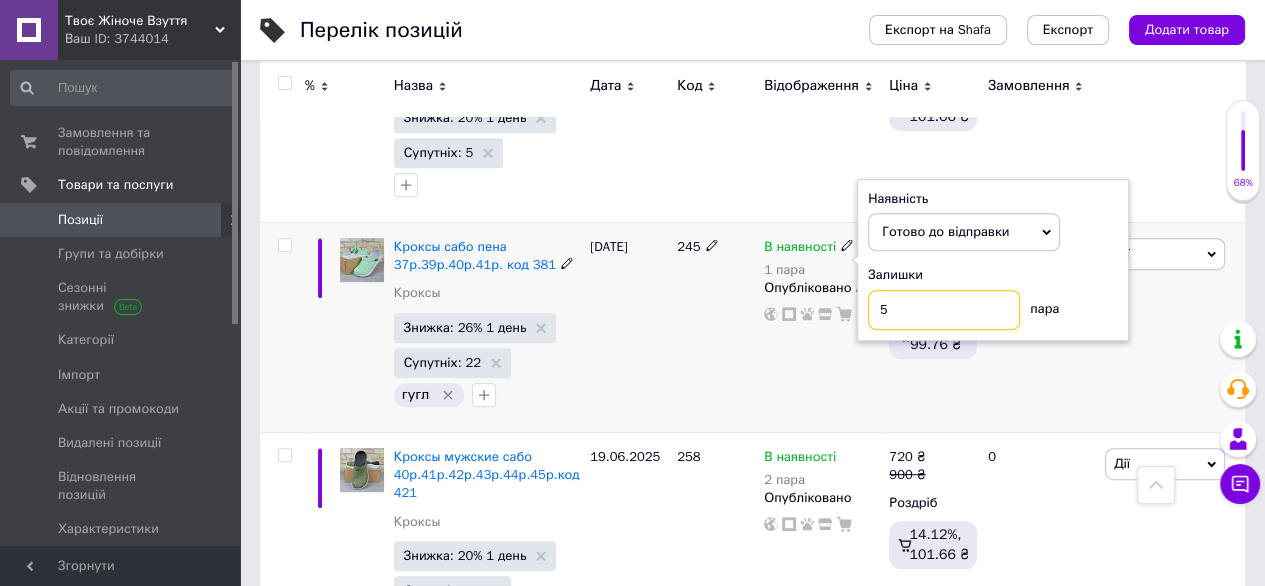 type on "5" 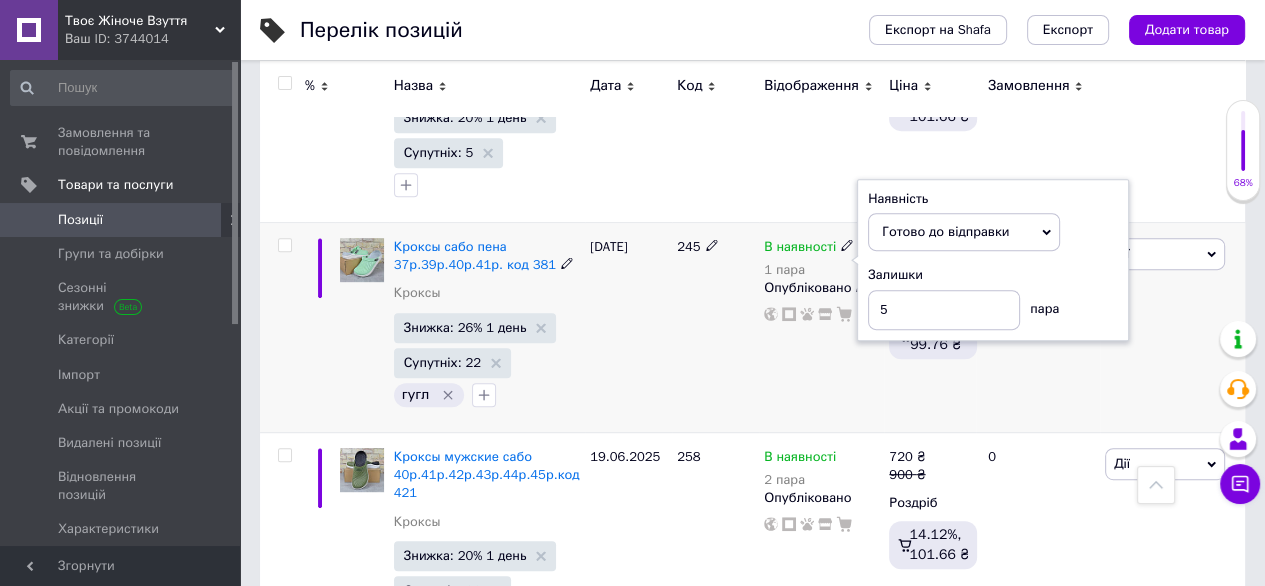 click on "245" at bounding box center [715, 328] 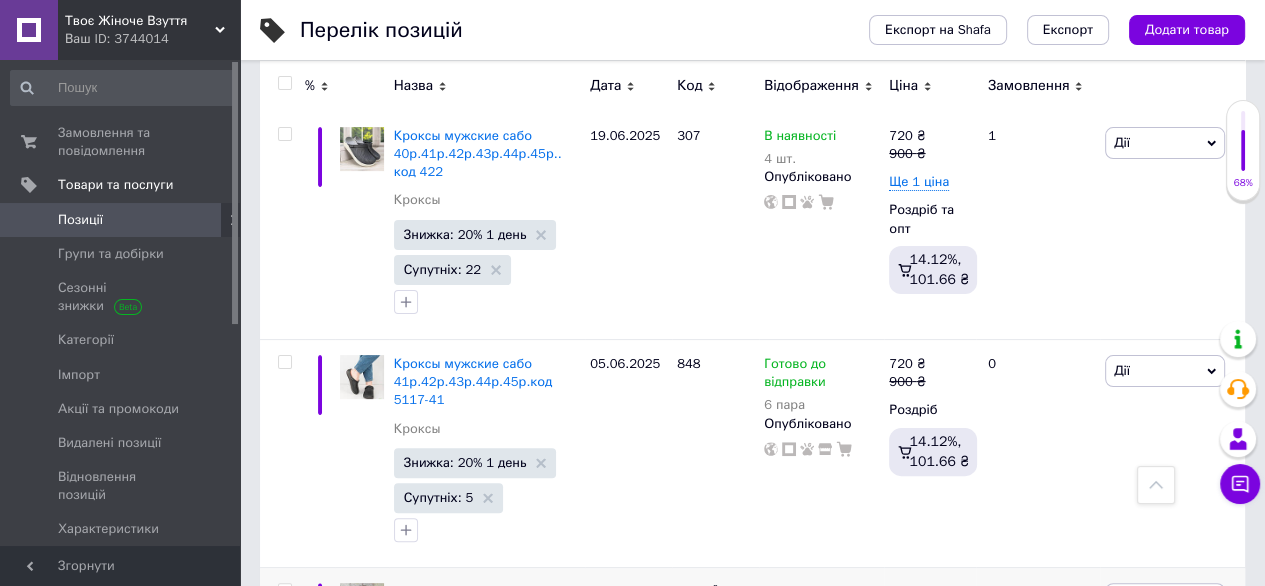 scroll, scrollTop: 100, scrollLeft: 0, axis: vertical 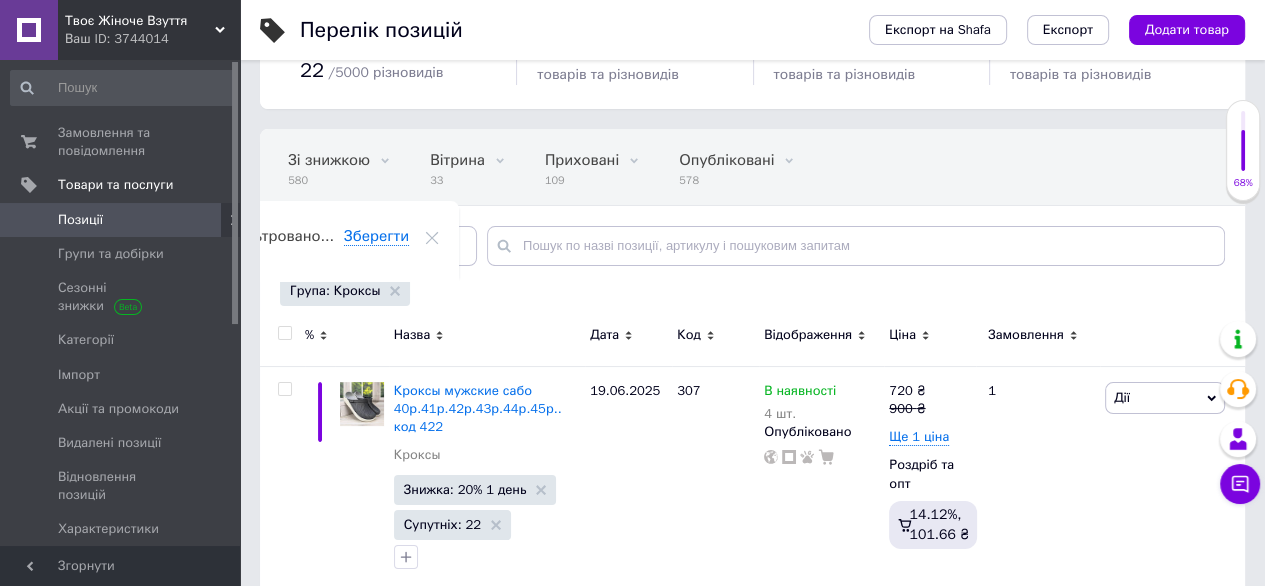 click on "Відображення" at bounding box center [808, 335] 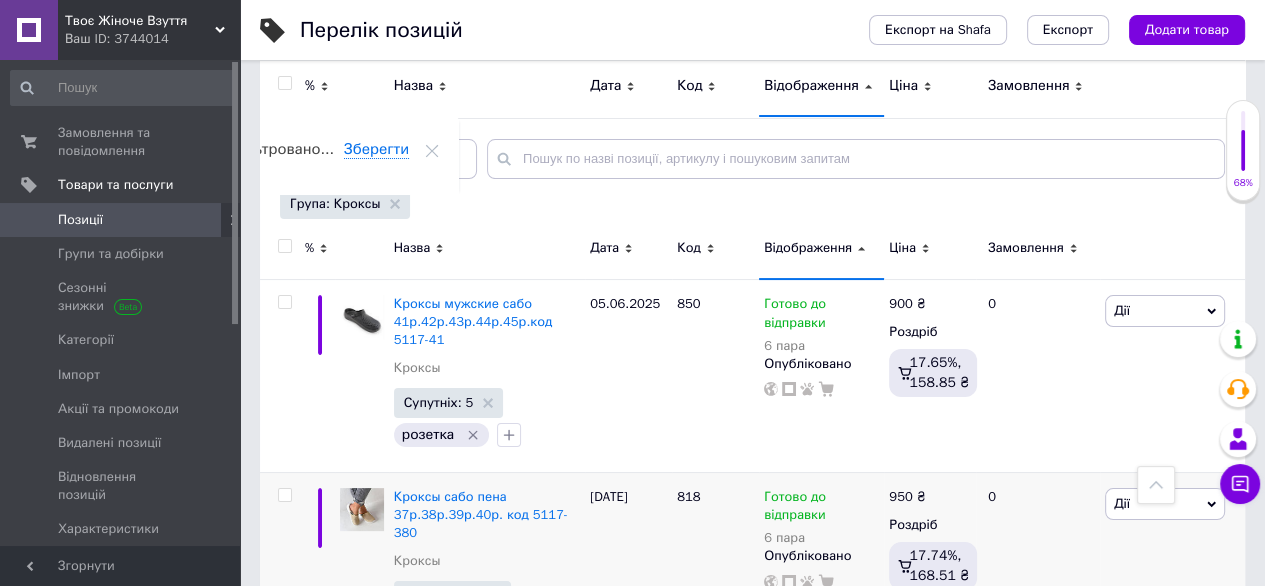 scroll, scrollTop: 100, scrollLeft: 0, axis: vertical 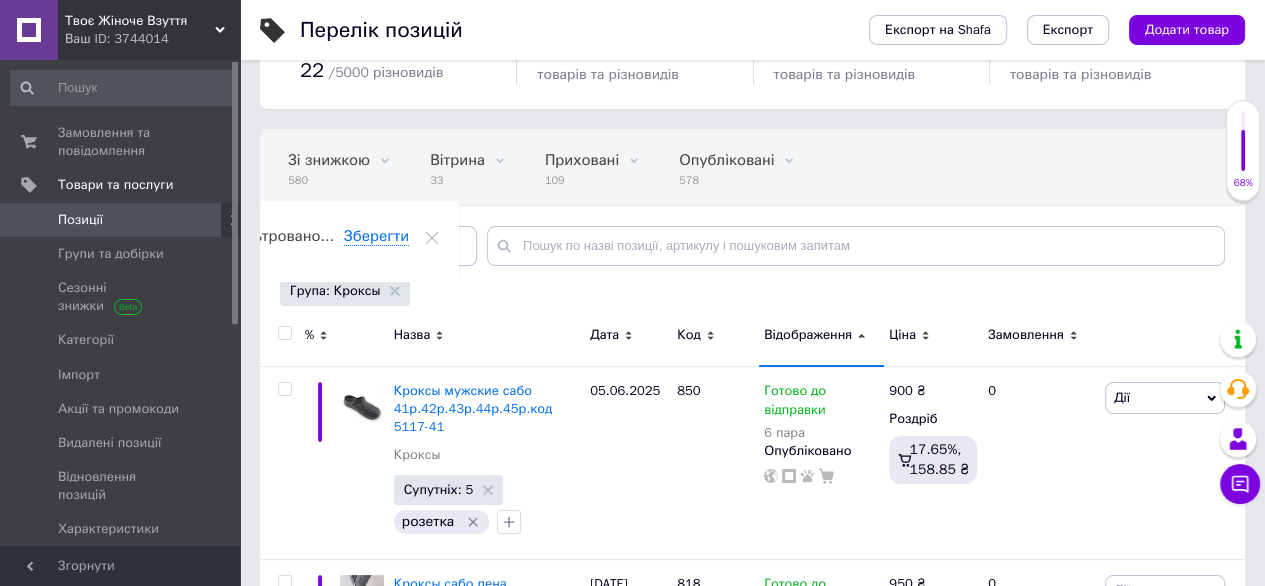 click on "Відображення" at bounding box center (808, 335) 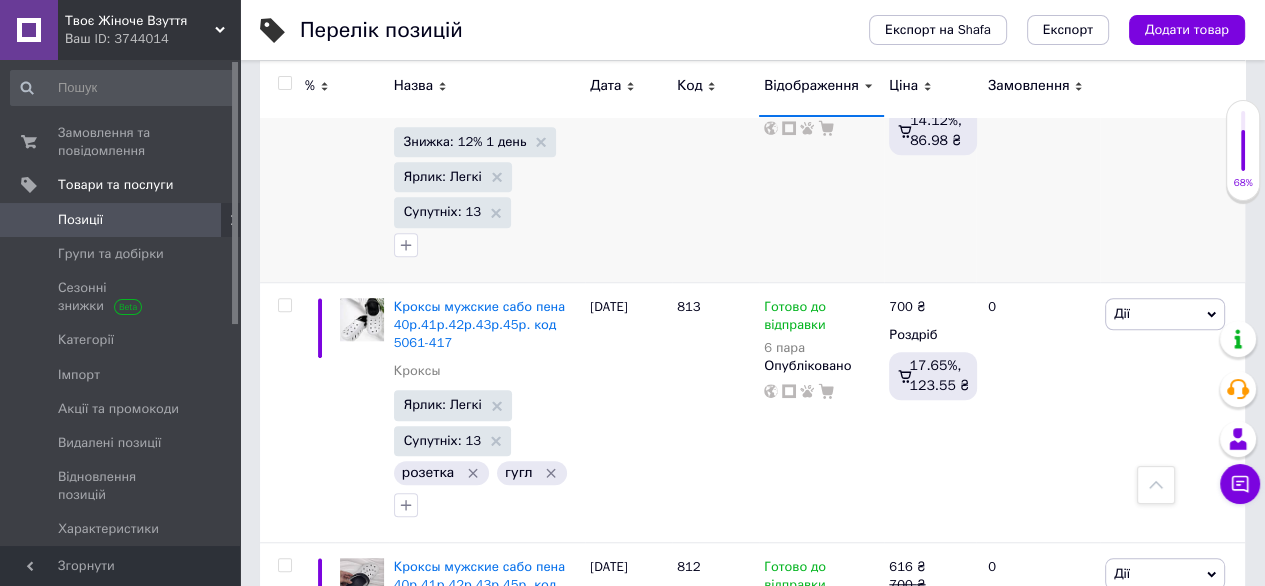 scroll, scrollTop: 1400, scrollLeft: 0, axis: vertical 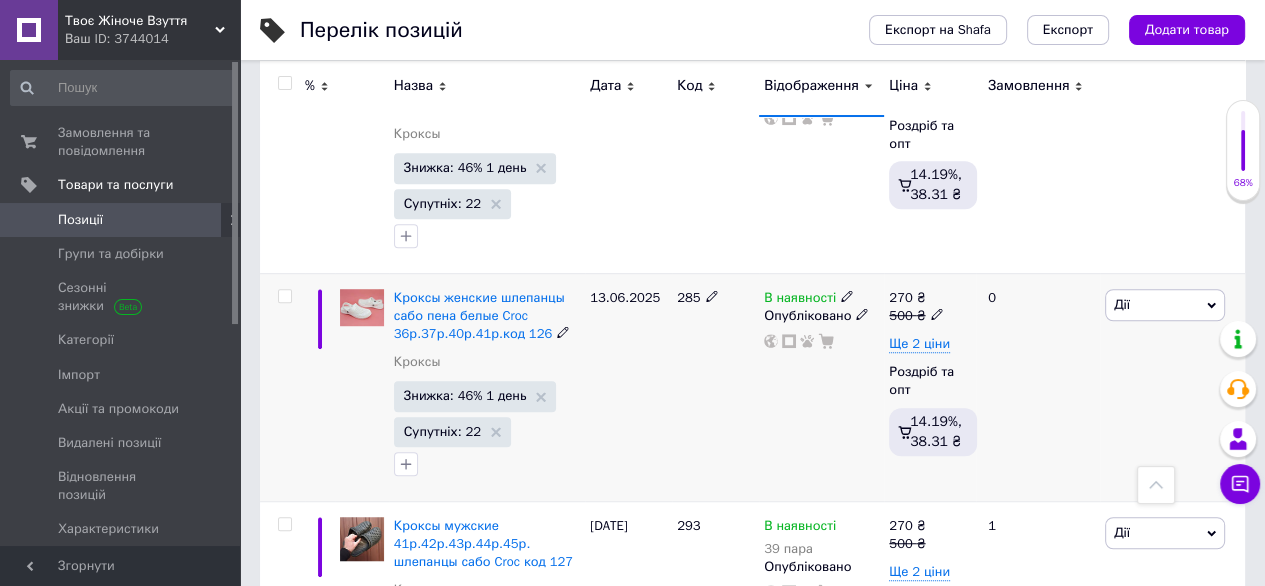 click 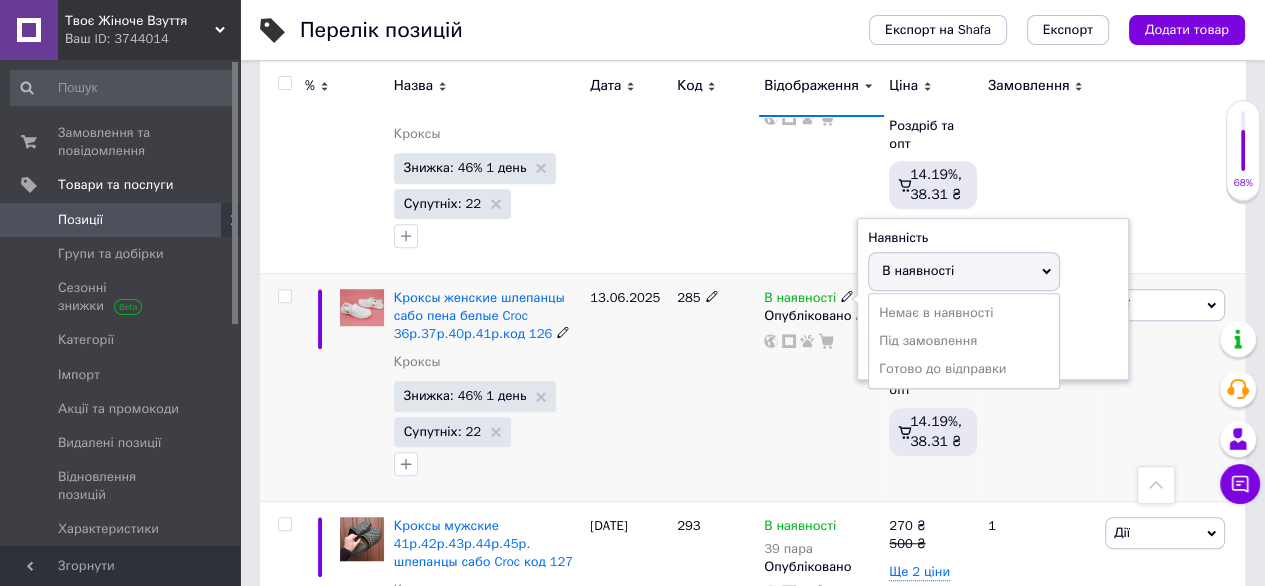 click on "В наявності" at bounding box center (918, 270) 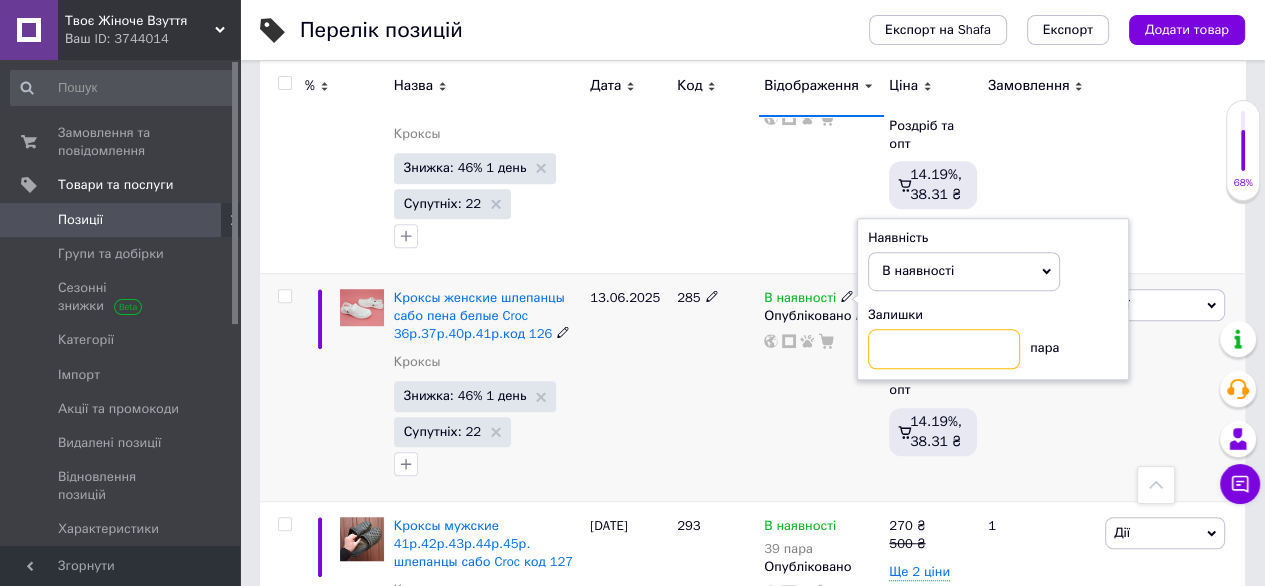 click at bounding box center (944, 349) 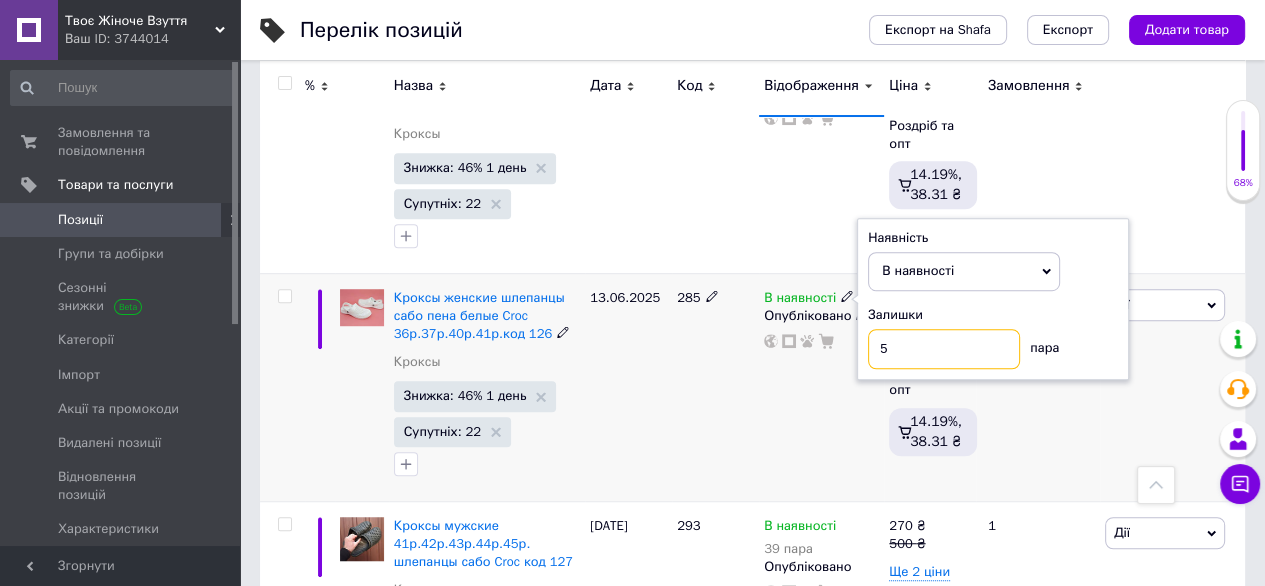 type on "5" 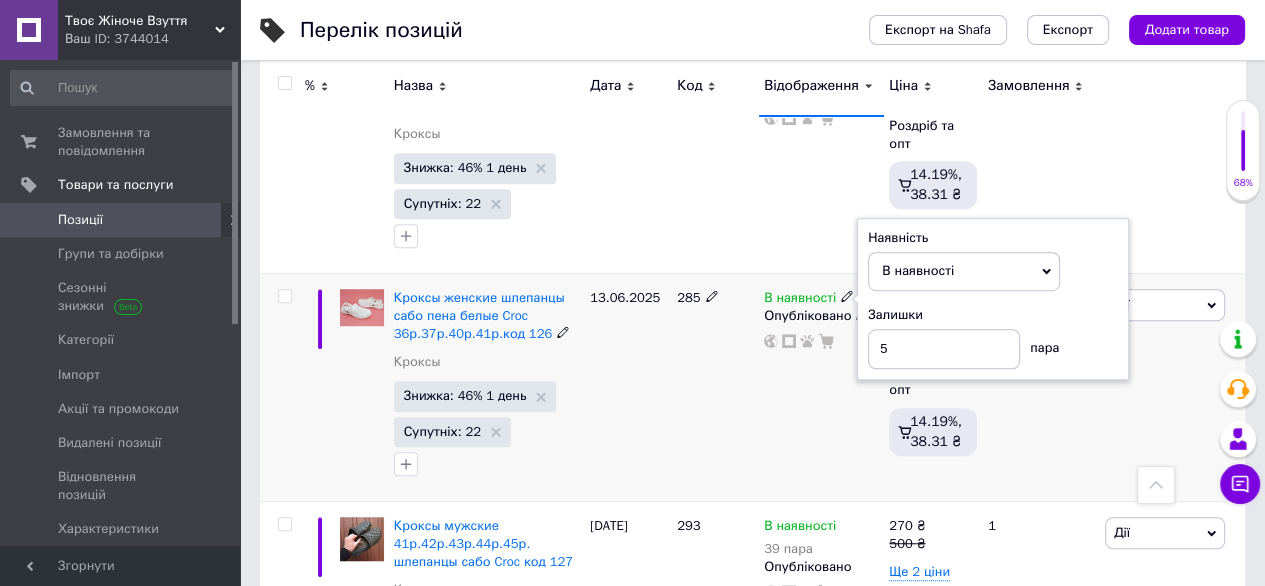 click on "285" at bounding box center (715, 387) 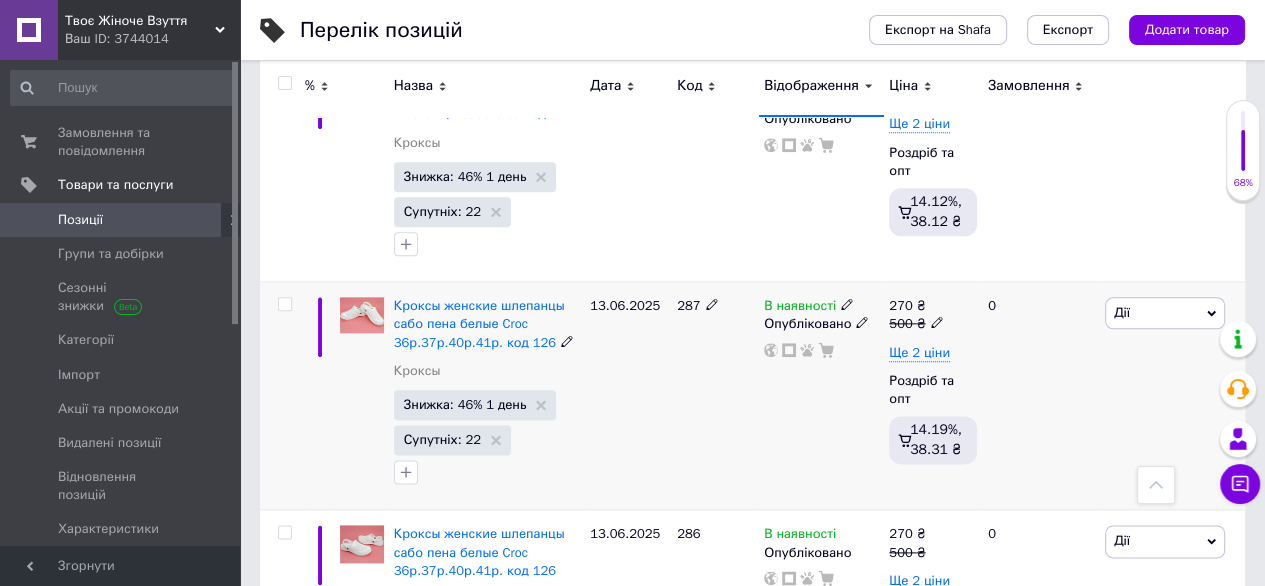 scroll, scrollTop: 14712, scrollLeft: 0, axis: vertical 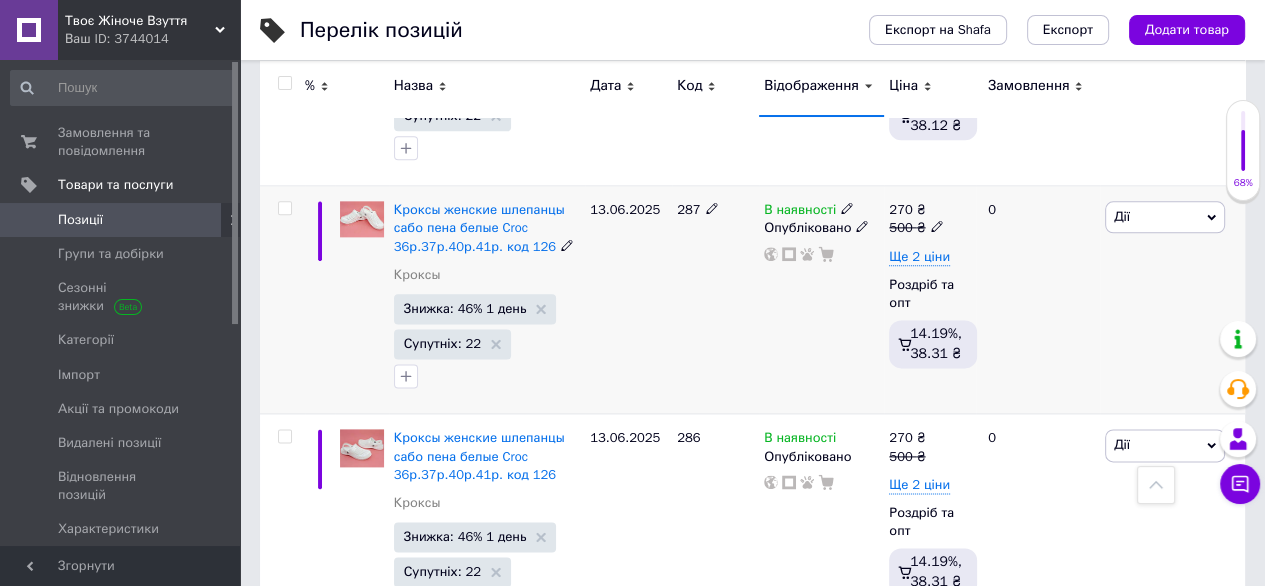 click 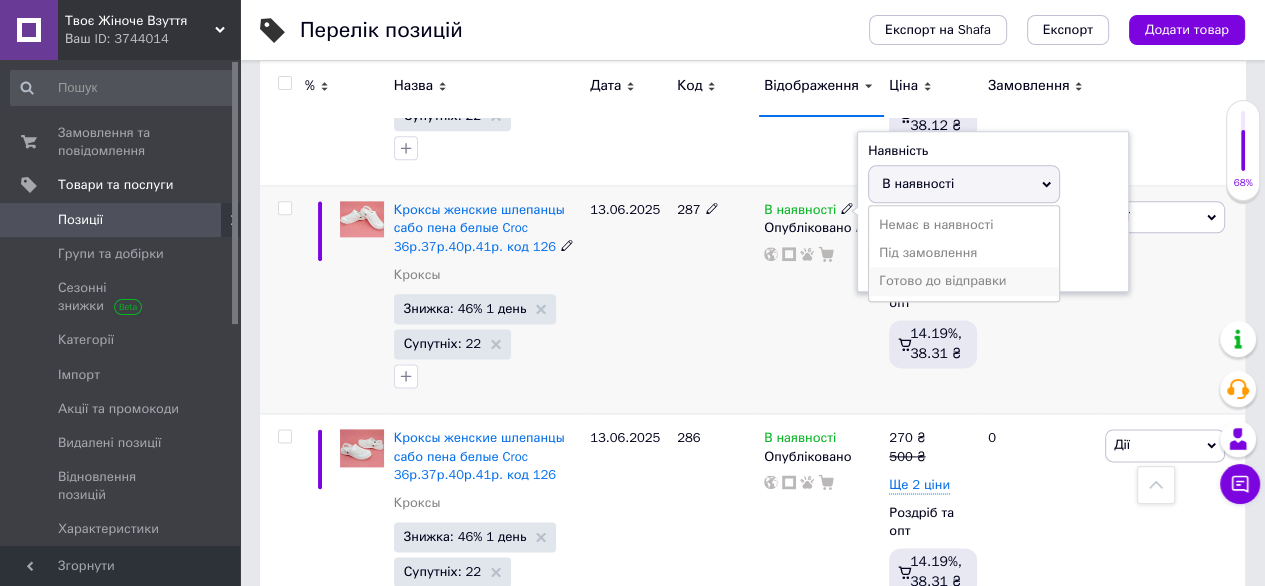 click on "Готово до відправки" at bounding box center (964, 281) 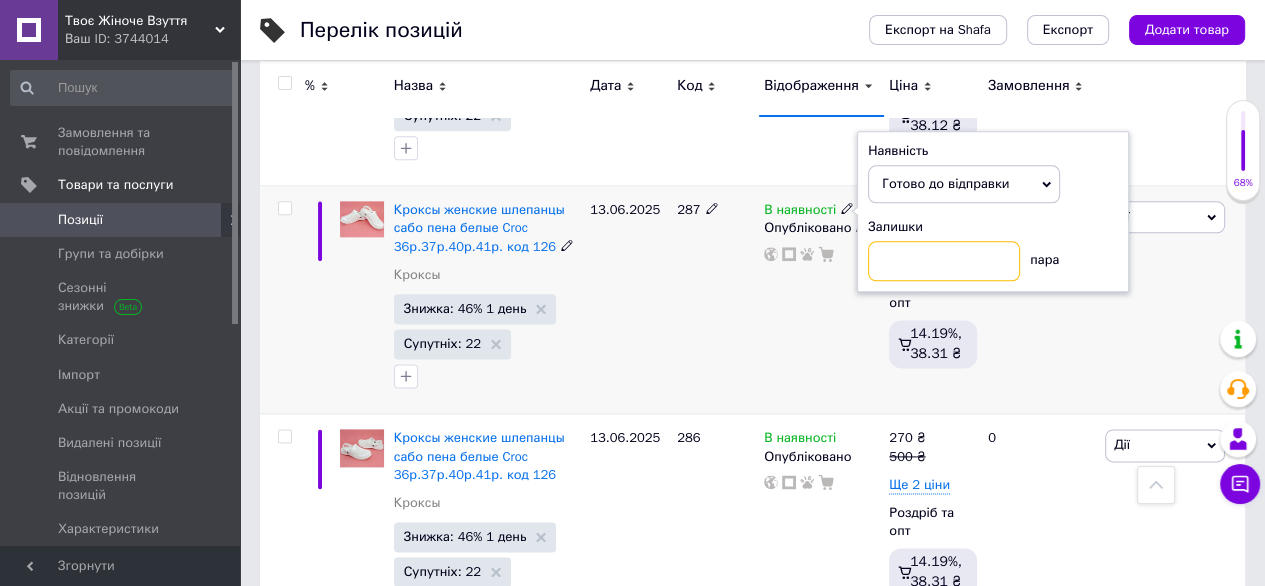 click at bounding box center [944, 261] 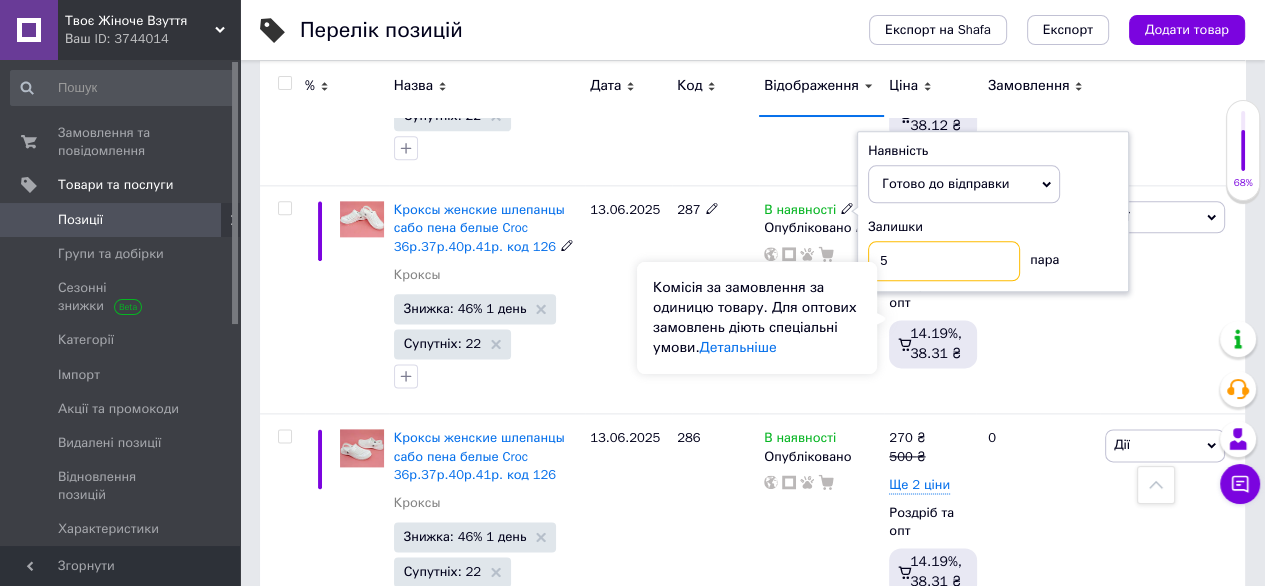 type on "5" 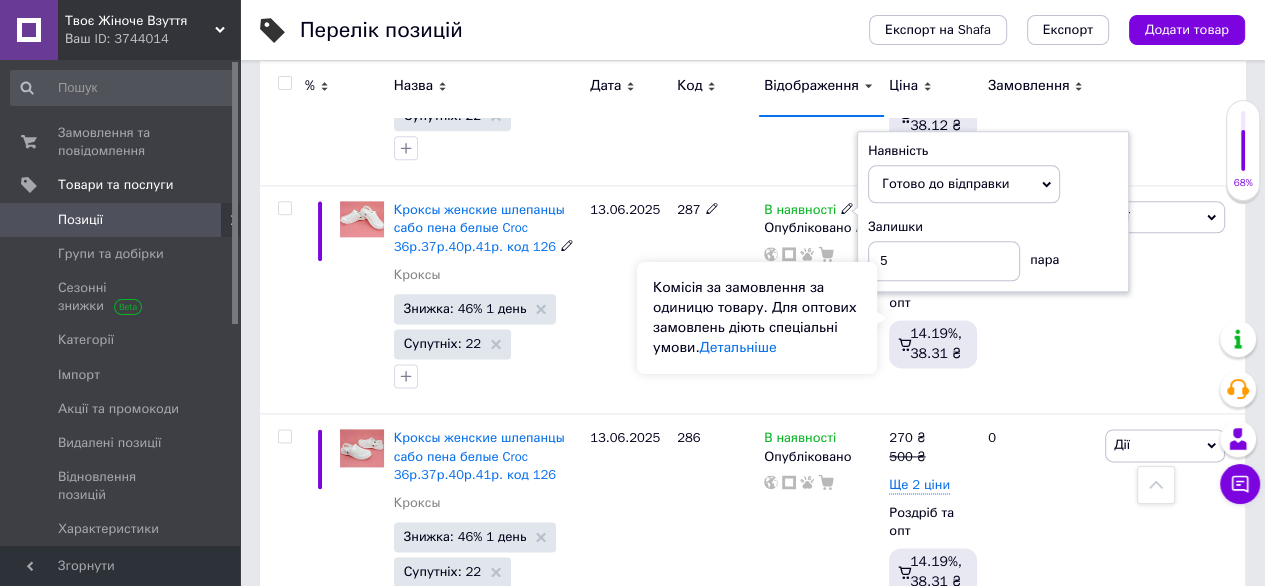 click on "Комісія за замовлення за одиницю товару. Для оптових замовлень діють спеціальні умови.  Детальніше" at bounding box center [757, 318] 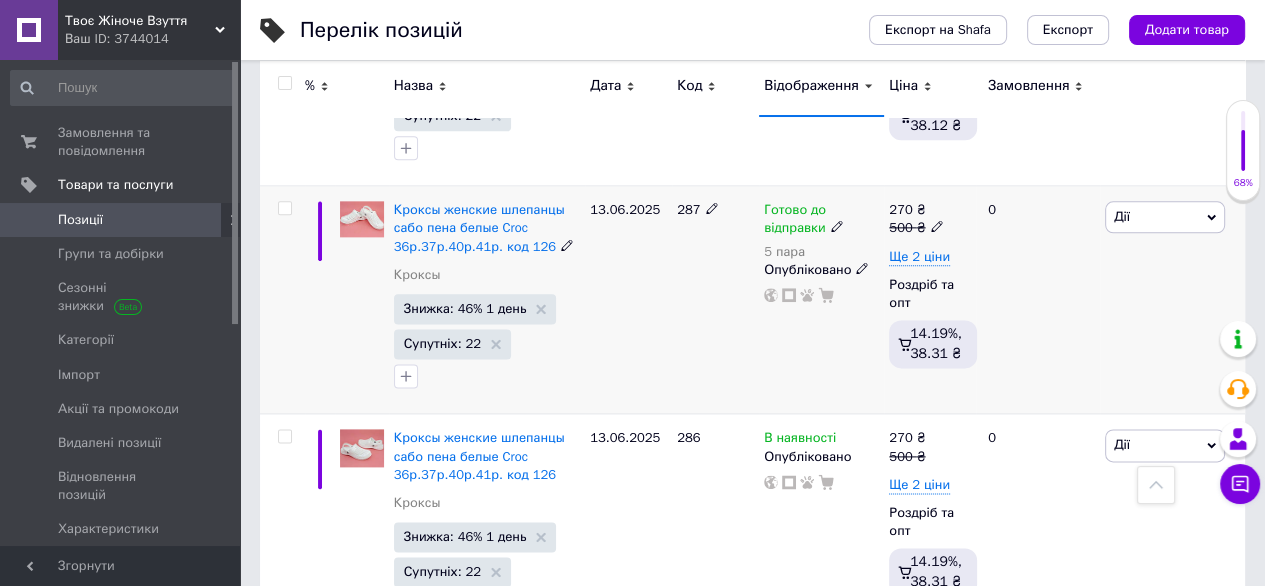 click on "287" at bounding box center [715, 300] 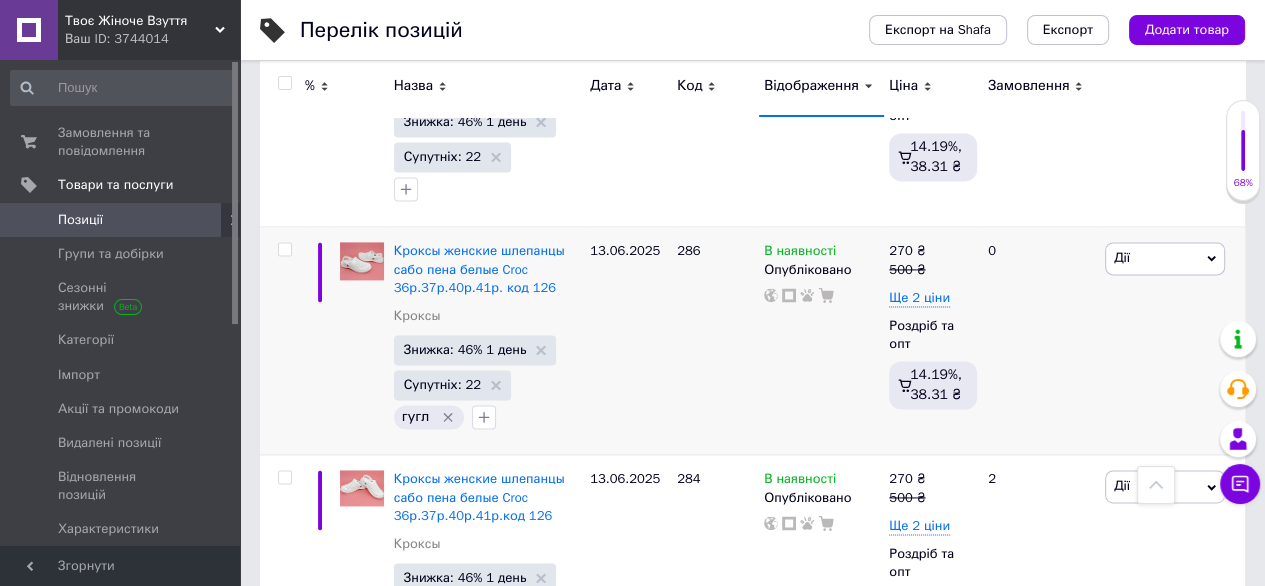 scroll, scrollTop: 14912, scrollLeft: 0, axis: vertical 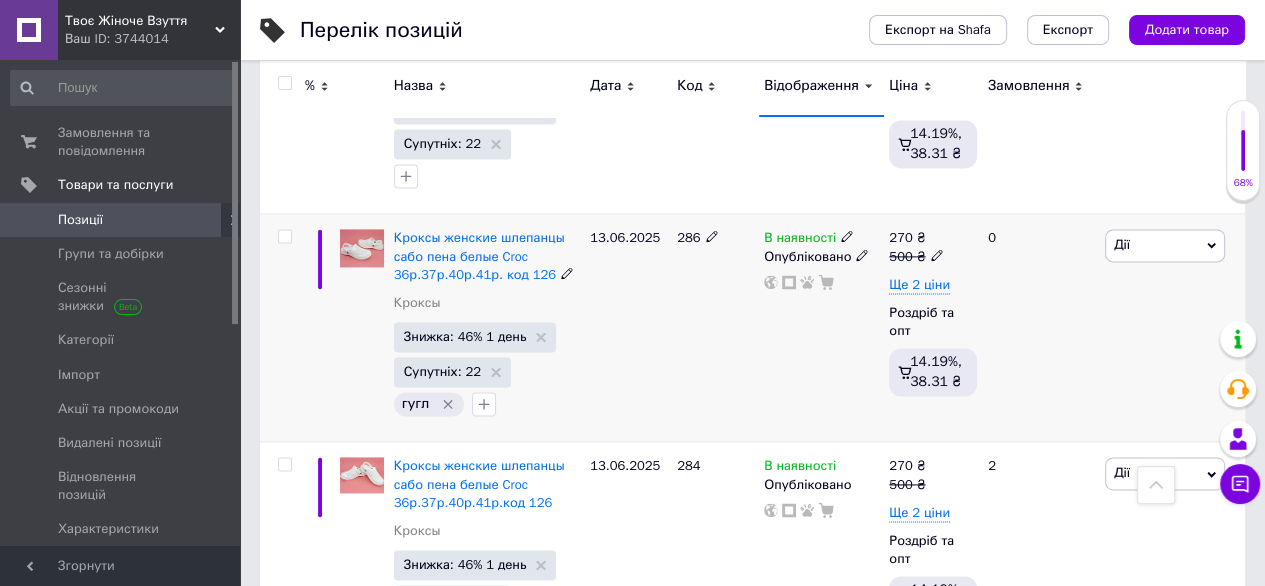 click 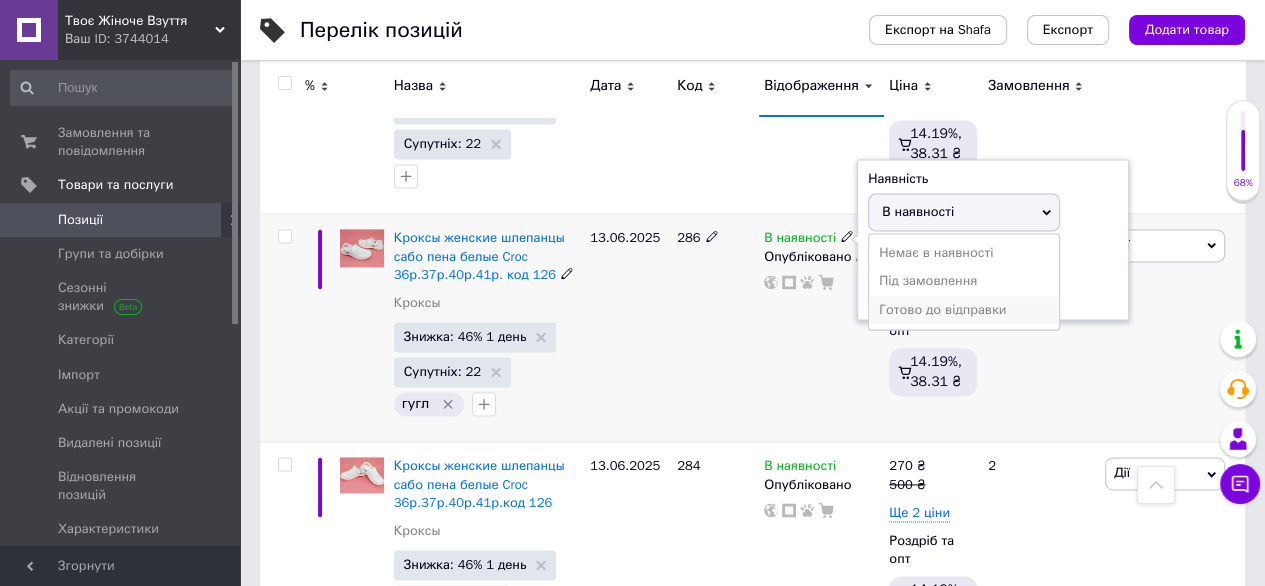click on "Готово до відправки" at bounding box center (964, 310) 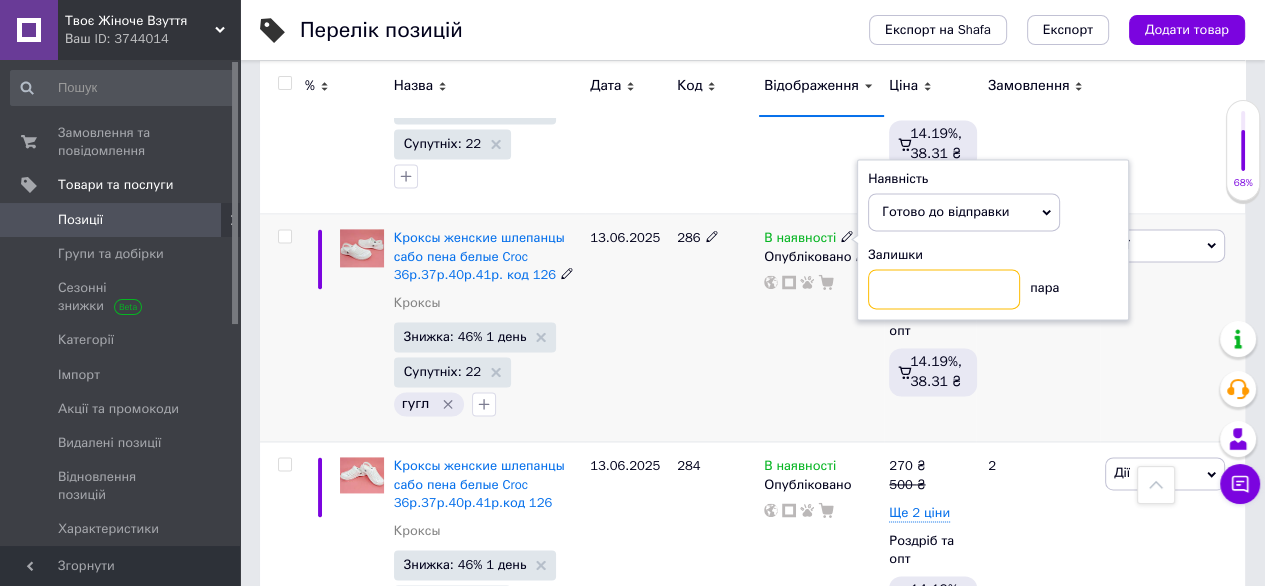 click at bounding box center [944, 289] 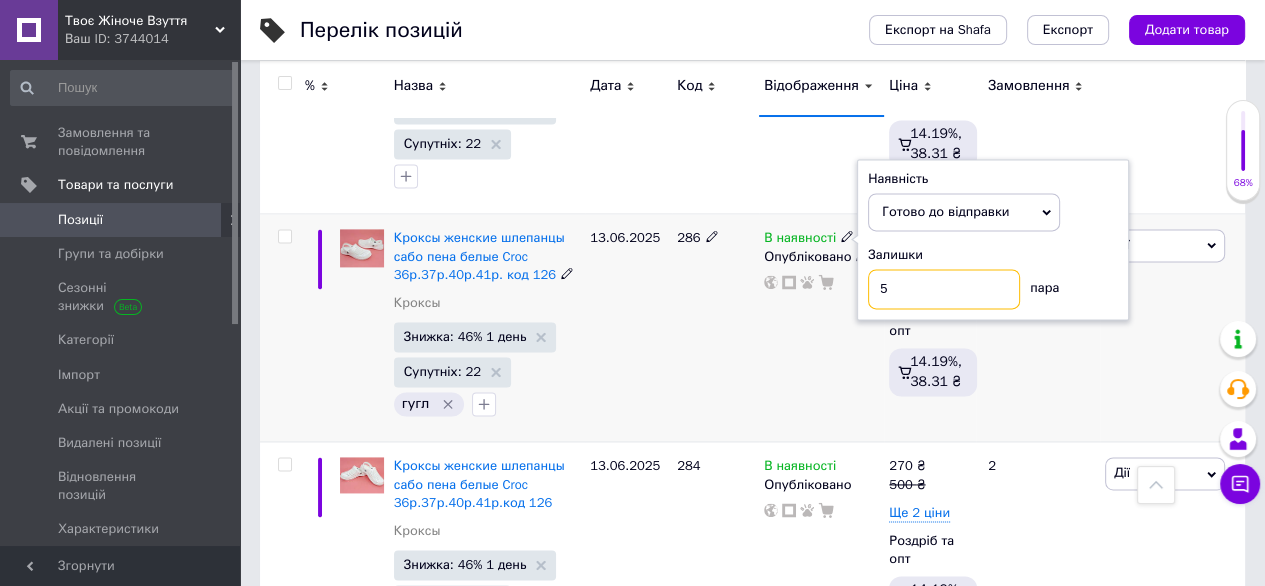 type on "5" 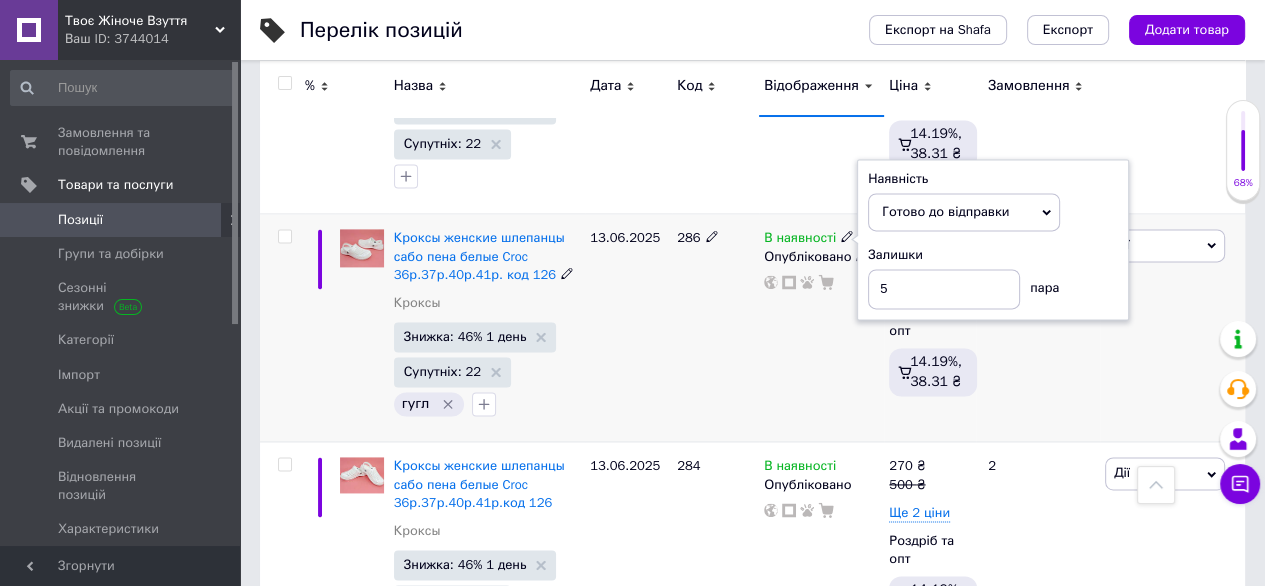 click on "286" at bounding box center [715, 328] 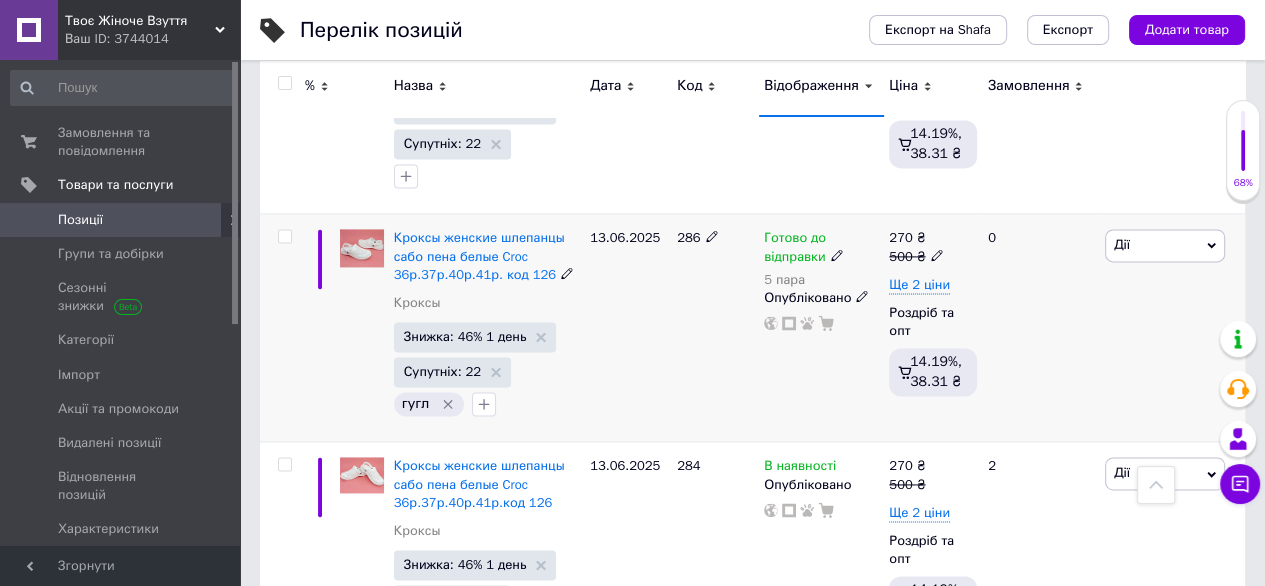 click on "286" at bounding box center [715, 328] 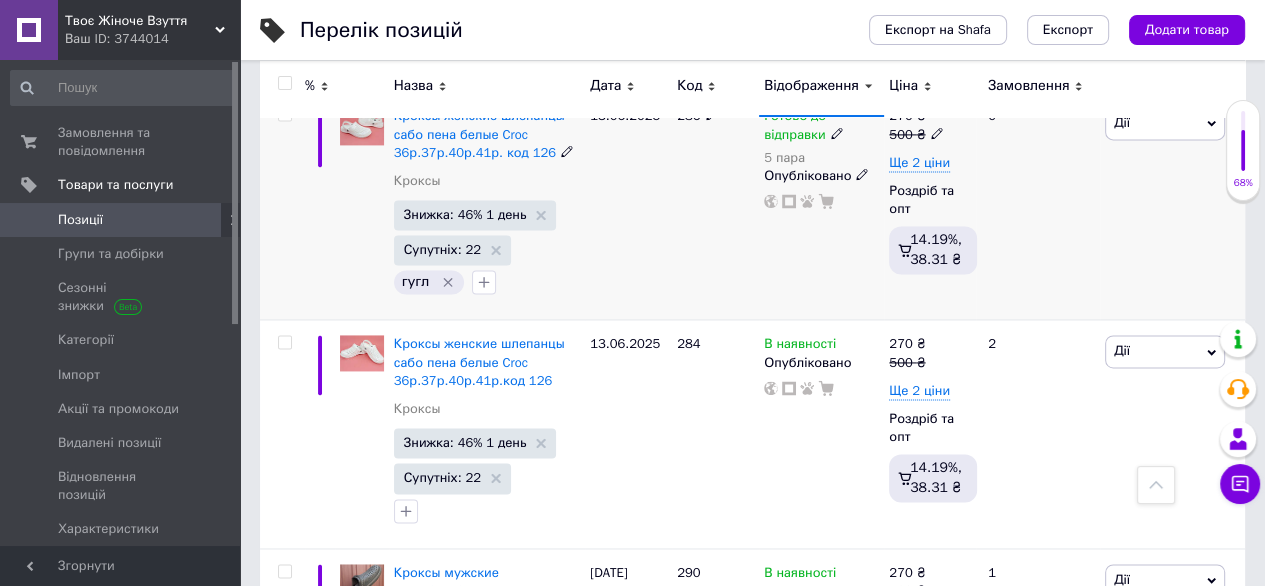 scroll, scrollTop: 15112, scrollLeft: 0, axis: vertical 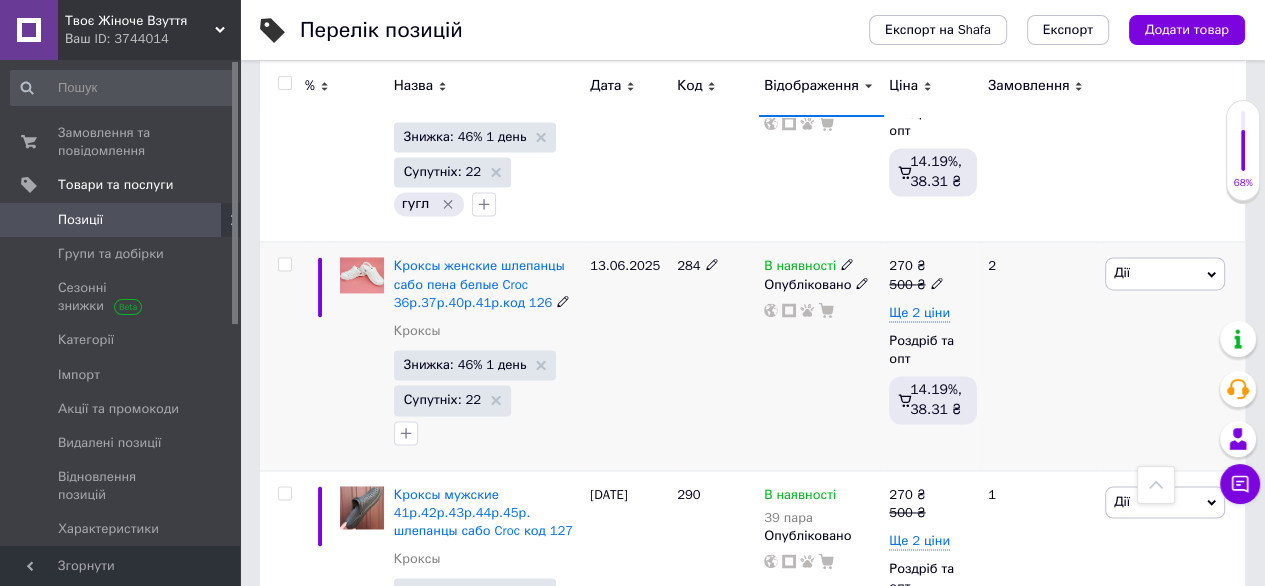 click 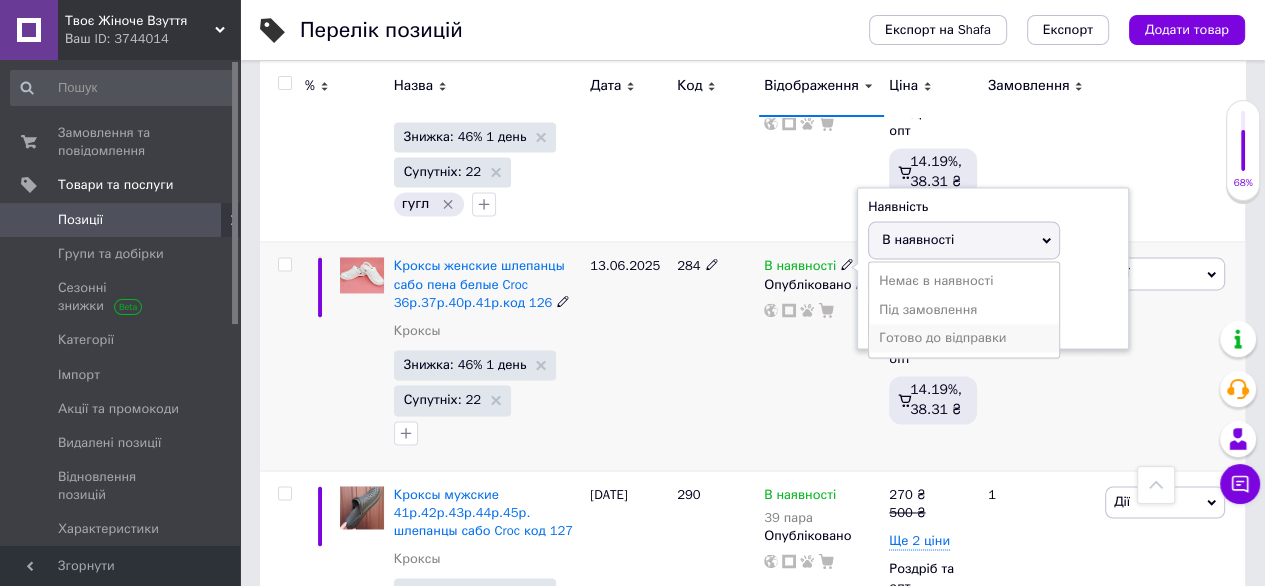 click on "Готово до відправки" at bounding box center [964, 338] 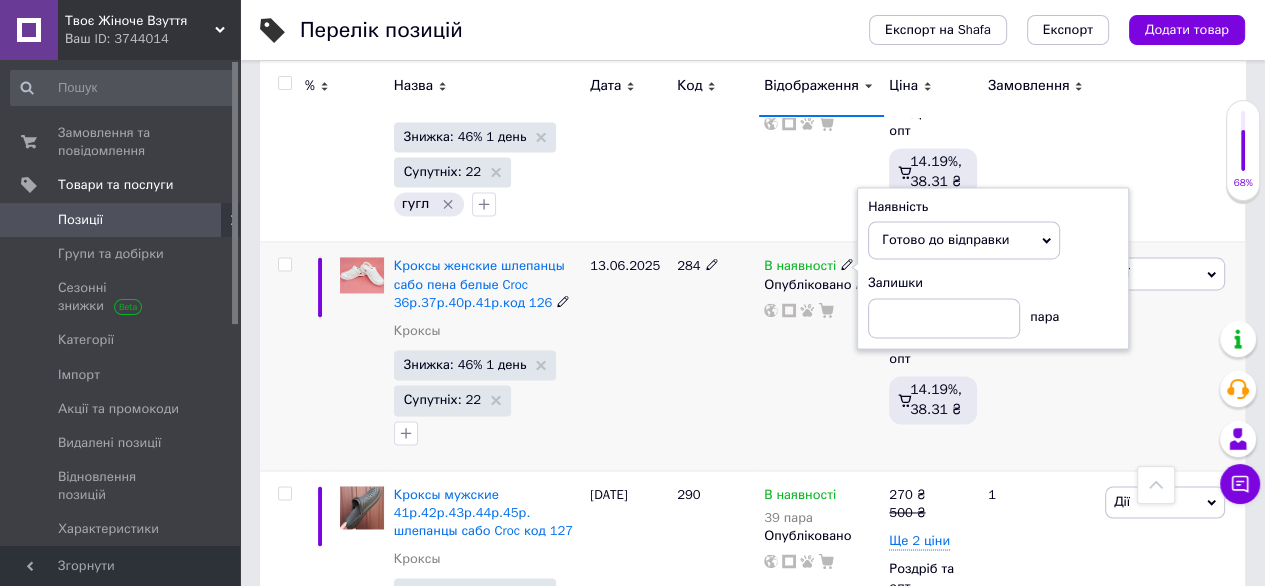 drag, startPoint x: 854, startPoint y: 295, endPoint x: 872, endPoint y: 288, distance: 19.313208 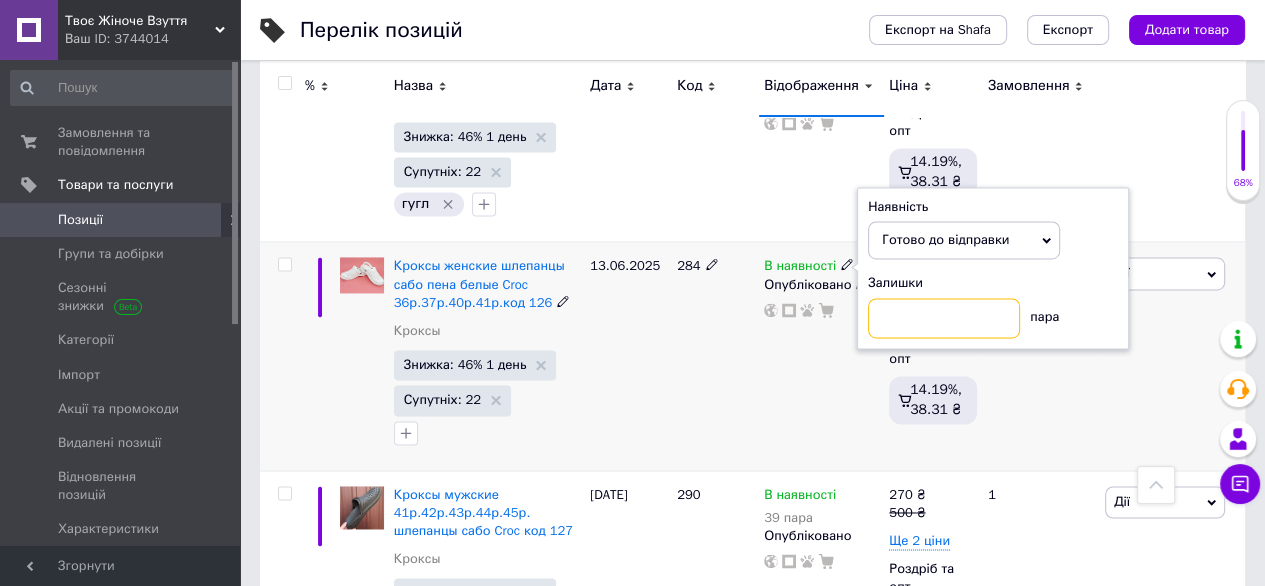 click at bounding box center (944, 318) 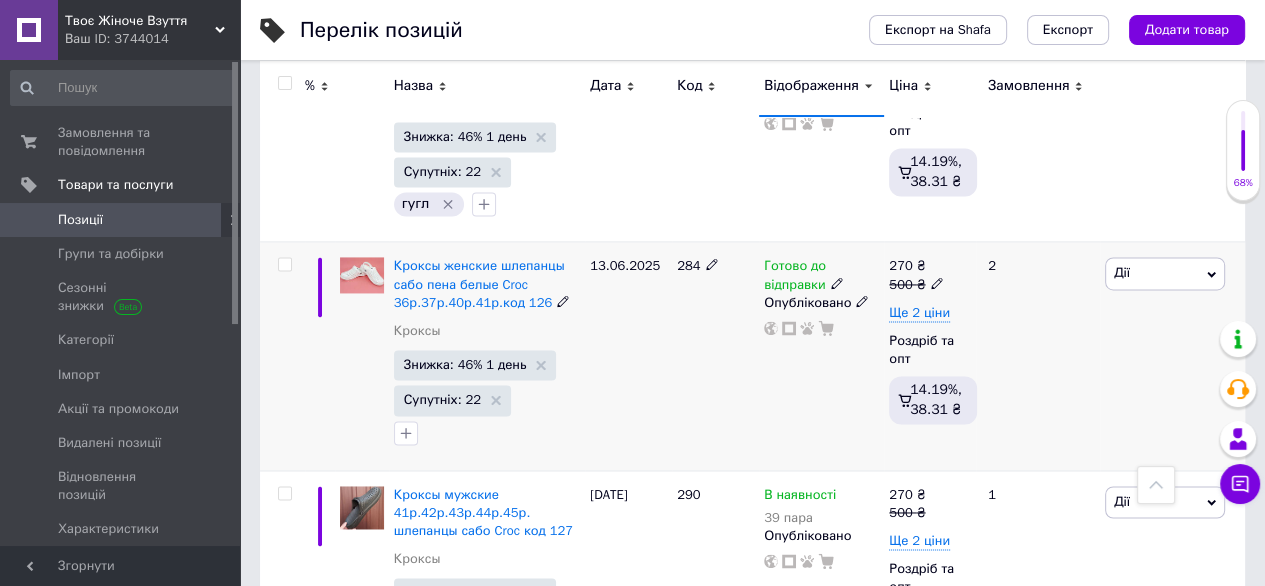 click 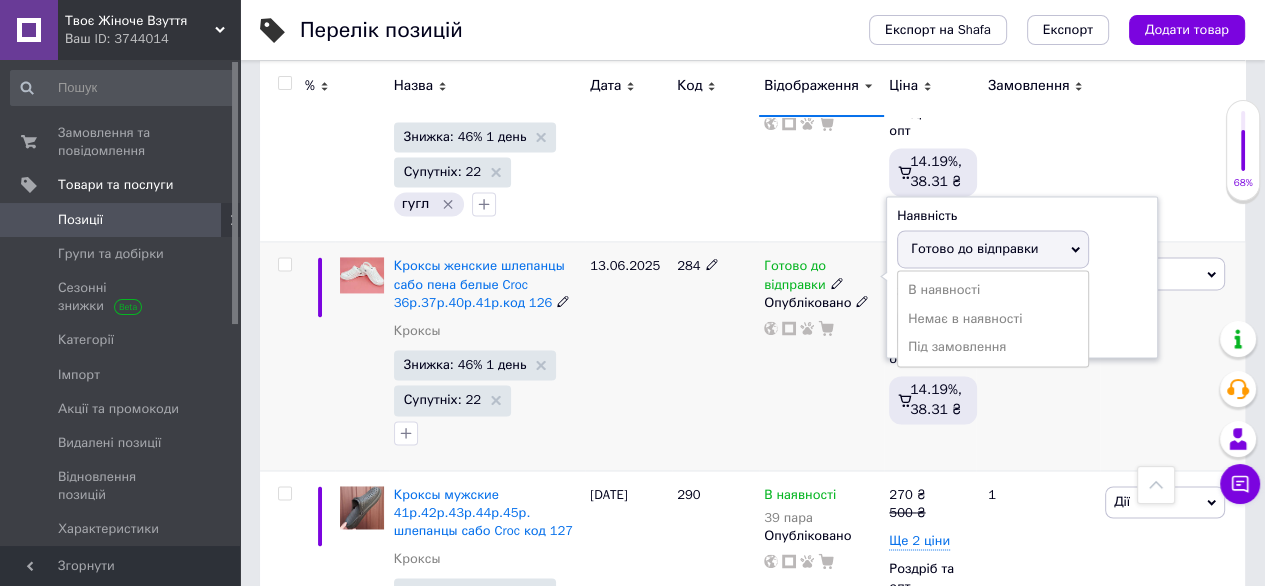 click on "Готово до відправки" at bounding box center [974, 248] 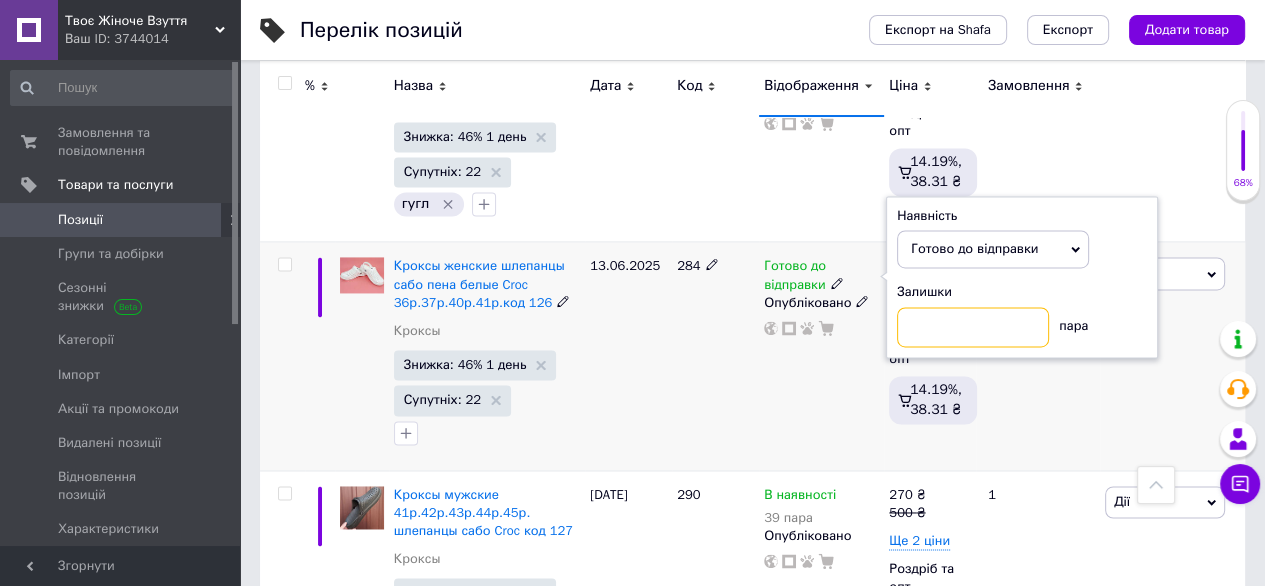 click at bounding box center (973, 327) 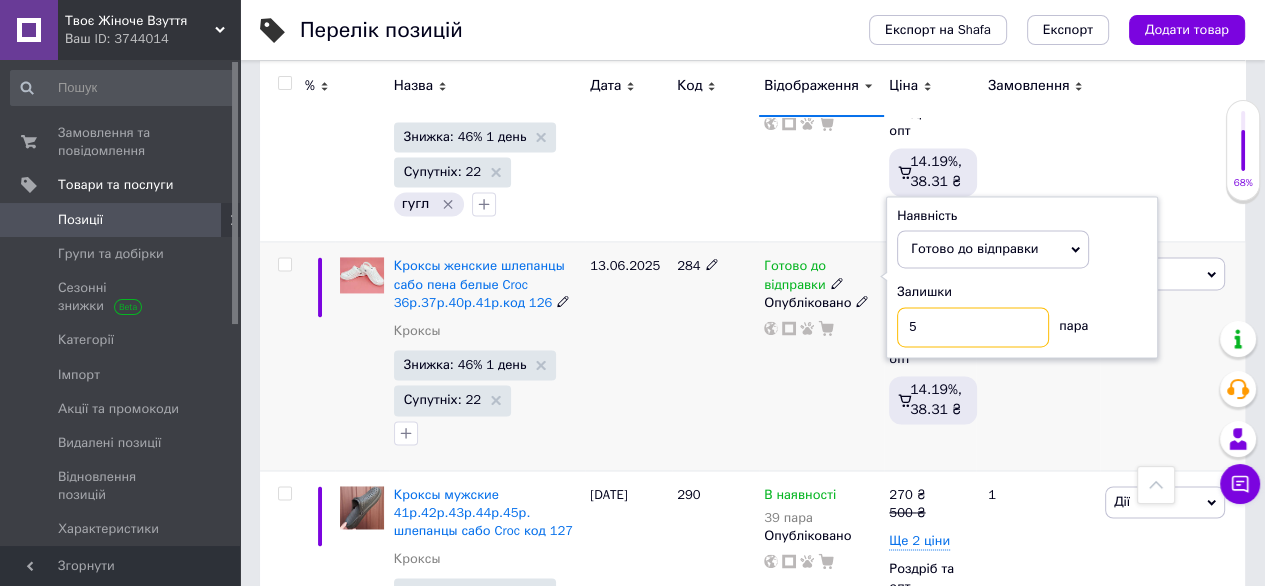 type on "5" 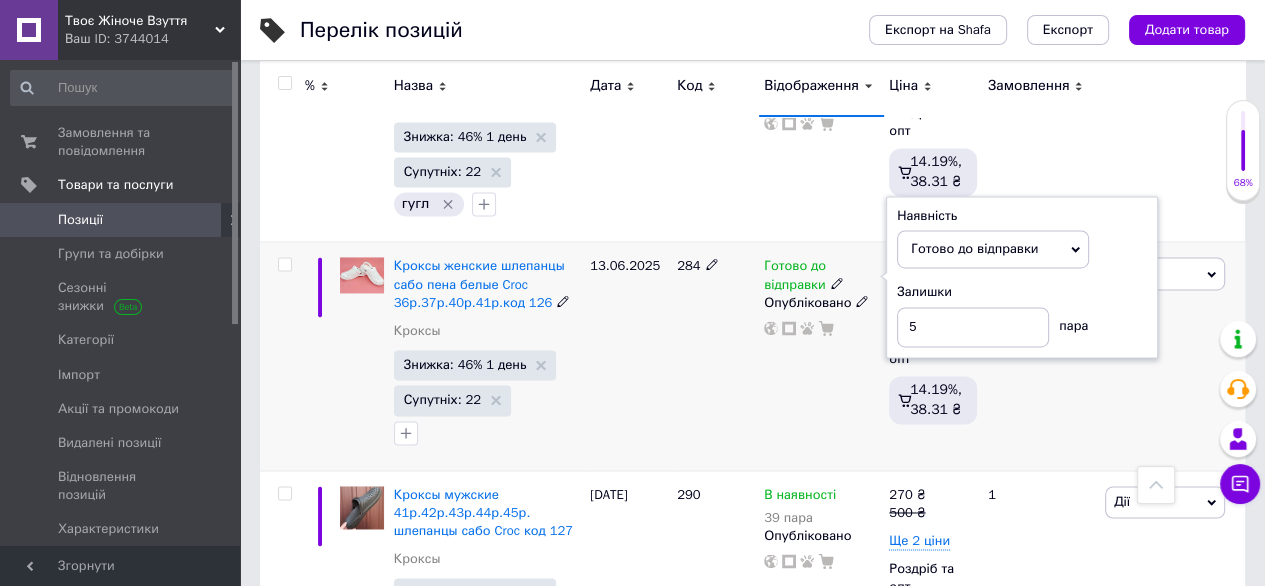 click on "284" at bounding box center (715, 356) 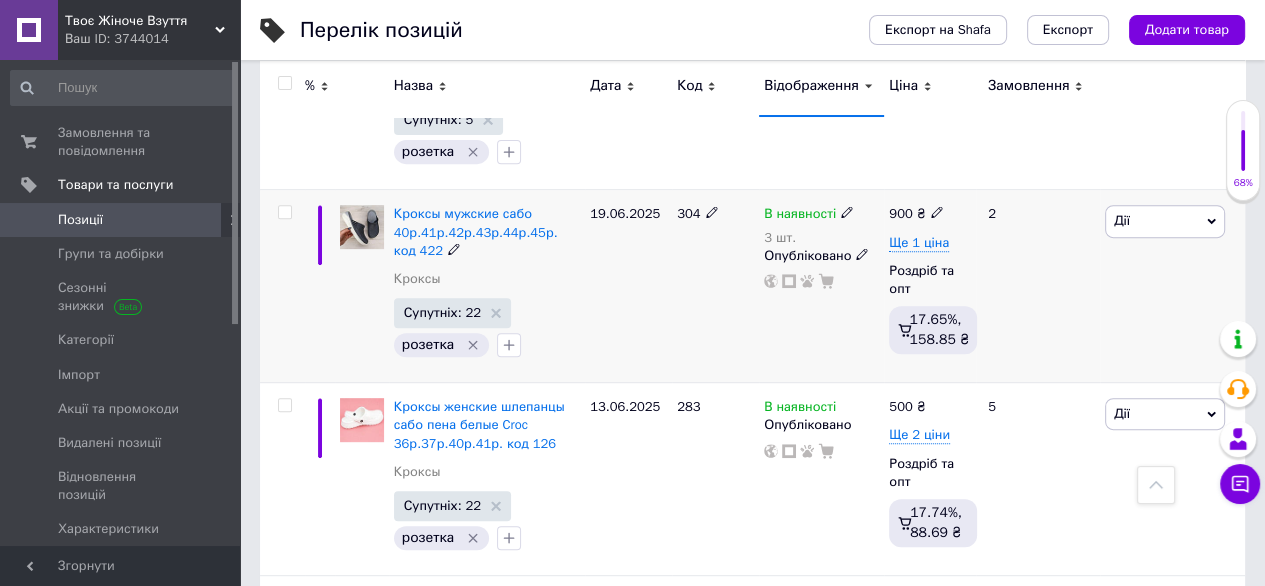 scroll, scrollTop: 19712, scrollLeft: 0, axis: vertical 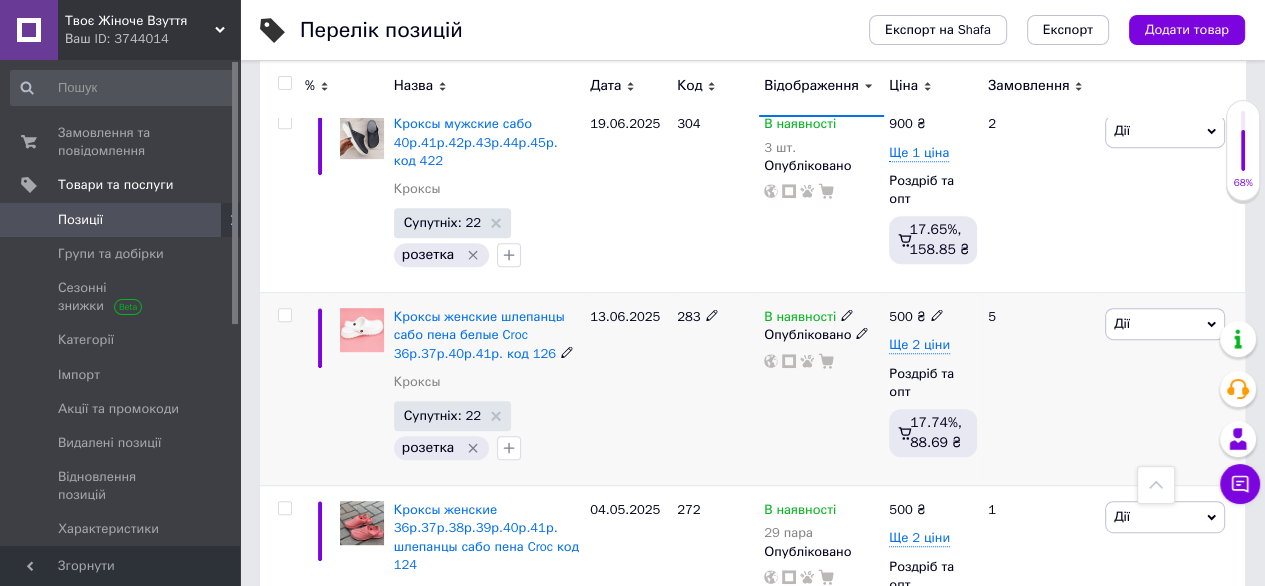click 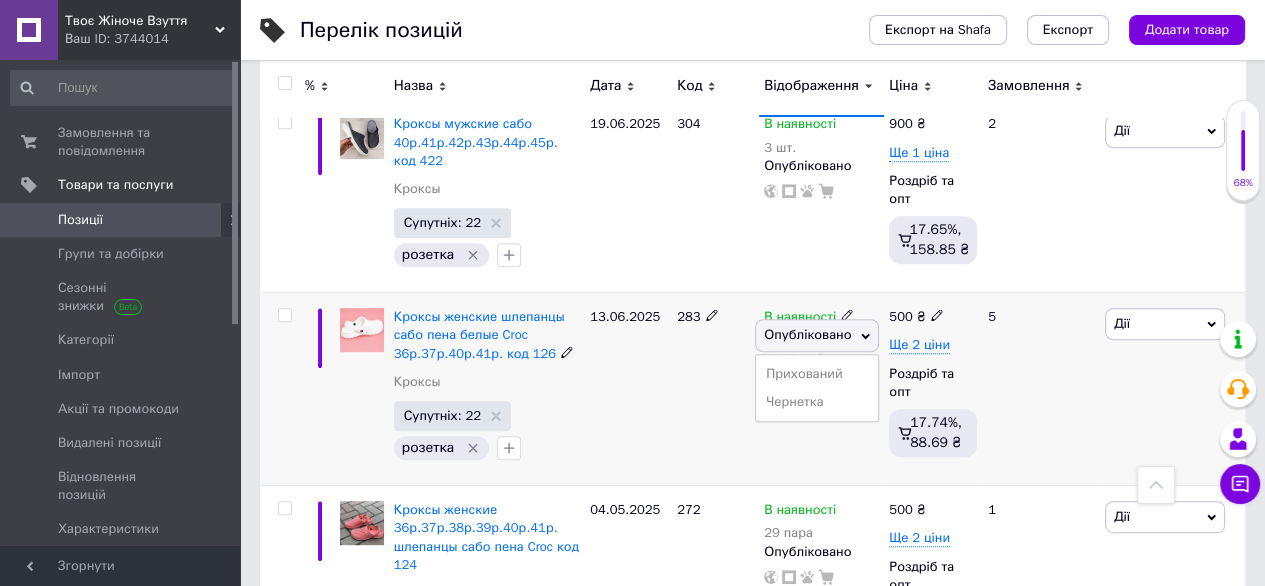 click on "Опубліковано" at bounding box center (807, 334) 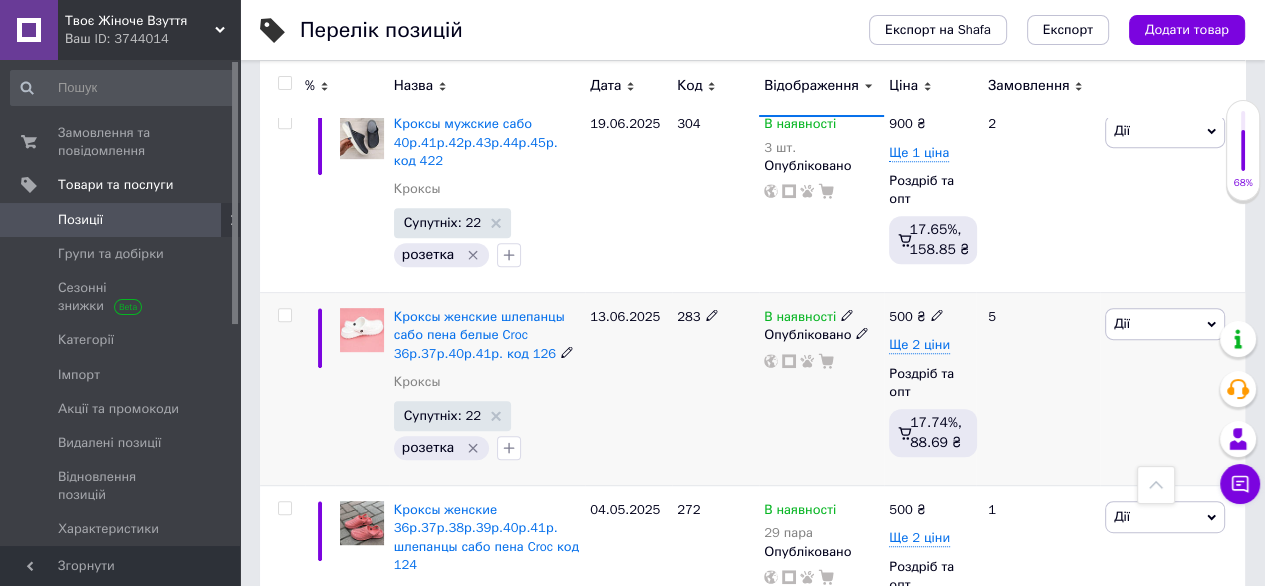 click 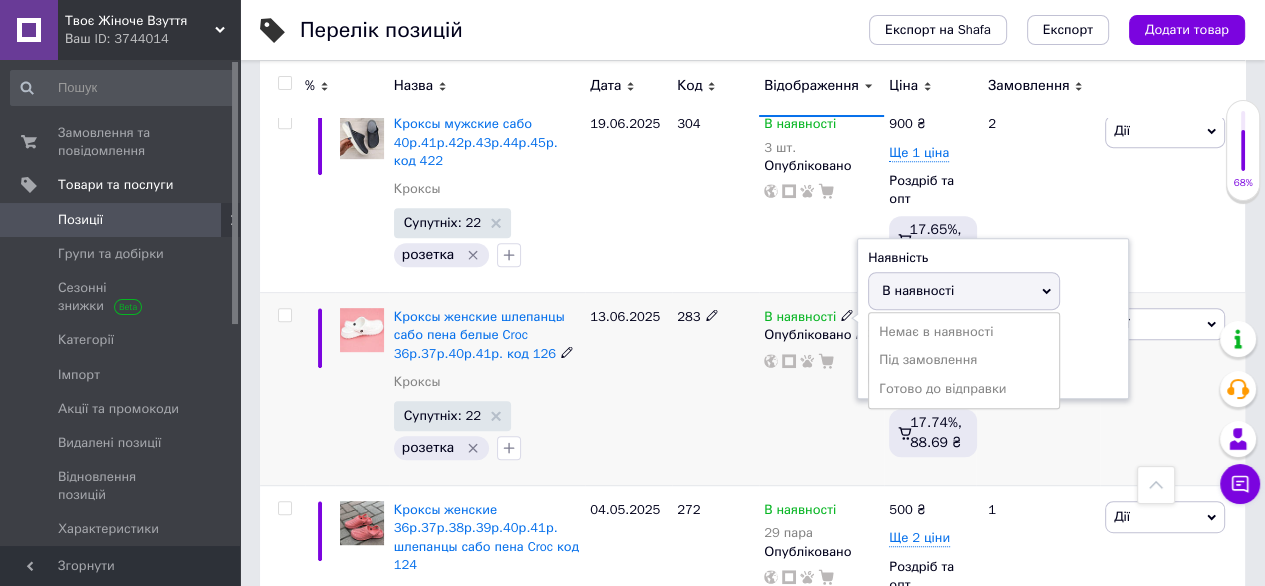 click on "В наявності" at bounding box center (918, 290) 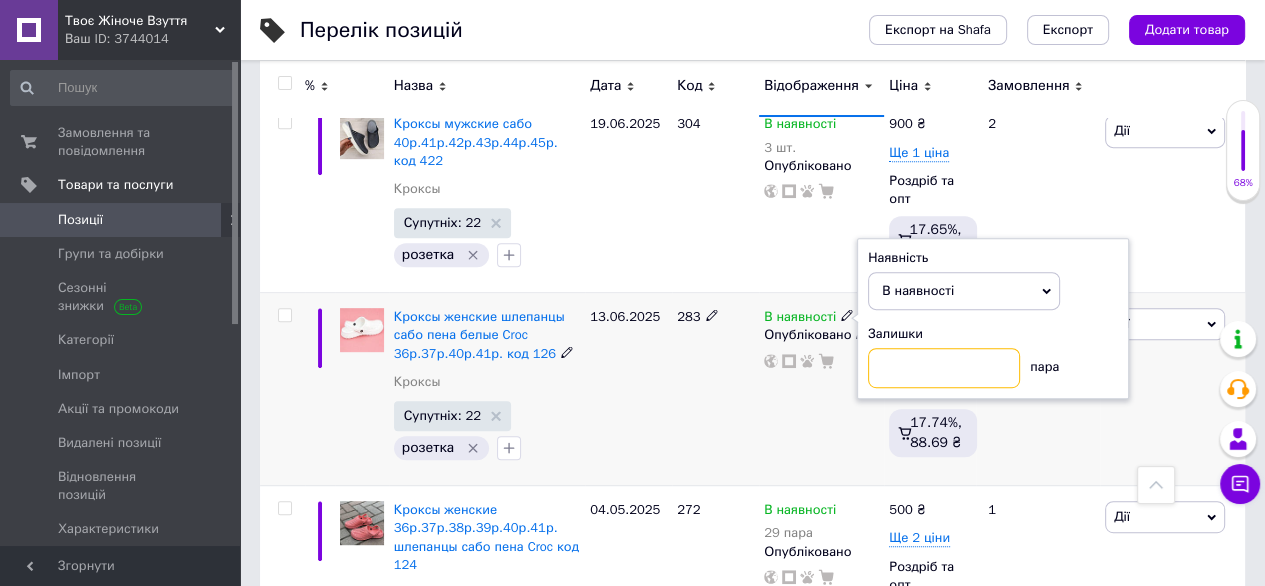 click at bounding box center [944, 368] 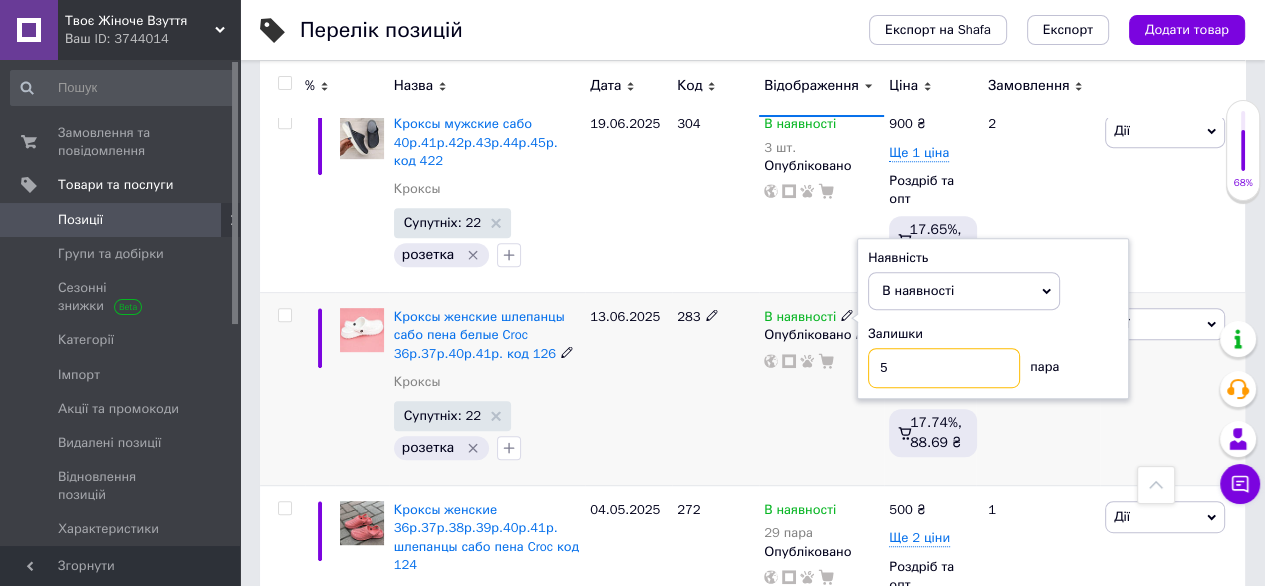 type on "5" 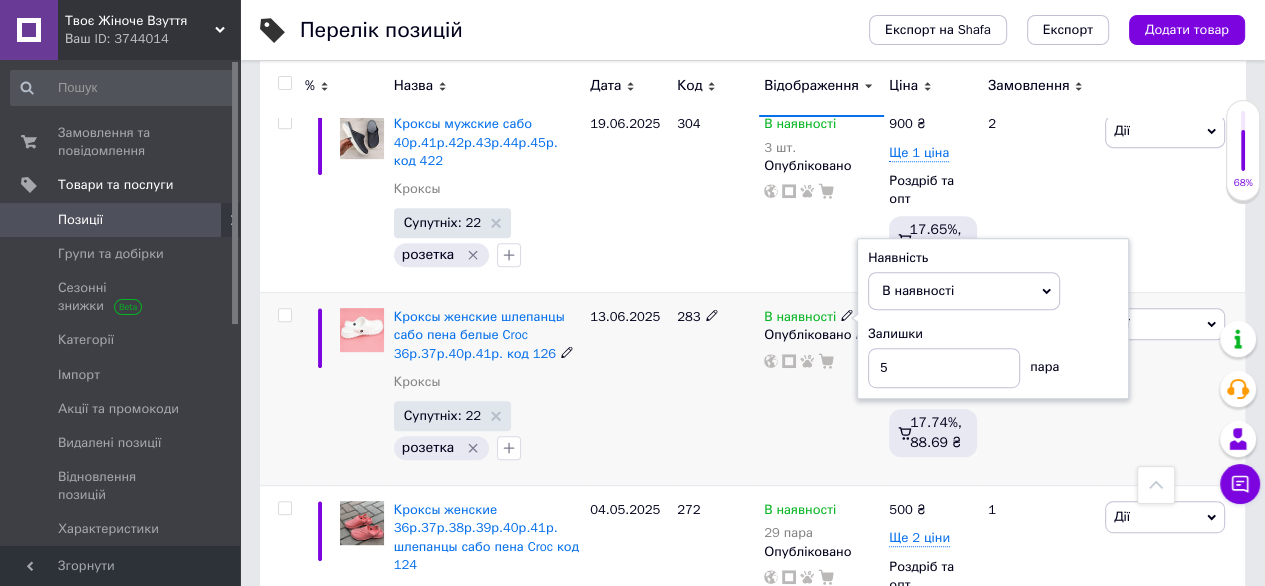 click on "283" at bounding box center [715, 389] 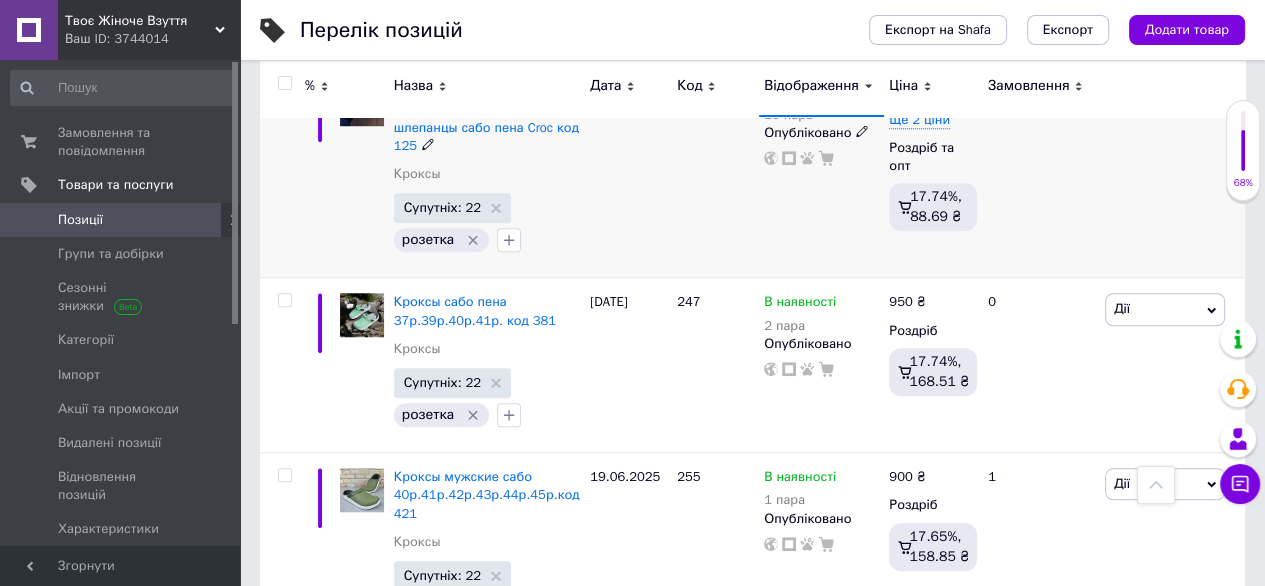 scroll, scrollTop: 20412, scrollLeft: 0, axis: vertical 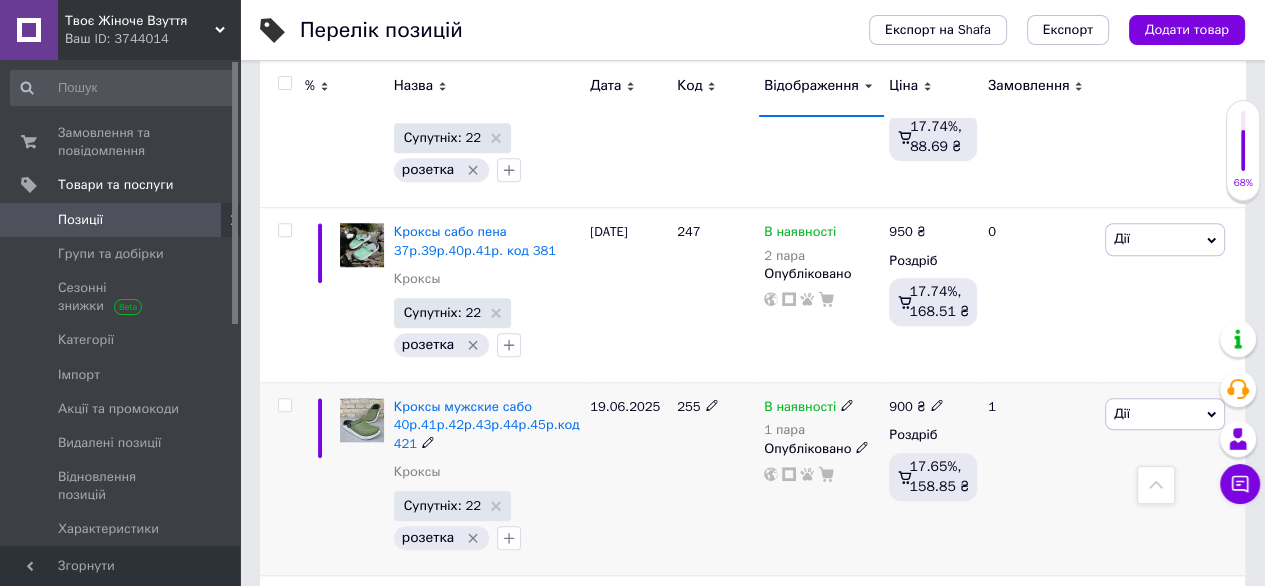 click 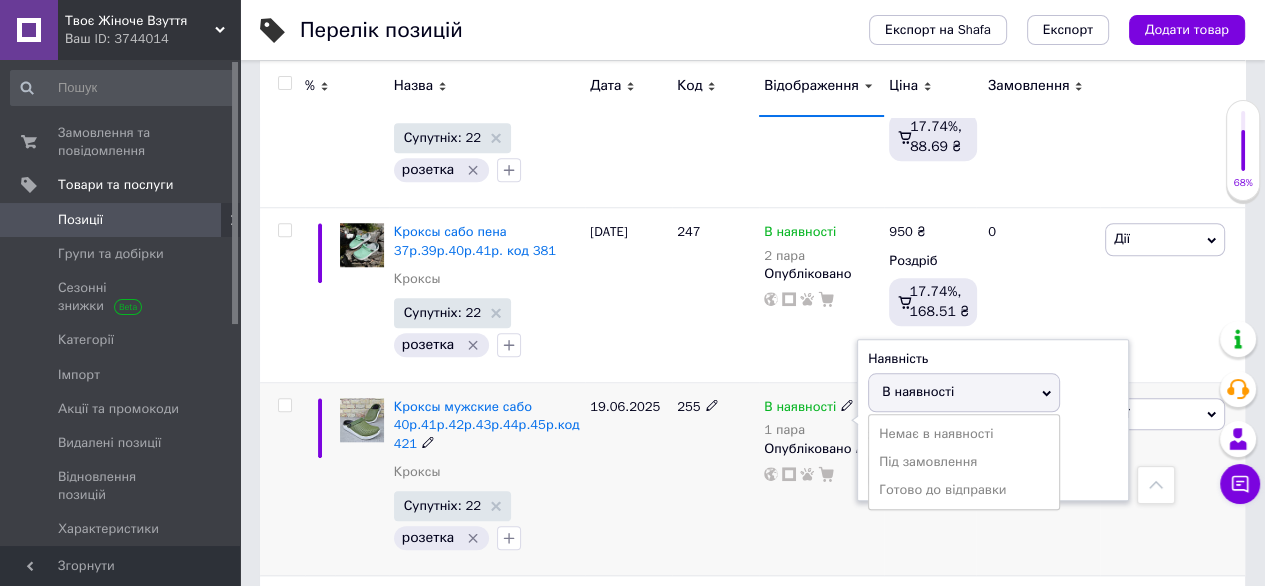 click on "Готово до відправки" at bounding box center [964, 490] 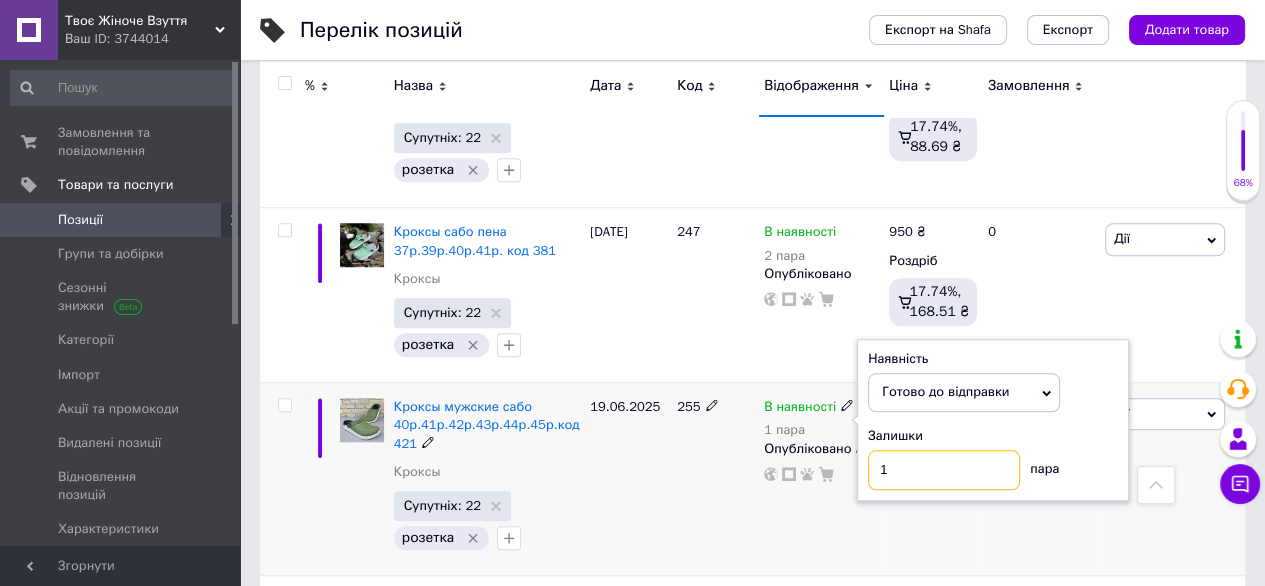 click on "1" at bounding box center (944, 470) 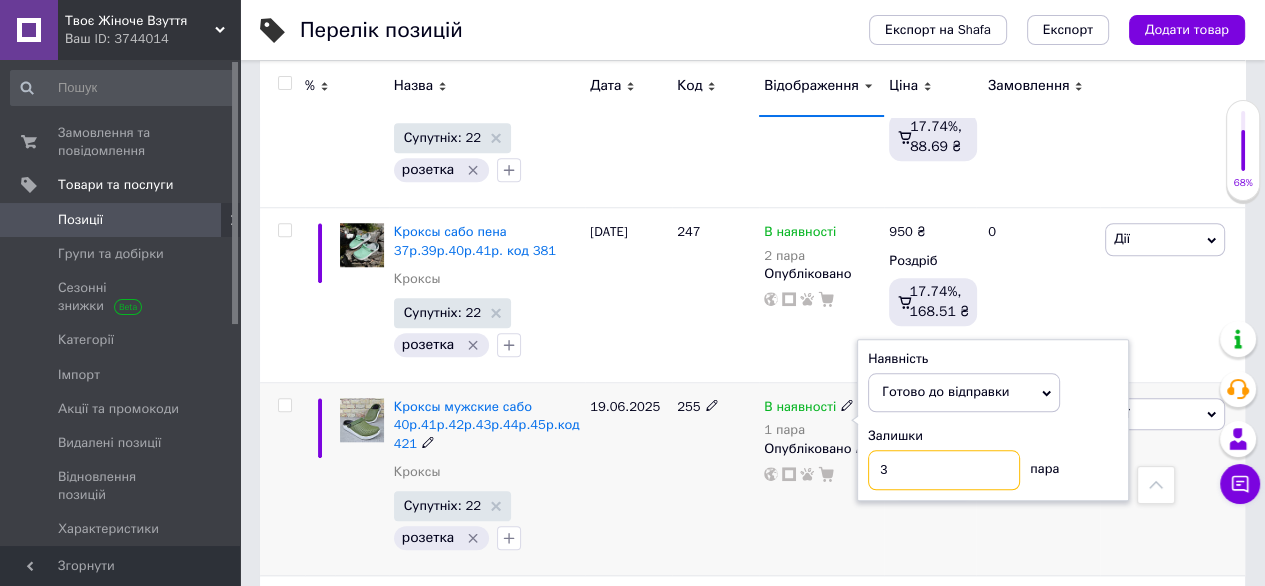 type on "3" 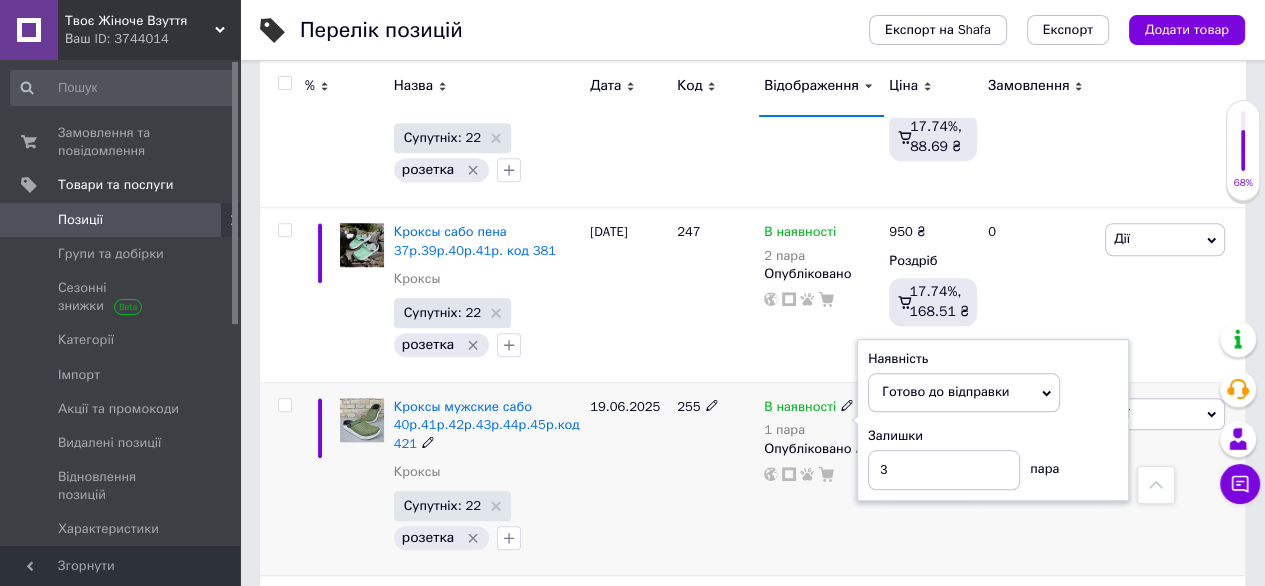 click on "19.06.2025" at bounding box center [628, 479] 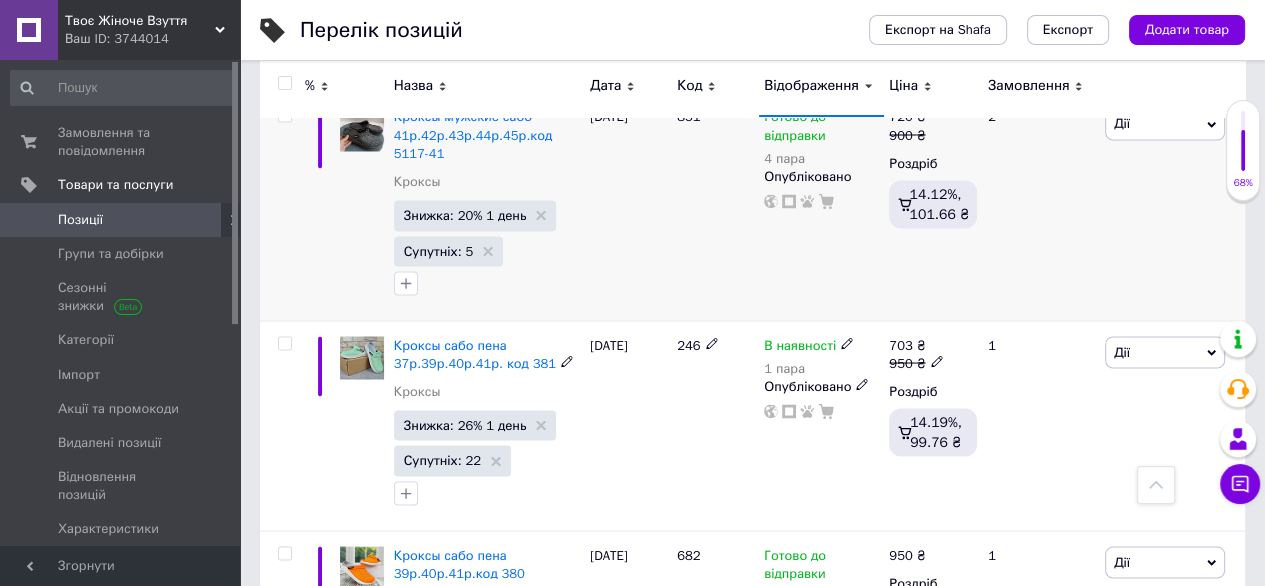 scroll, scrollTop: 22012, scrollLeft: 0, axis: vertical 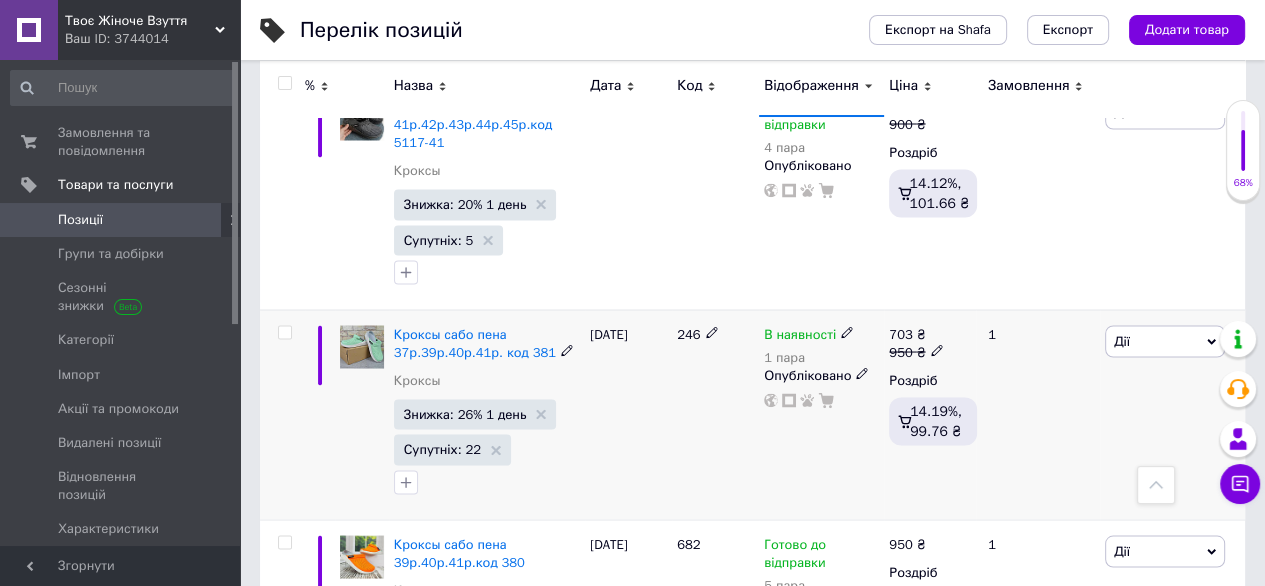 click on "В наявності" at bounding box center (809, 334) 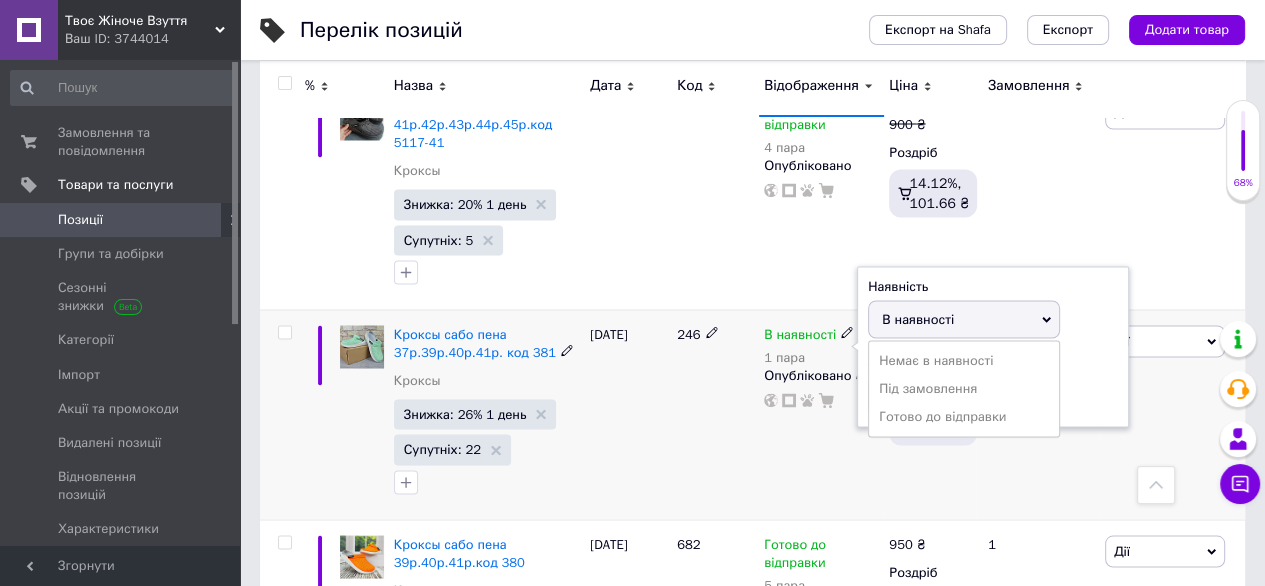 click on "В наявності" at bounding box center [918, 318] 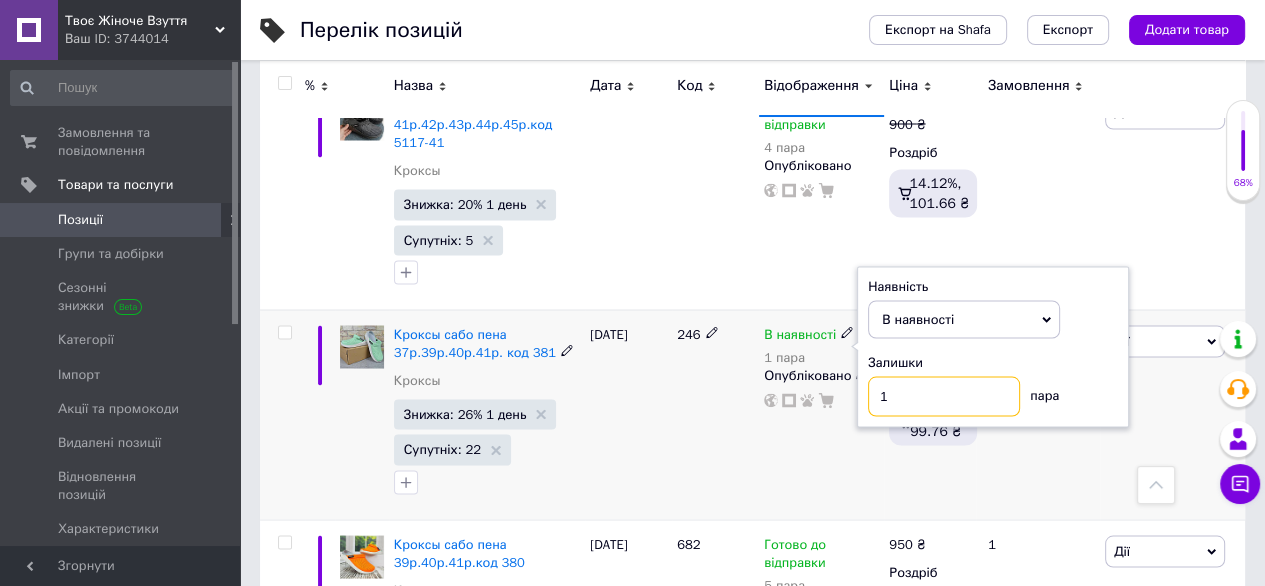 click on "1" at bounding box center [944, 396] 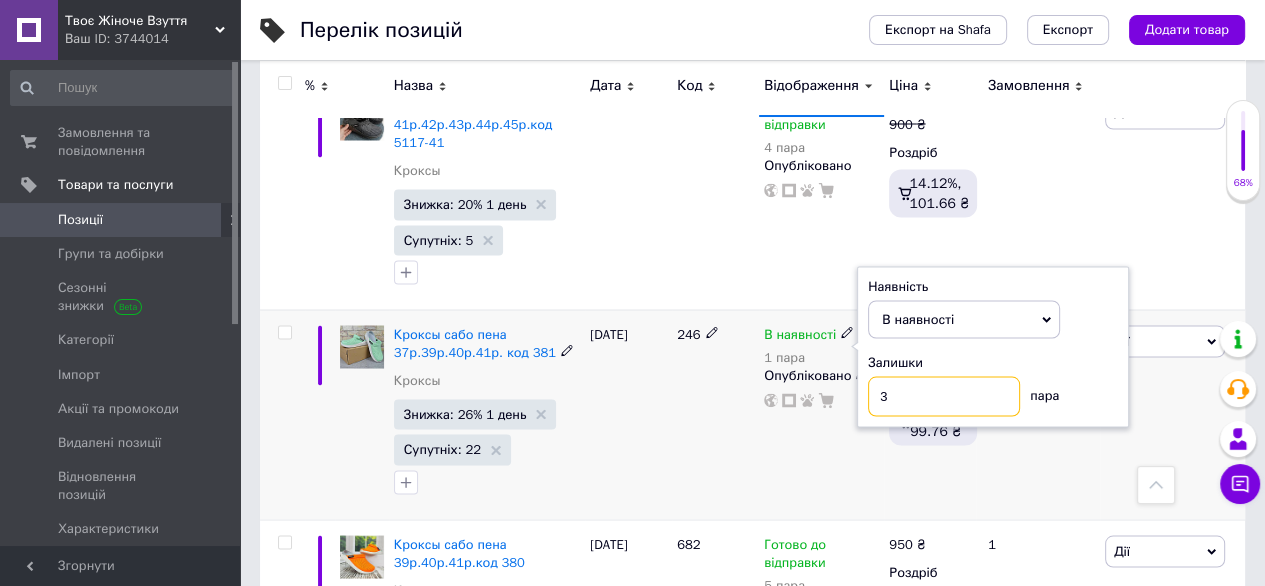 type on "3" 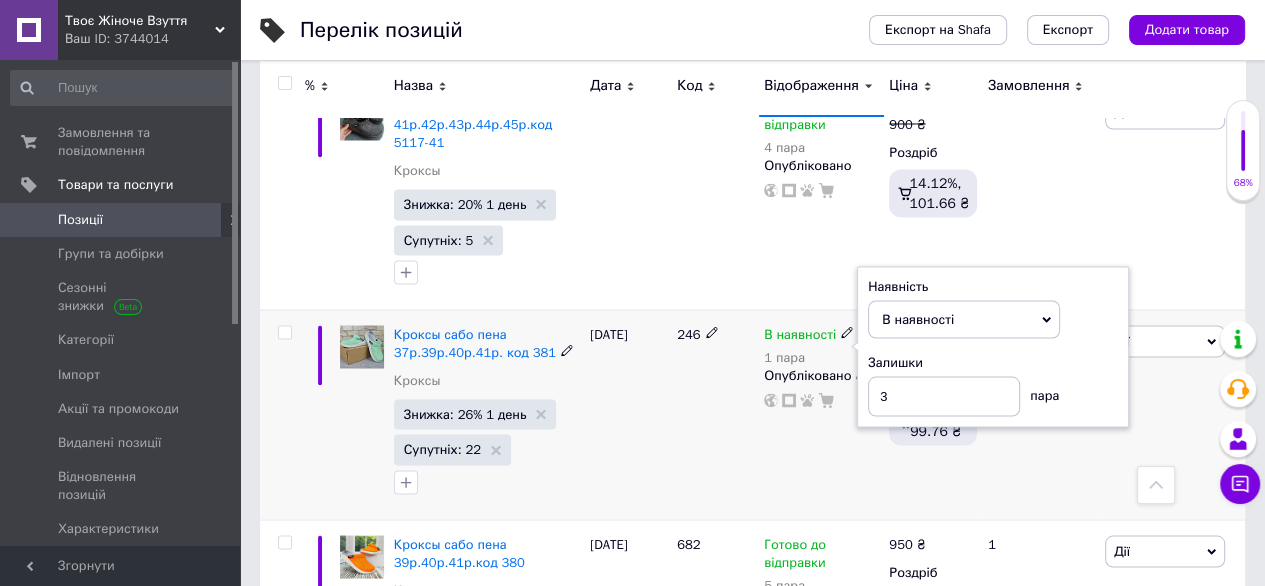 click on "246" at bounding box center (715, 414) 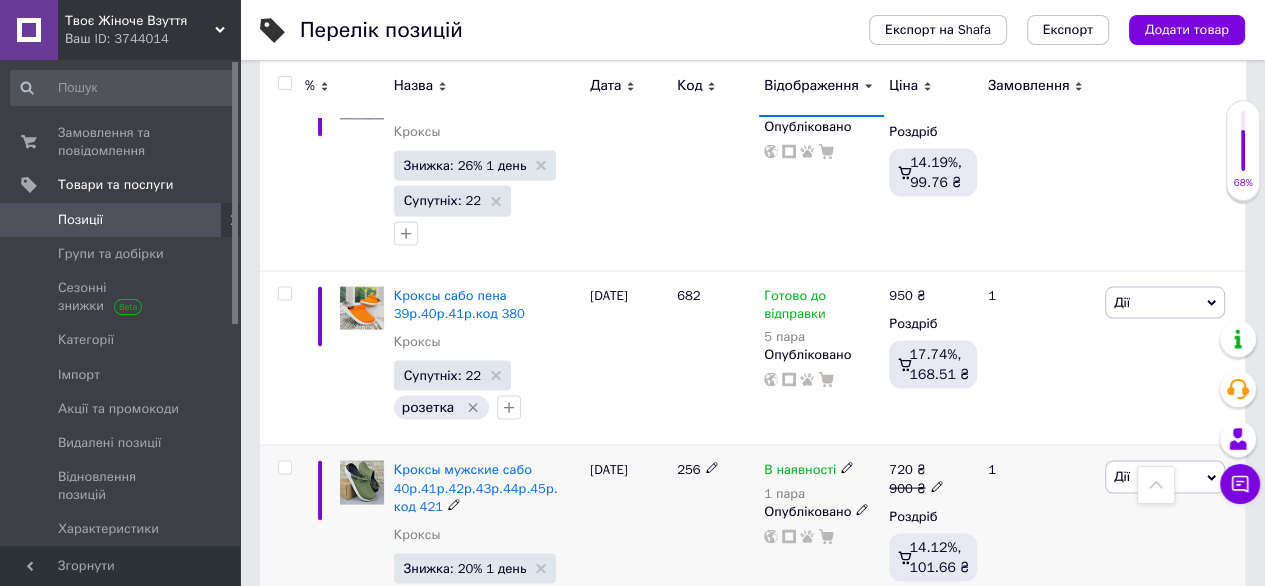 scroll, scrollTop: 22212, scrollLeft: 0, axis: vertical 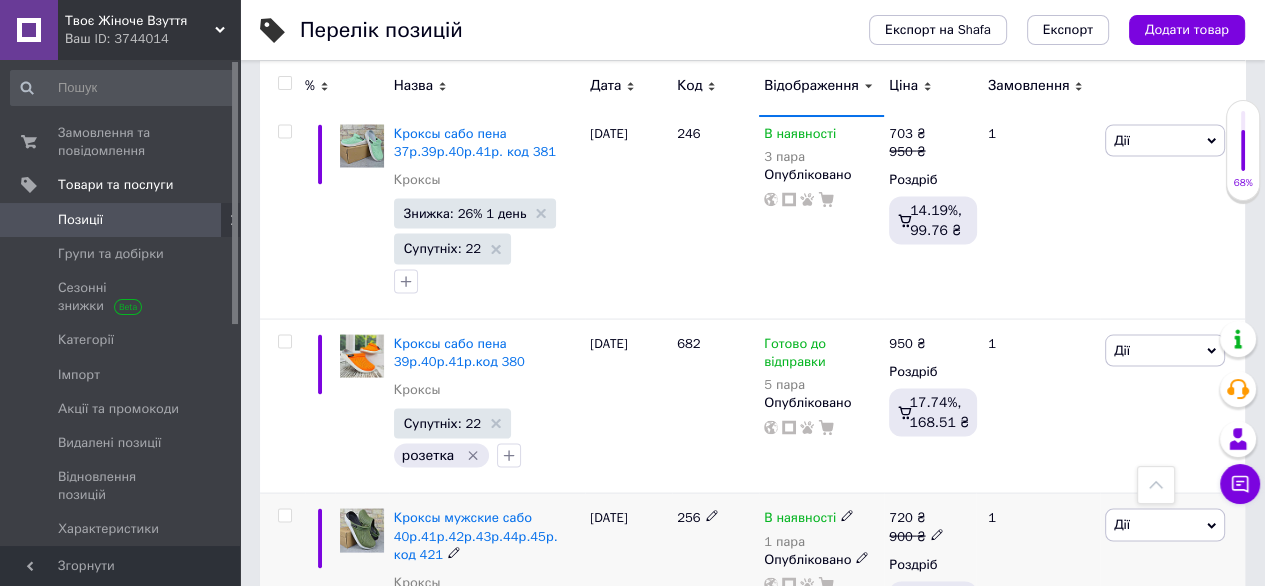 click 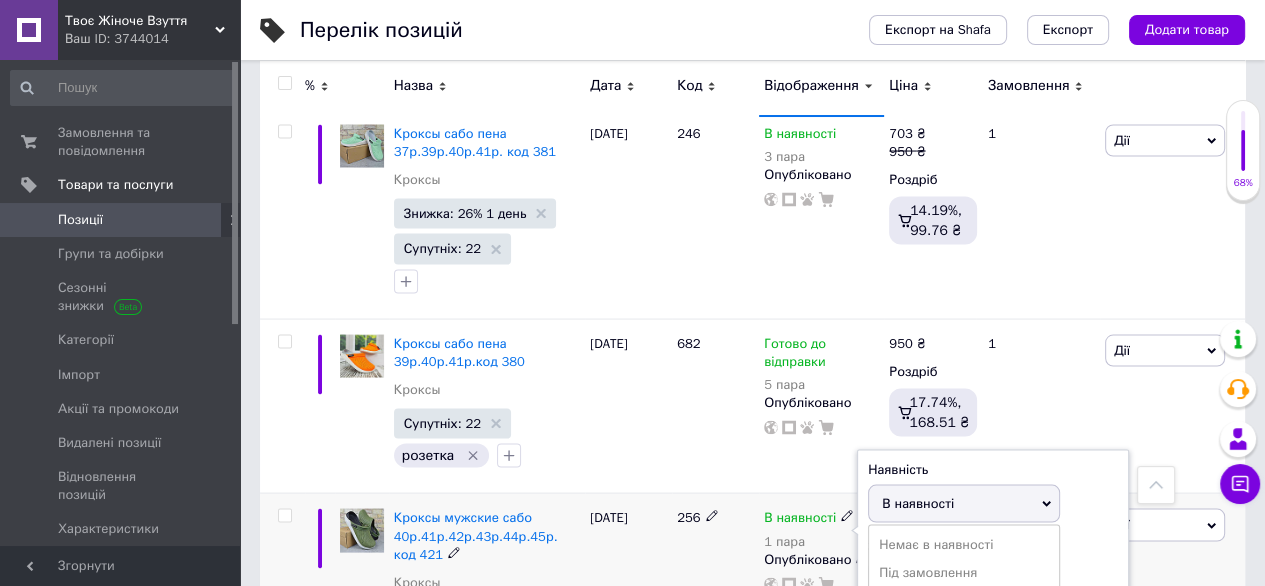 click on "Готово до відправки" at bounding box center [964, 601] 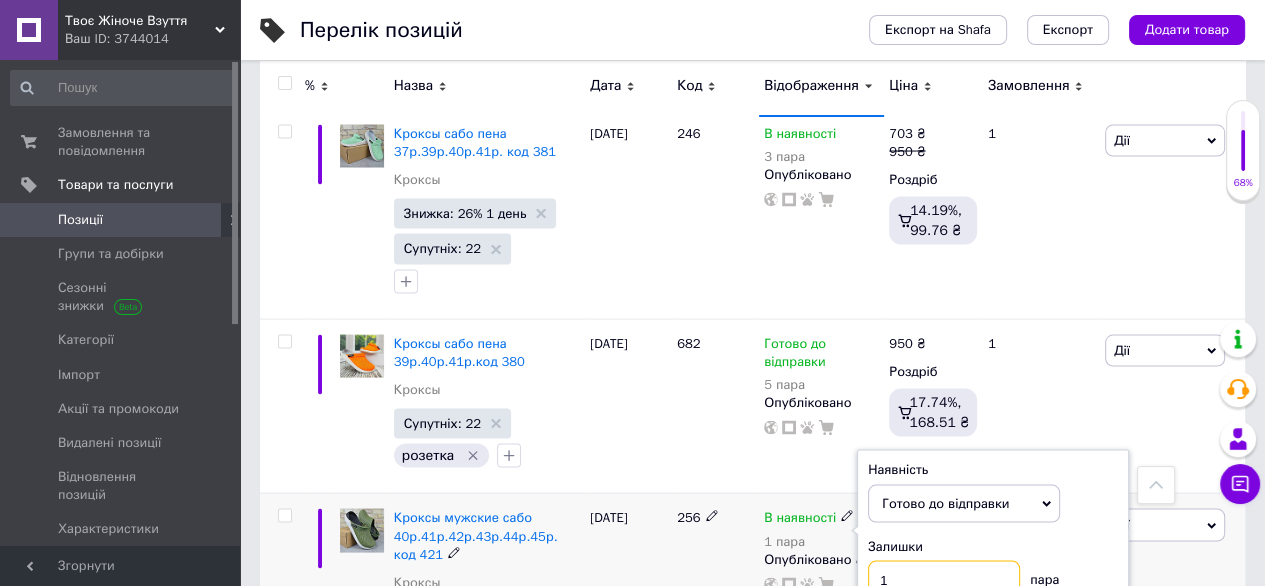 click on "1" at bounding box center [944, 581] 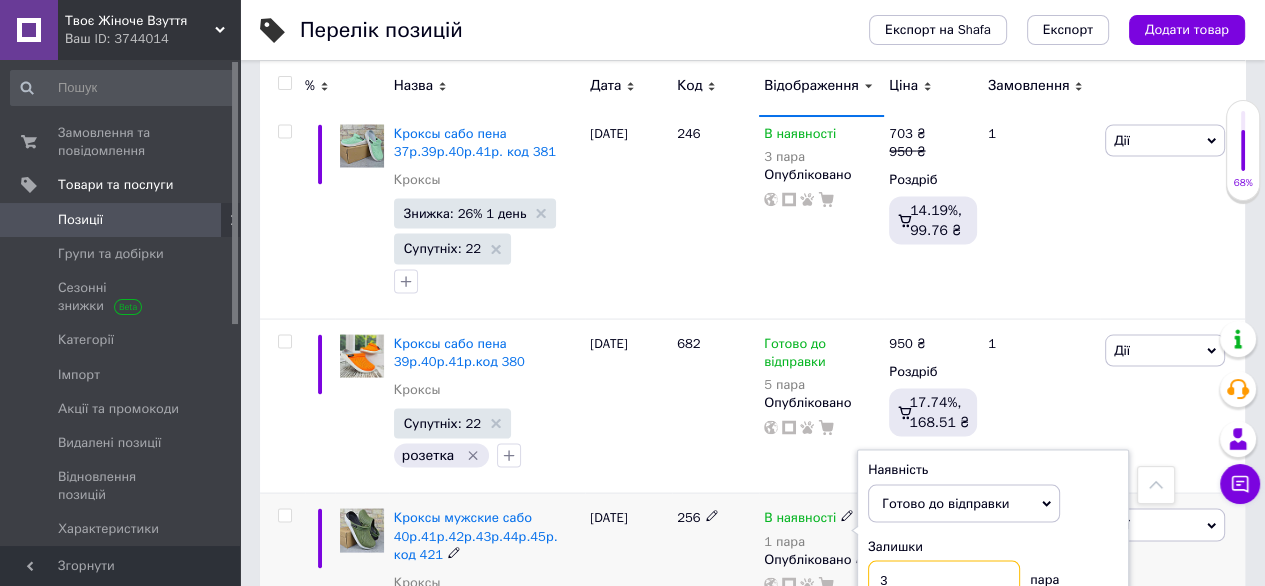 type on "3" 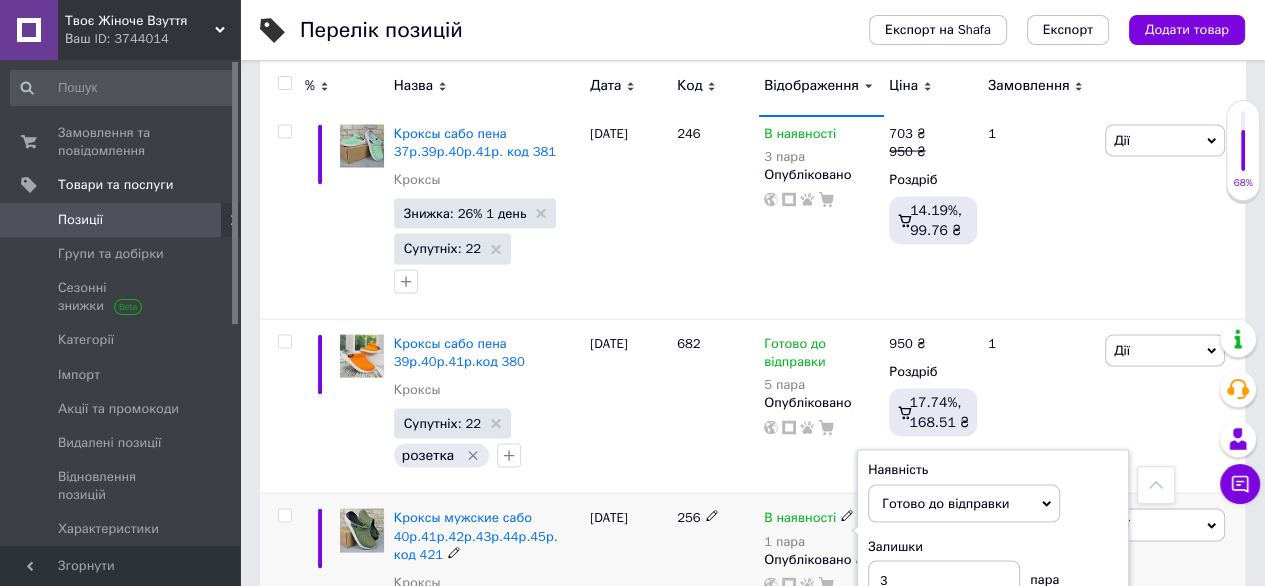 click on "256" at bounding box center (715, 608) 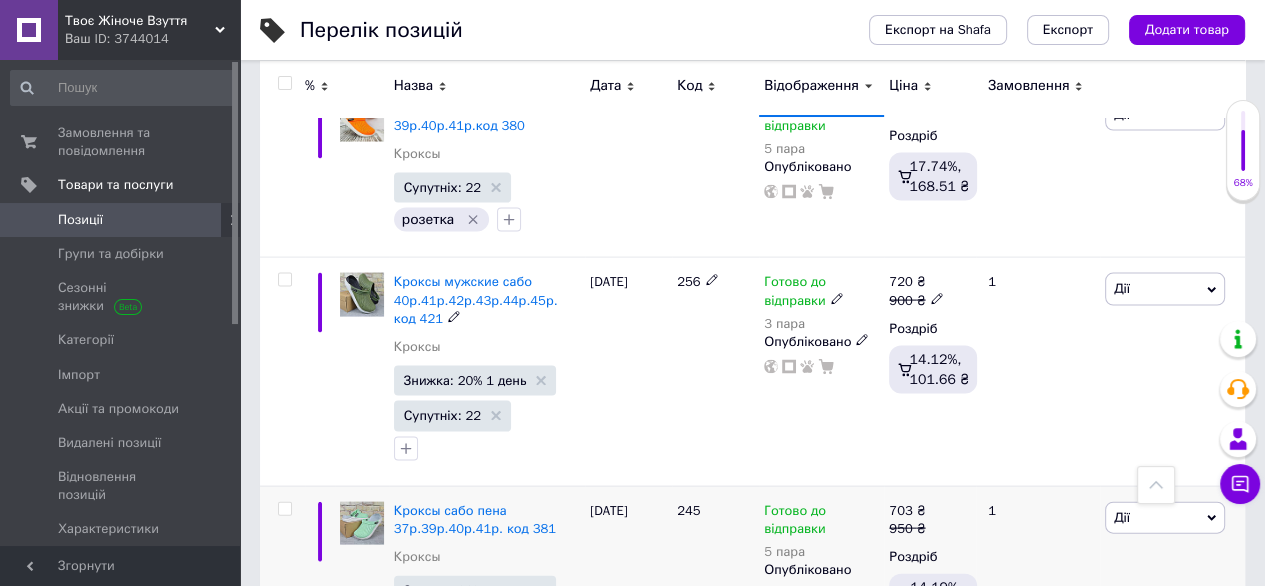 scroll, scrollTop: 22515, scrollLeft: 0, axis: vertical 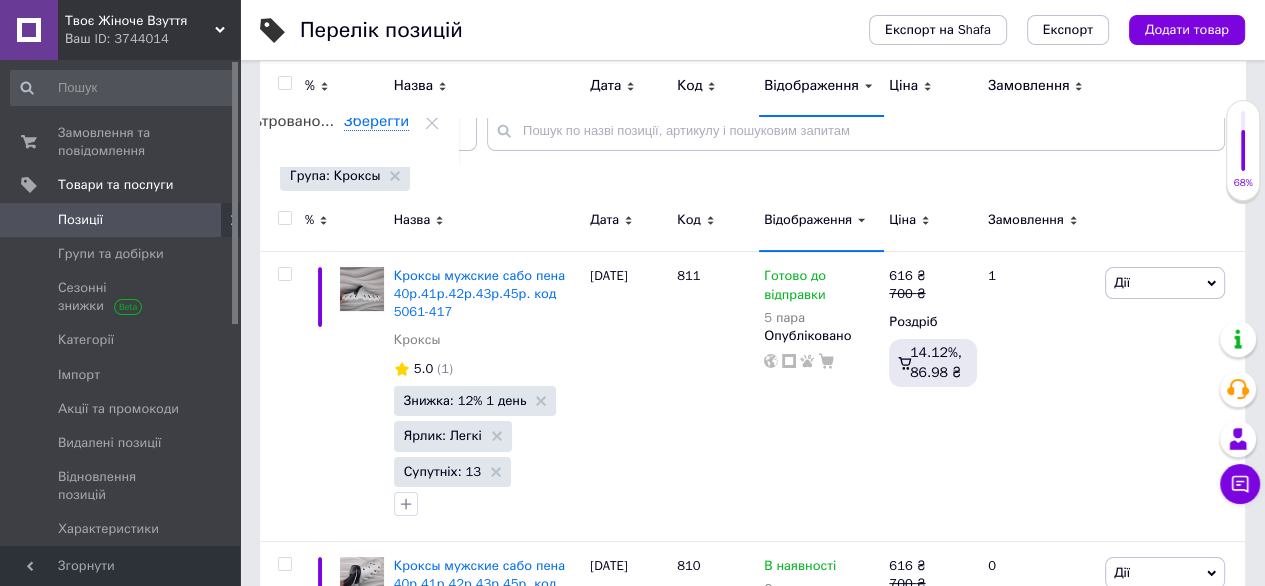 click on "Позиції" at bounding box center (121, 220) 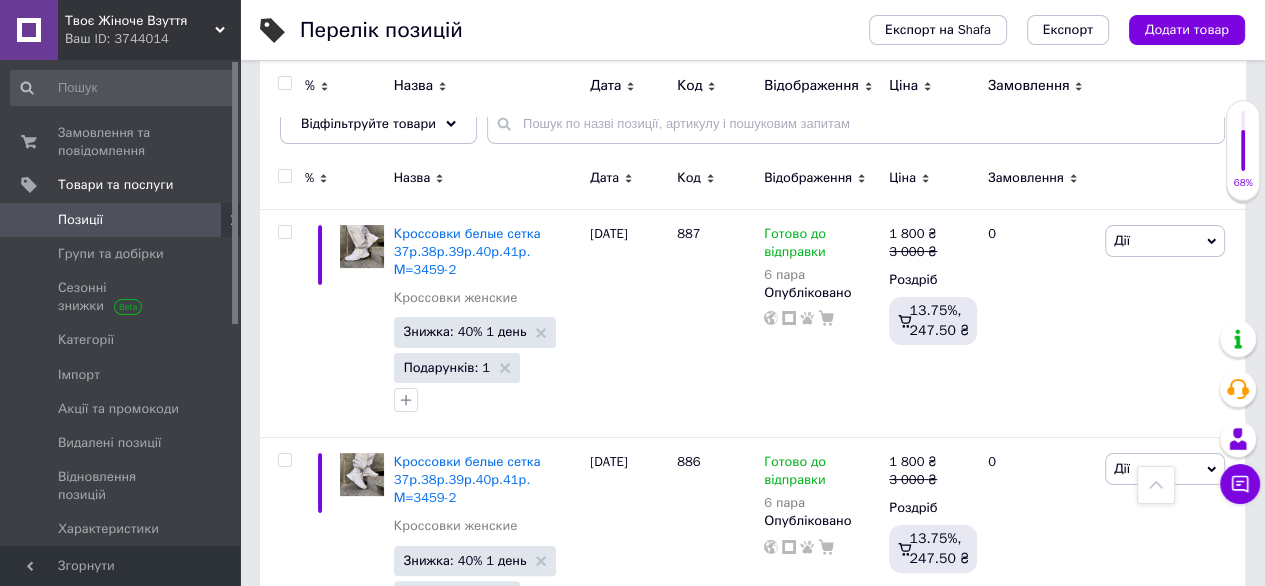 scroll, scrollTop: 200, scrollLeft: 0, axis: vertical 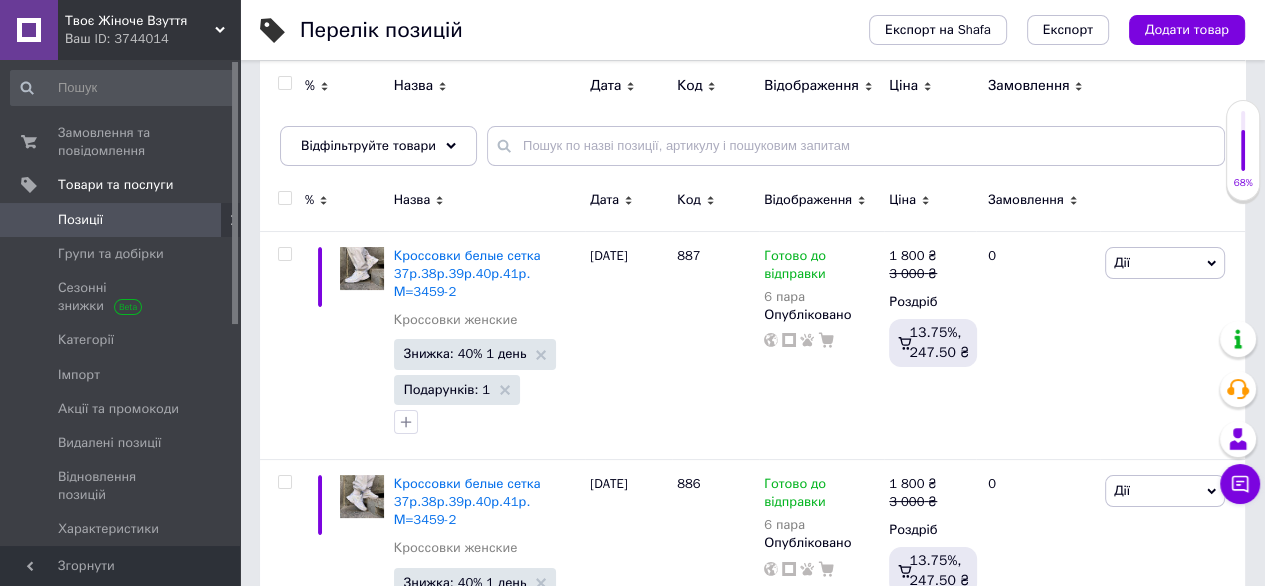 click 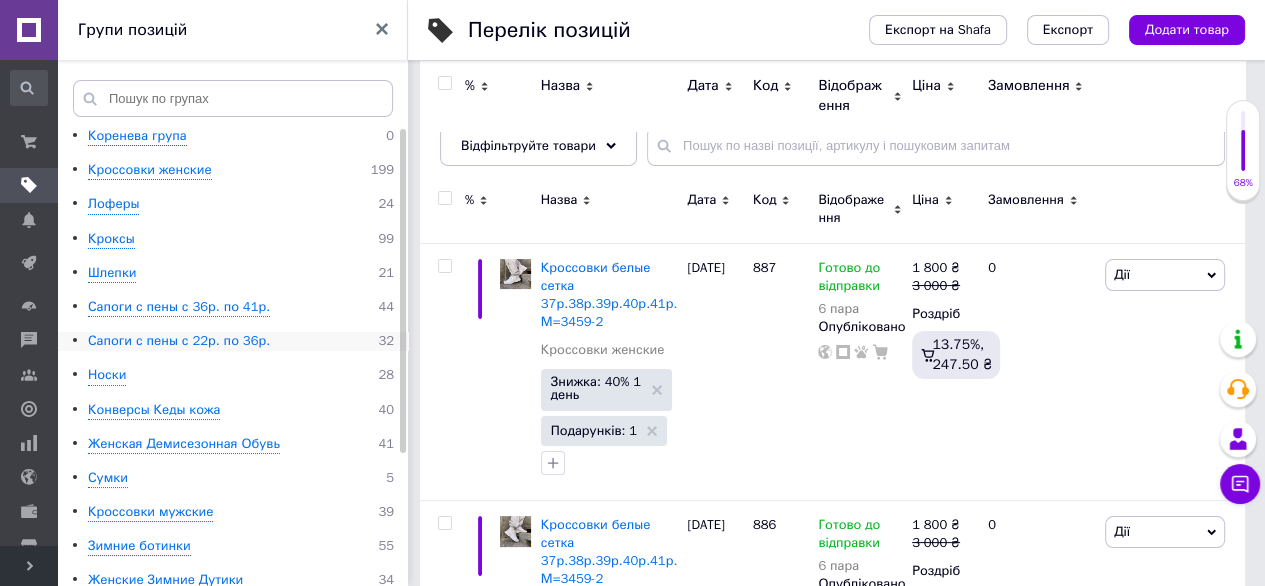 click on "Сапоги с пены с 22р. по 36р." at bounding box center (179, 341) 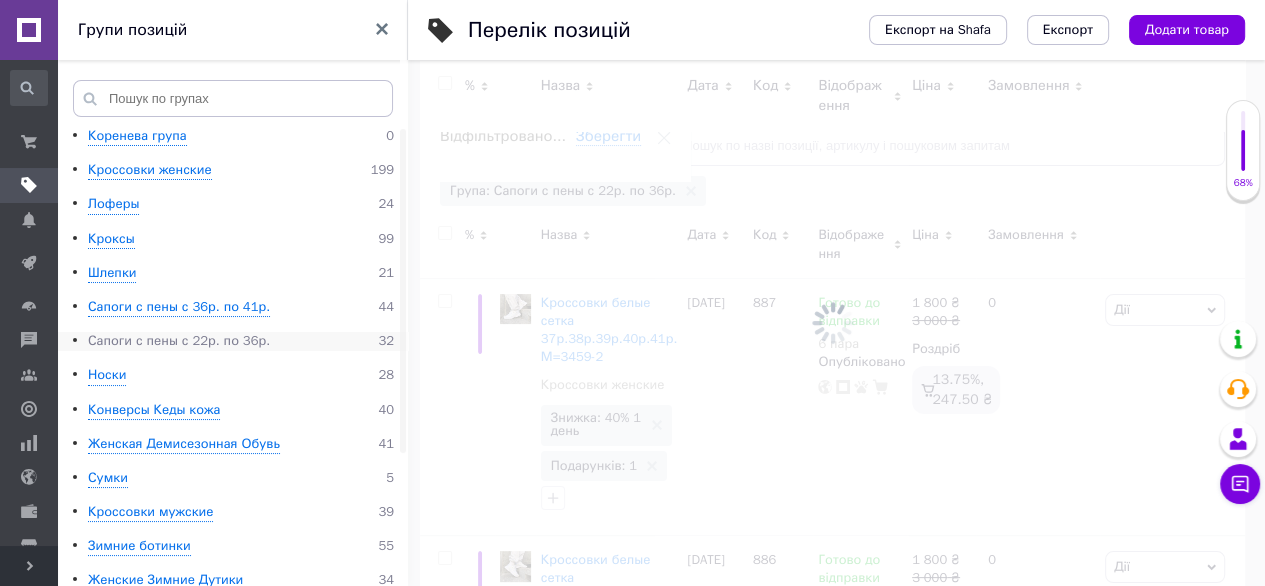 scroll, scrollTop: 0, scrollLeft: 232, axis: horizontal 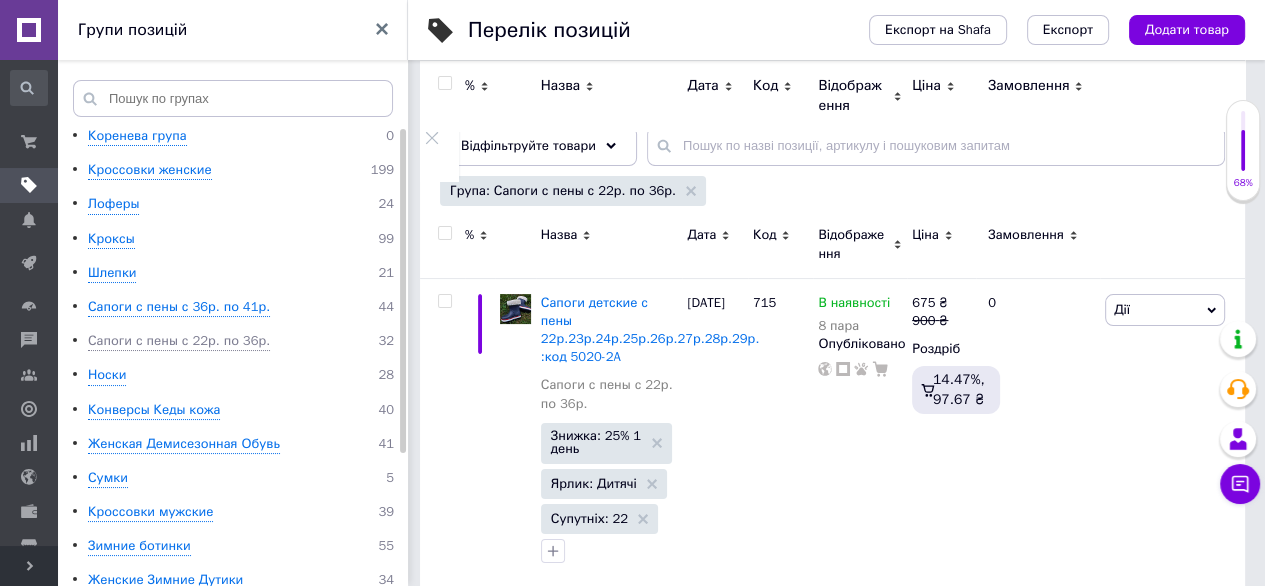 click 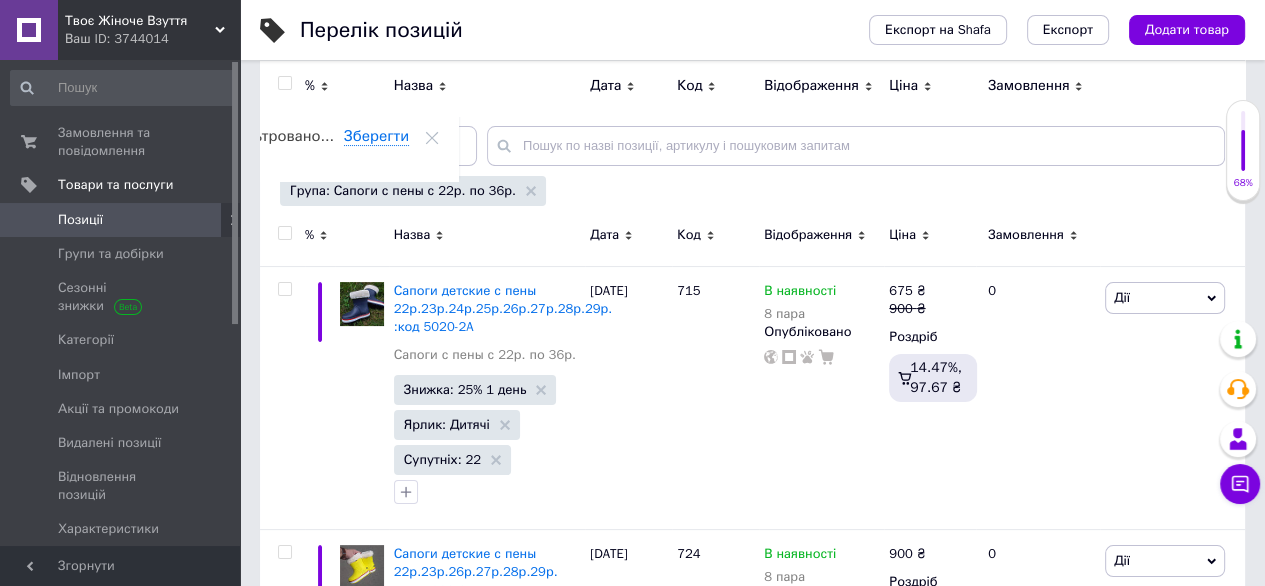scroll, scrollTop: 0, scrollLeft: 72, axis: horizontal 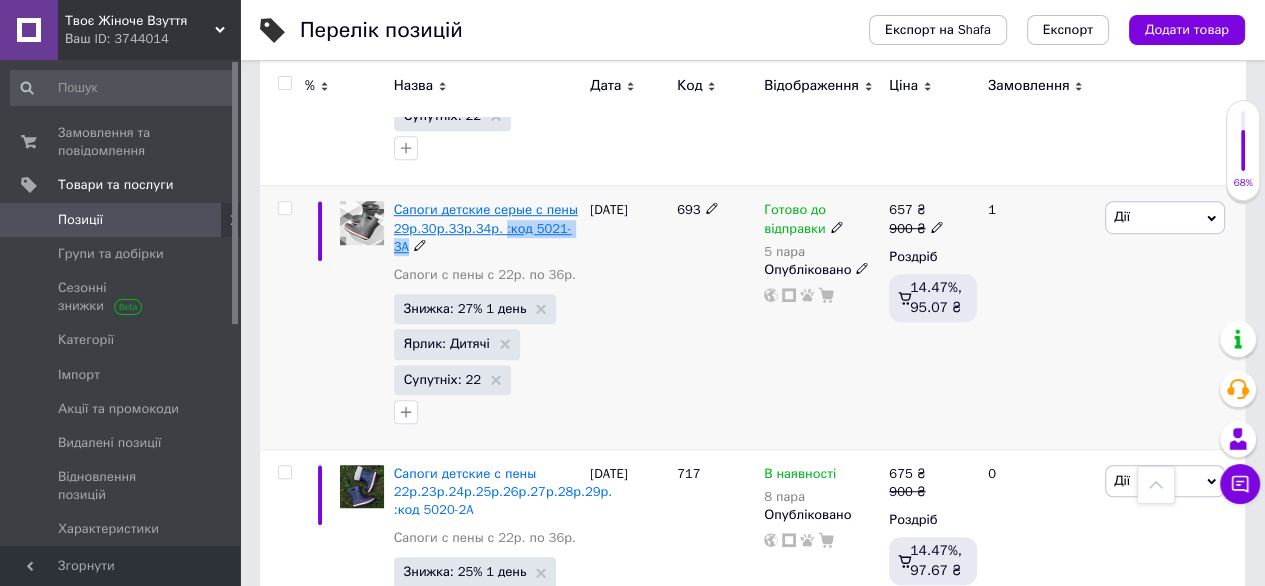 drag, startPoint x: 583, startPoint y: 228, endPoint x: 495, endPoint y: 231, distance: 88.051125 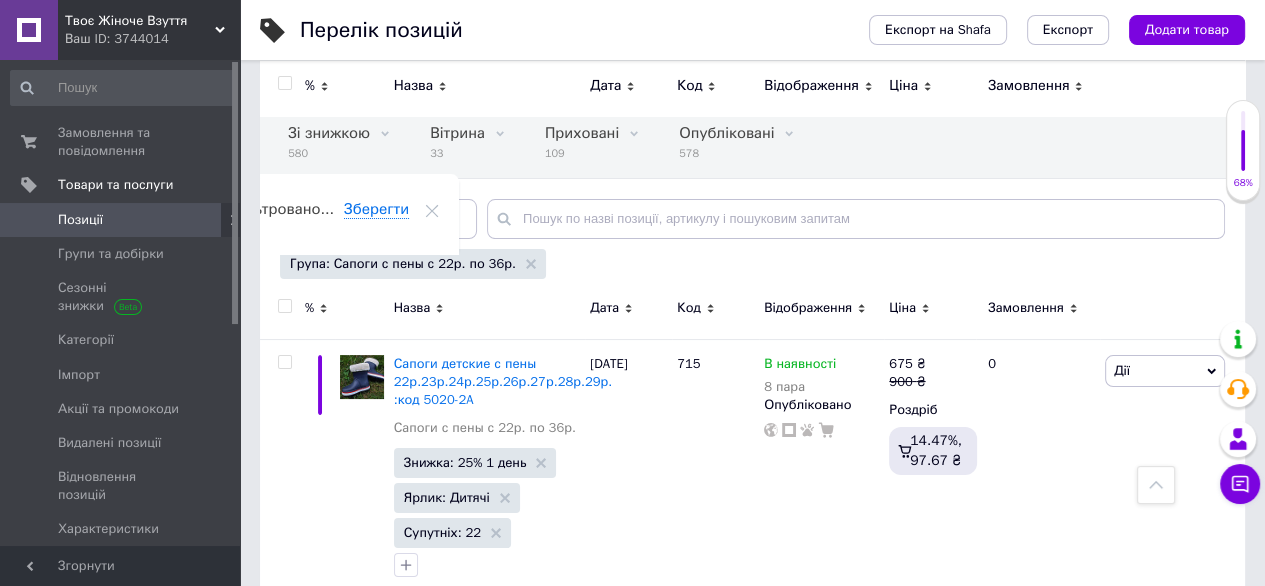 scroll, scrollTop: 100, scrollLeft: 0, axis: vertical 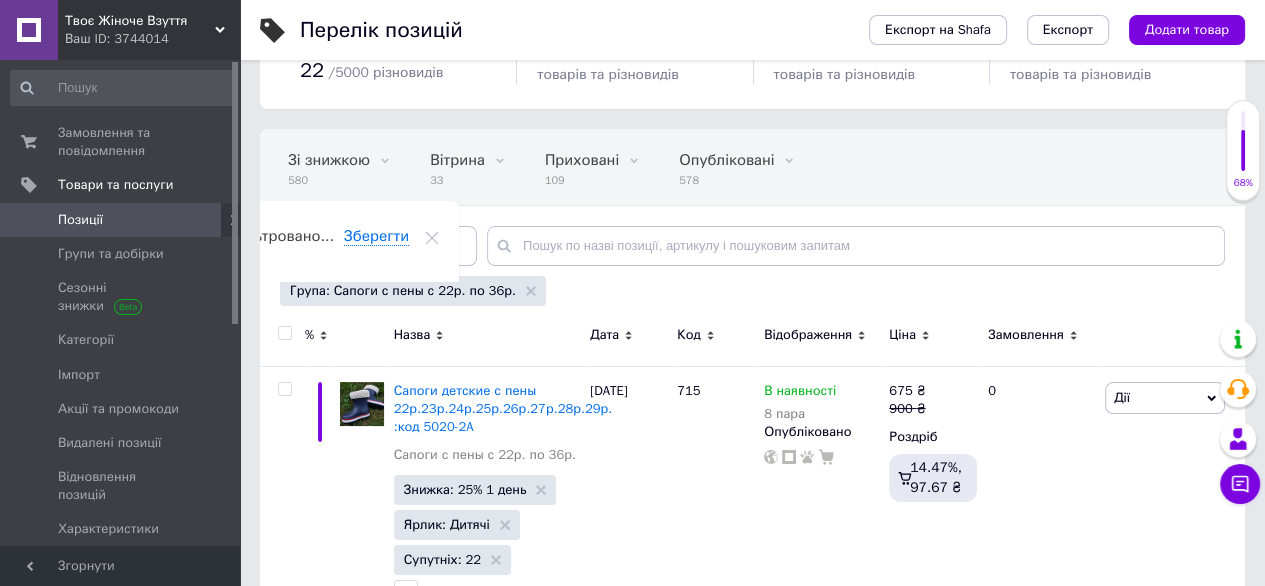 click on "Позиції" at bounding box center [121, 220] 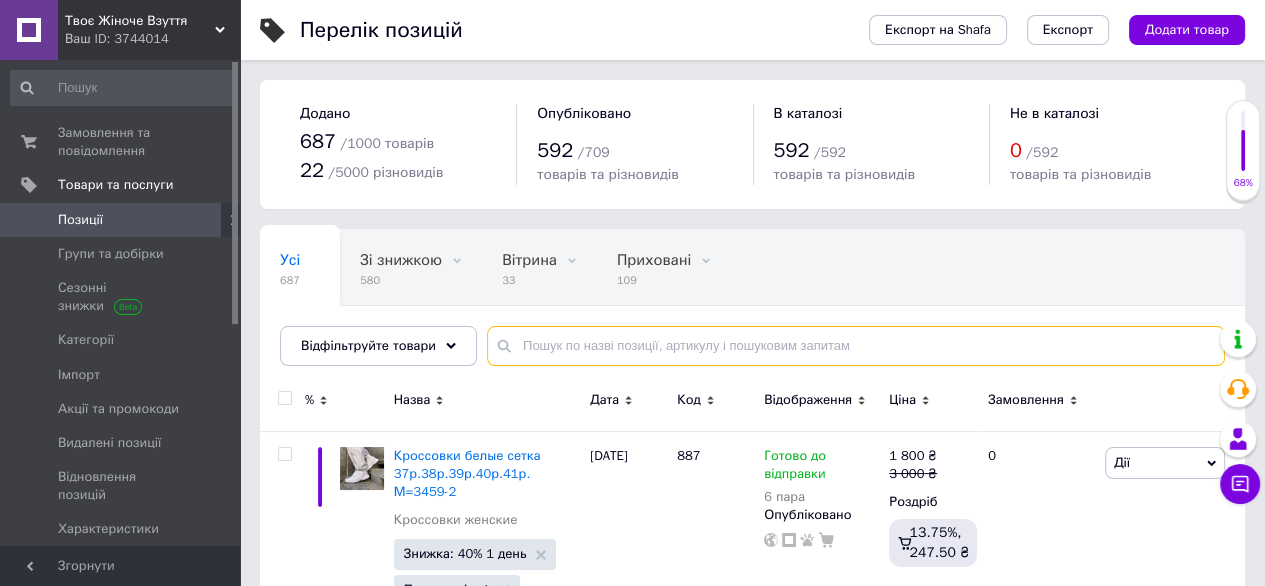 click at bounding box center [856, 346] 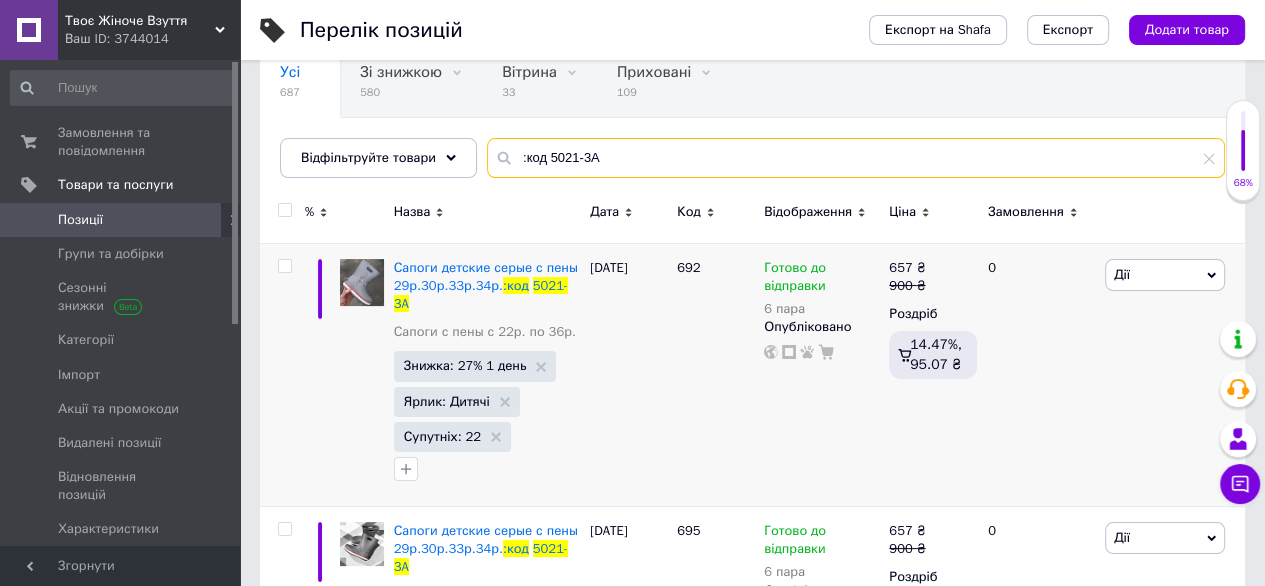 scroll, scrollTop: 200, scrollLeft: 0, axis: vertical 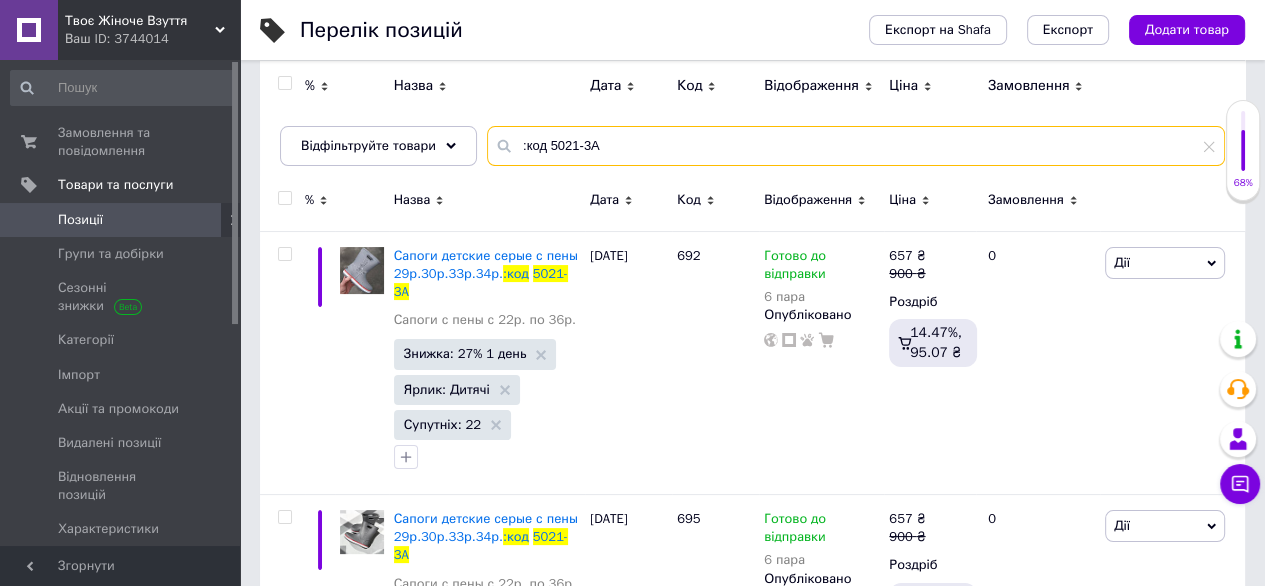 type on ":код 5021-3A" 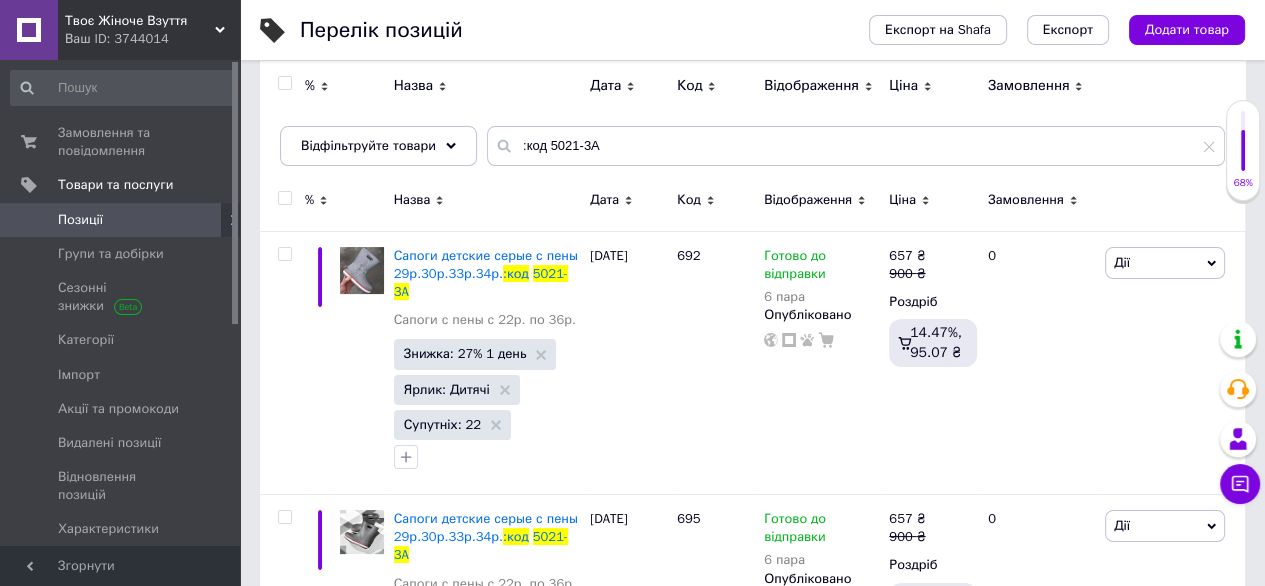 click at bounding box center (284, 198) 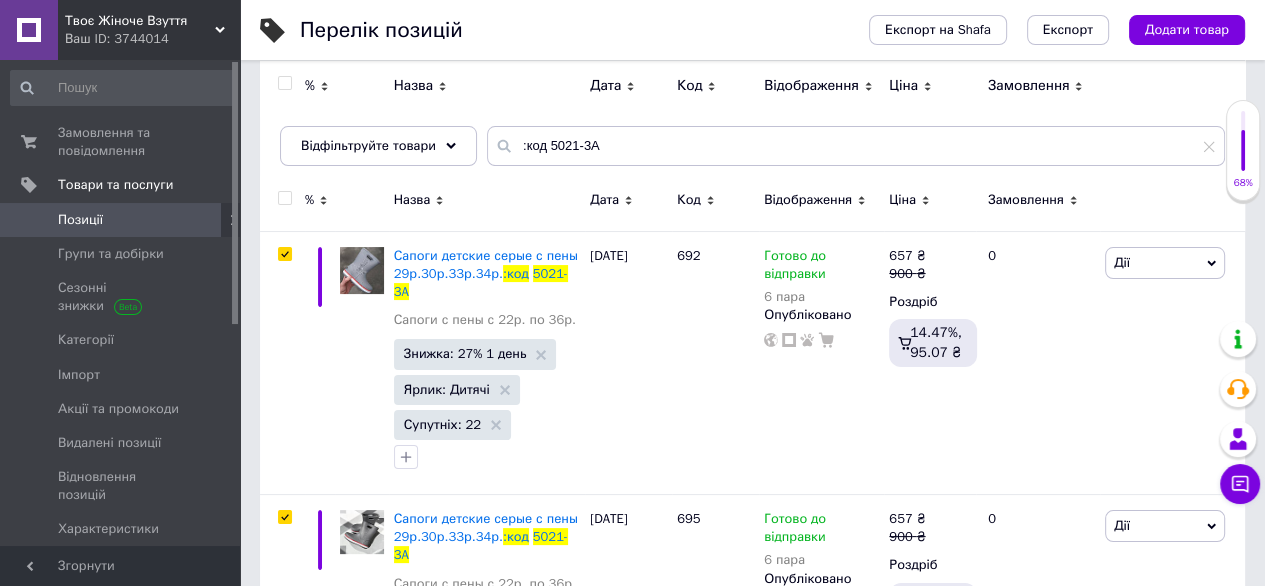 checkbox on "true" 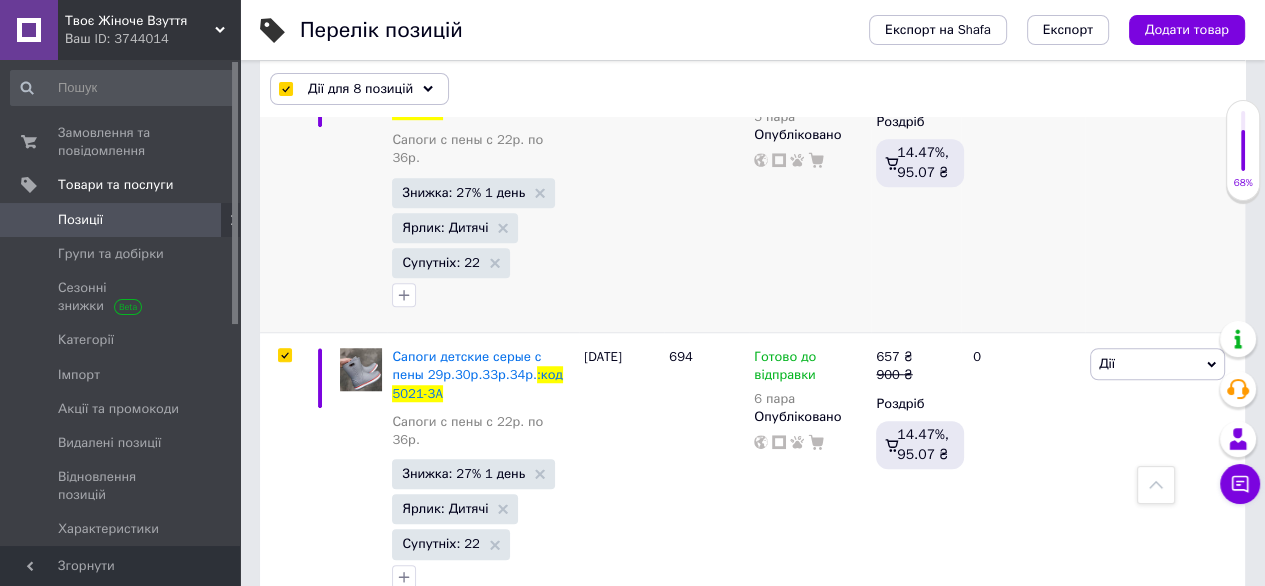 scroll, scrollTop: 1207, scrollLeft: 0, axis: vertical 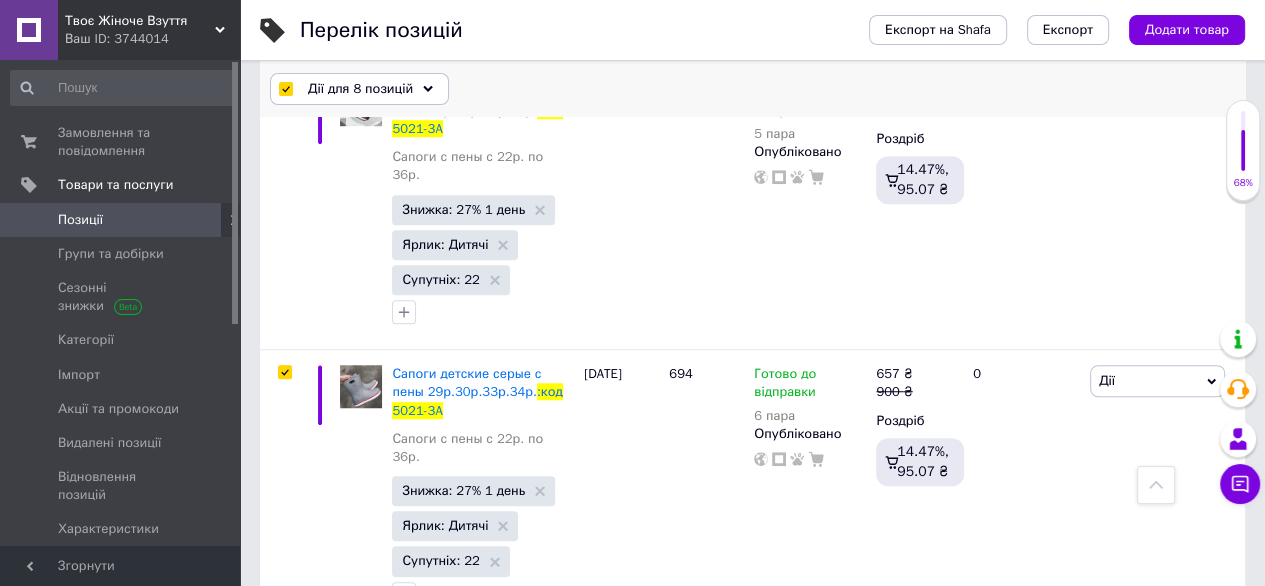 click 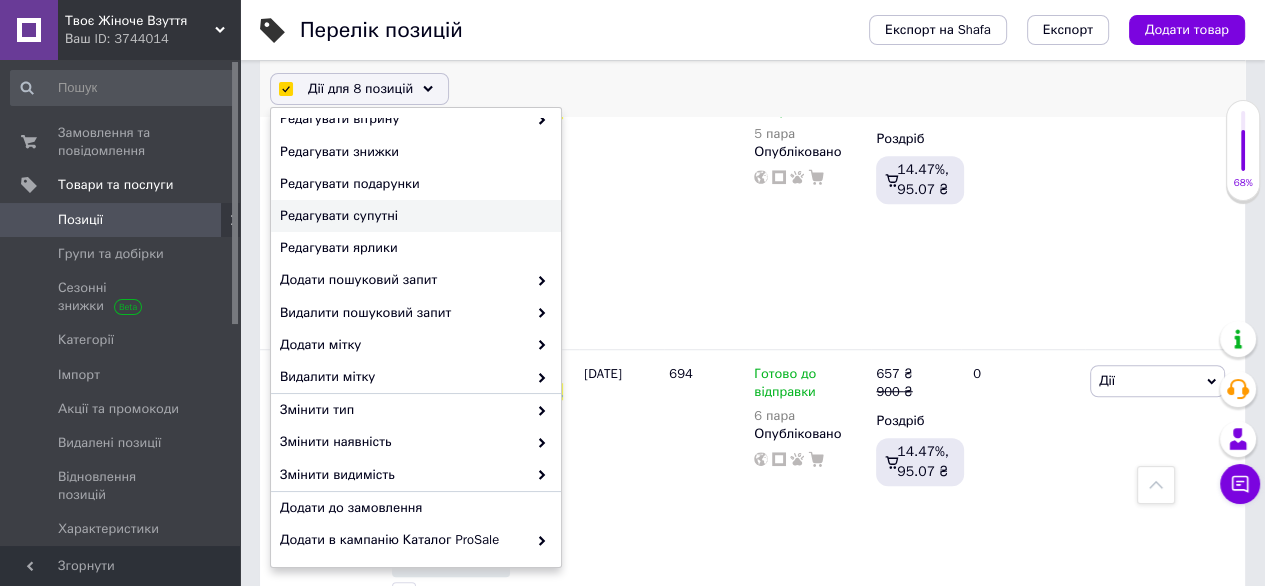 scroll, scrollTop: 240, scrollLeft: 0, axis: vertical 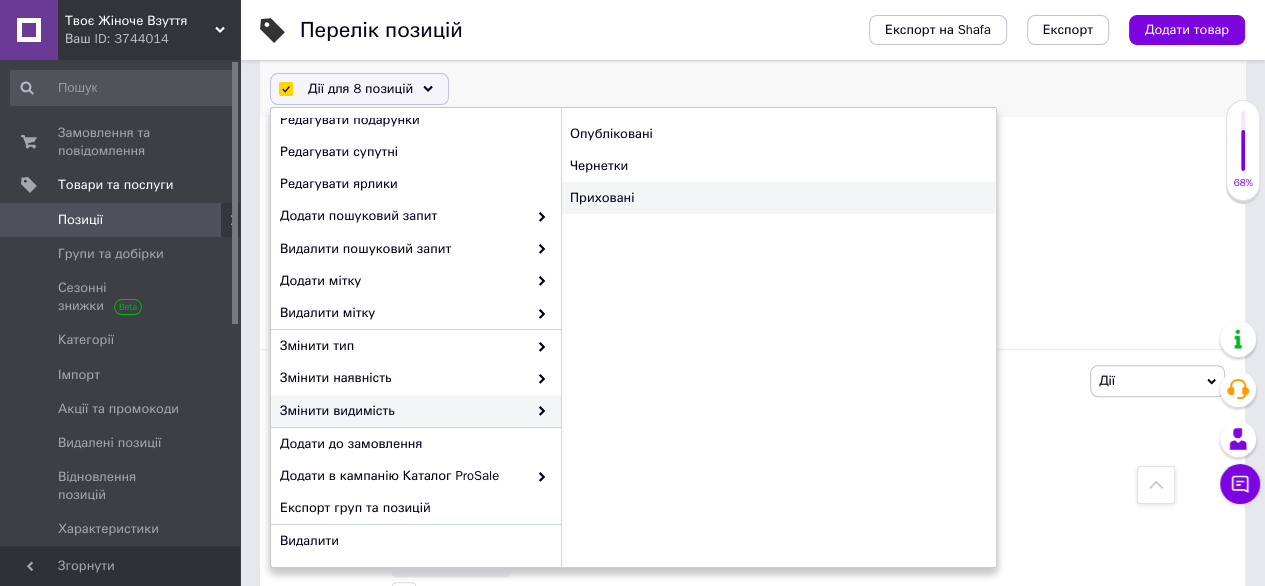 click on "Приховані" at bounding box center [778, 198] 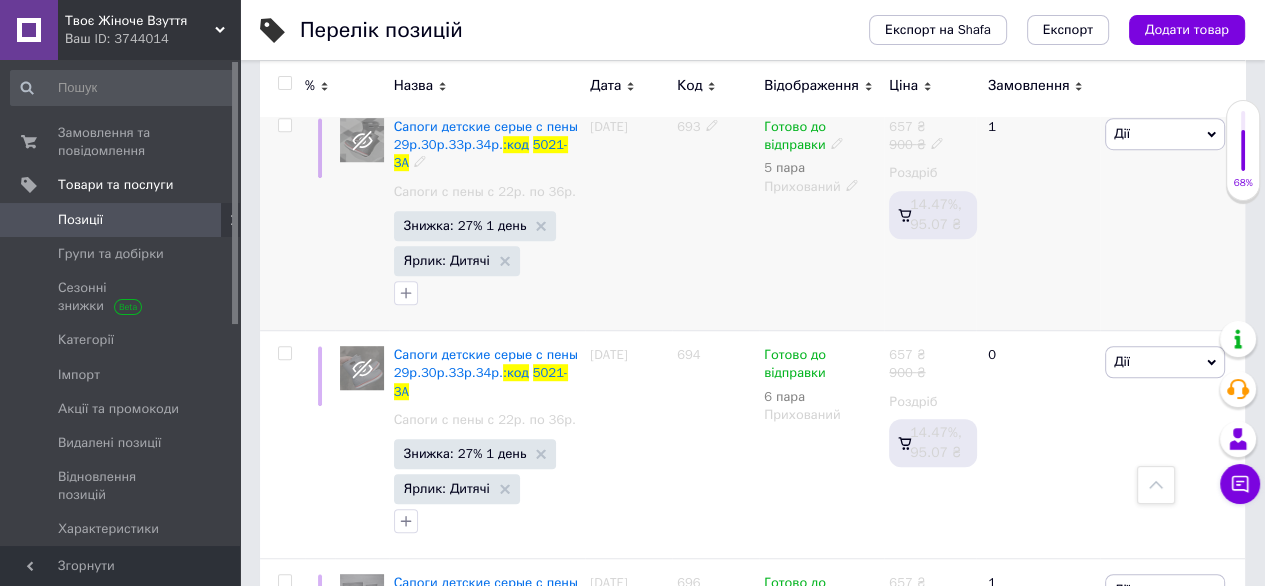 scroll, scrollTop: 1002, scrollLeft: 0, axis: vertical 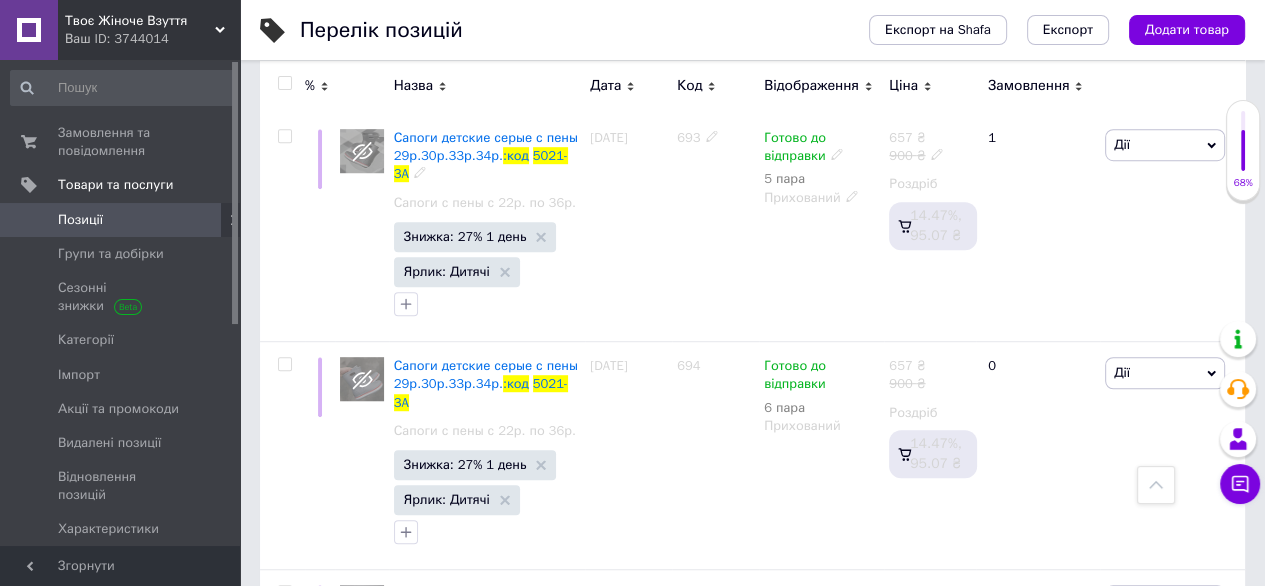 click on "Позиції" at bounding box center (121, 220) 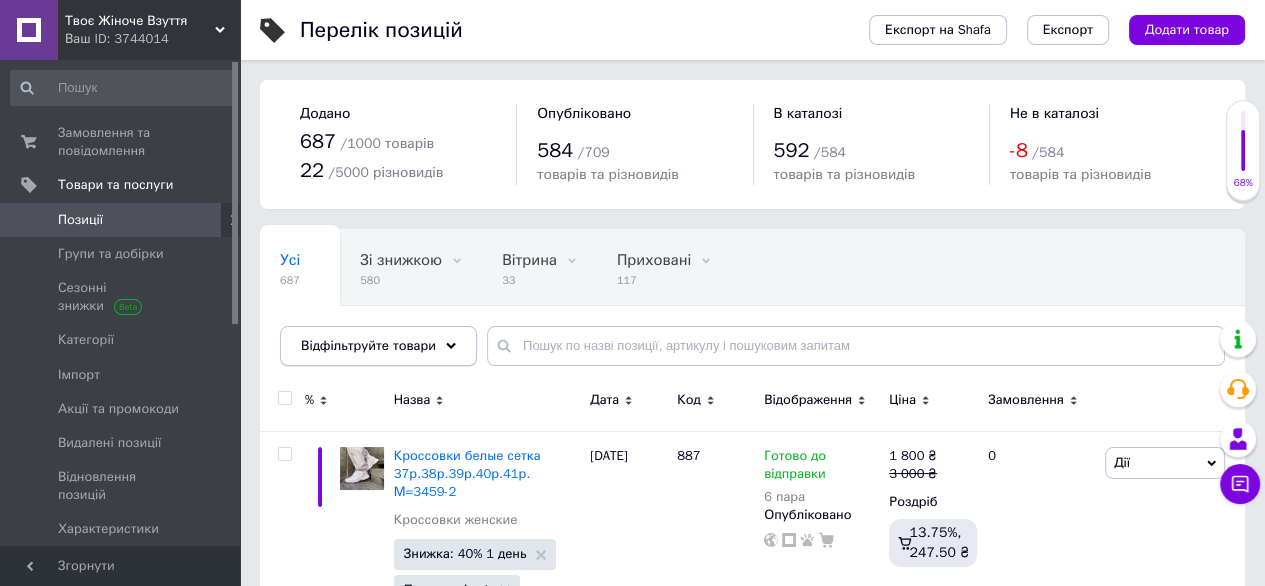 click on "Відфільтруйте товари" at bounding box center [378, 346] 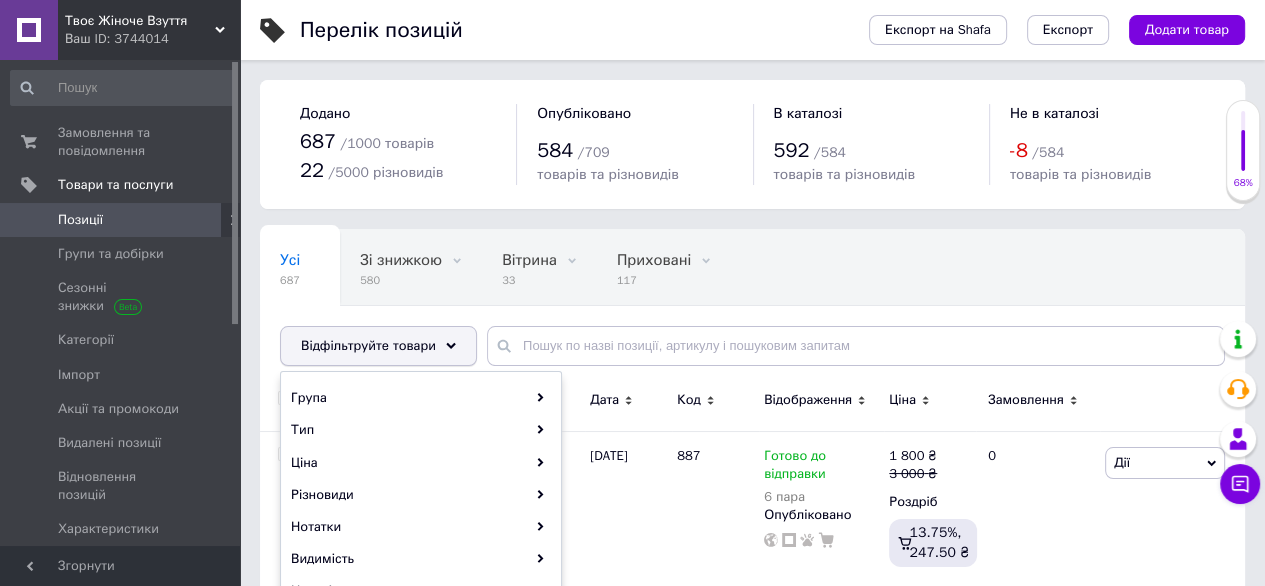 click on "Відфільтруйте товари" at bounding box center [378, 346] 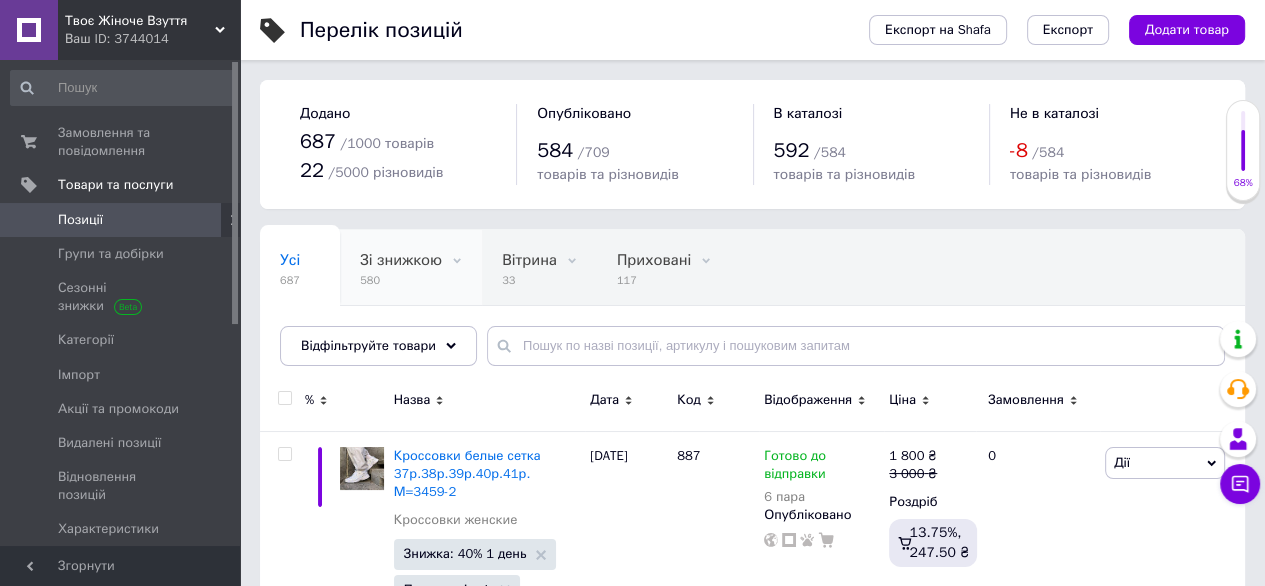 click on "Зі знижкою" at bounding box center [401, 260] 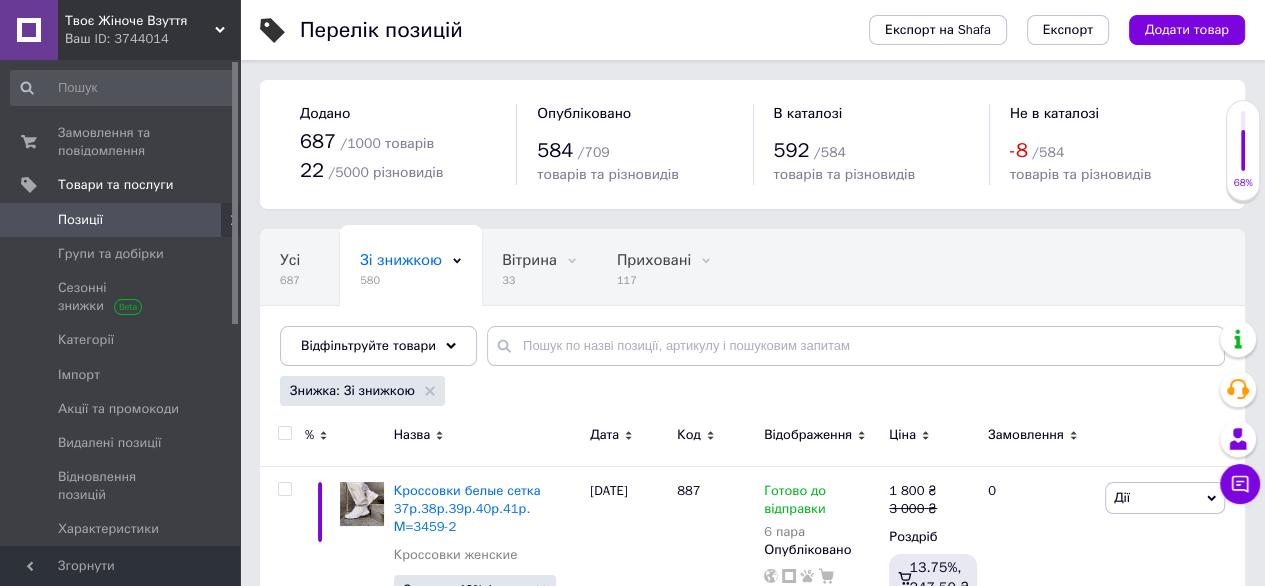 click on "Позиції" at bounding box center (80, 220) 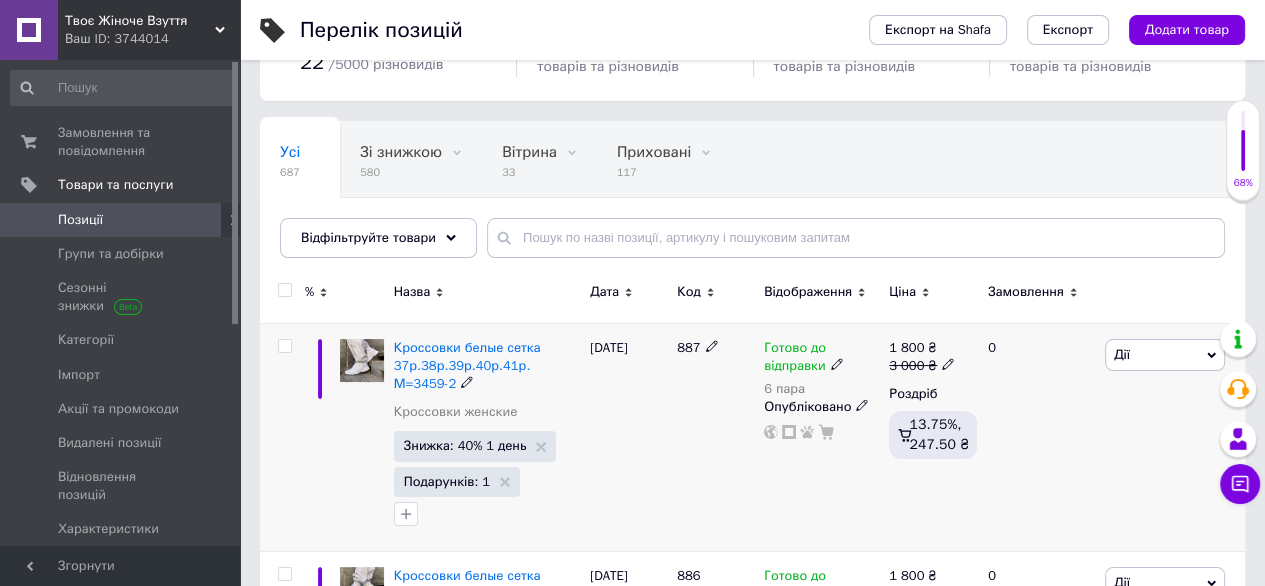 scroll, scrollTop: 200, scrollLeft: 0, axis: vertical 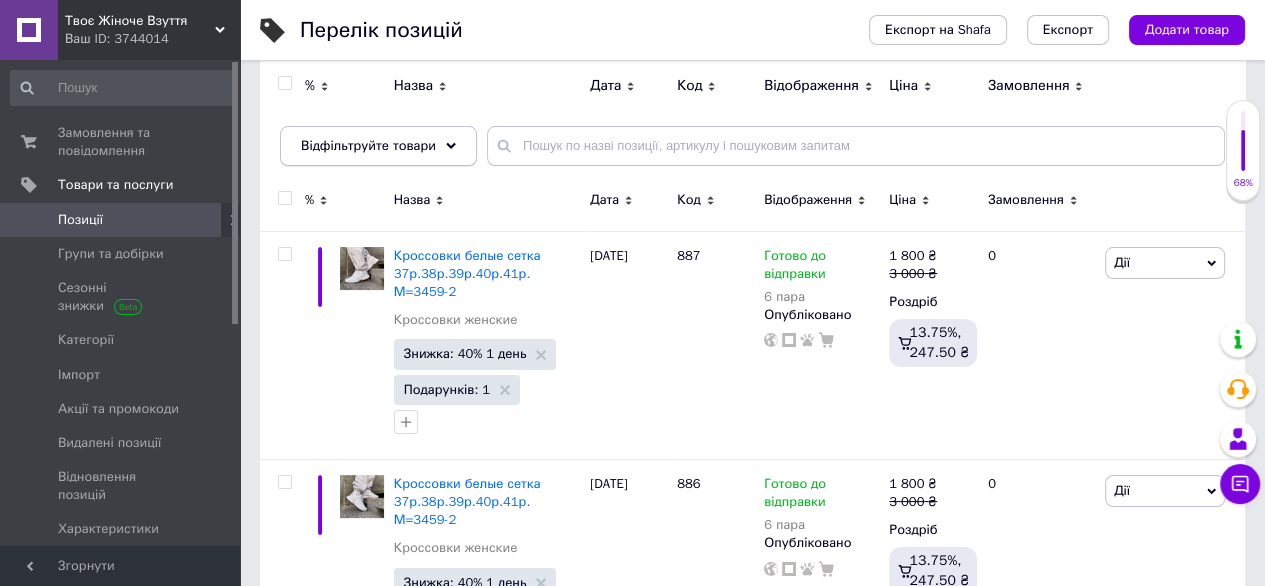 click 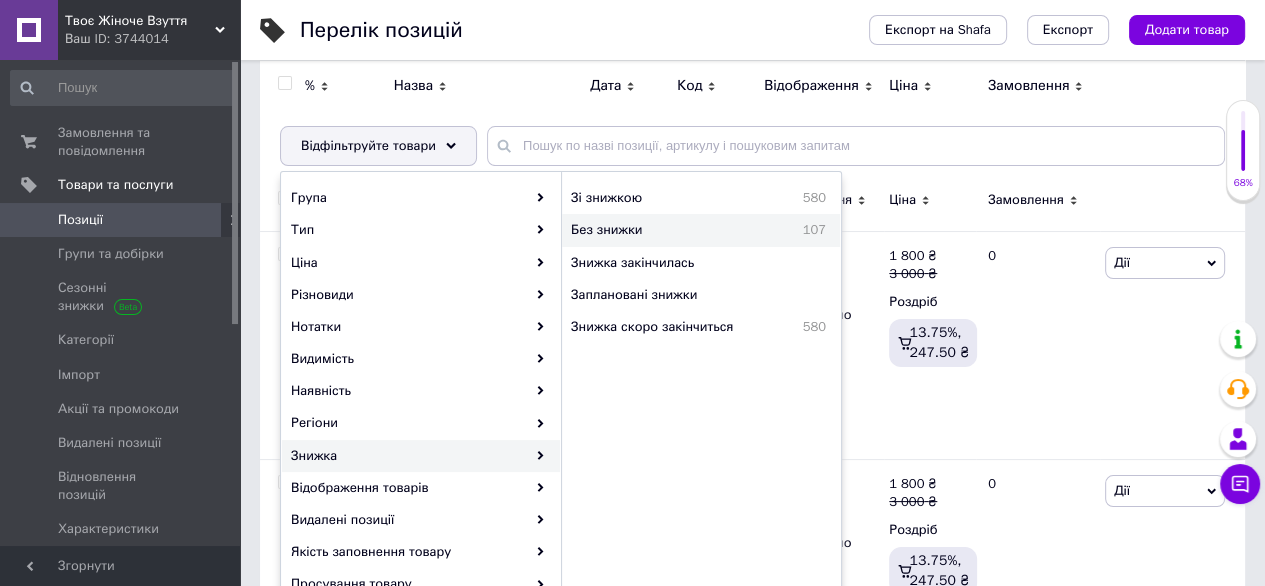 click on "Без знижки" at bounding box center (658, 230) 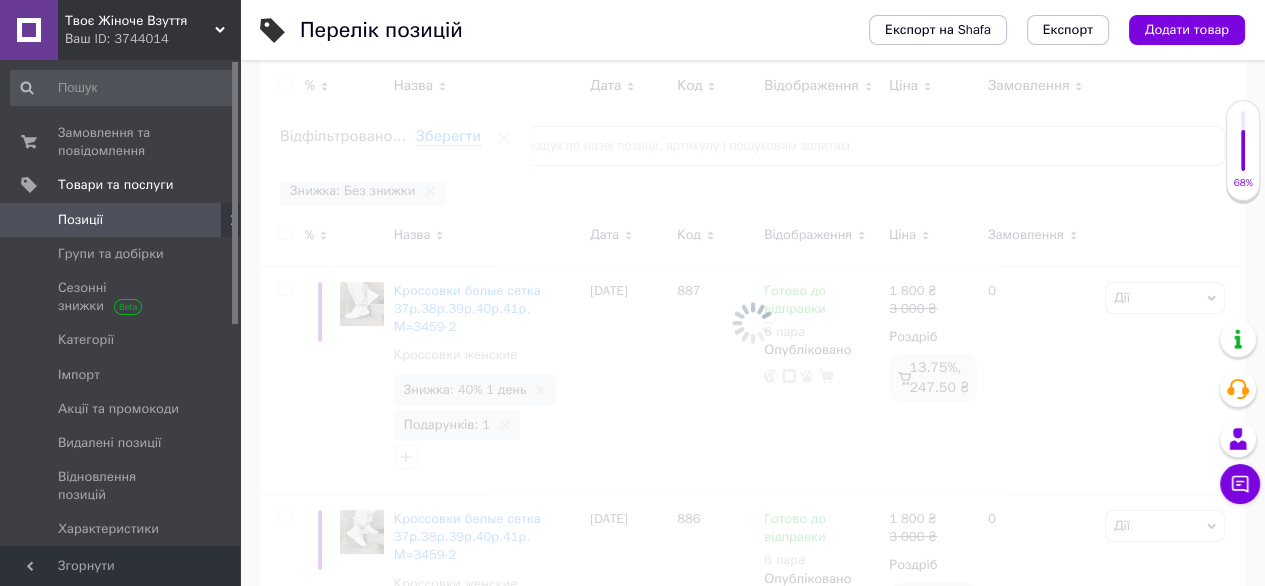 scroll, scrollTop: 0, scrollLeft: 72, axis: horizontal 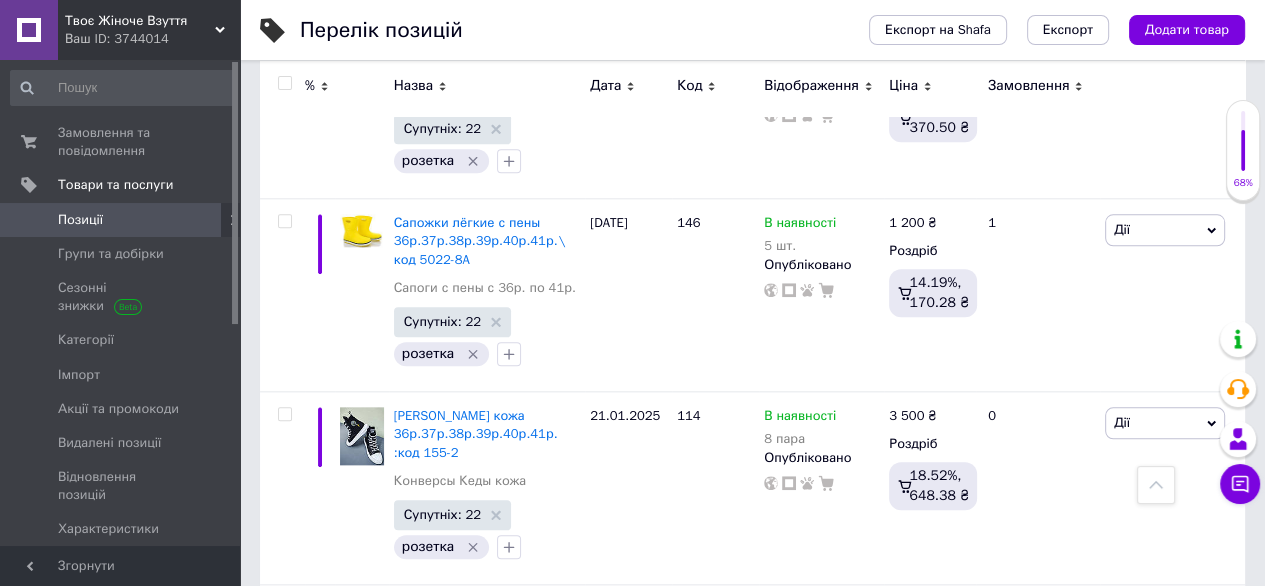 click on "Позиції" at bounding box center (123, 220) 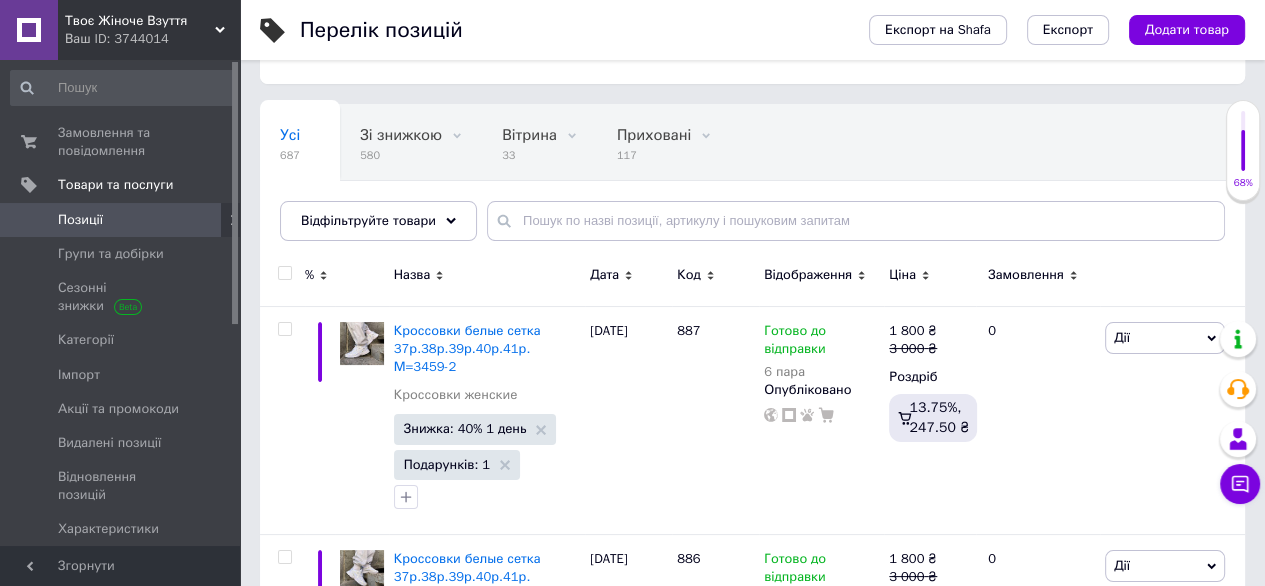 scroll, scrollTop: 200, scrollLeft: 0, axis: vertical 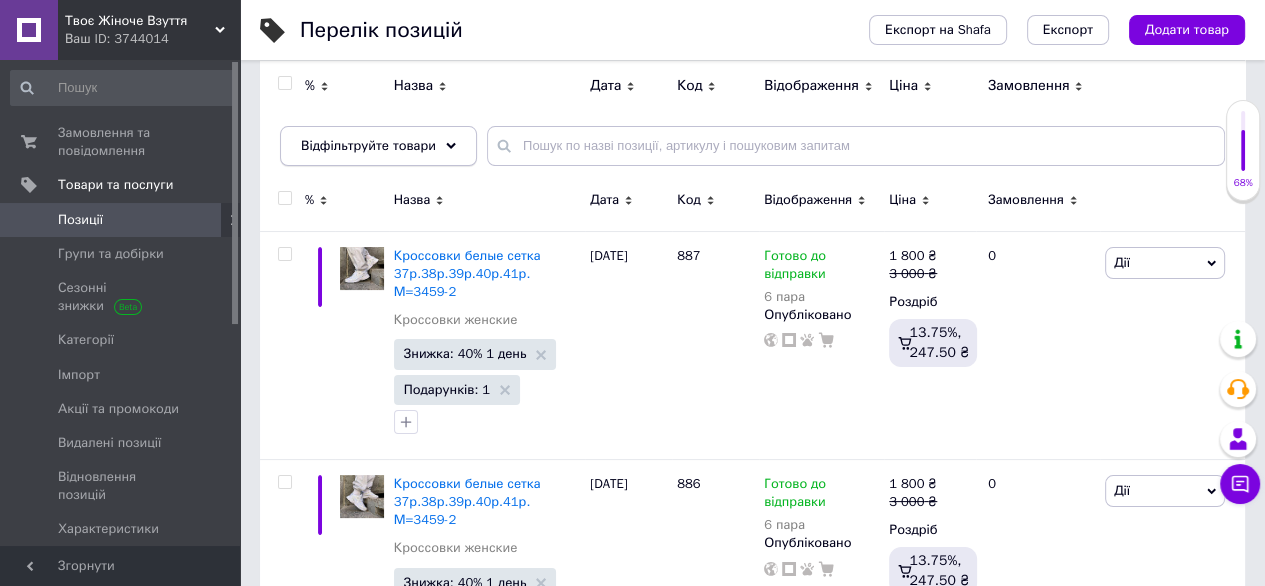 click 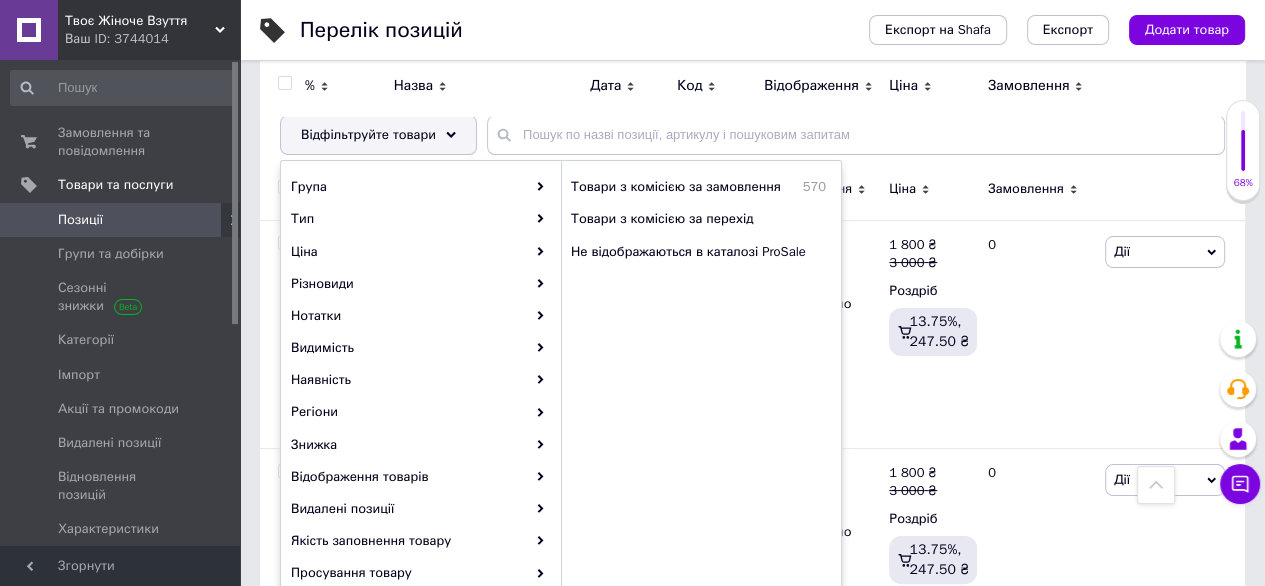 scroll, scrollTop: 200, scrollLeft: 0, axis: vertical 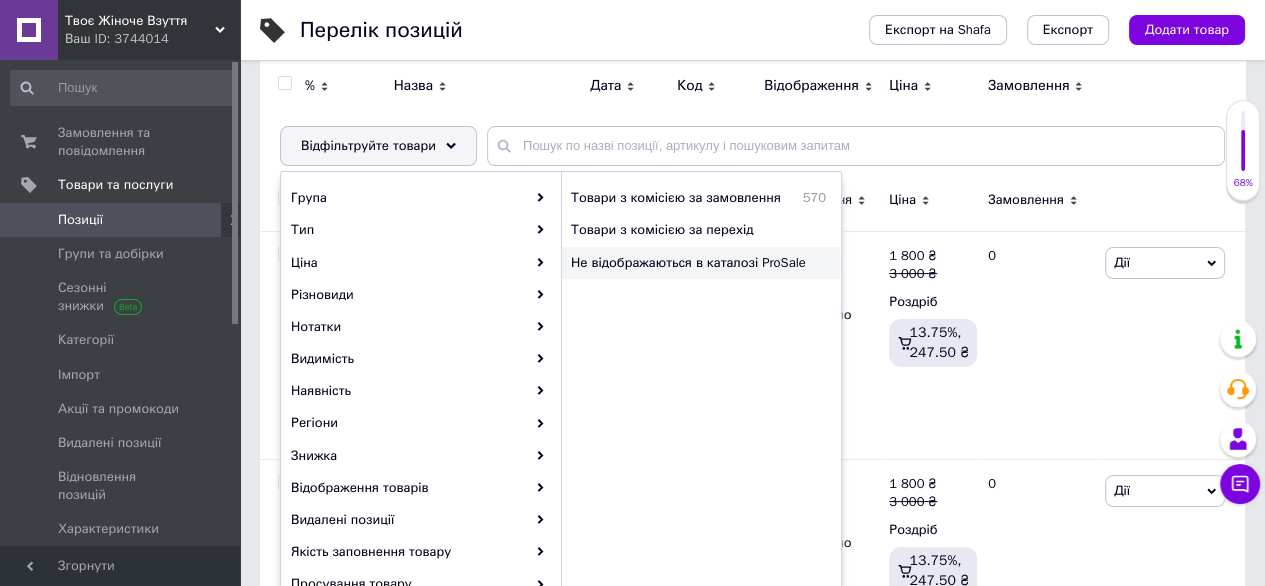 click on "Не відображаються в каталозі ProSale" at bounding box center (693, 263) 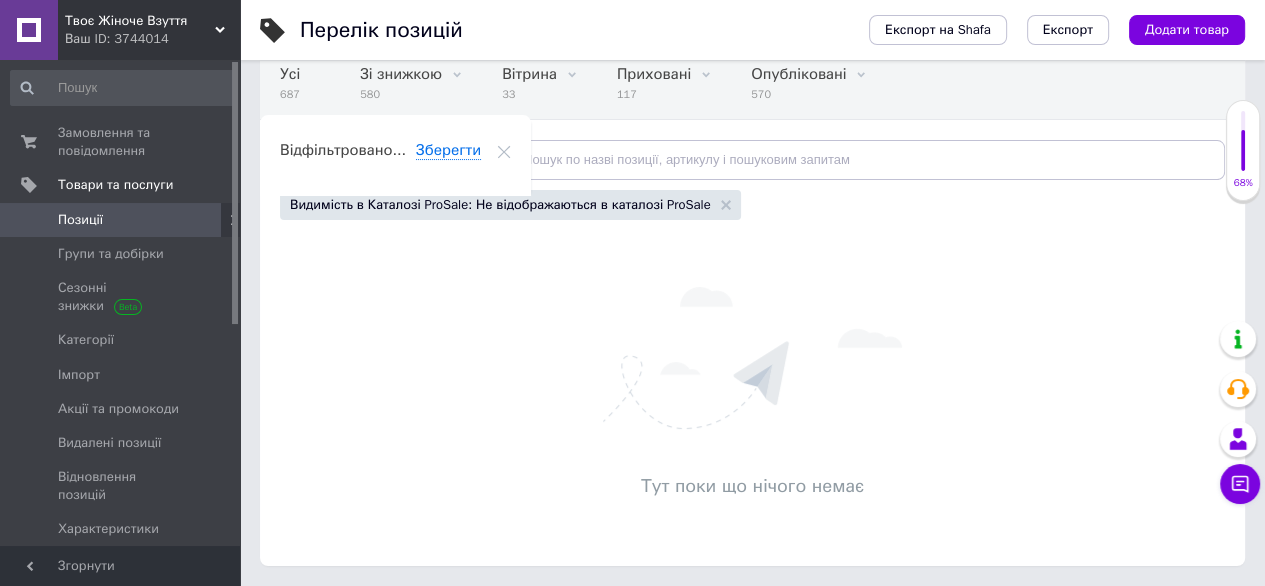 scroll, scrollTop: 0, scrollLeft: 72, axis: horizontal 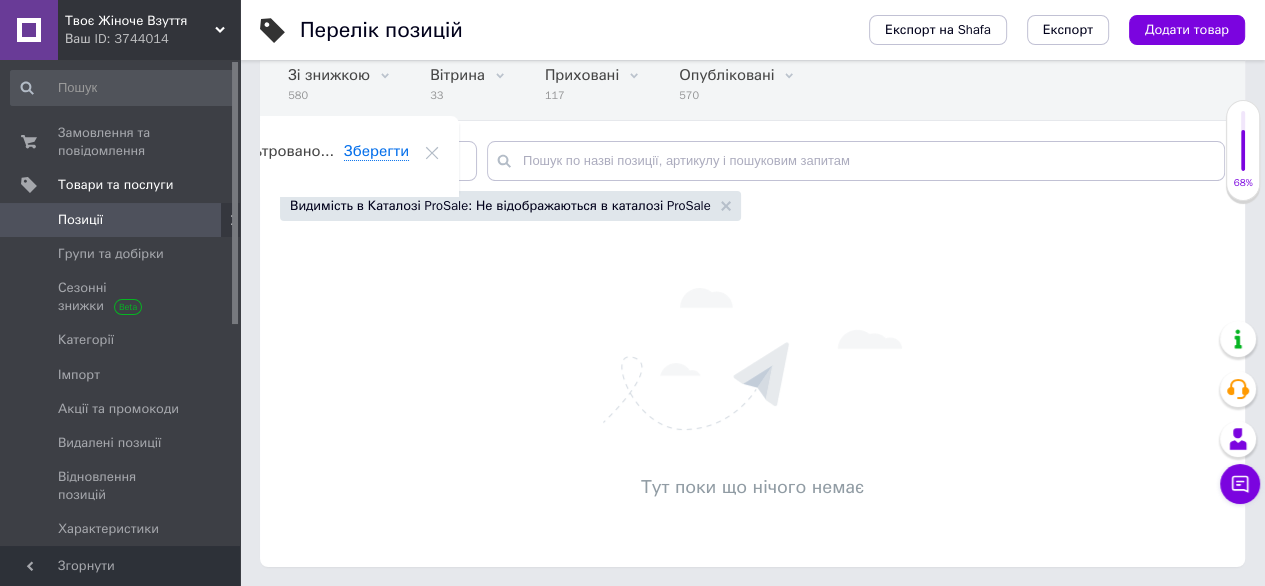 click on "Позиції" at bounding box center [80, 220] 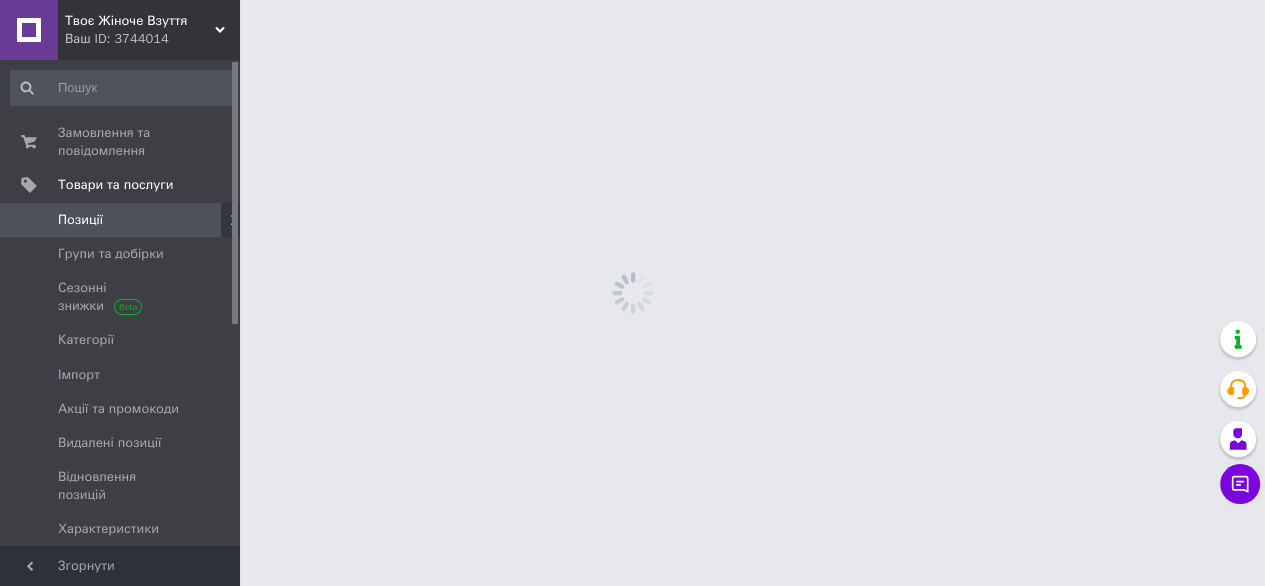 scroll, scrollTop: 0, scrollLeft: 0, axis: both 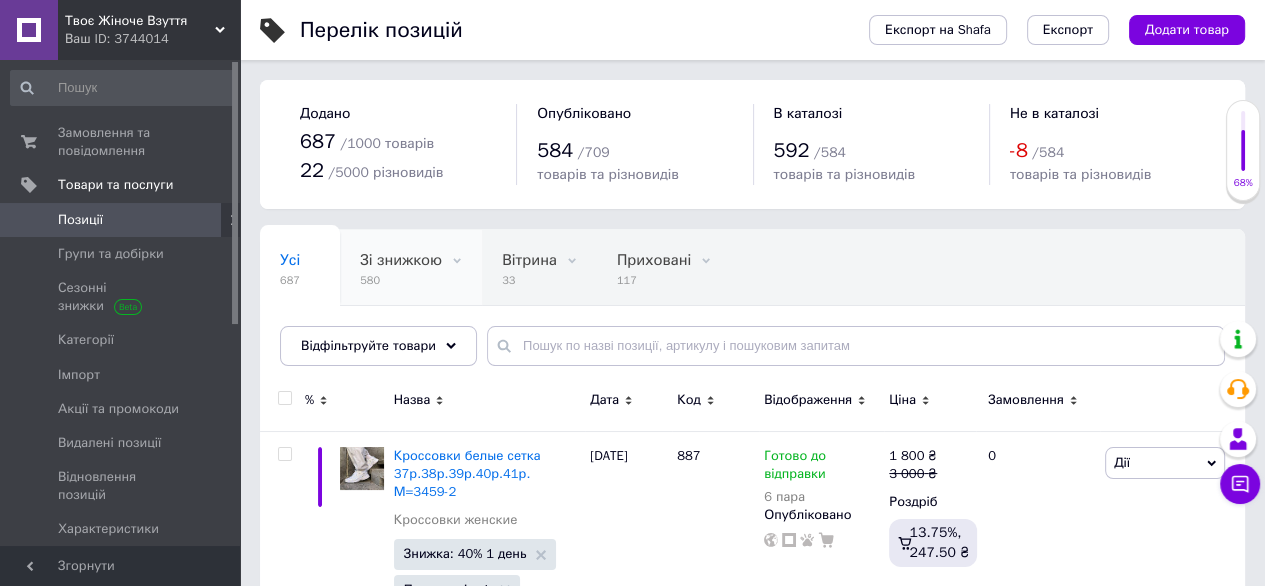 click on "Зі знижкою 580" at bounding box center [411, 268] 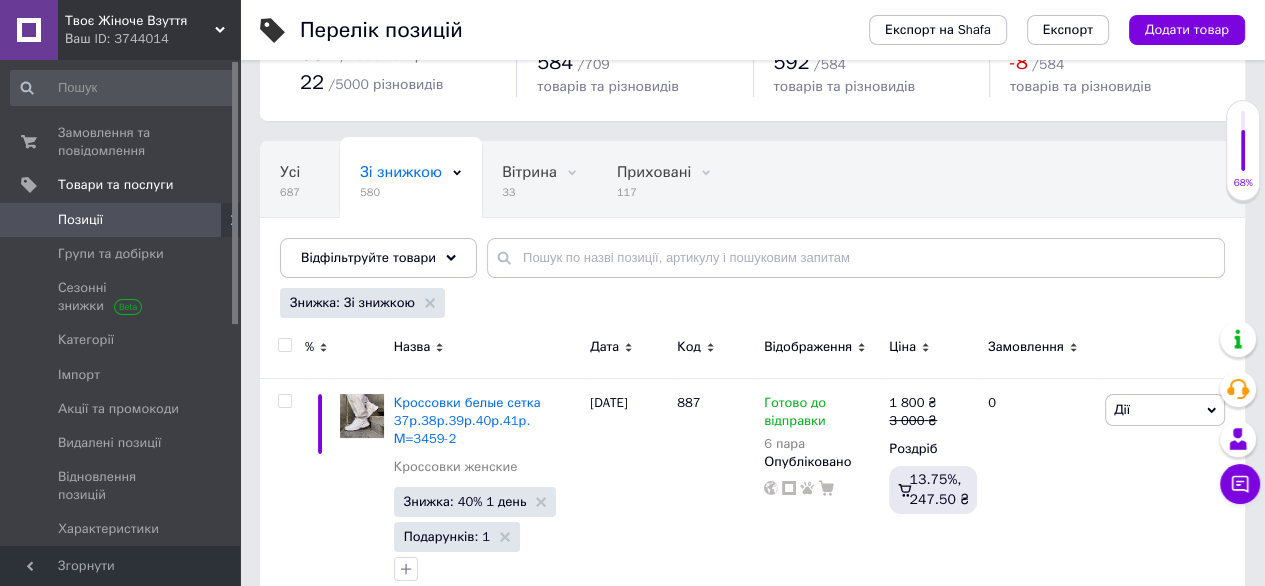 scroll, scrollTop: 100, scrollLeft: 0, axis: vertical 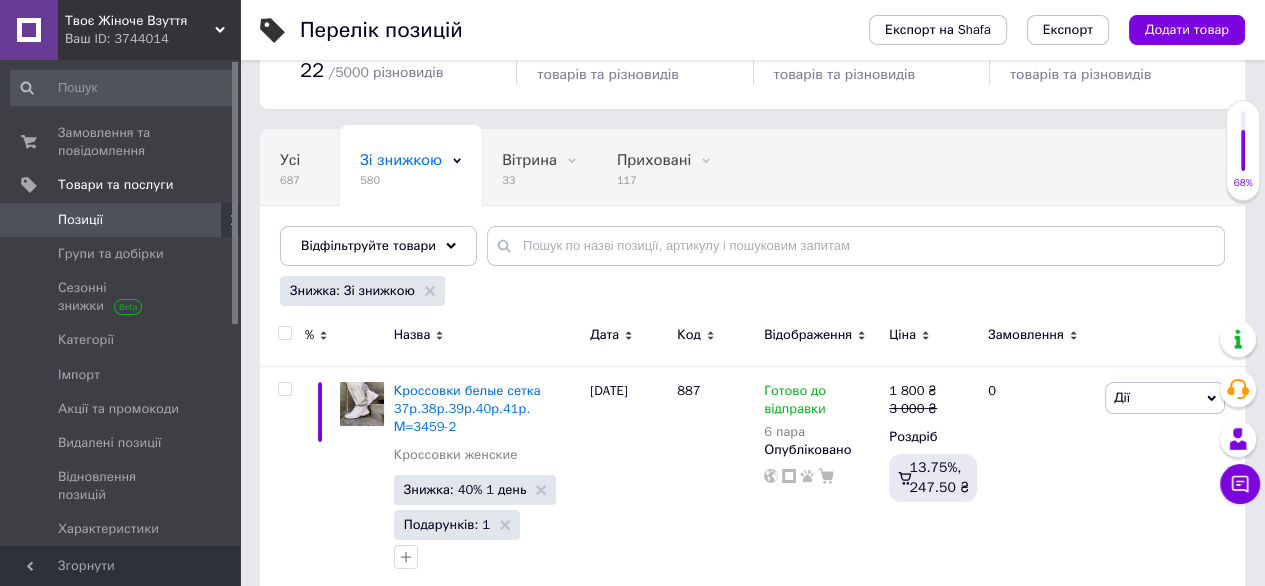 click at bounding box center (284, 333) 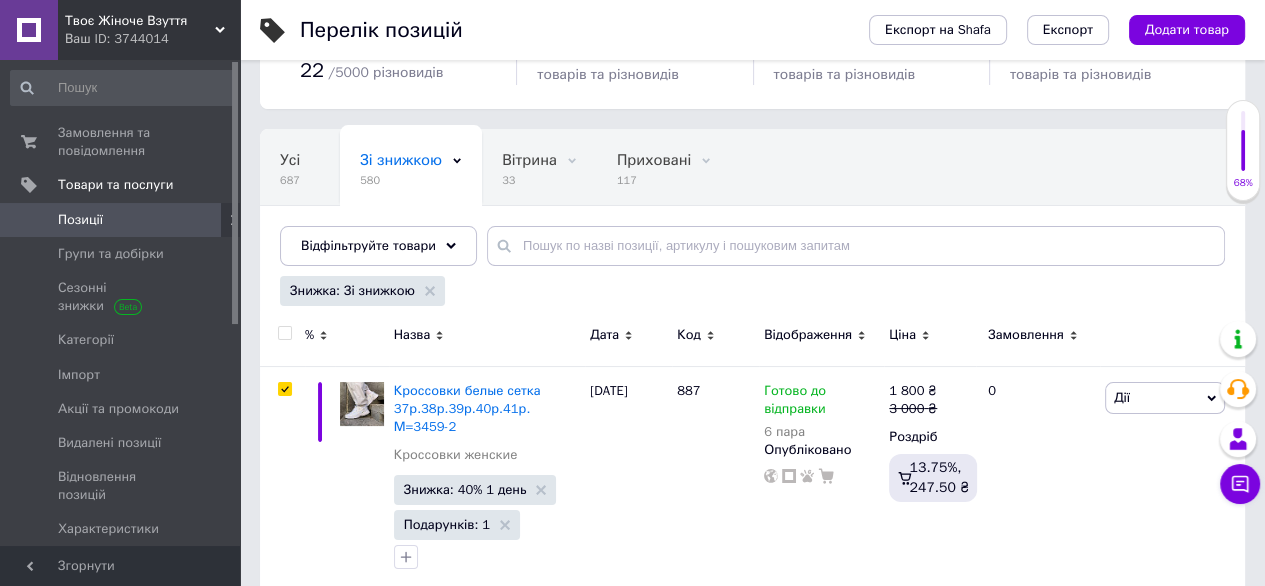checkbox on "true" 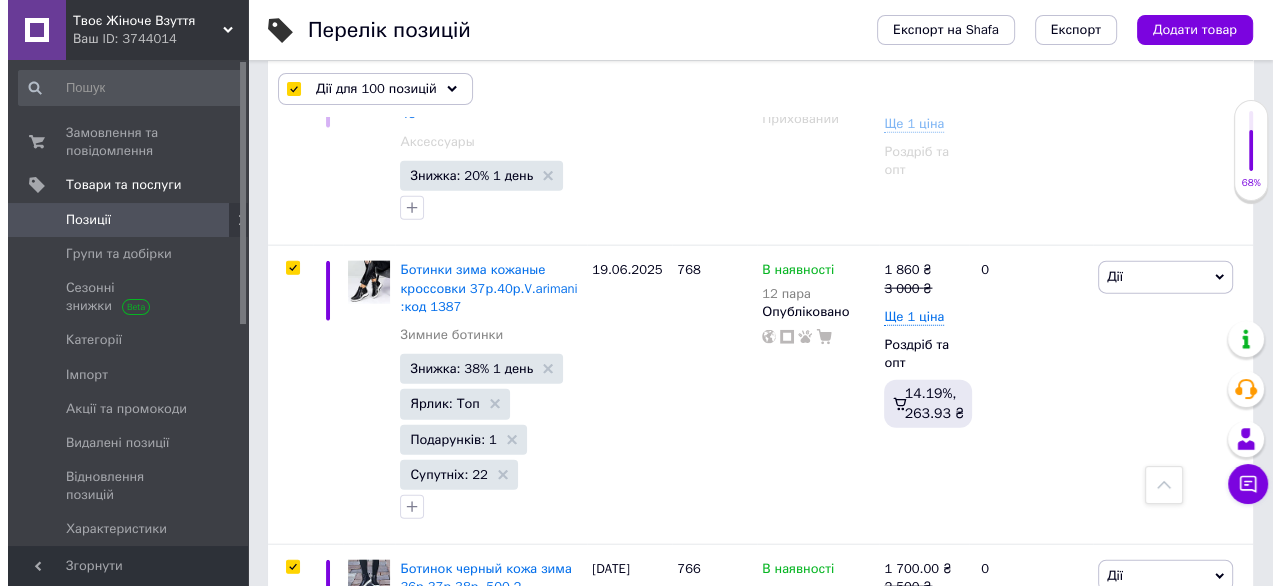 scroll, scrollTop: 23389, scrollLeft: 0, axis: vertical 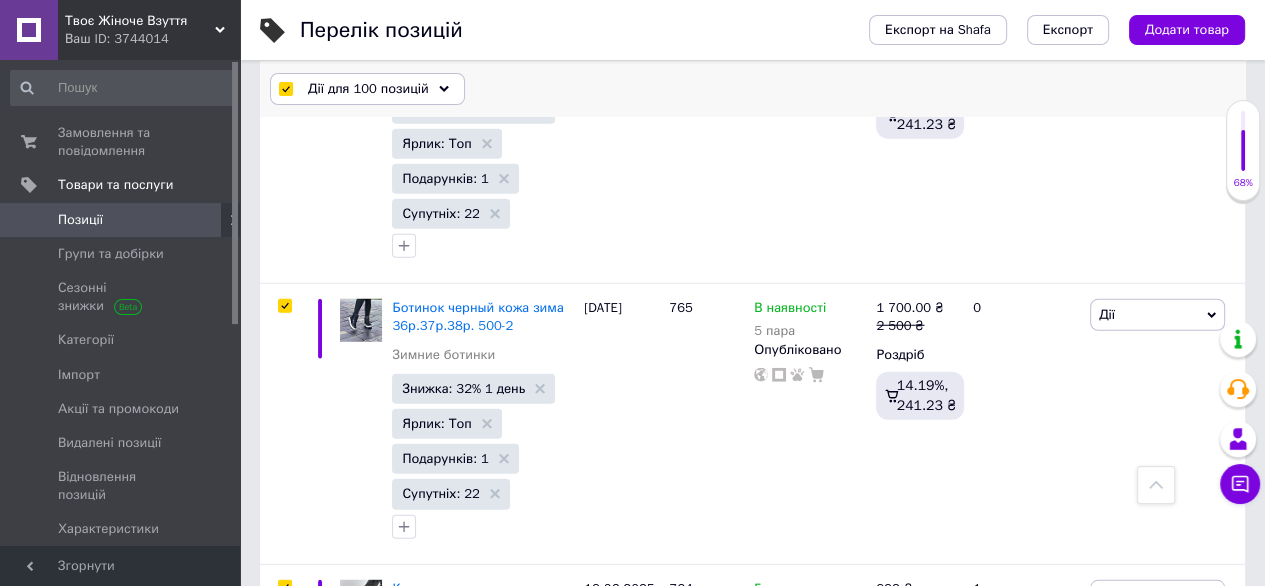 click 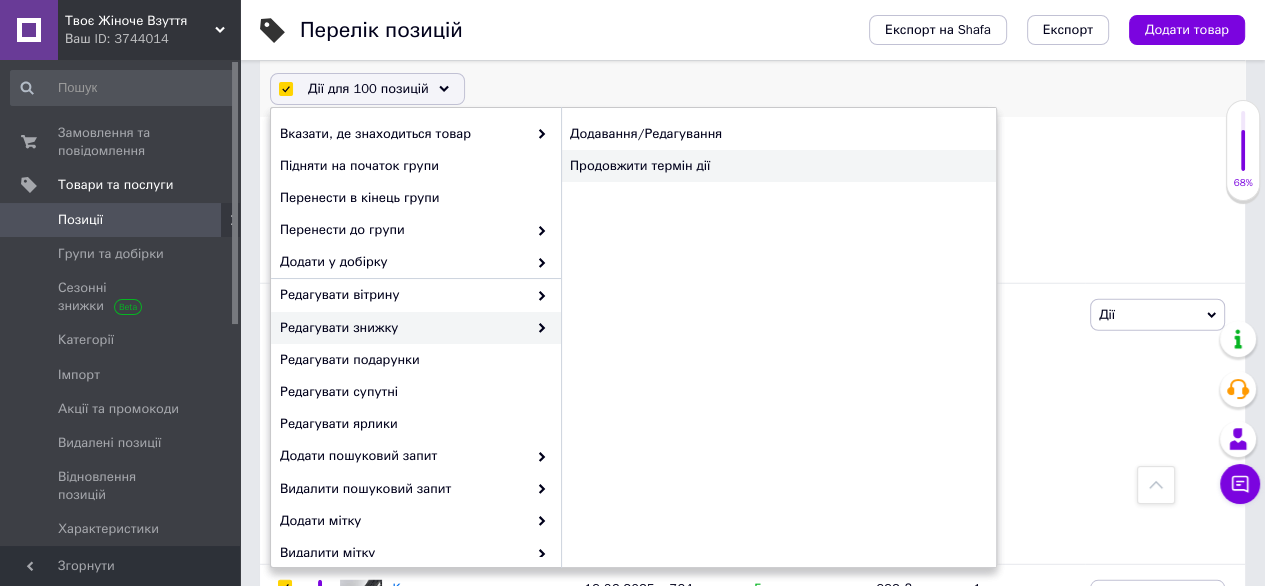 click on "Продовжити термін дії" at bounding box center [778, 166] 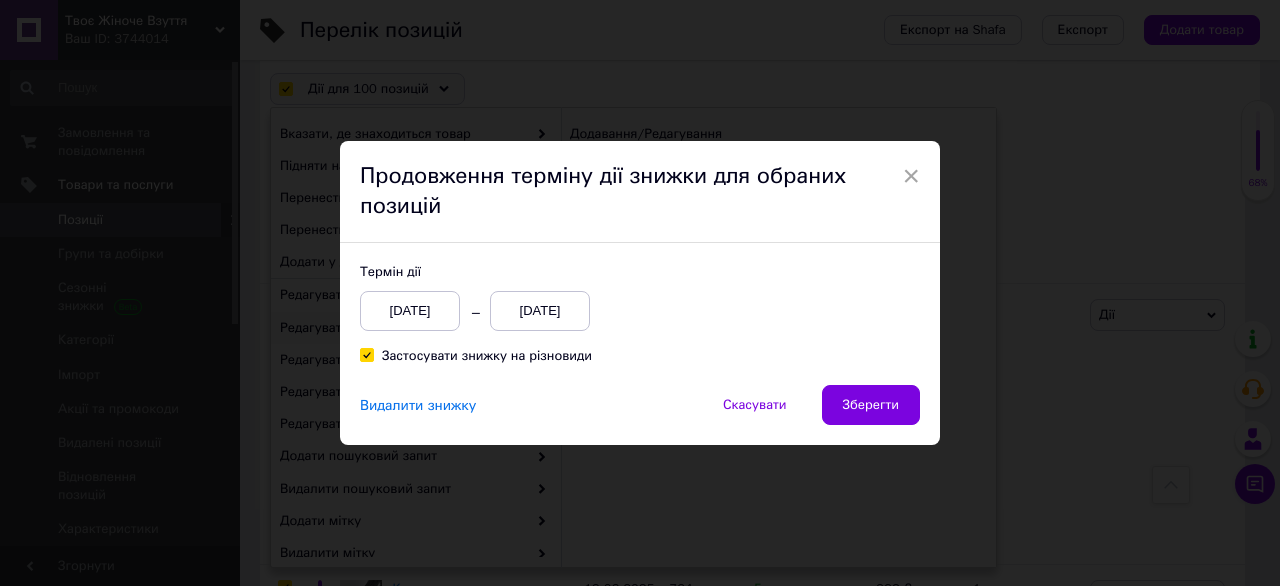 click on "[DATE]" at bounding box center [540, 311] 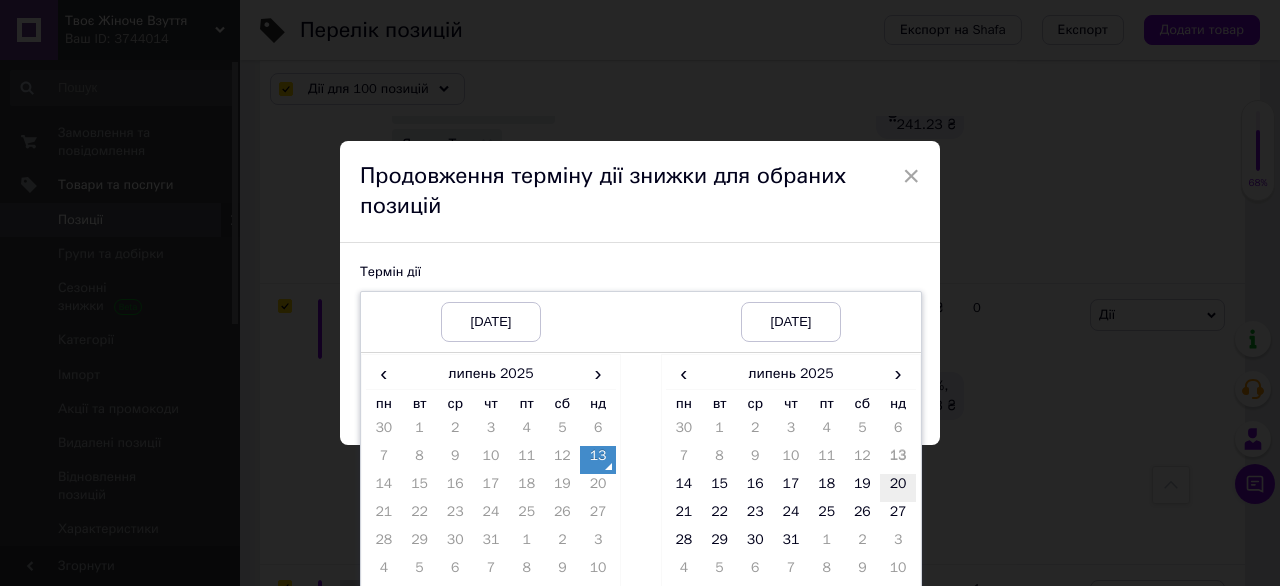 click on "20" at bounding box center (898, 488) 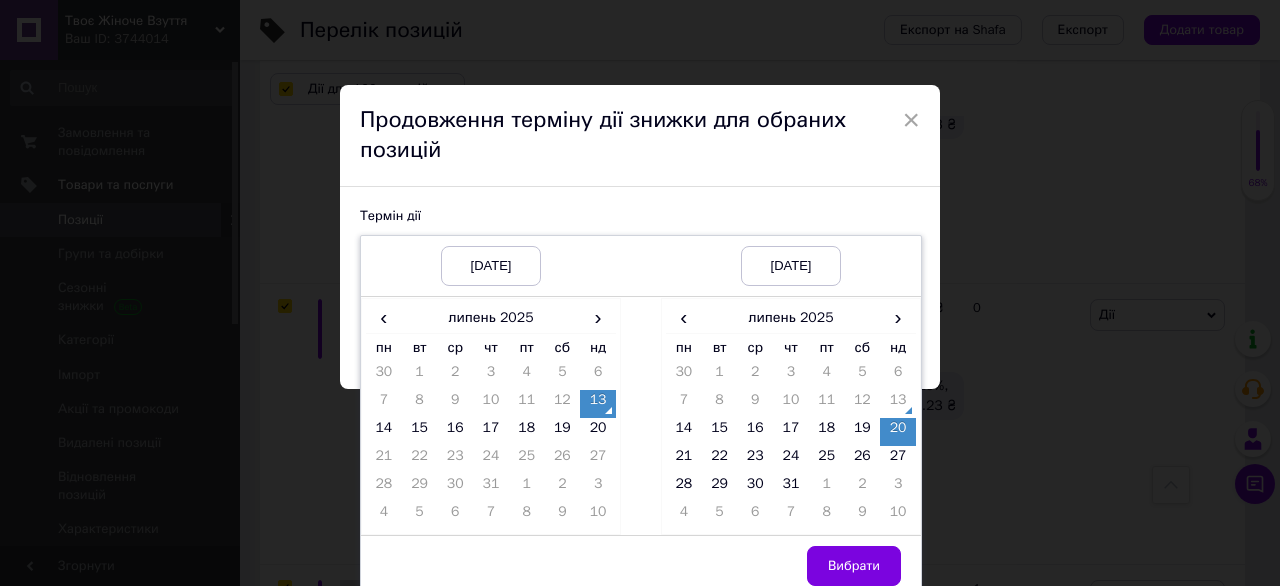 scroll, scrollTop: 64, scrollLeft: 0, axis: vertical 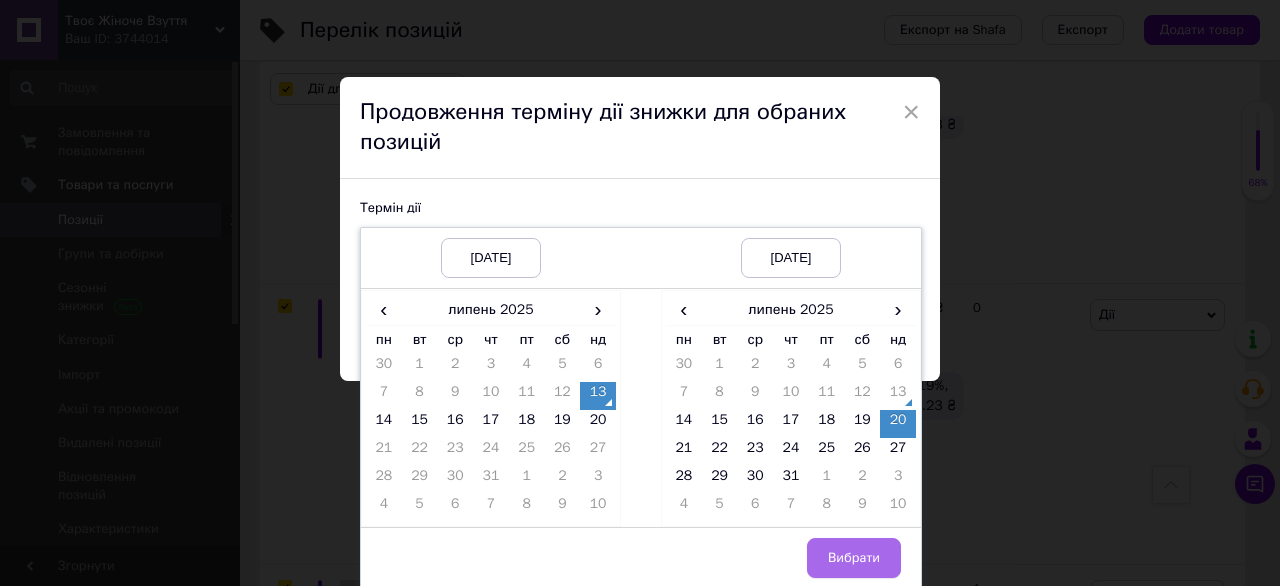 click on "Вибрати" at bounding box center (854, 558) 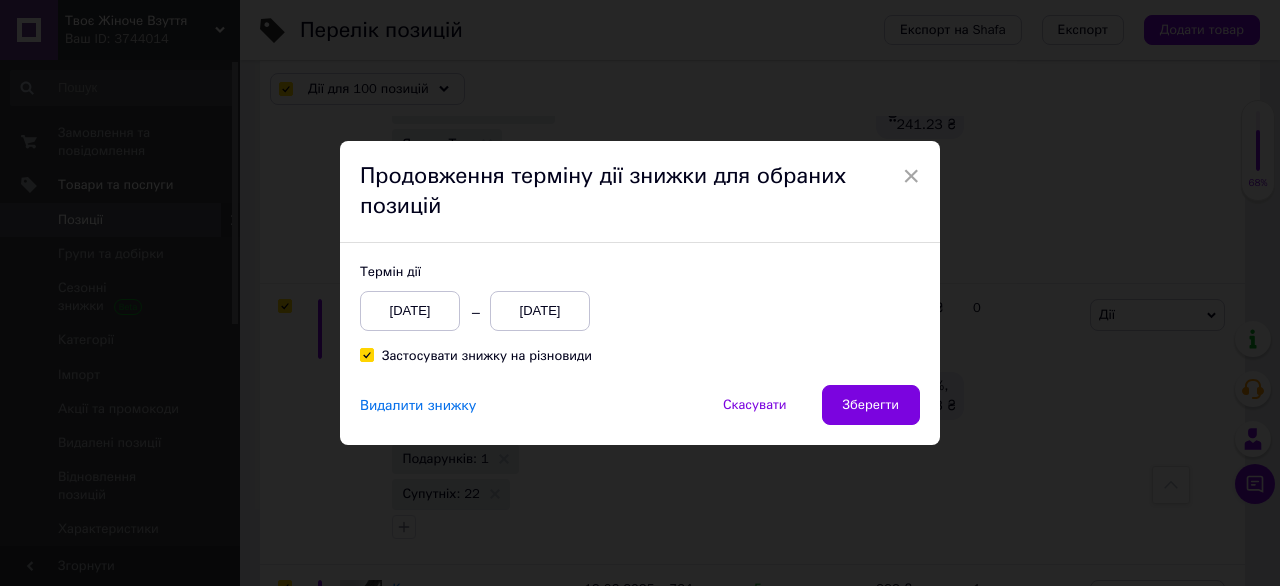scroll, scrollTop: 0, scrollLeft: 0, axis: both 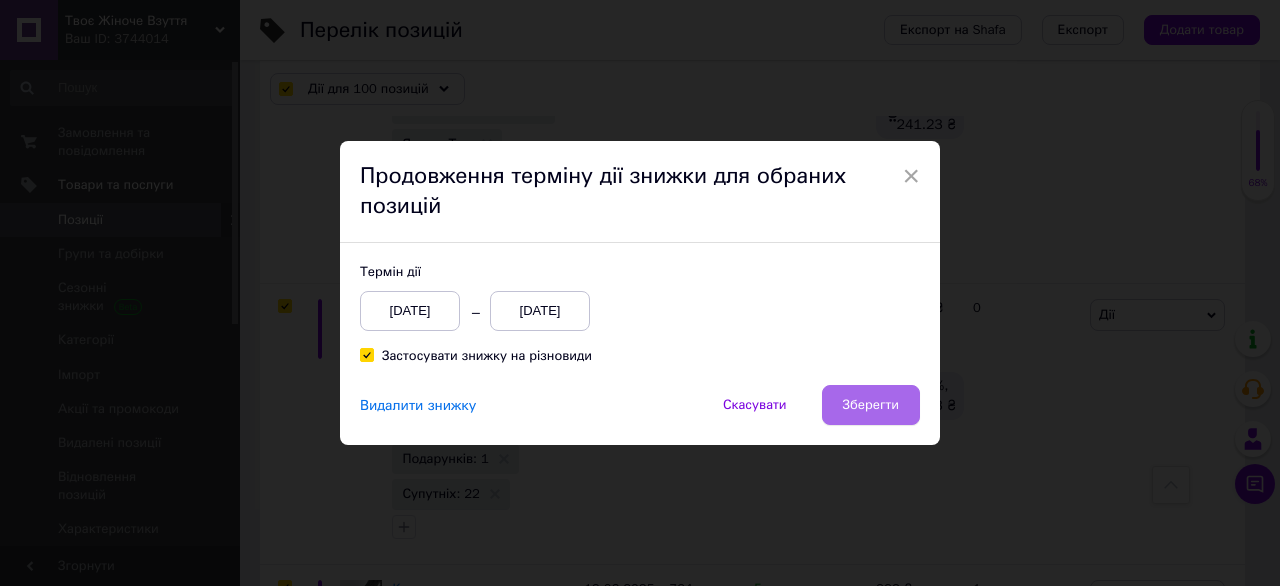click on "Зберегти" at bounding box center (871, 405) 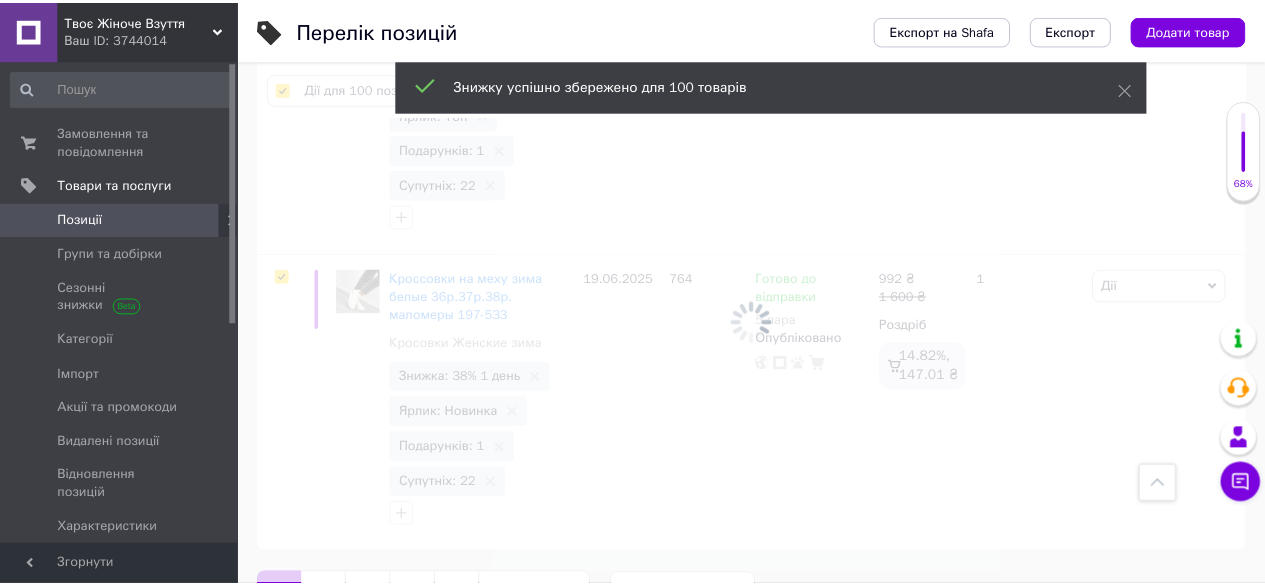 scroll, scrollTop: 23262, scrollLeft: 0, axis: vertical 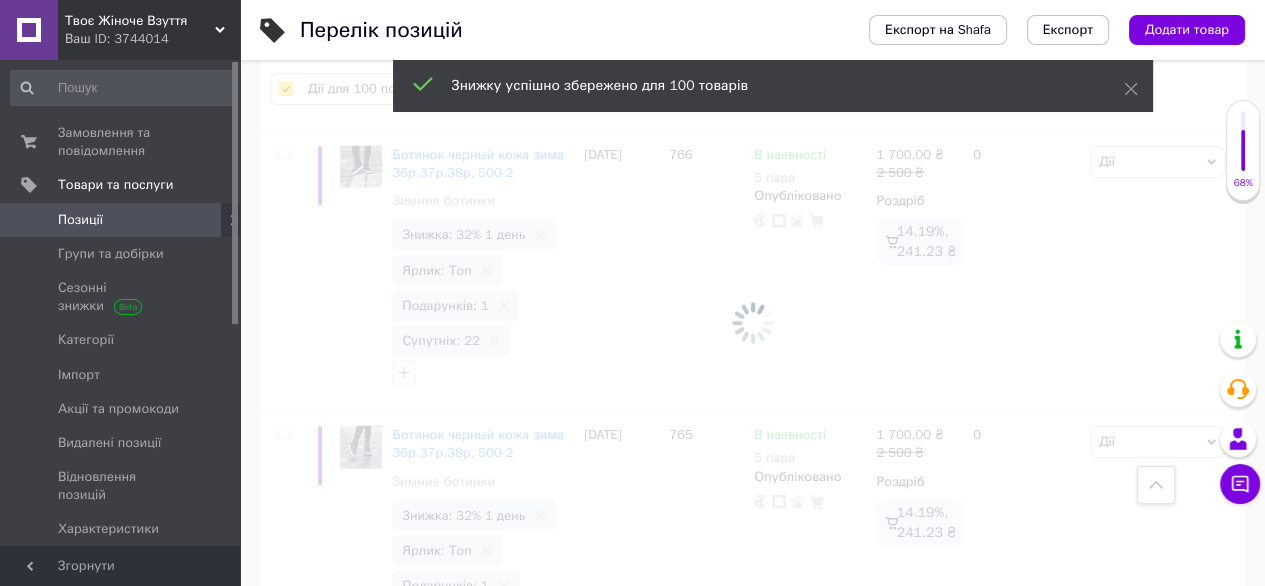 checkbox on "false" 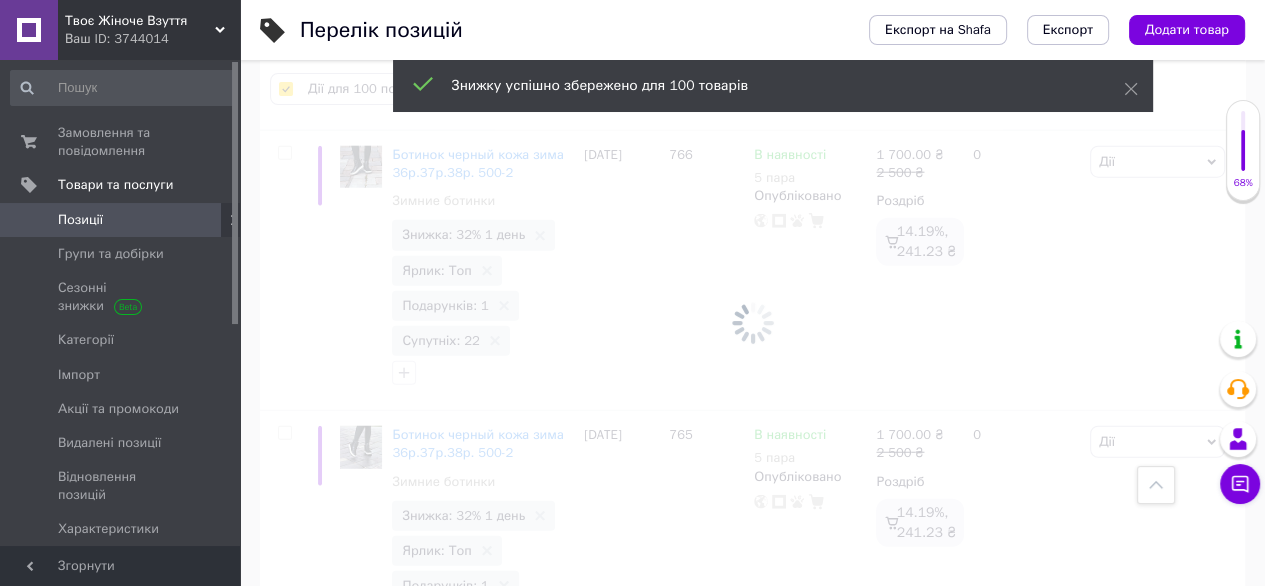 checkbox on "false" 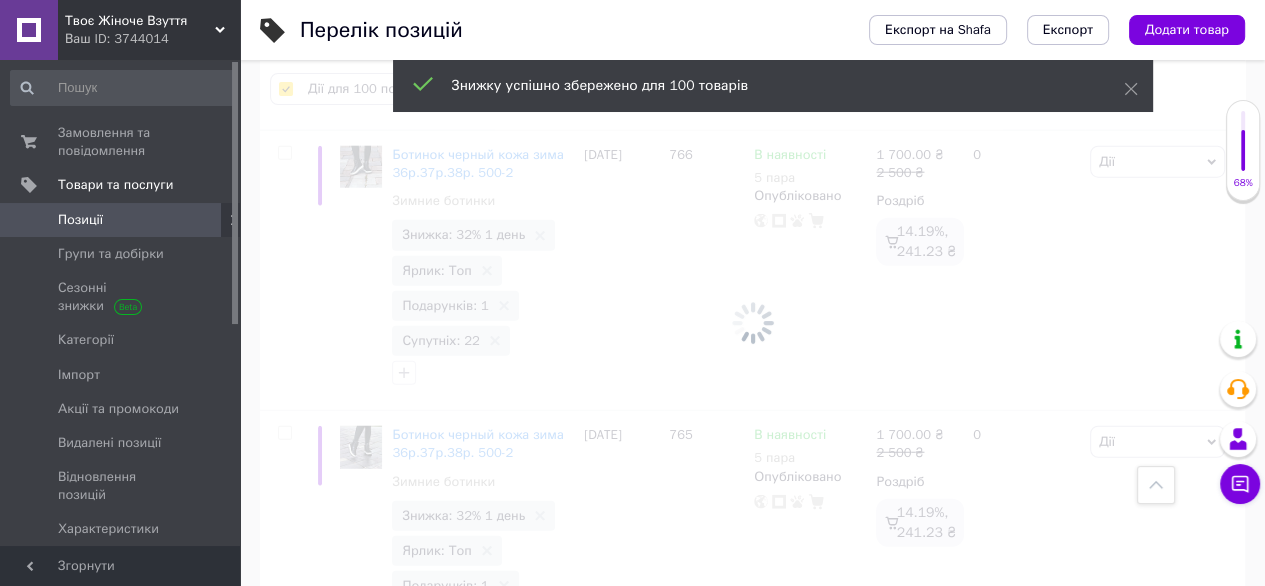 checkbox on "false" 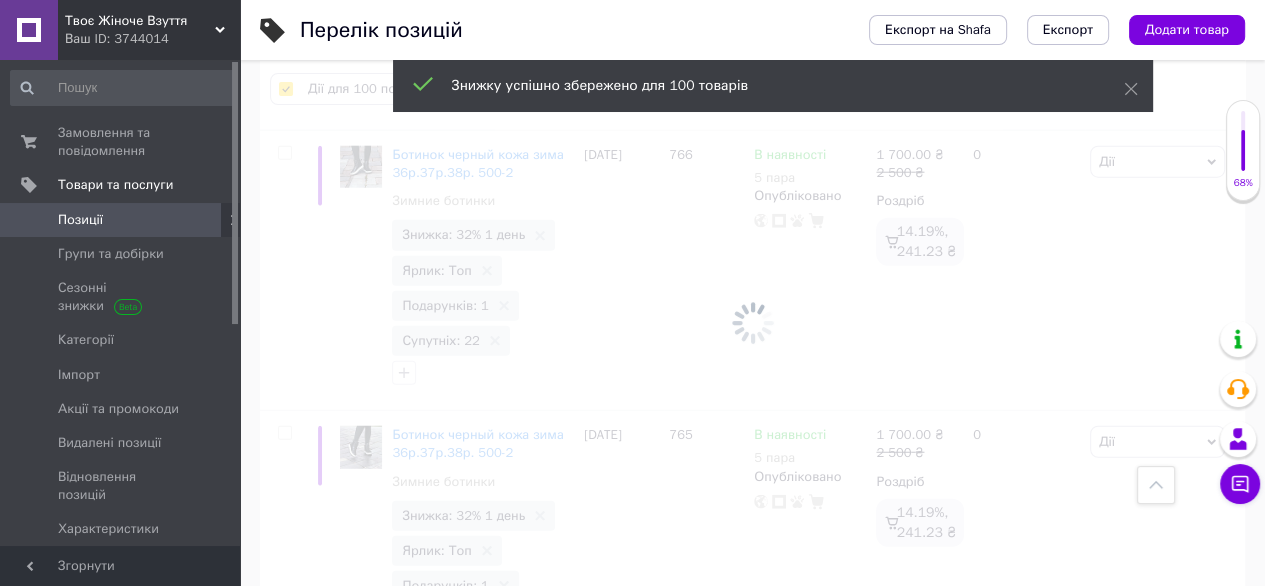 checkbox on "false" 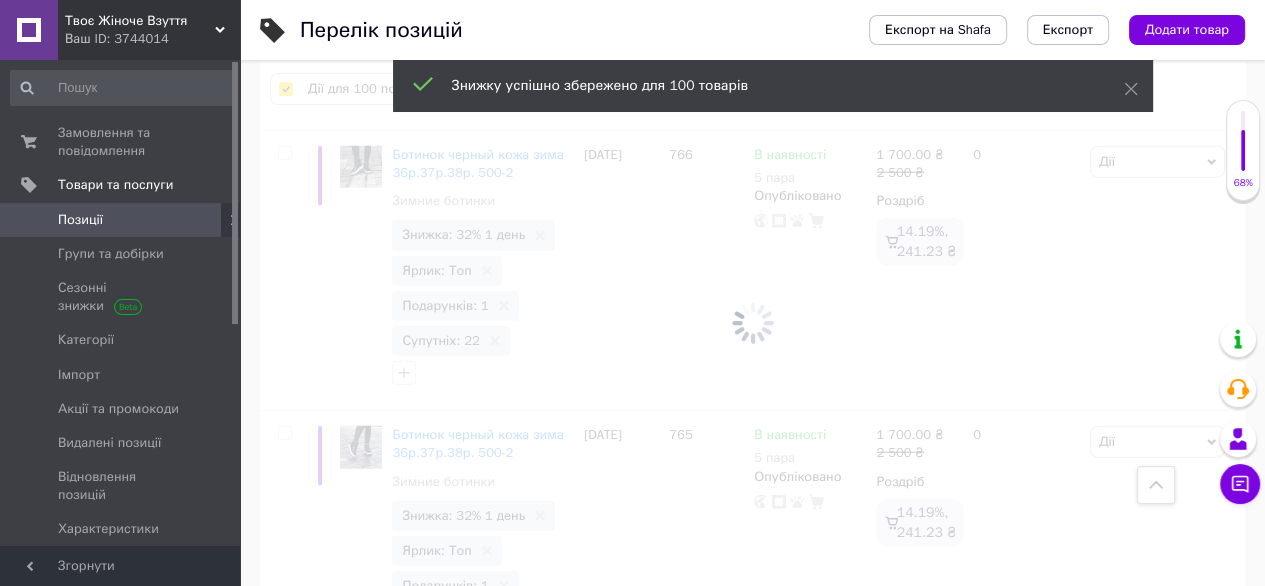 checkbox on "false" 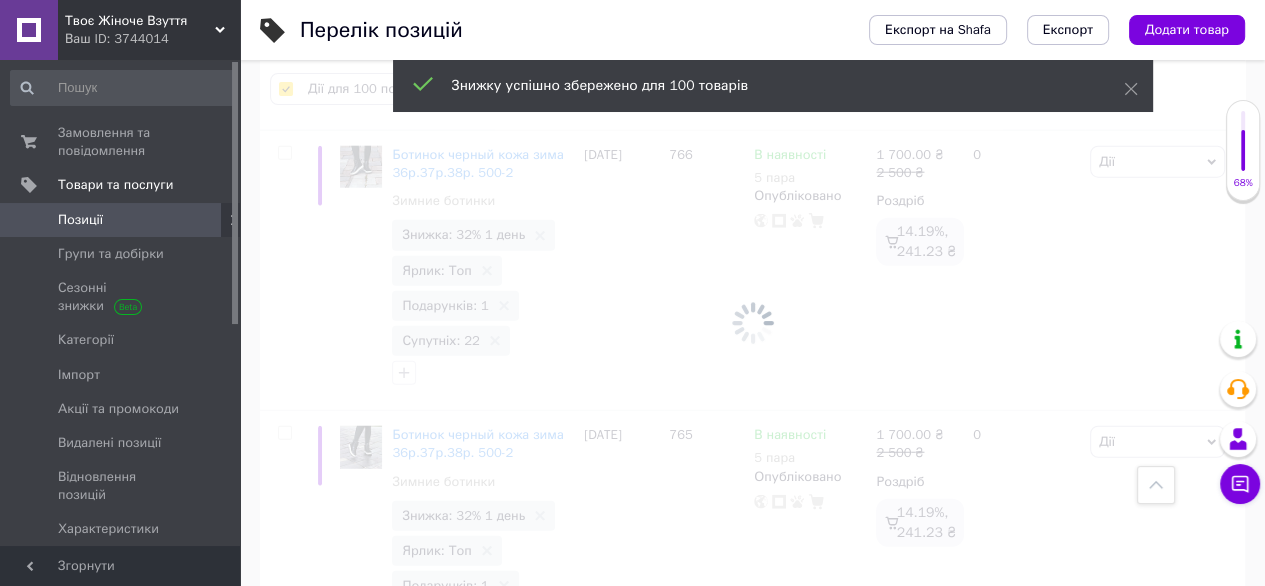 checkbox on "false" 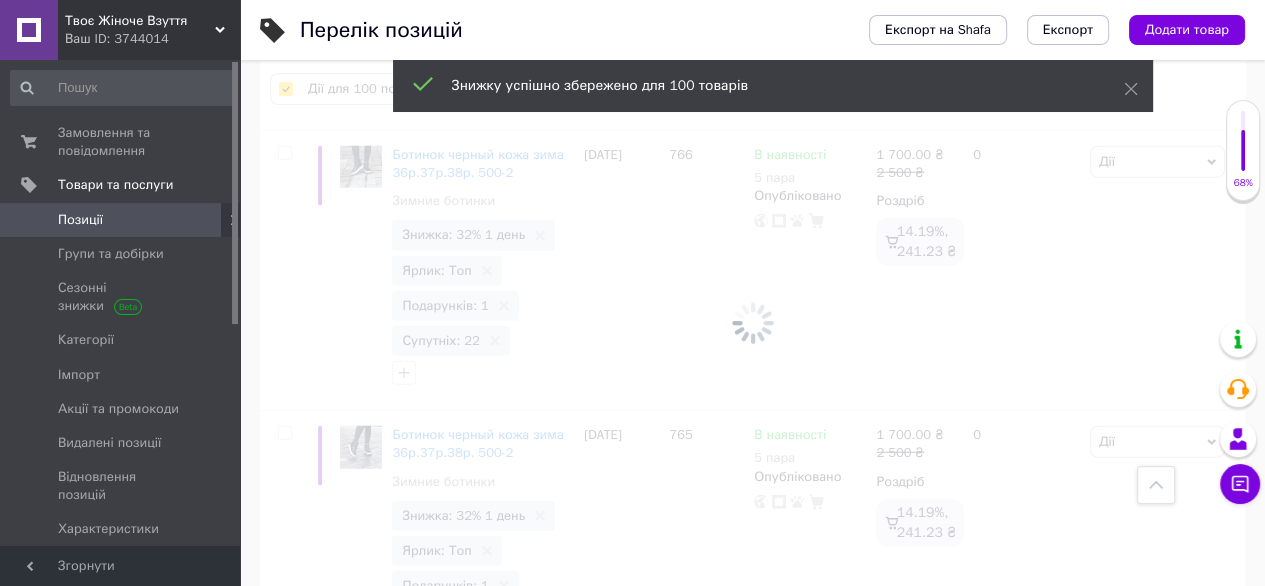 checkbox on "false" 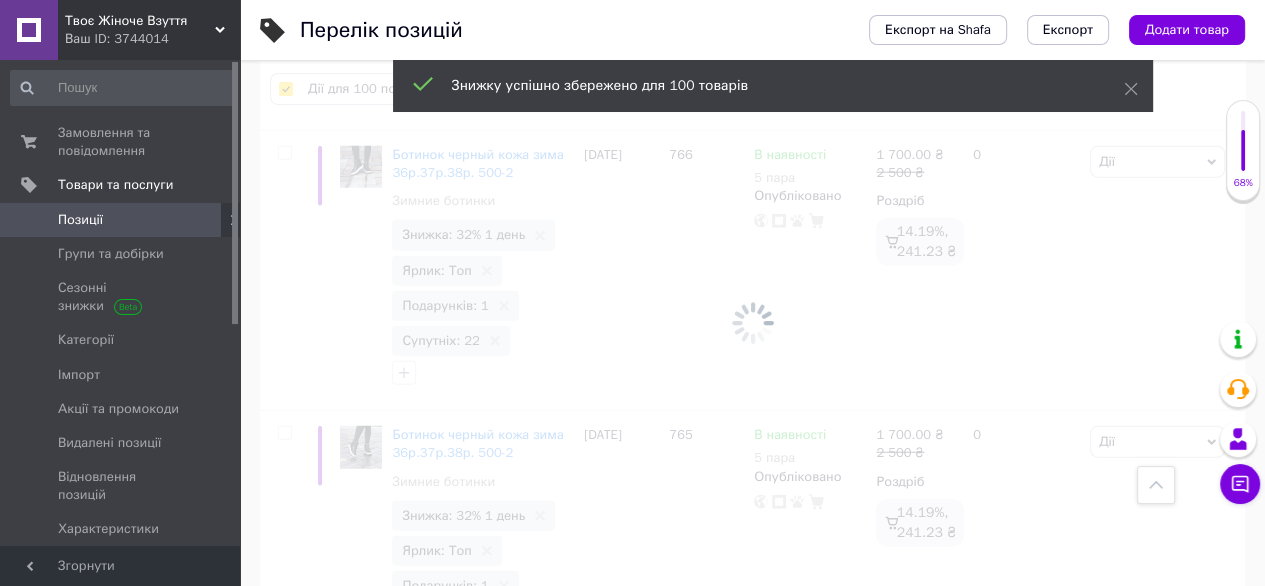checkbox on "false" 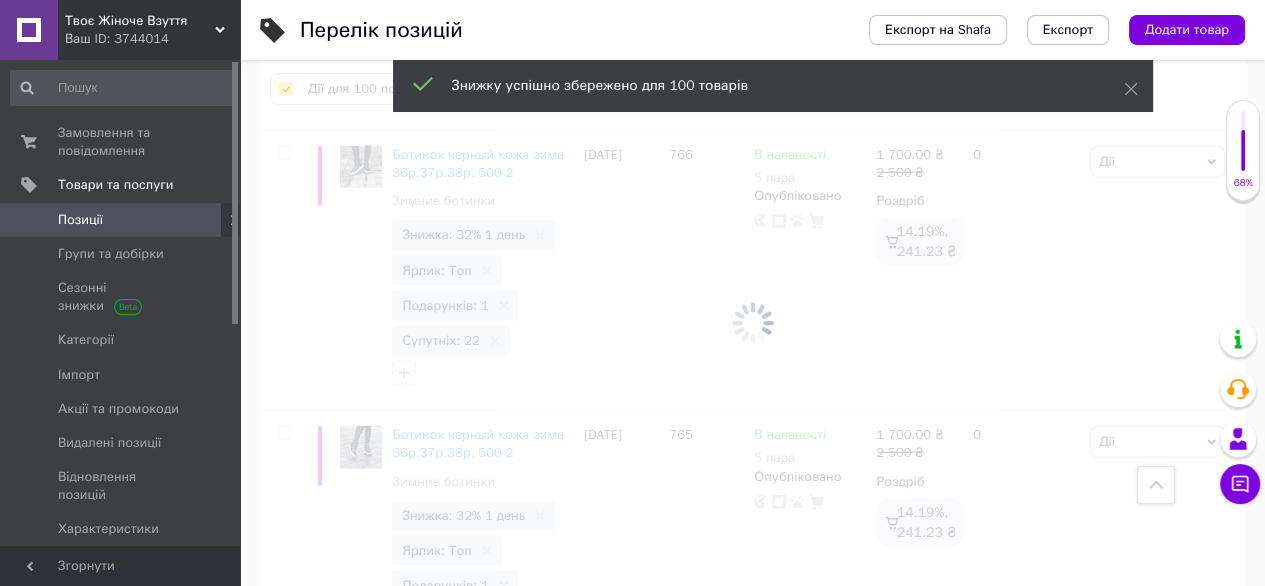 checkbox on "false" 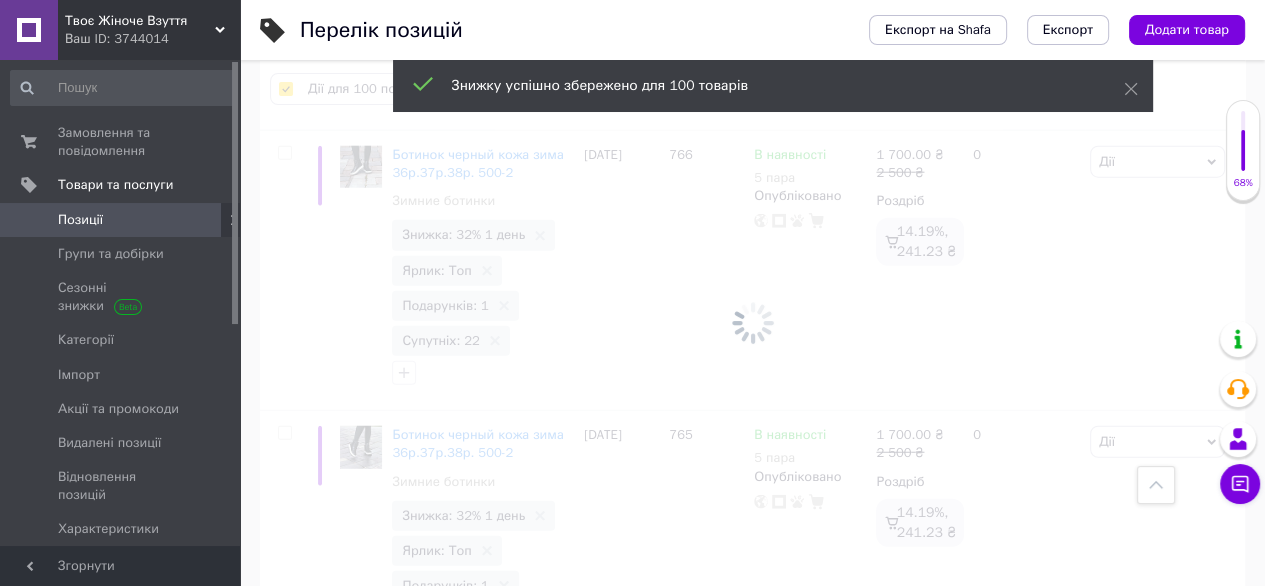 checkbox on "false" 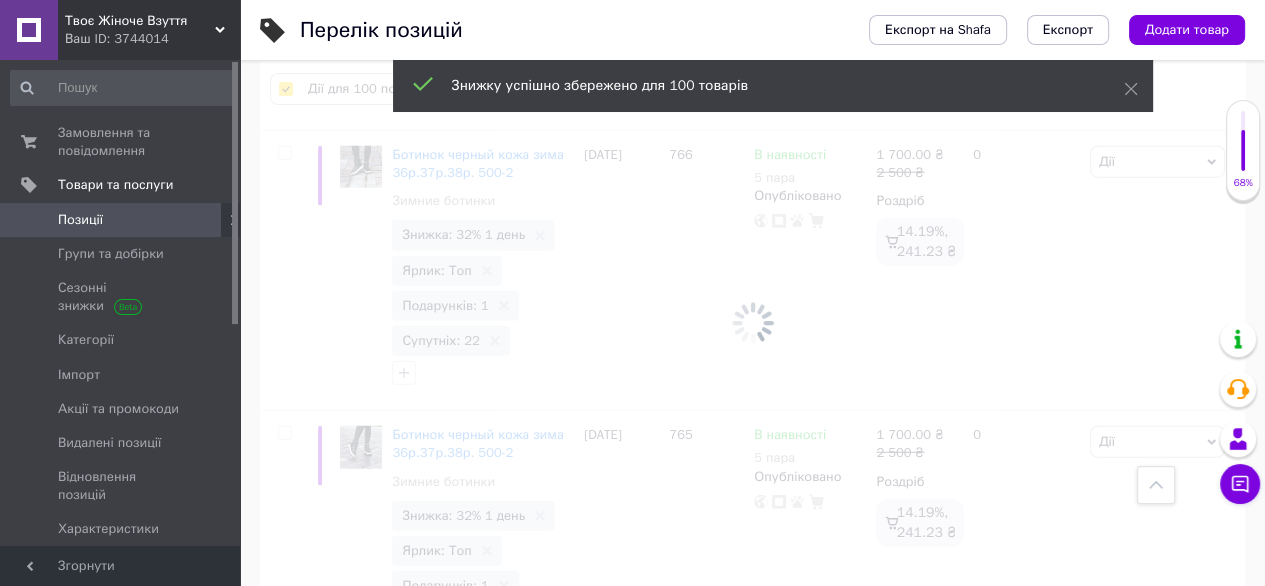 checkbox on "false" 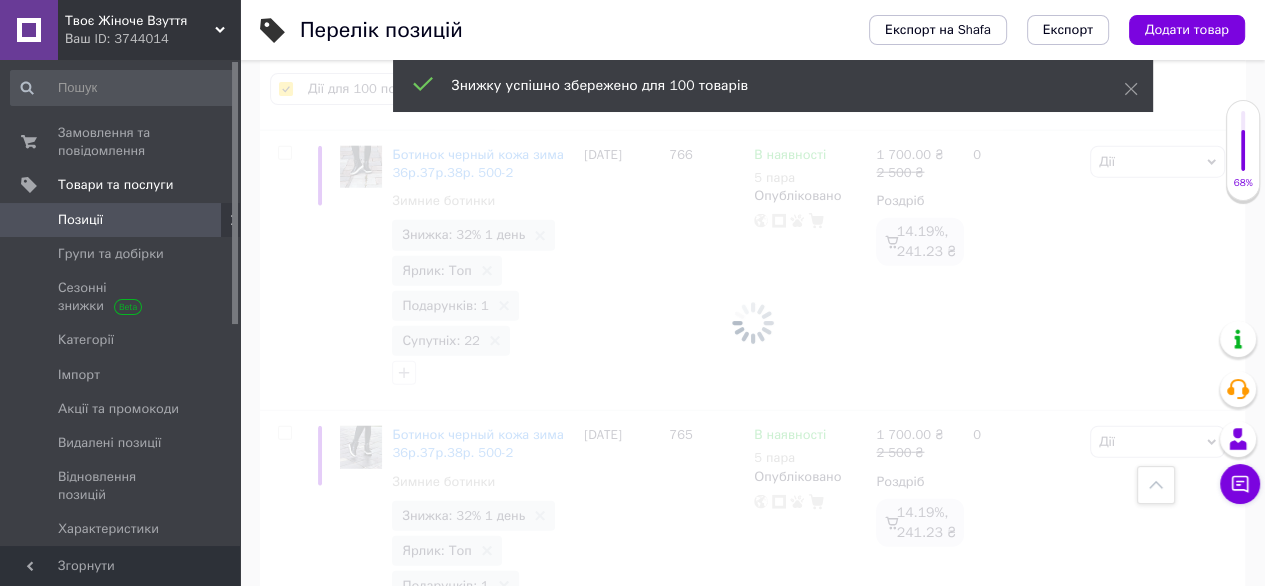 checkbox on "false" 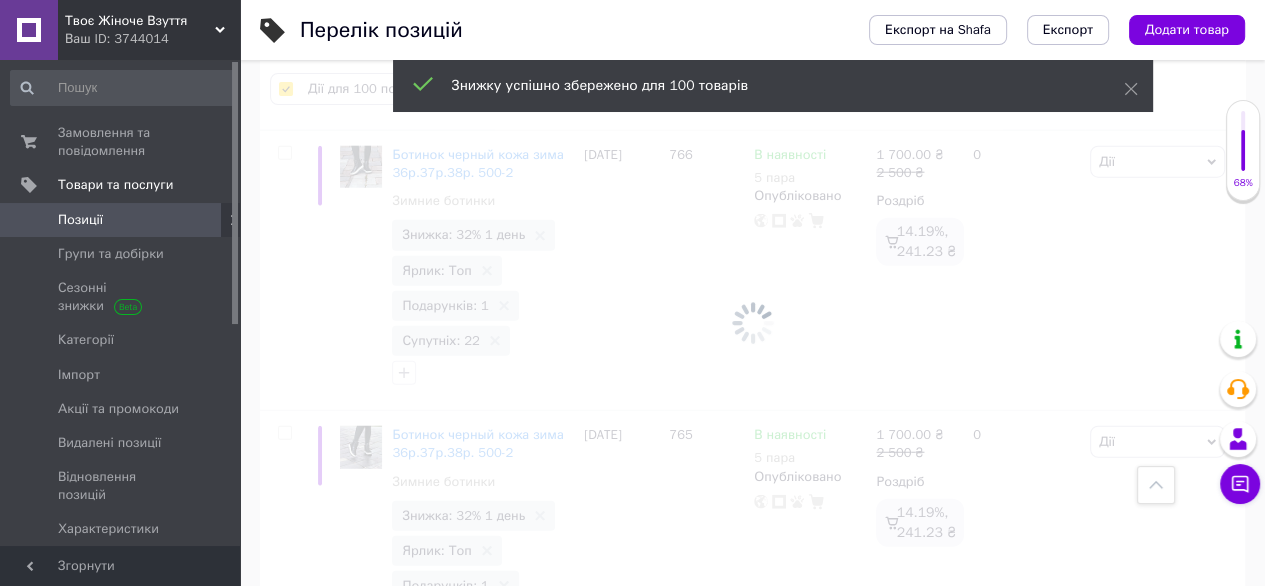 checkbox on "false" 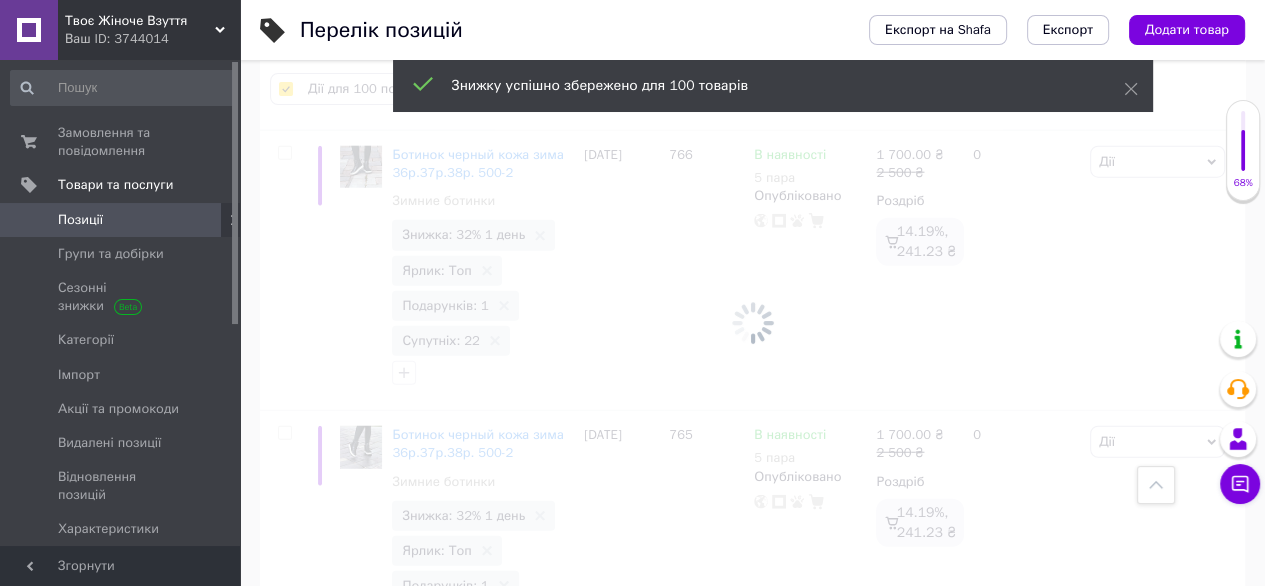checkbox on "false" 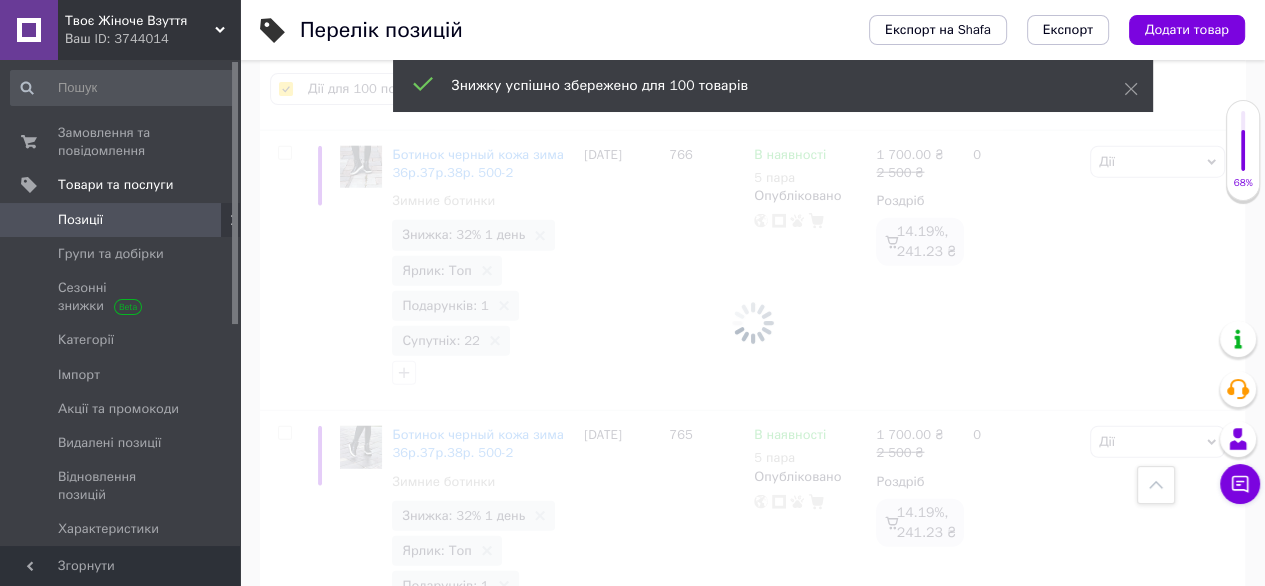 checkbox on "false" 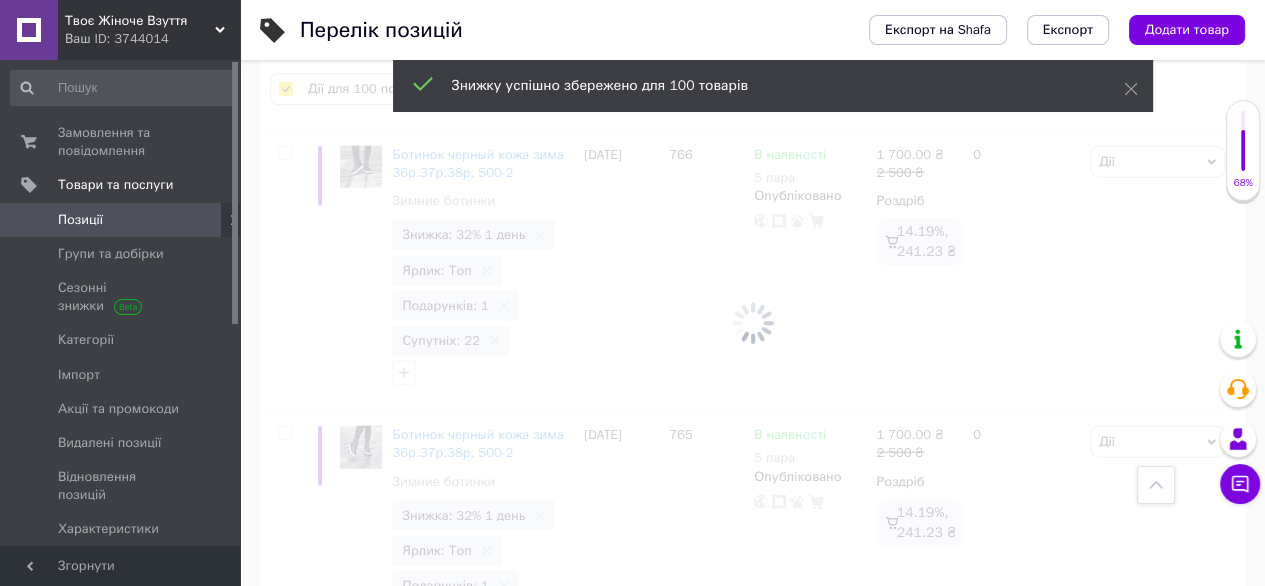 checkbox on "false" 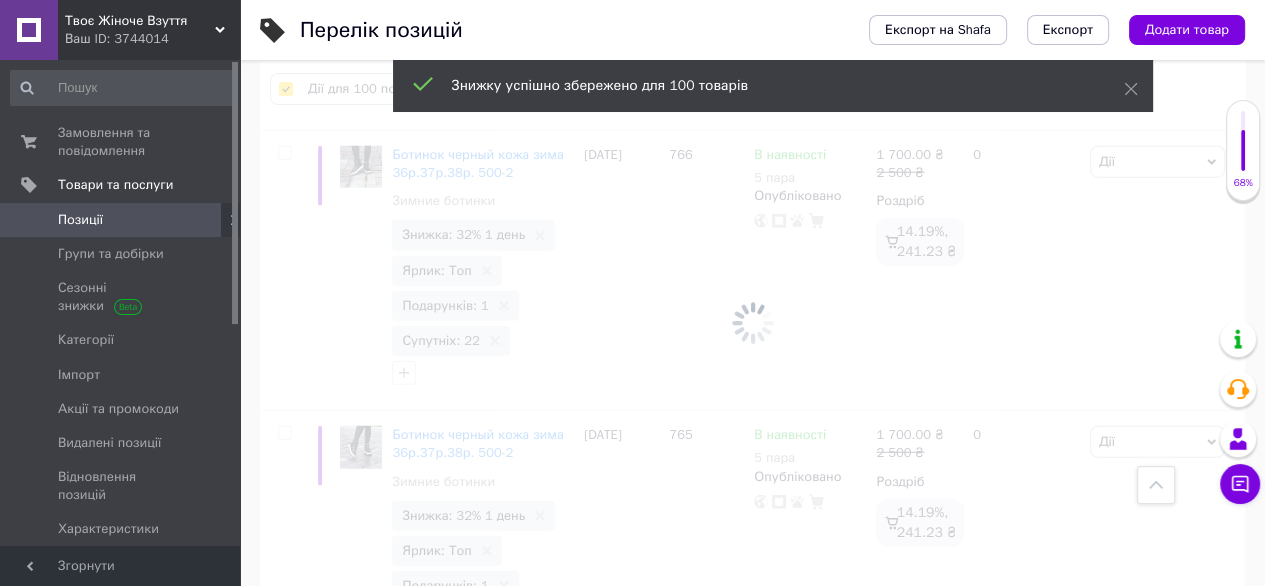 checkbox on "false" 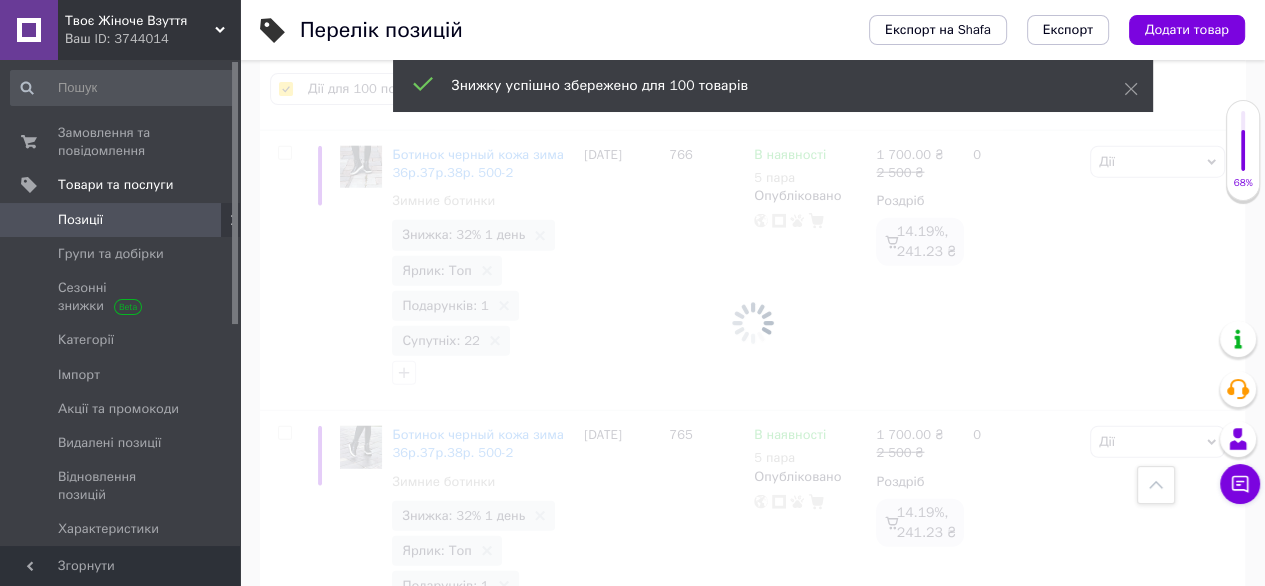 checkbox on "false" 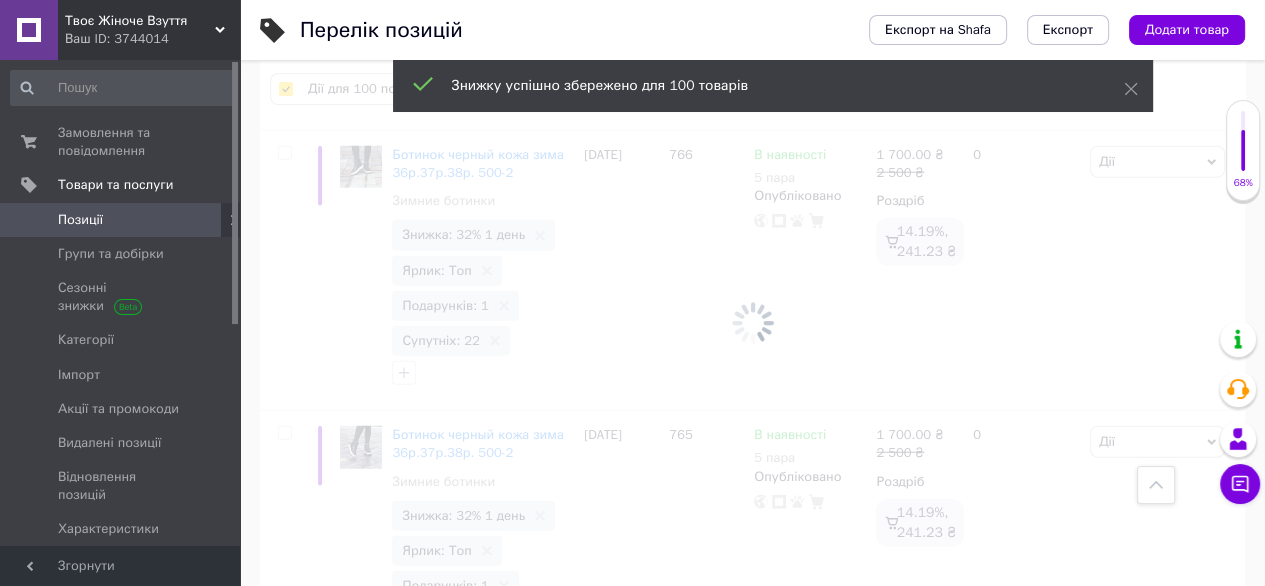 checkbox on "false" 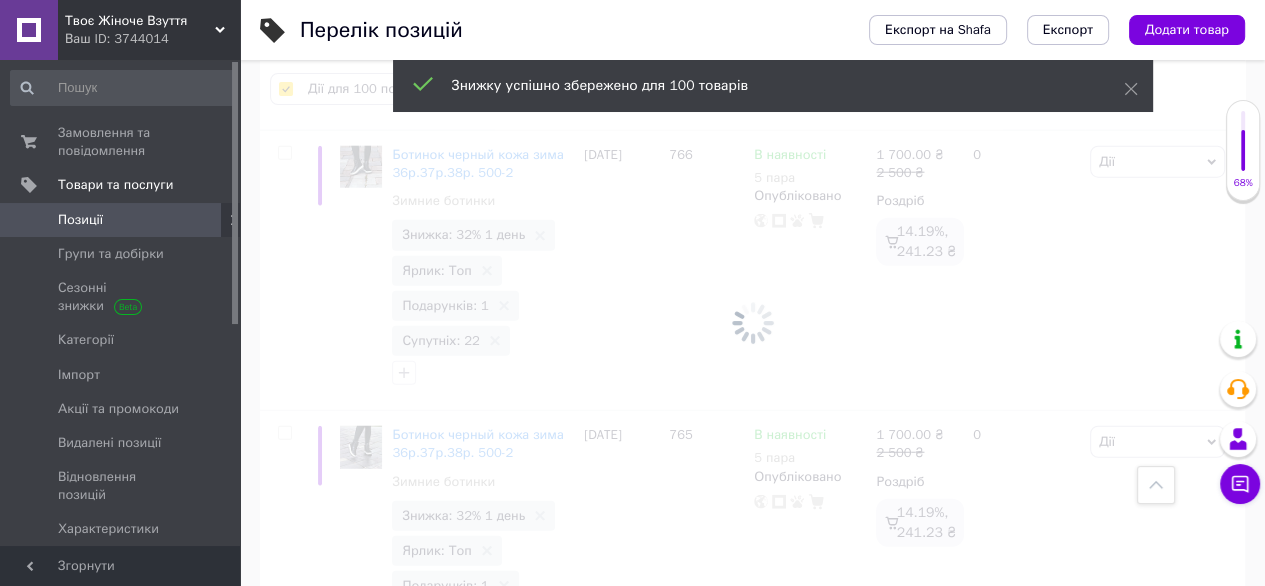 checkbox on "false" 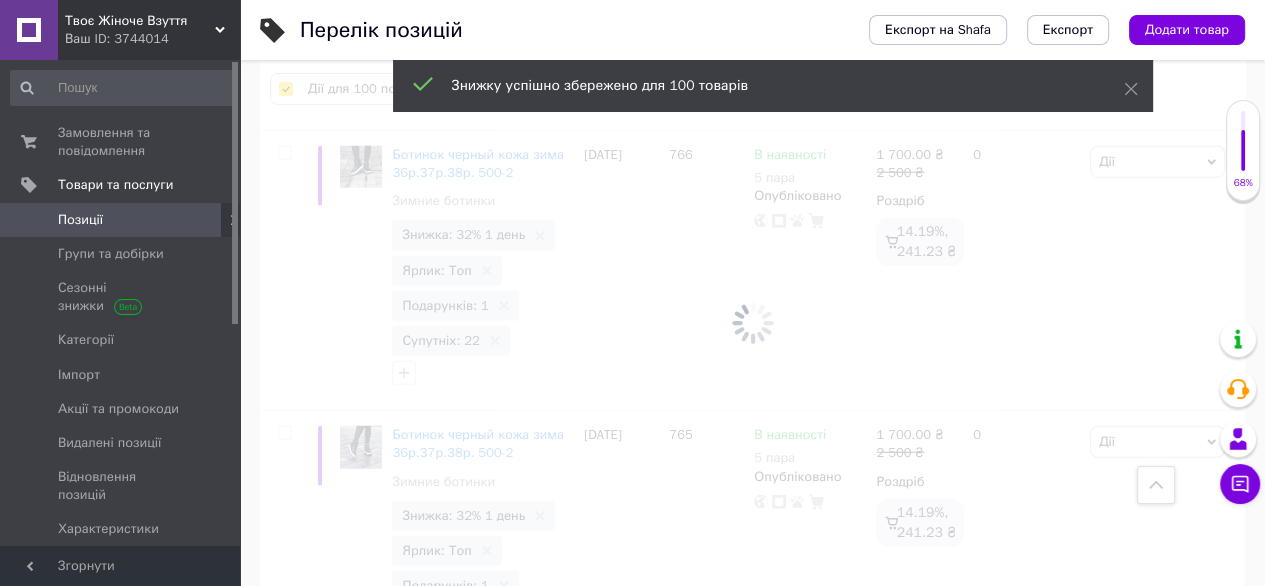 checkbox on "false" 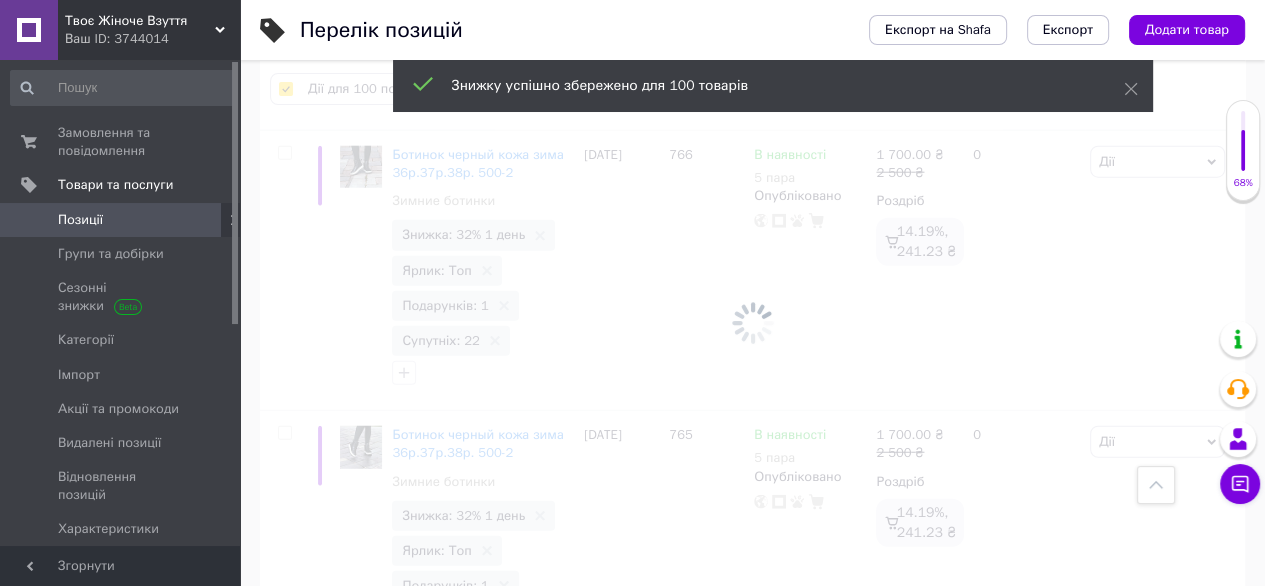 checkbox on "false" 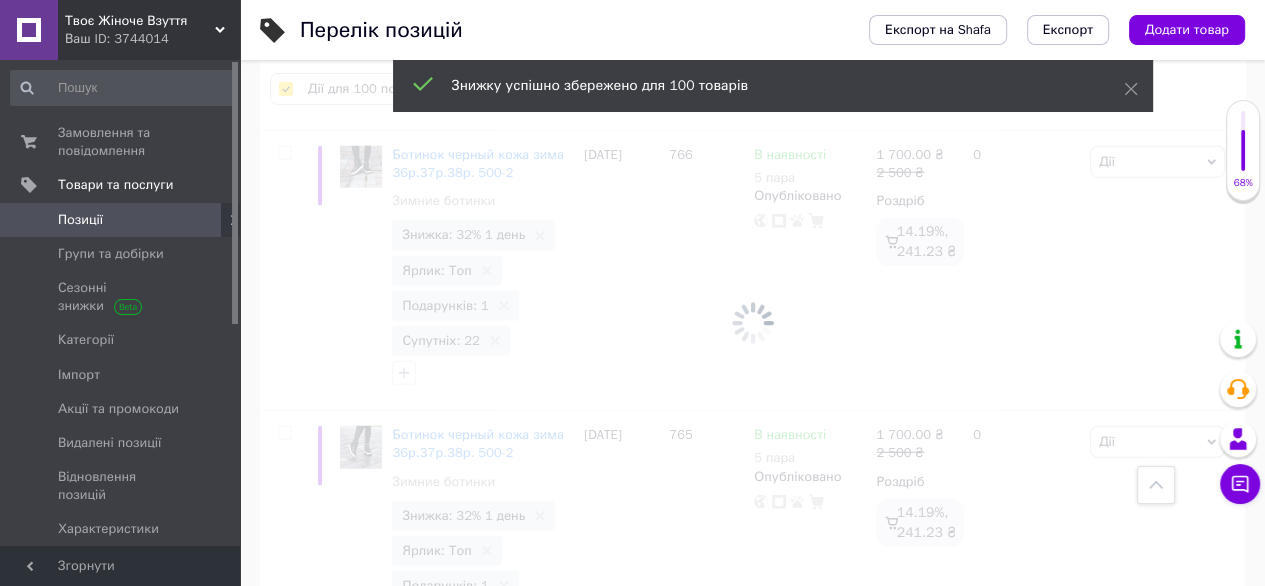 checkbox on "false" 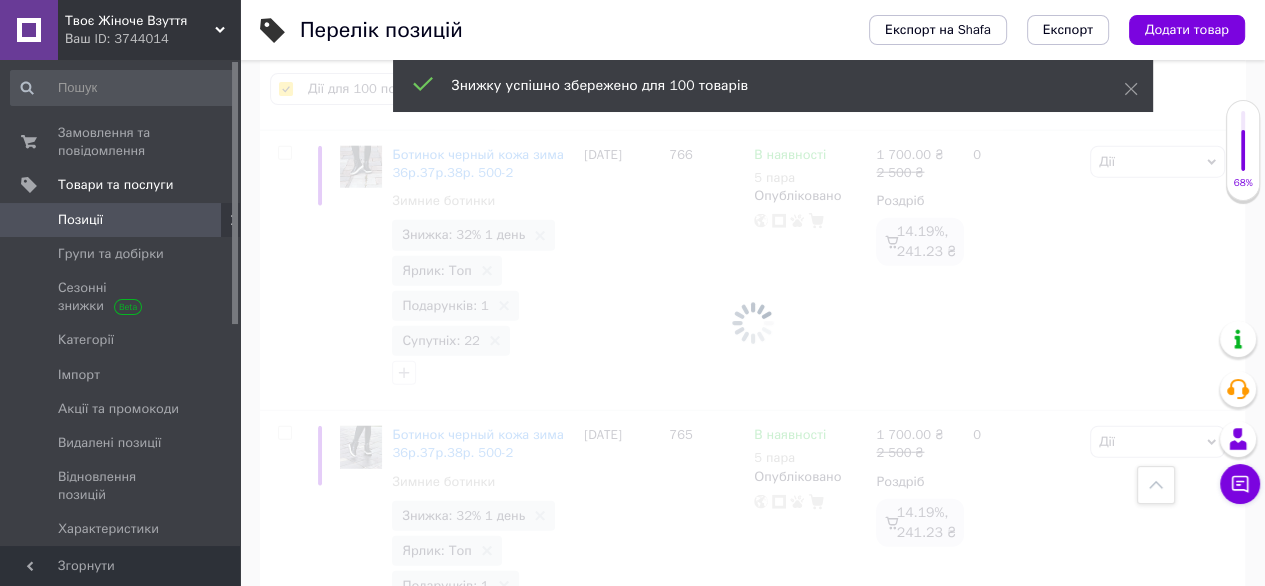 checkbox on "false" 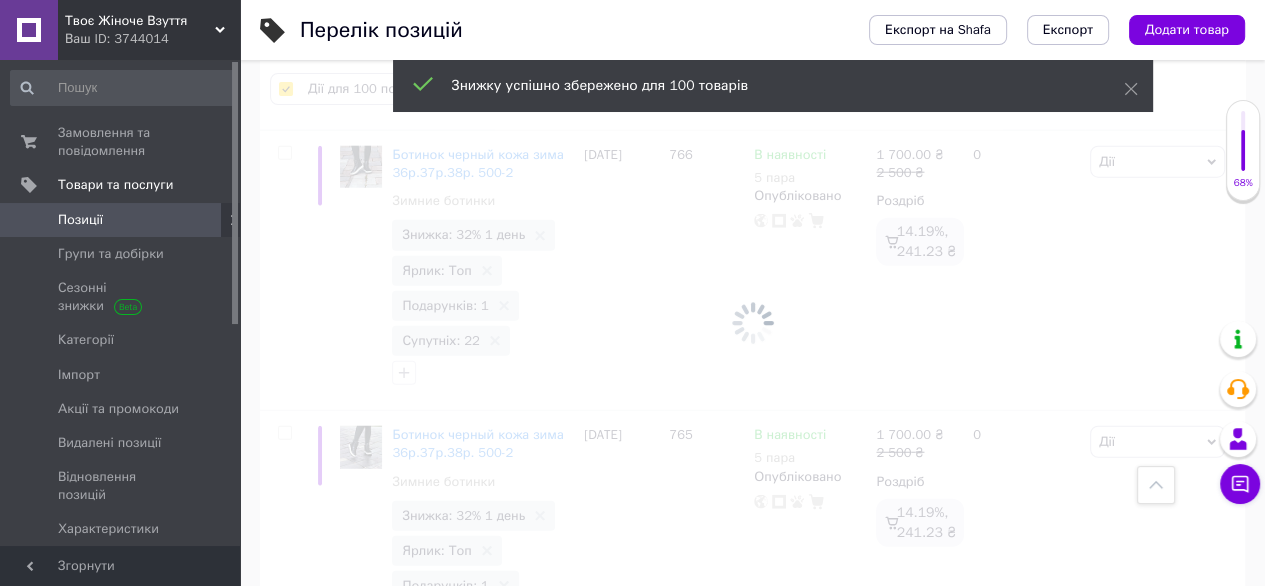 checkbox on "false" 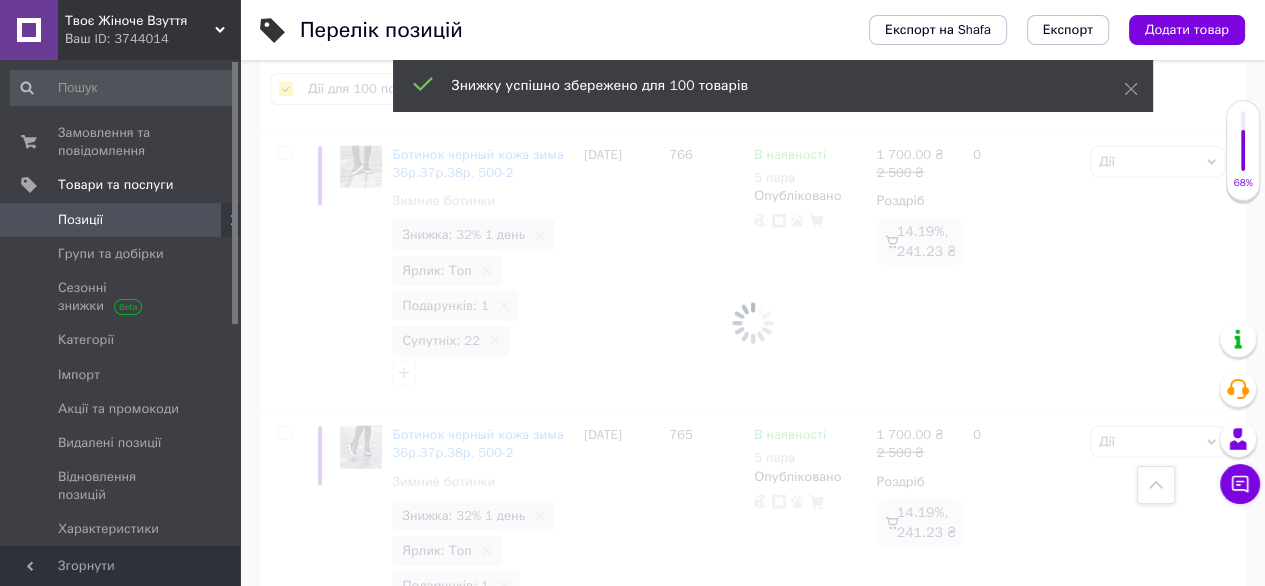 checkbox on "false" 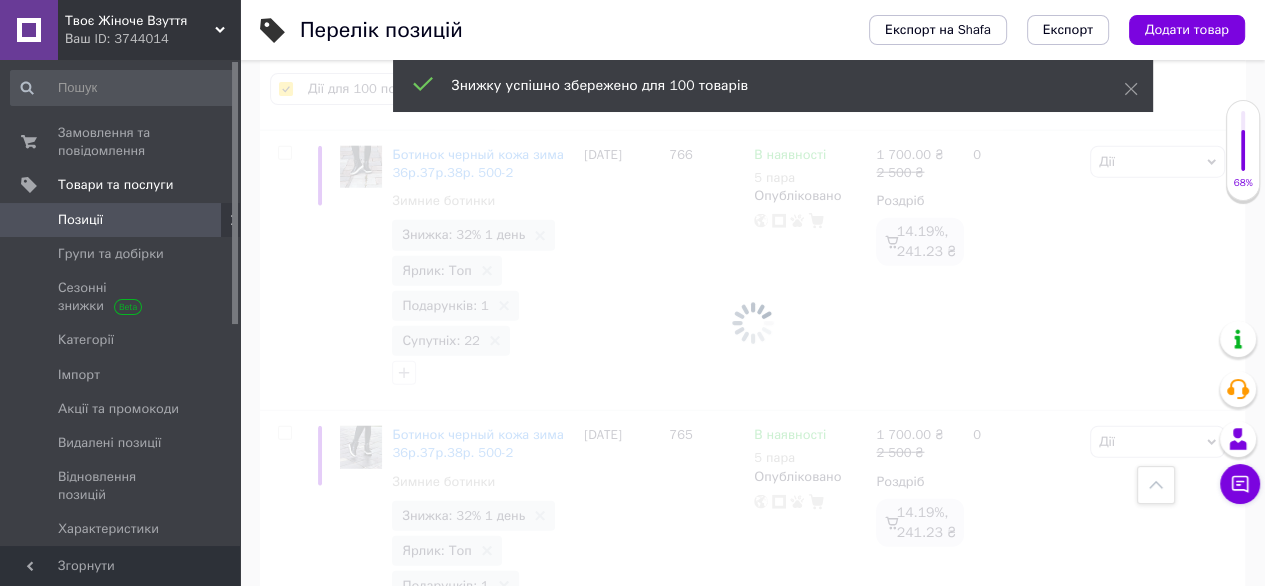 checkbox on "false" 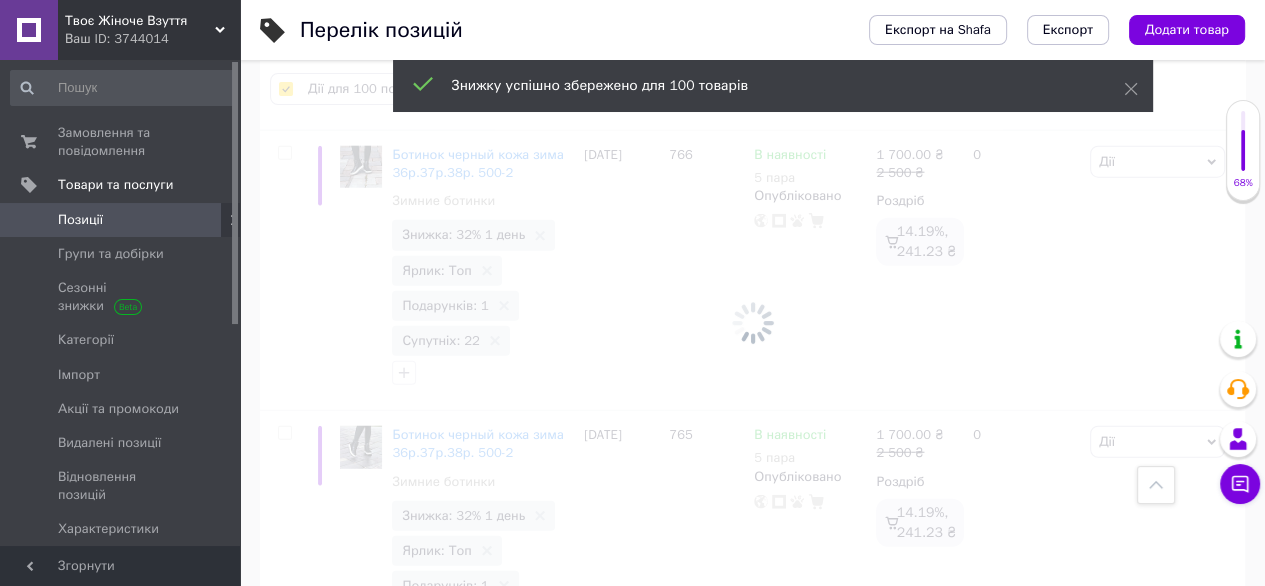 checkbox on "false" 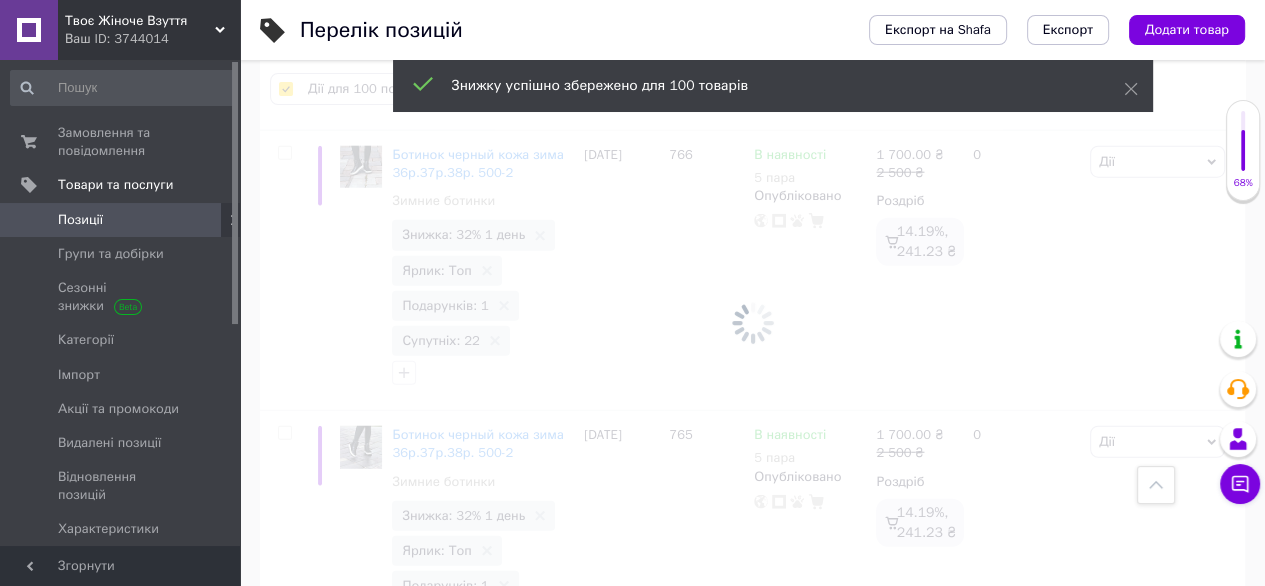 checkbox on "false" 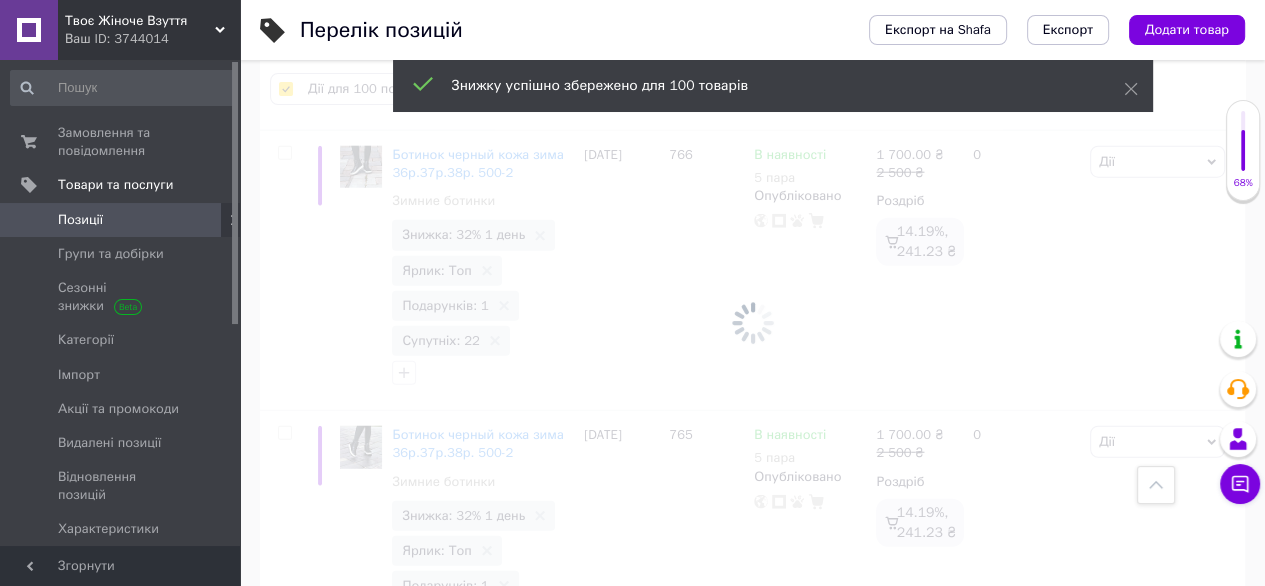 checkbox on "false" 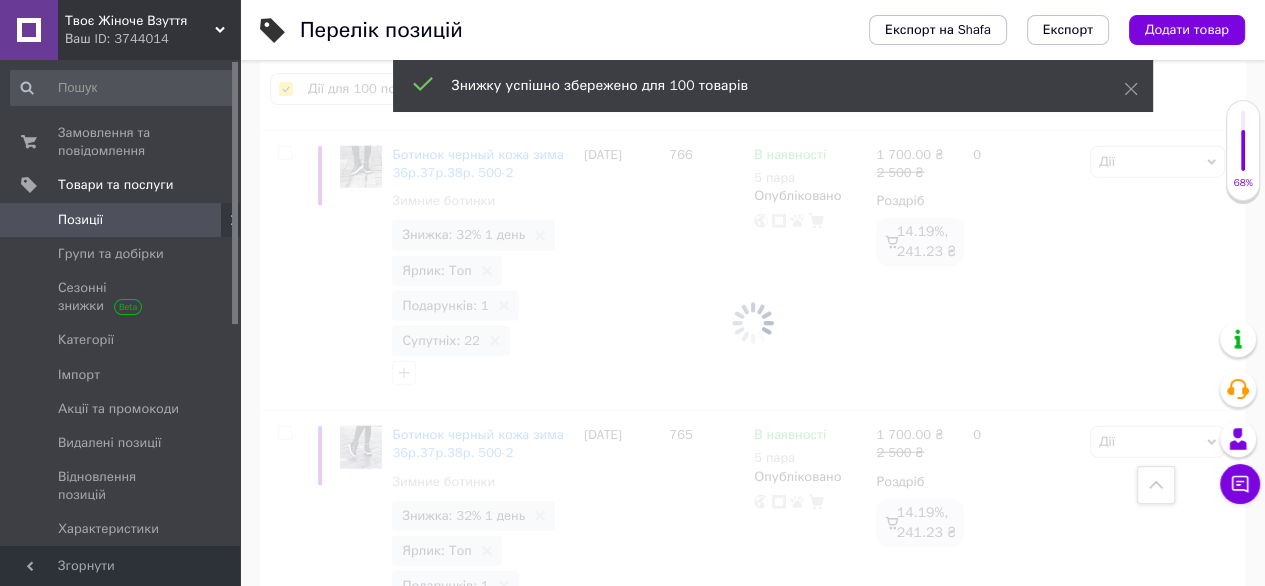 checkbox on "false" 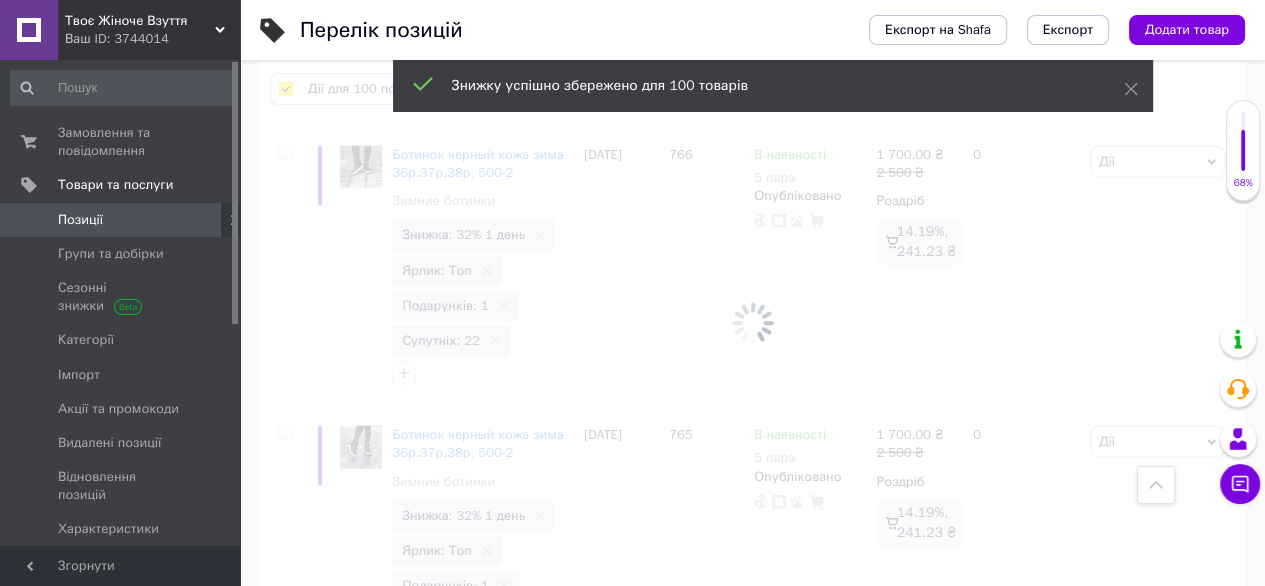 checkbox on "false" 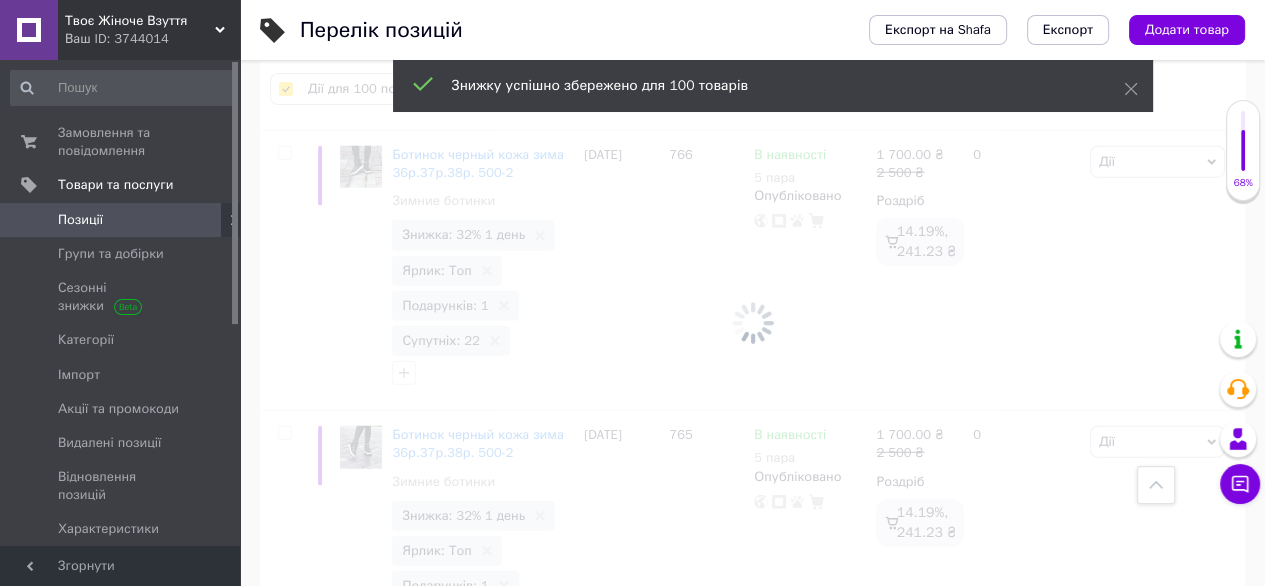 checkbox on "false" 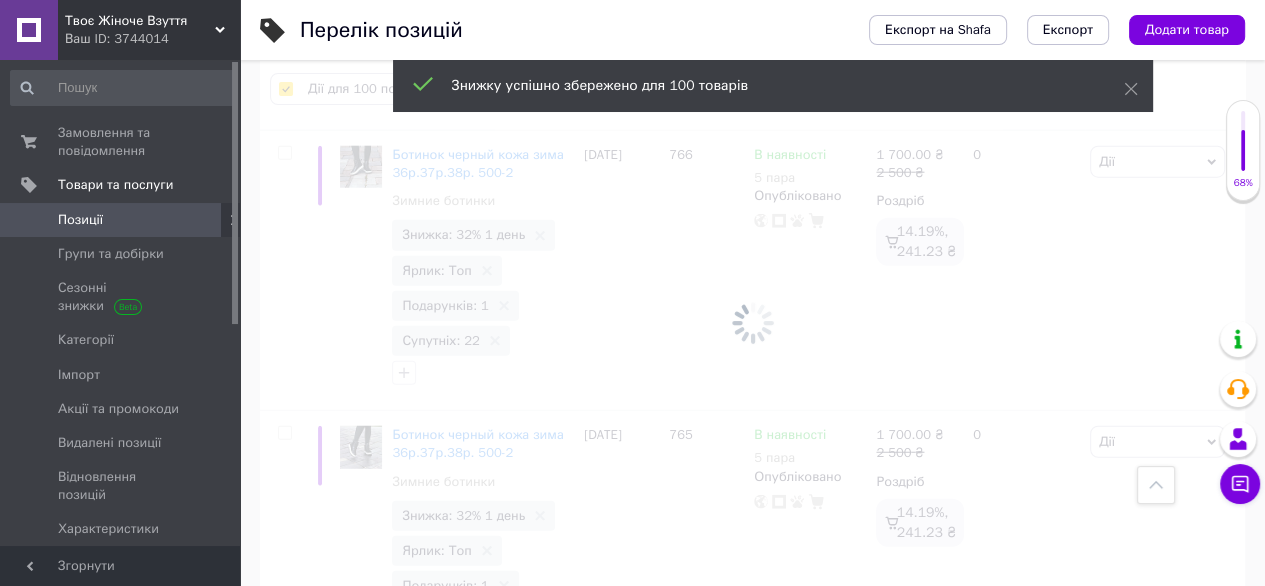 checkbox on "false" 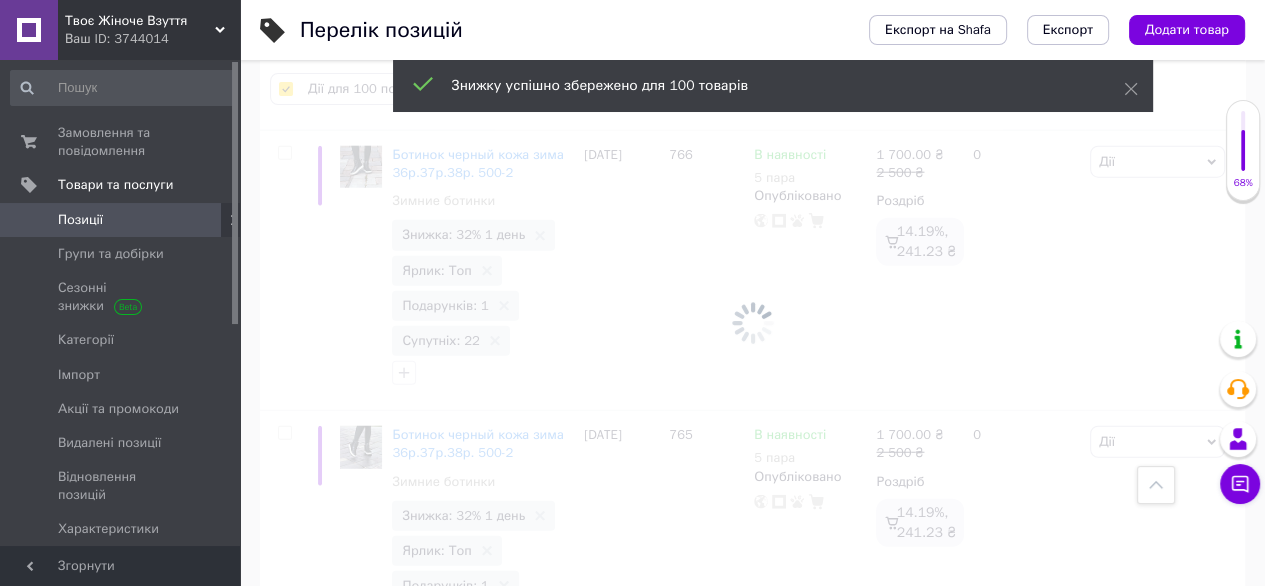 checkbox on "false" 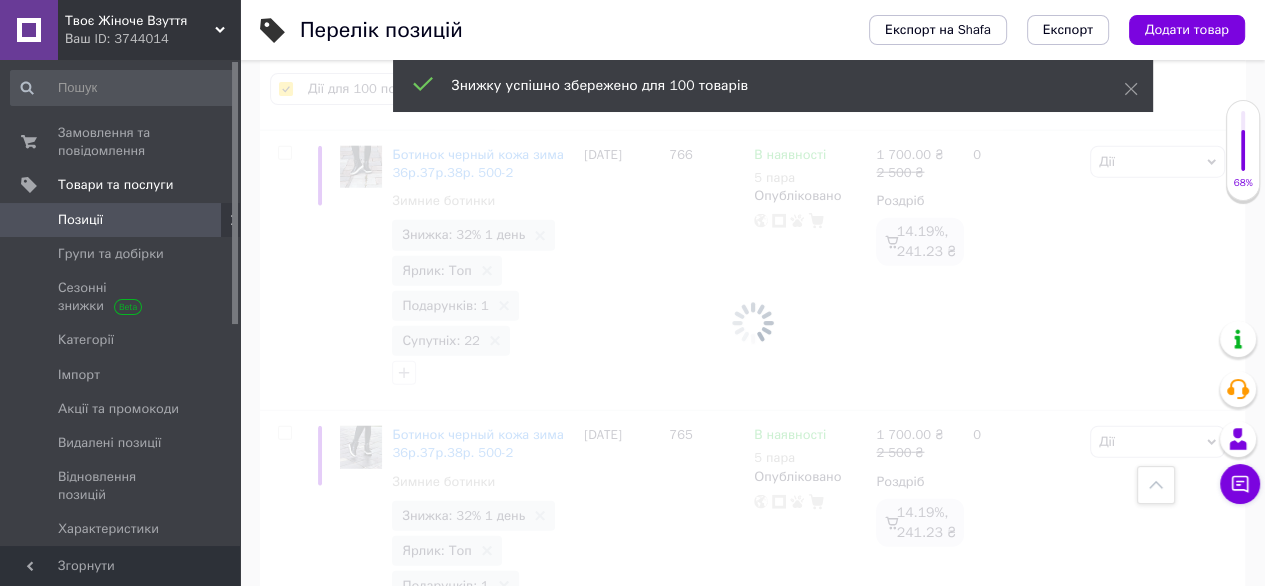 checkbox on "false" 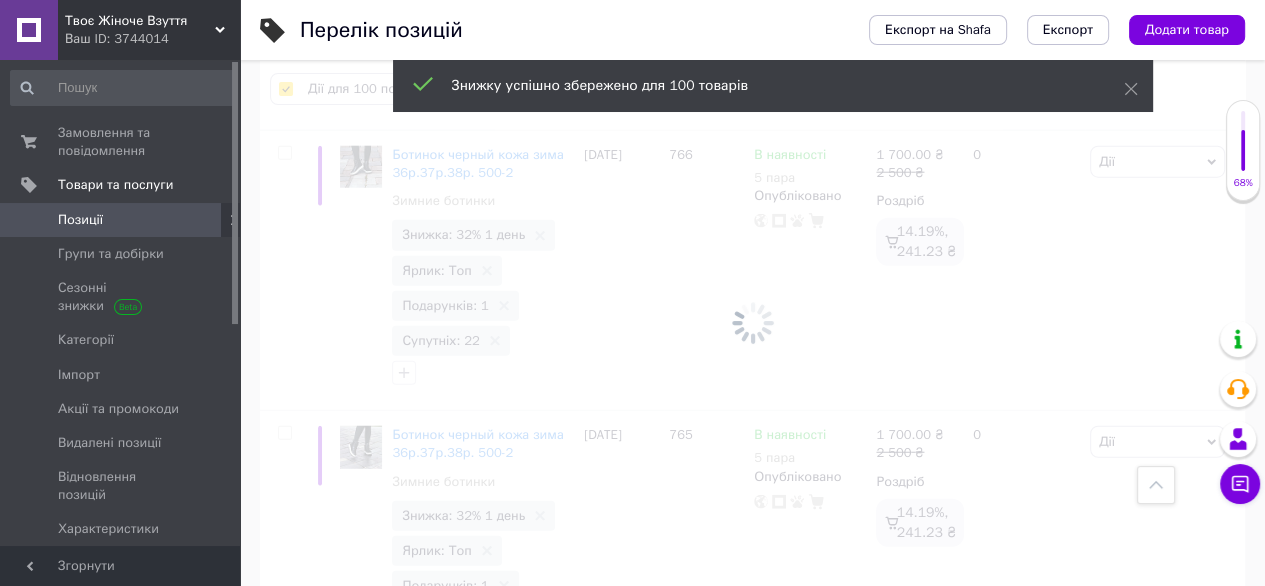 checkbox on "false" 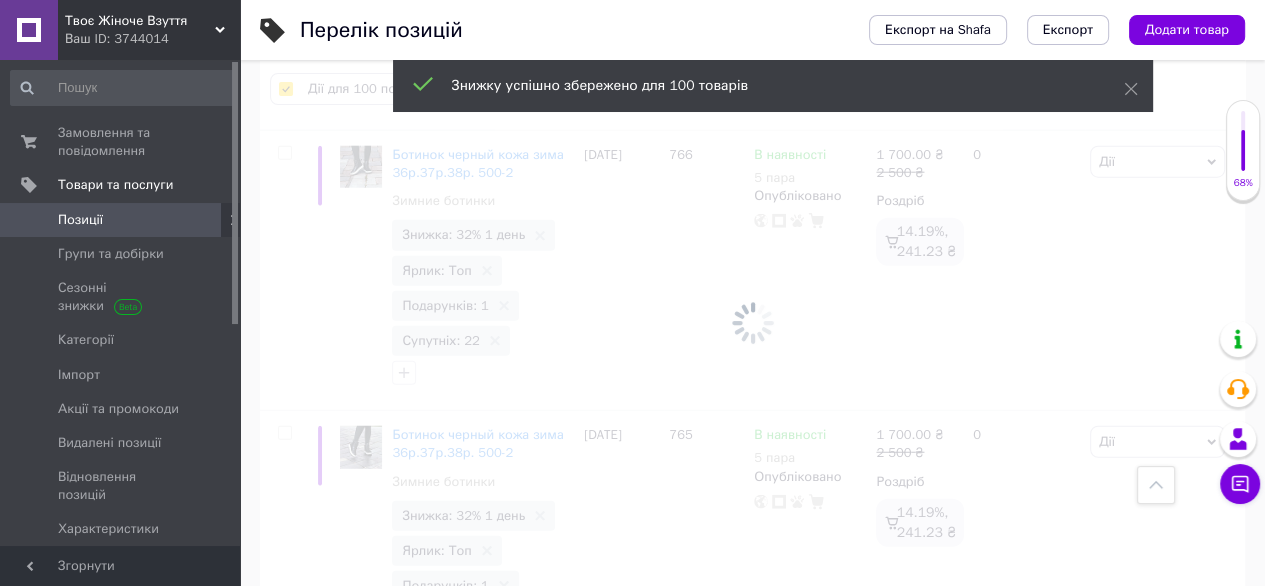 checkbox on "false" 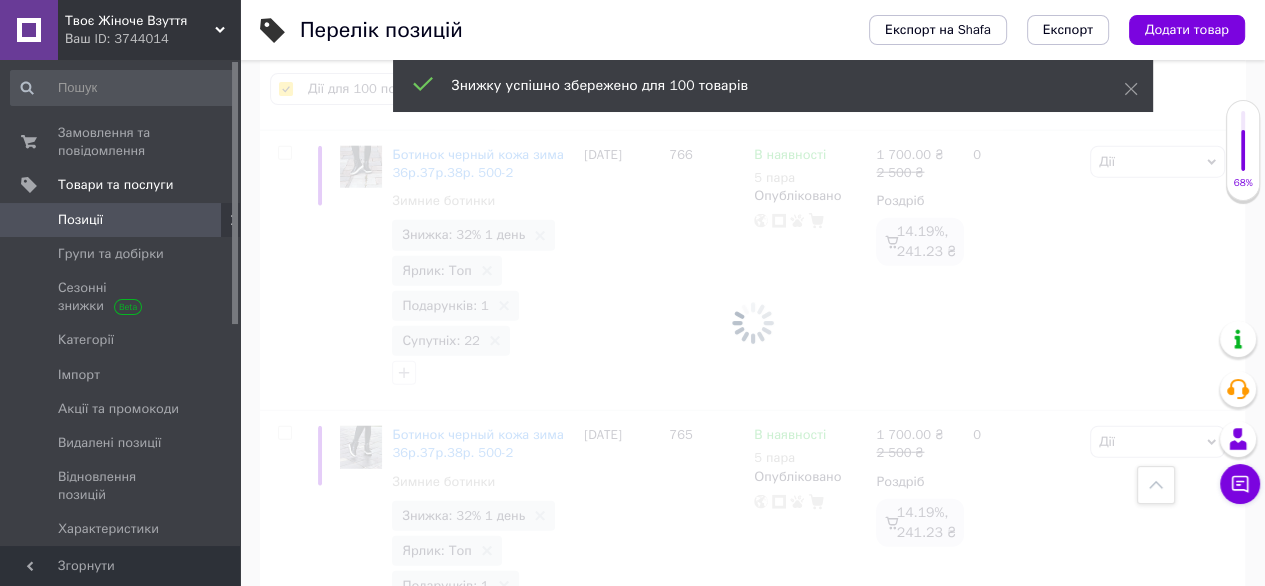 checkbox on "false" 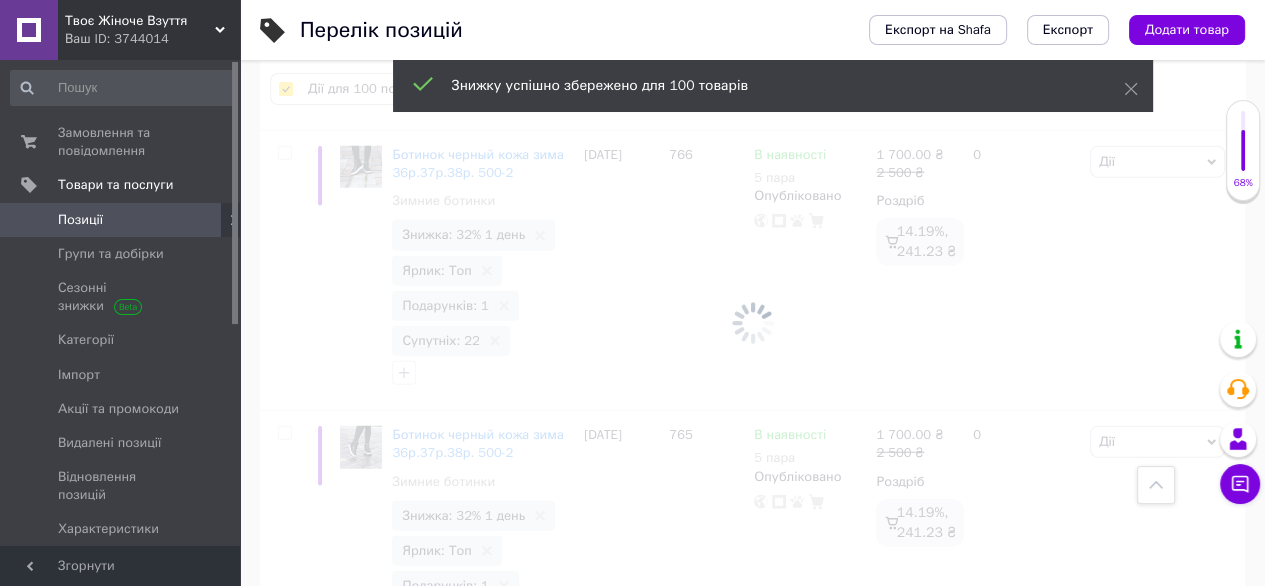 checkbox on "false" 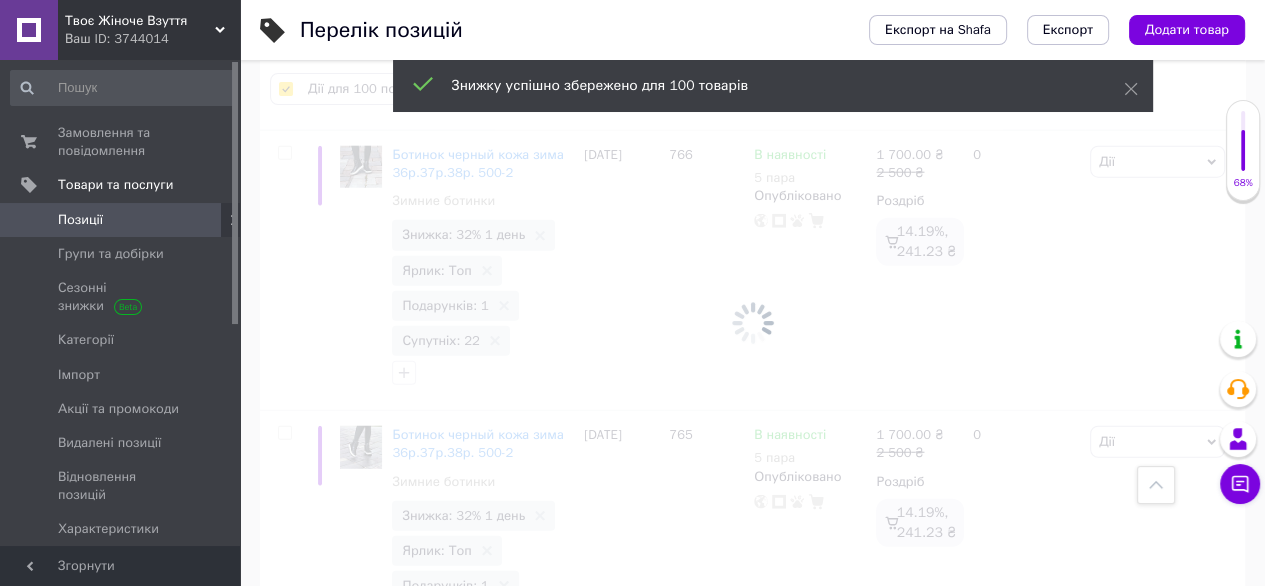 checkbox on "false" 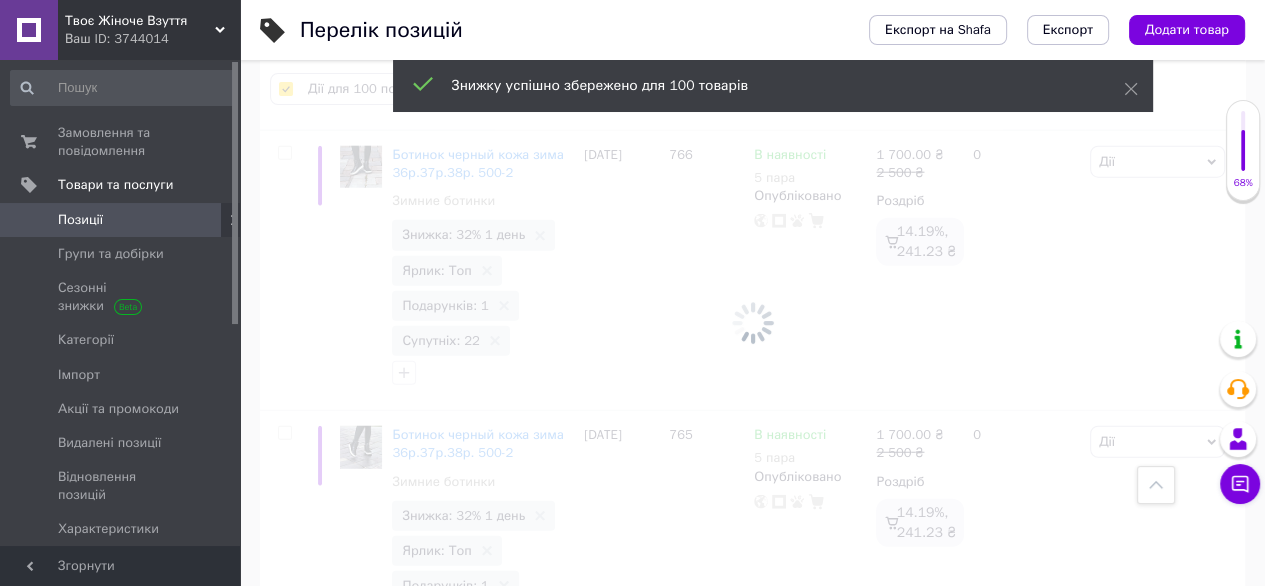 checkbox on "false" 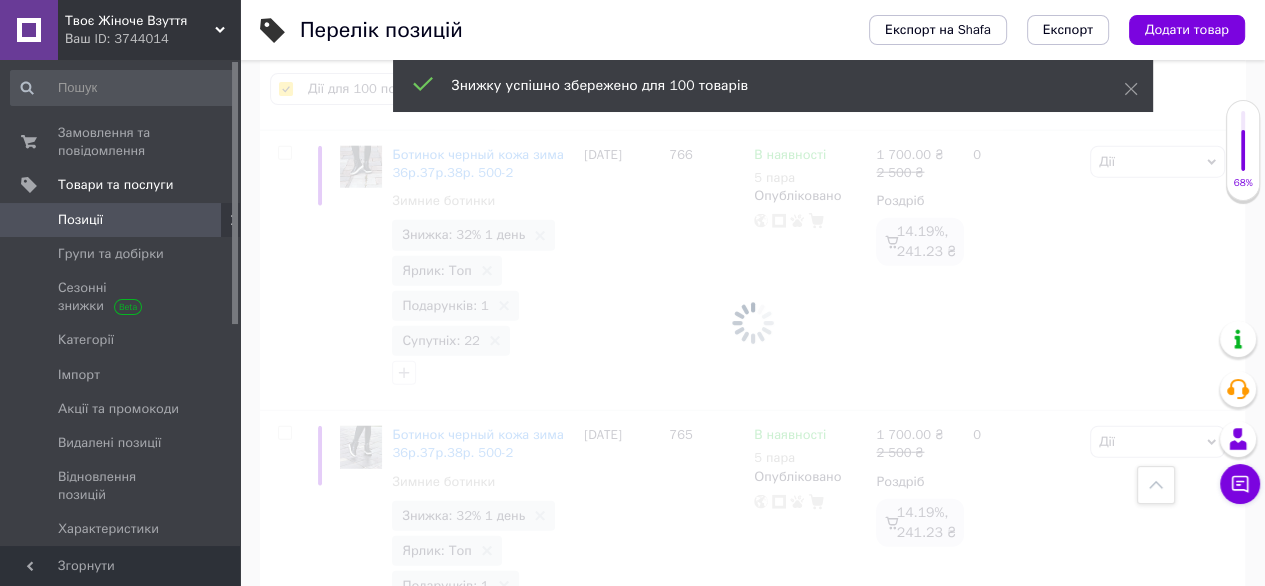 checkbox on "false" 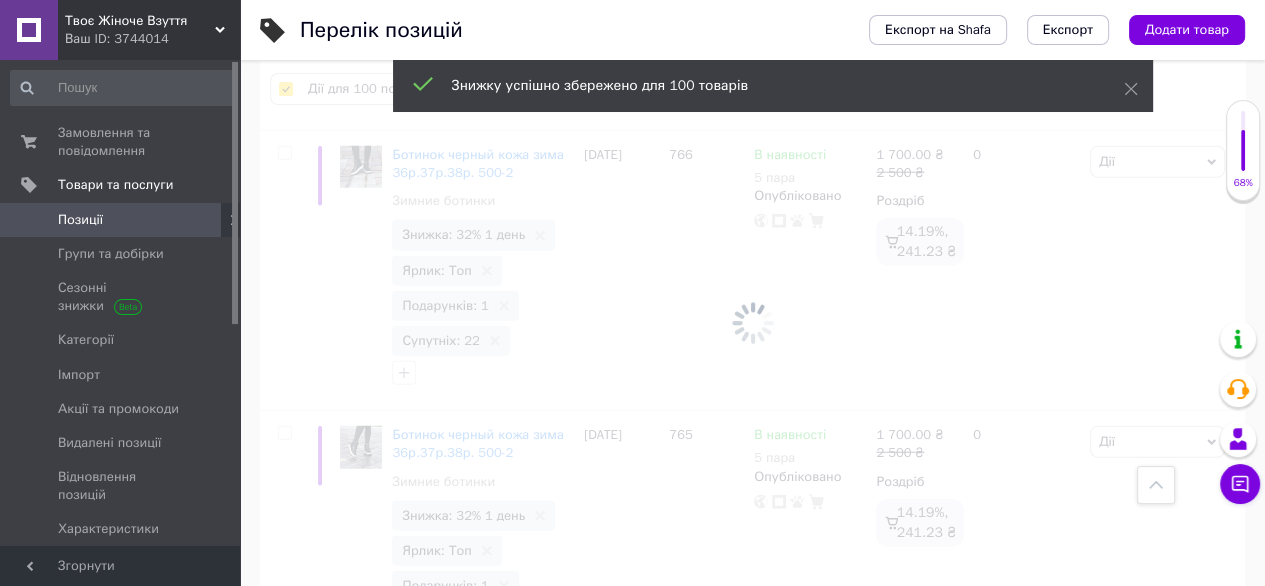 checkbox on "false" 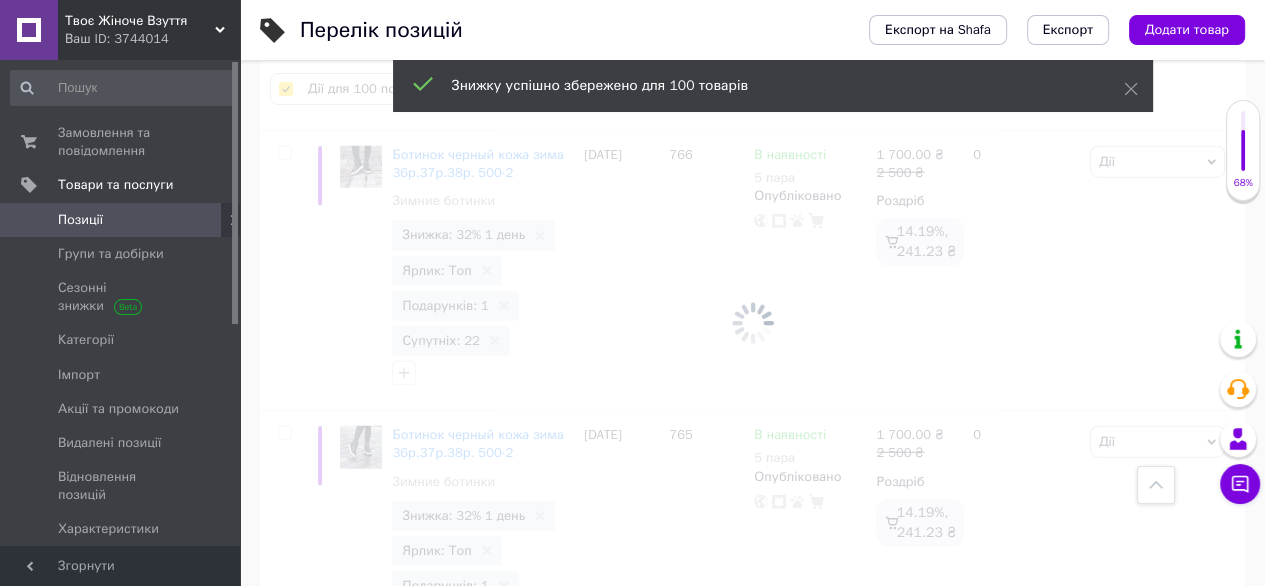 checkbox on "false" 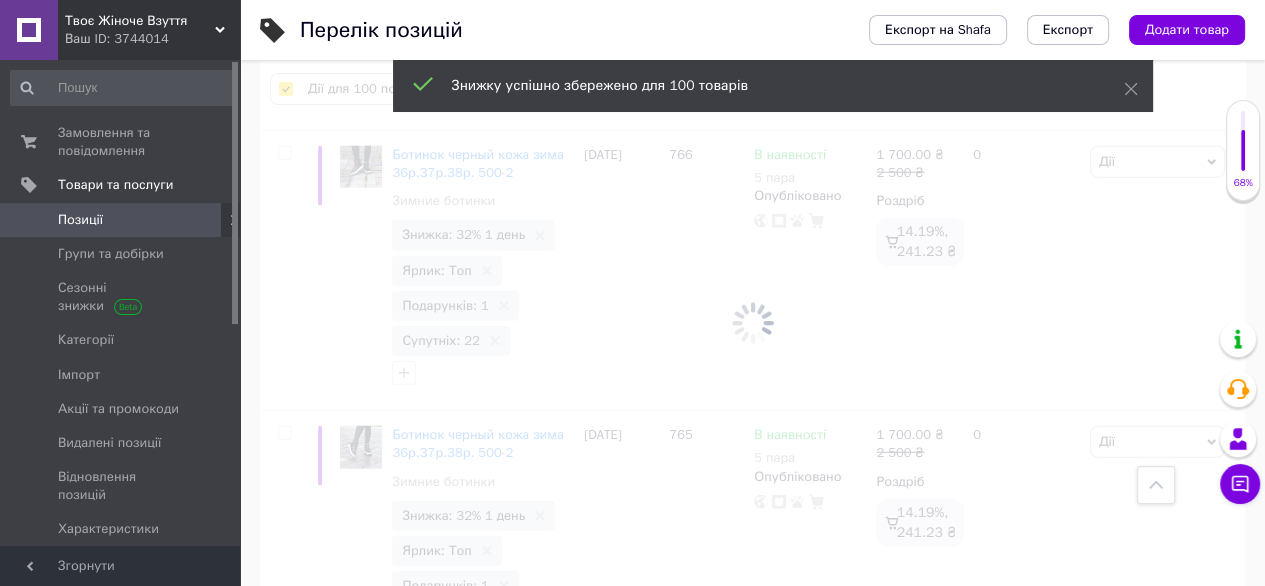 checkbox on "false" 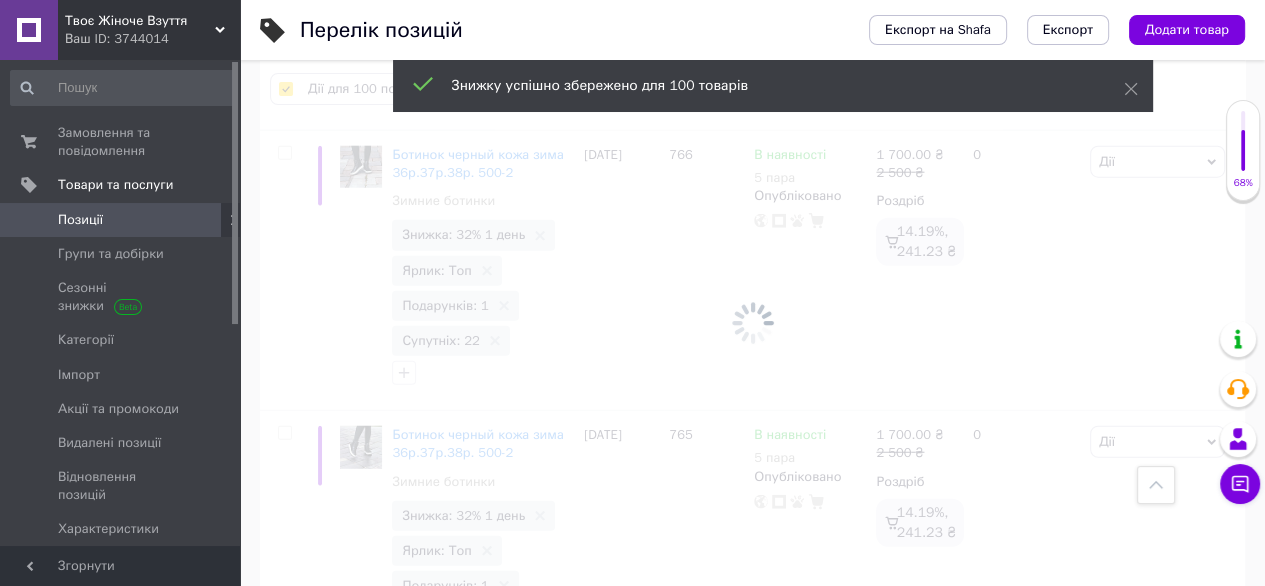 checkbox on "false" 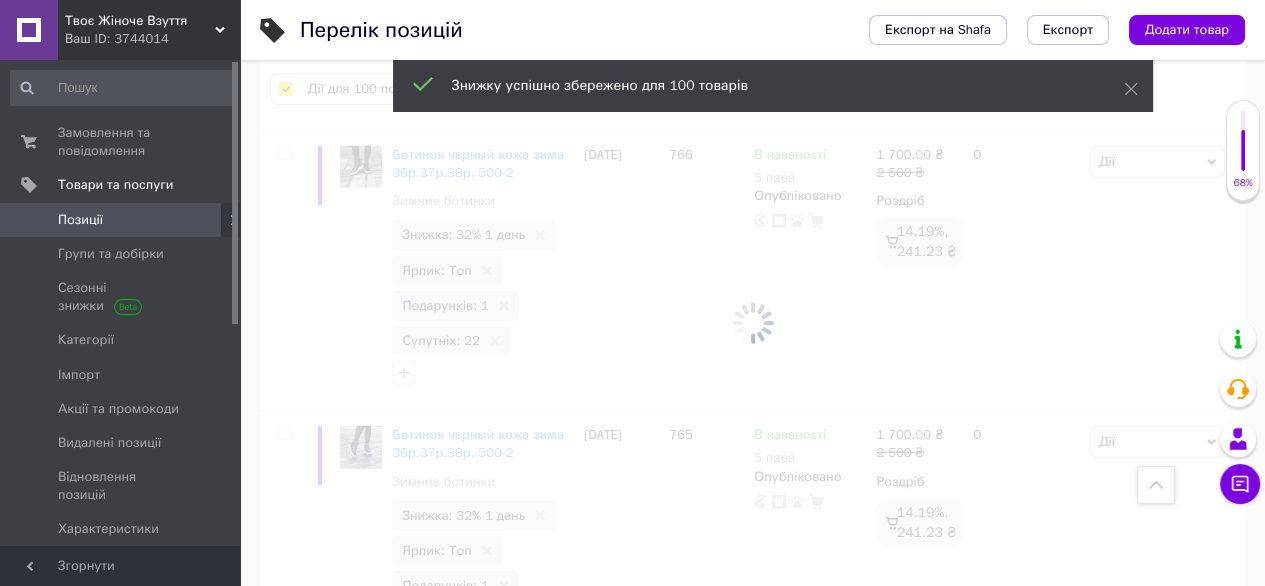 checkbox on "false" 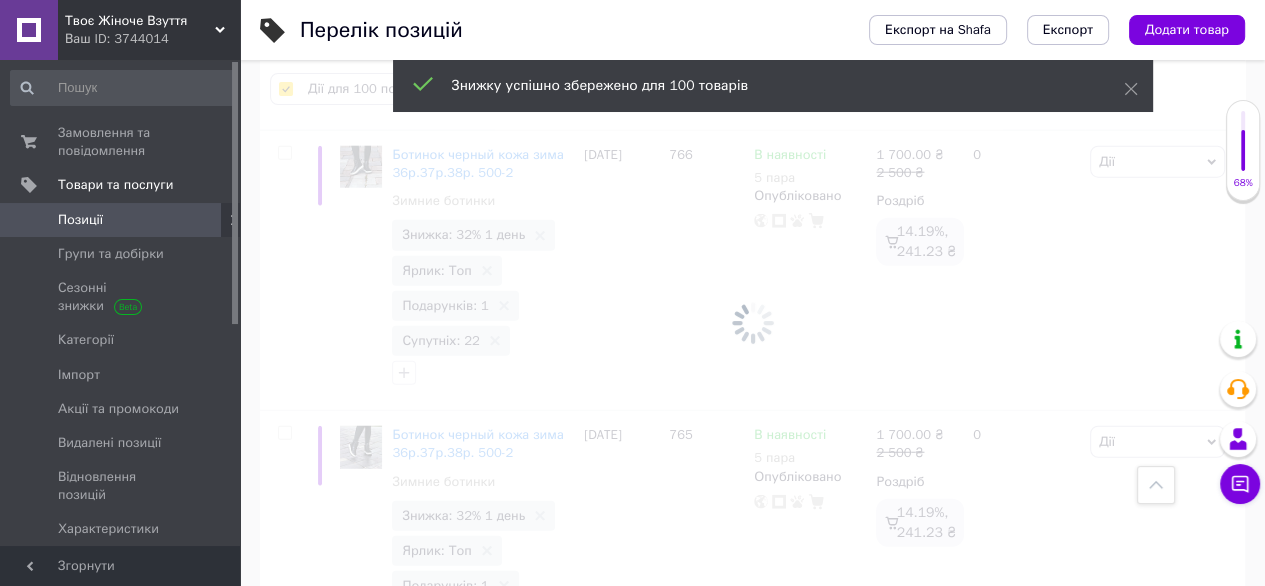 checkbox on "false" 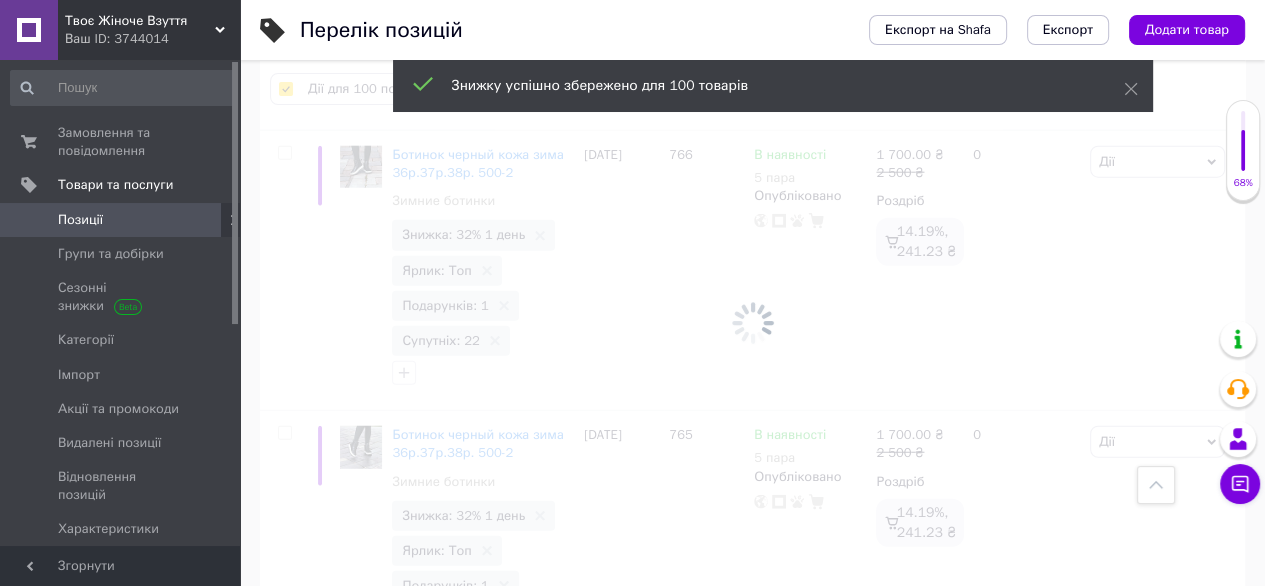 checkbox on "false" 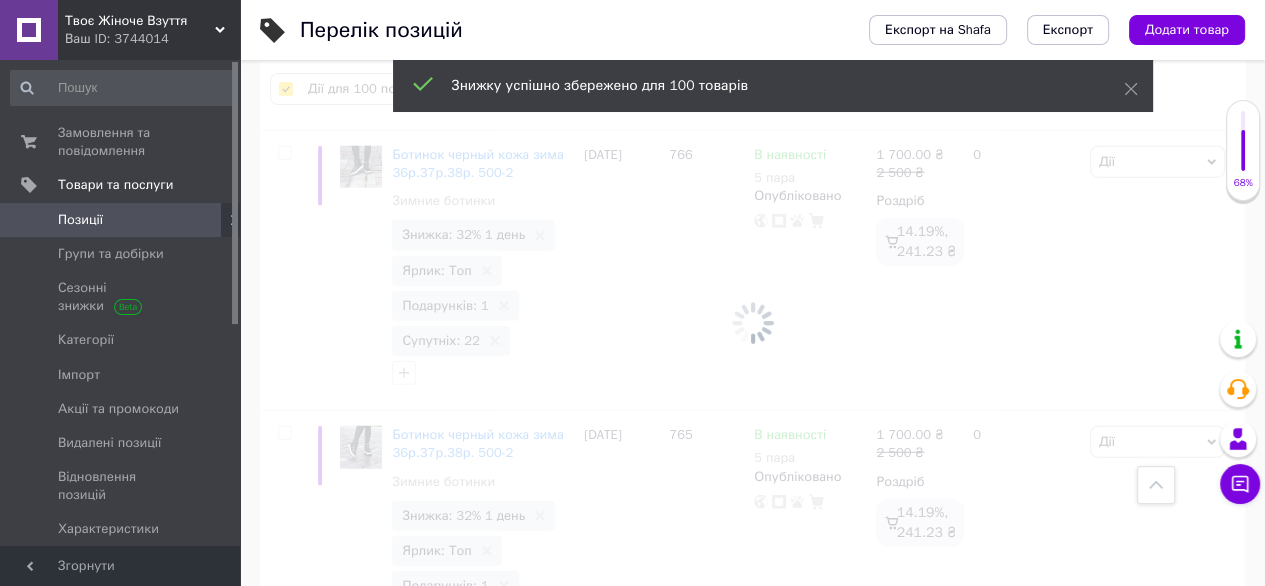 checkbox on "false" 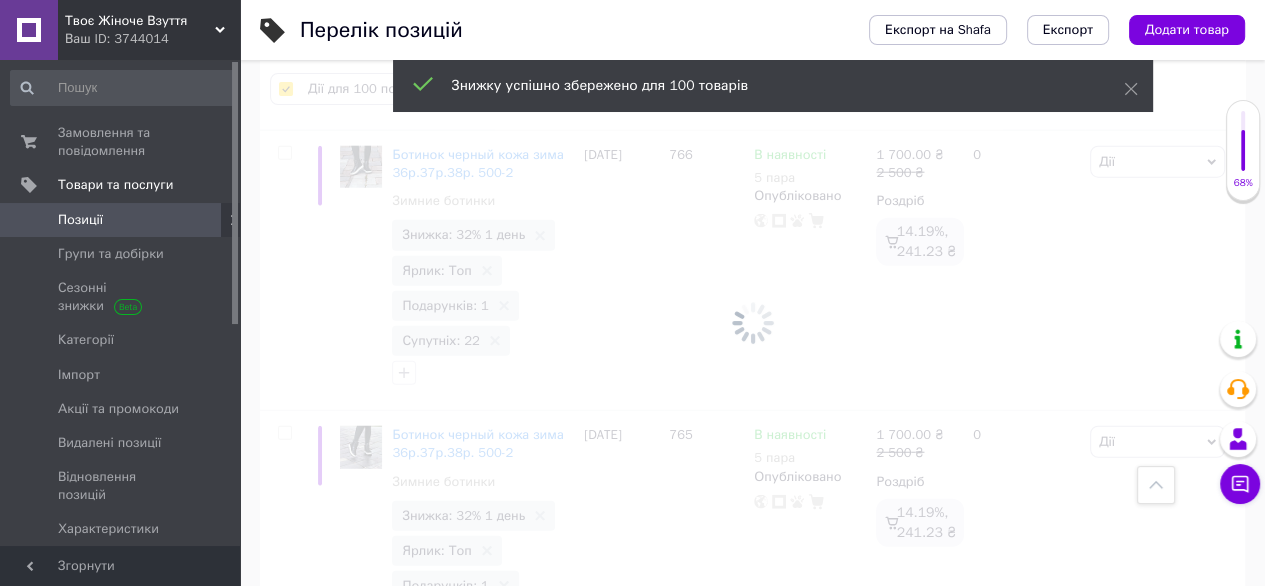 checkbox on "false" 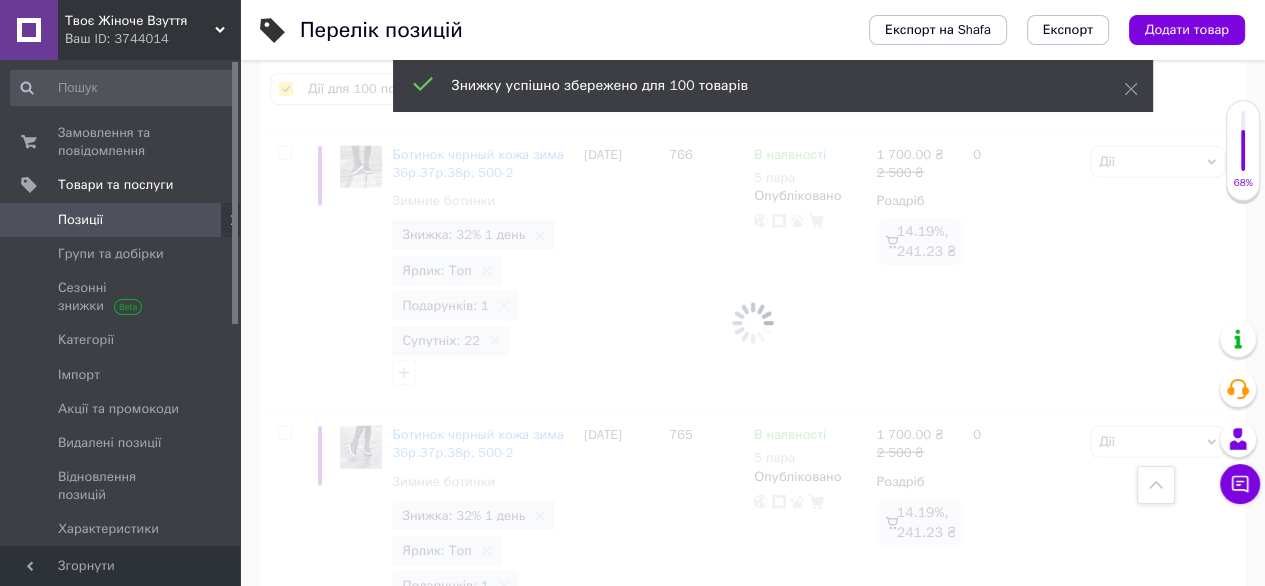 checkbox on "false" 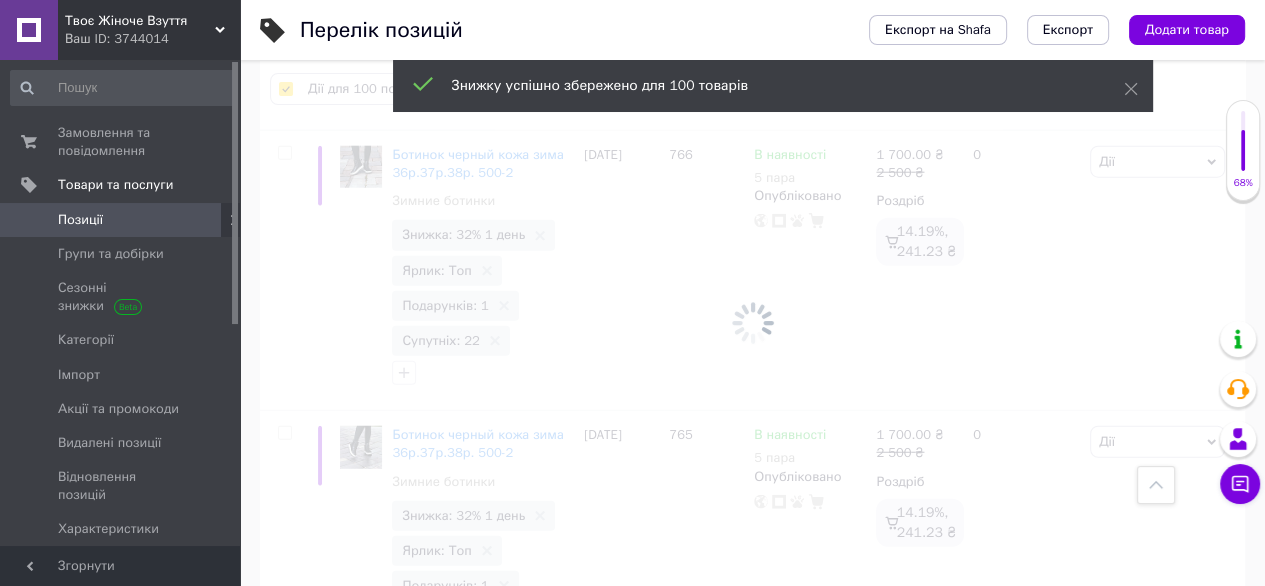checkbox on "false" 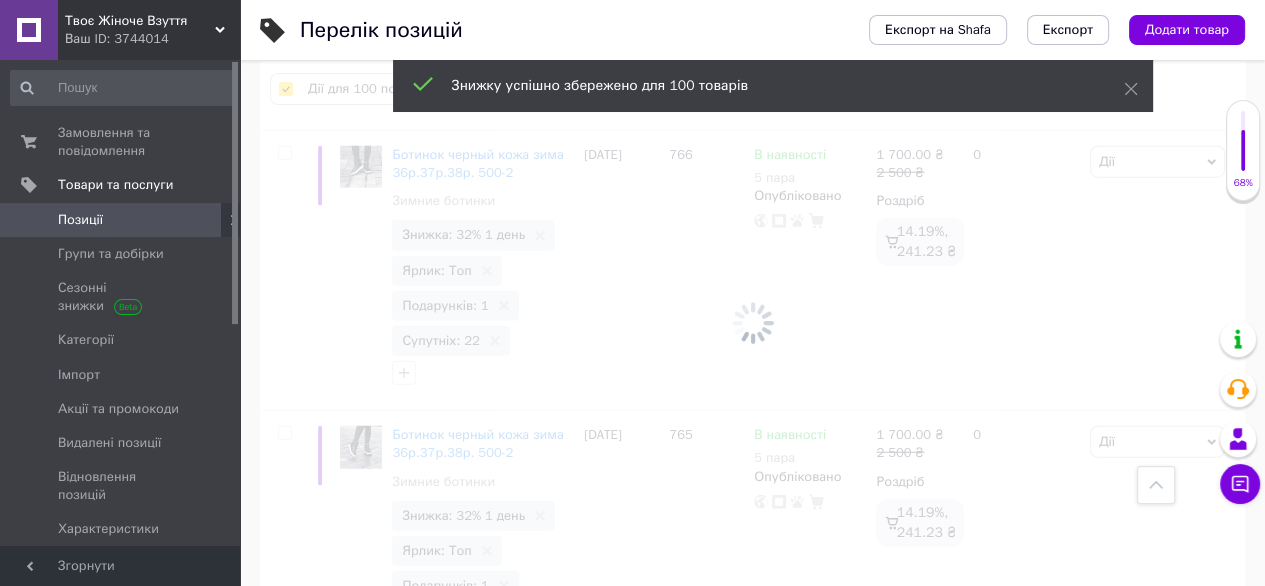 checkbox on "false" 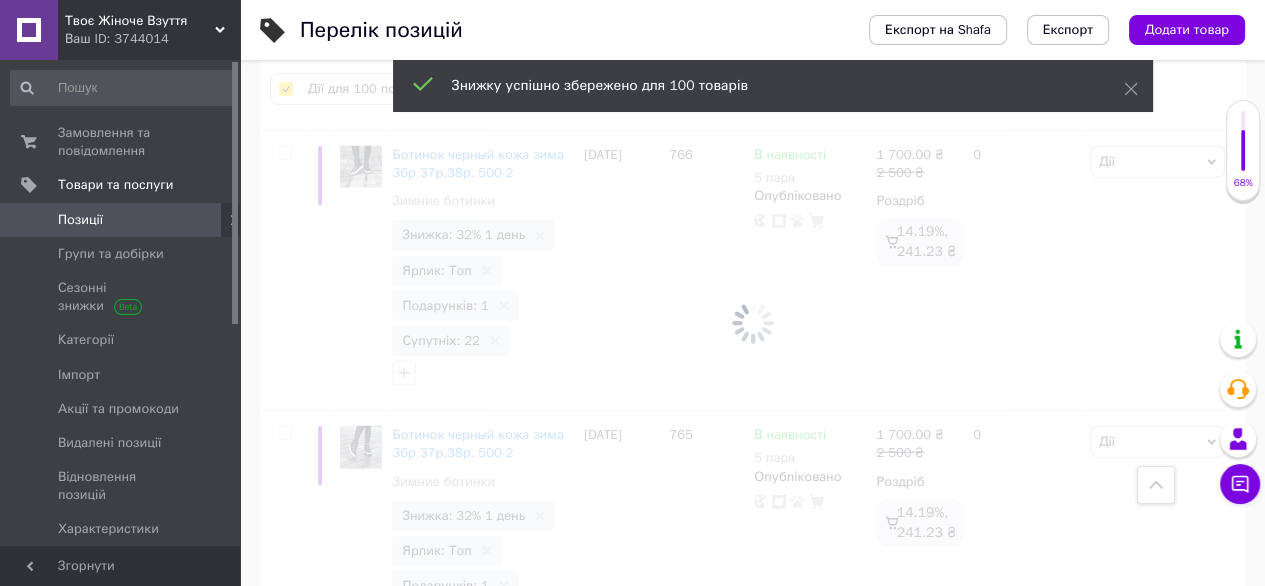 checkbox on "false" 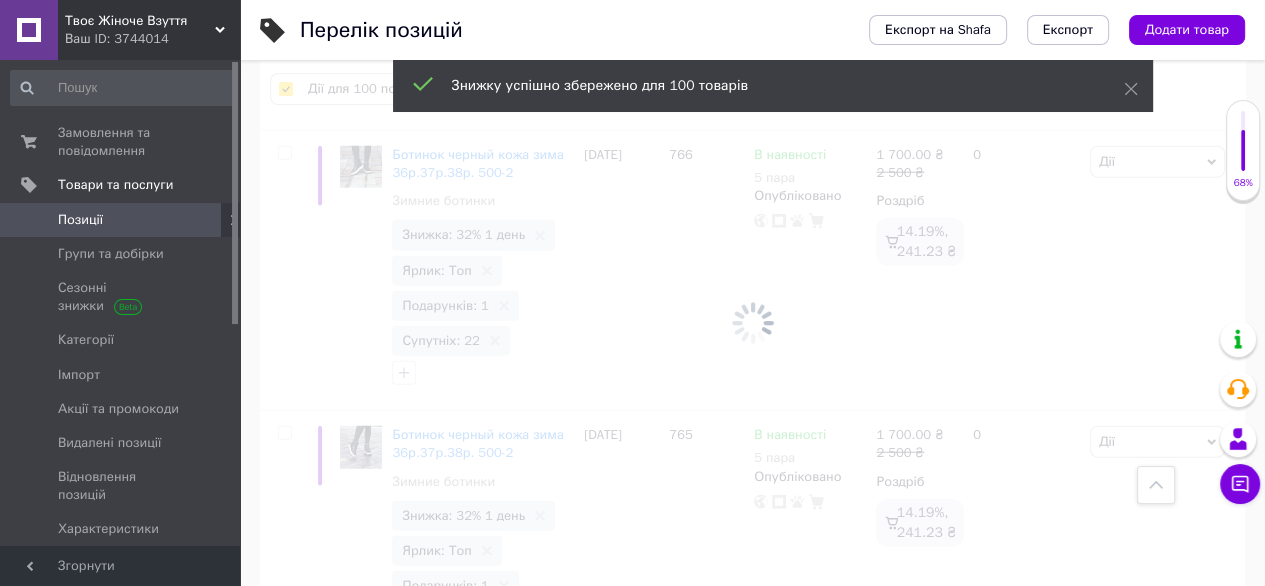 checkbox on "false" 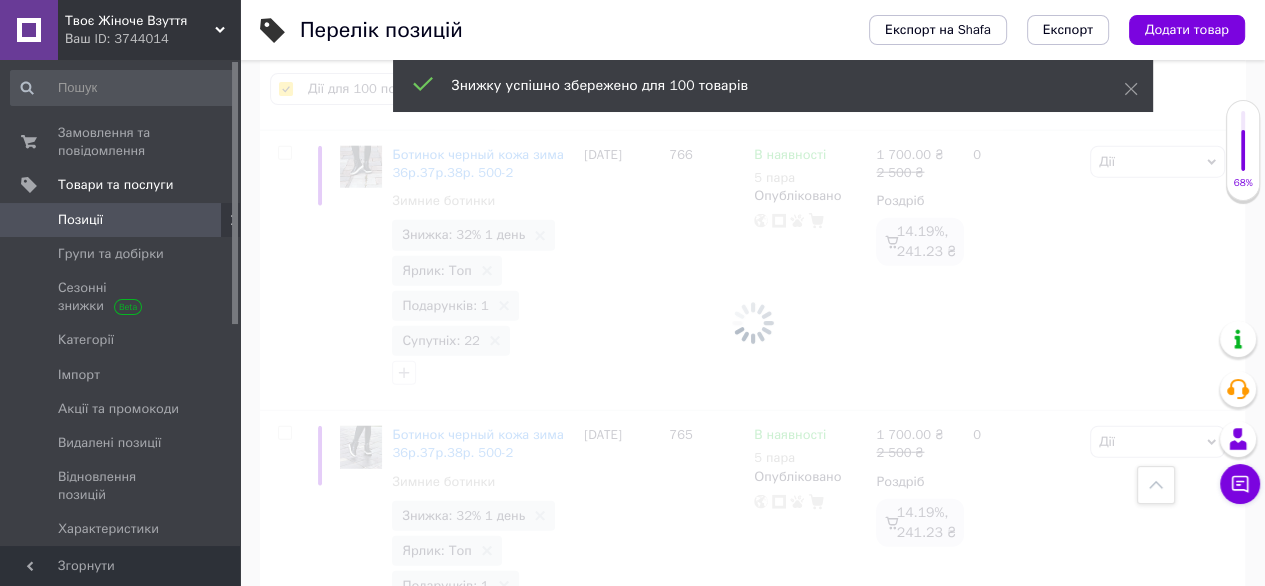 checkbox on "false" 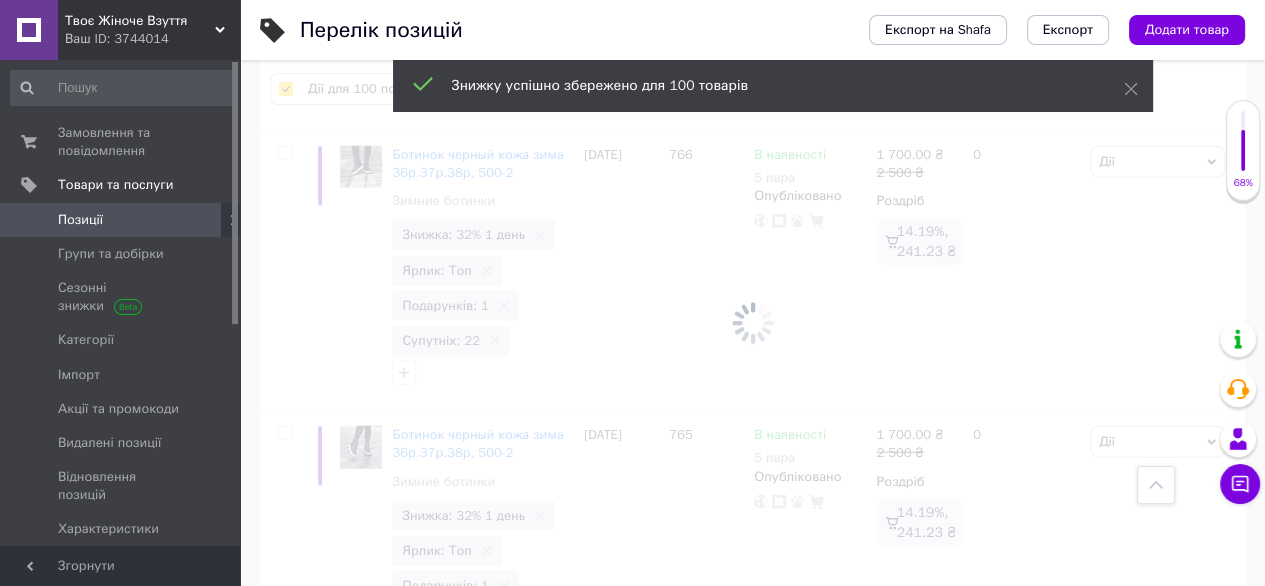checkbox on "false" 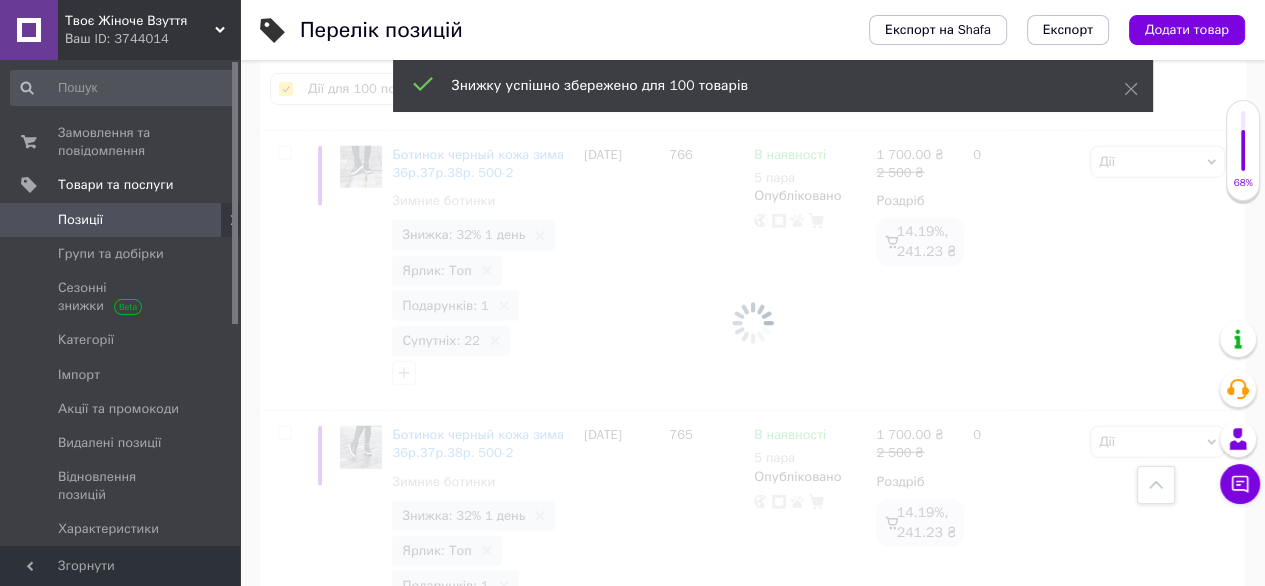 checkbox on "false" 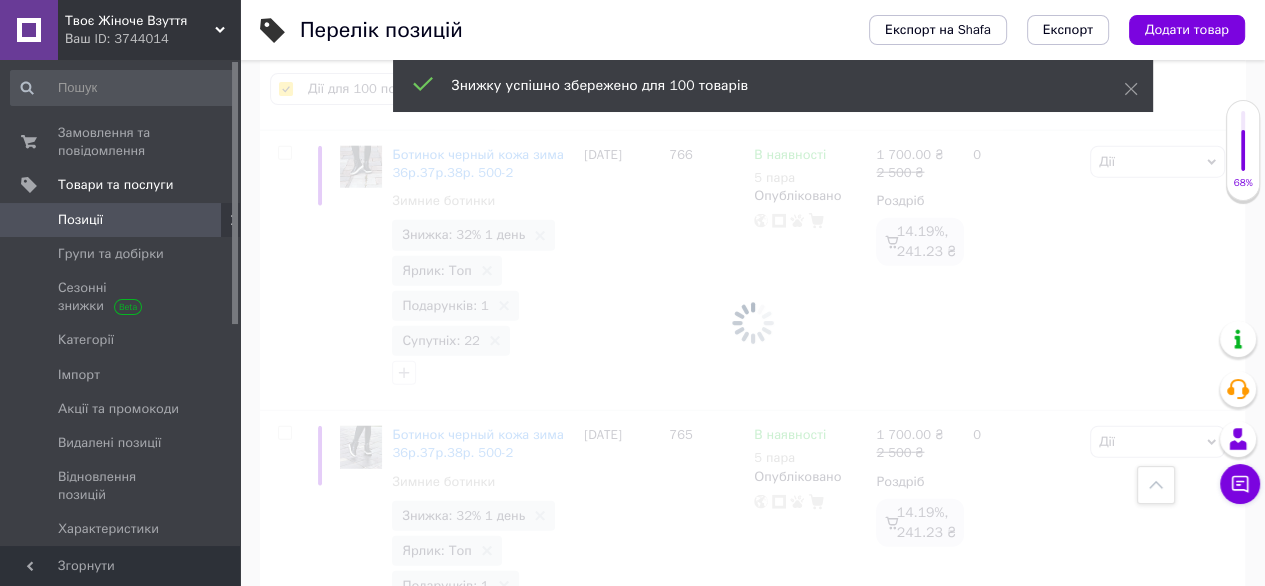 checkbox on "false" 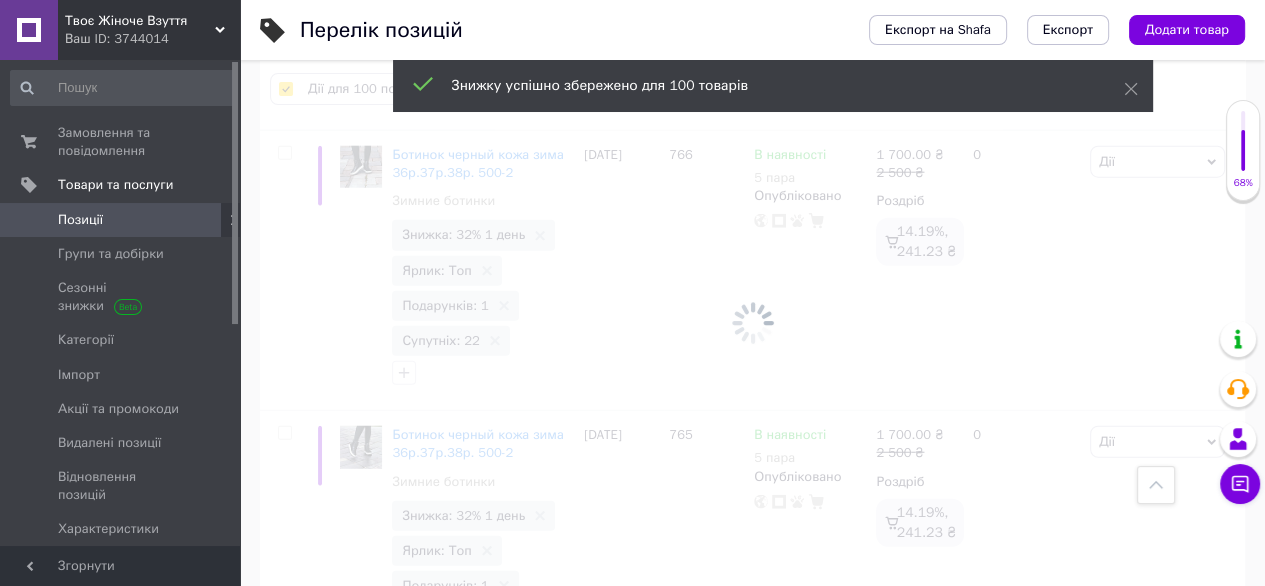 checkbox on "false" 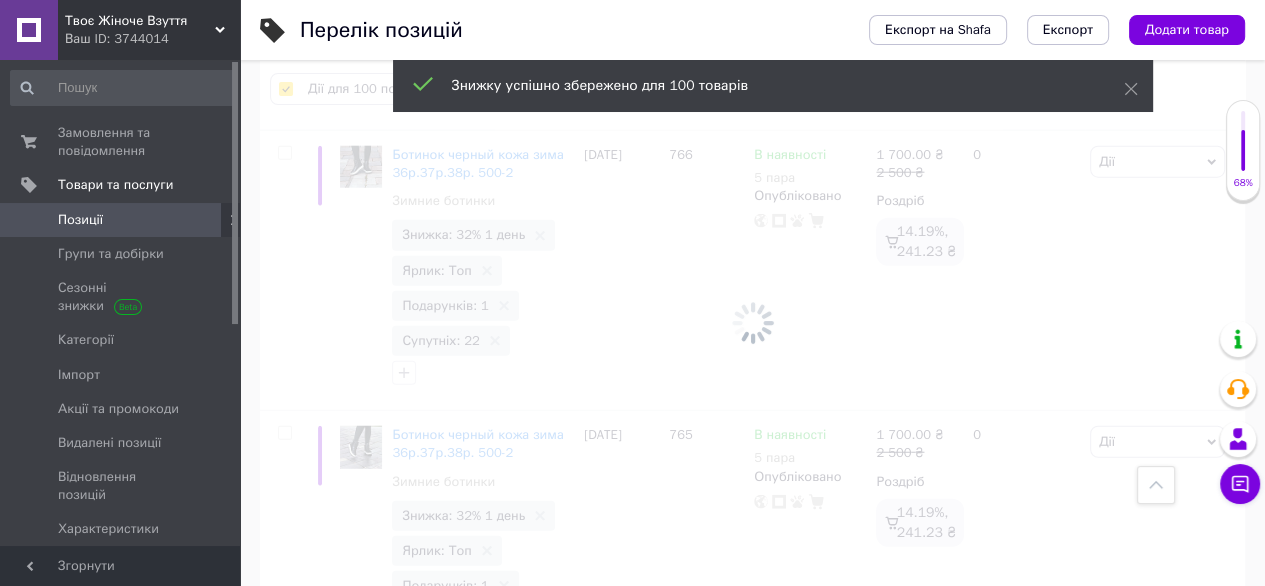 checkbox on "false" 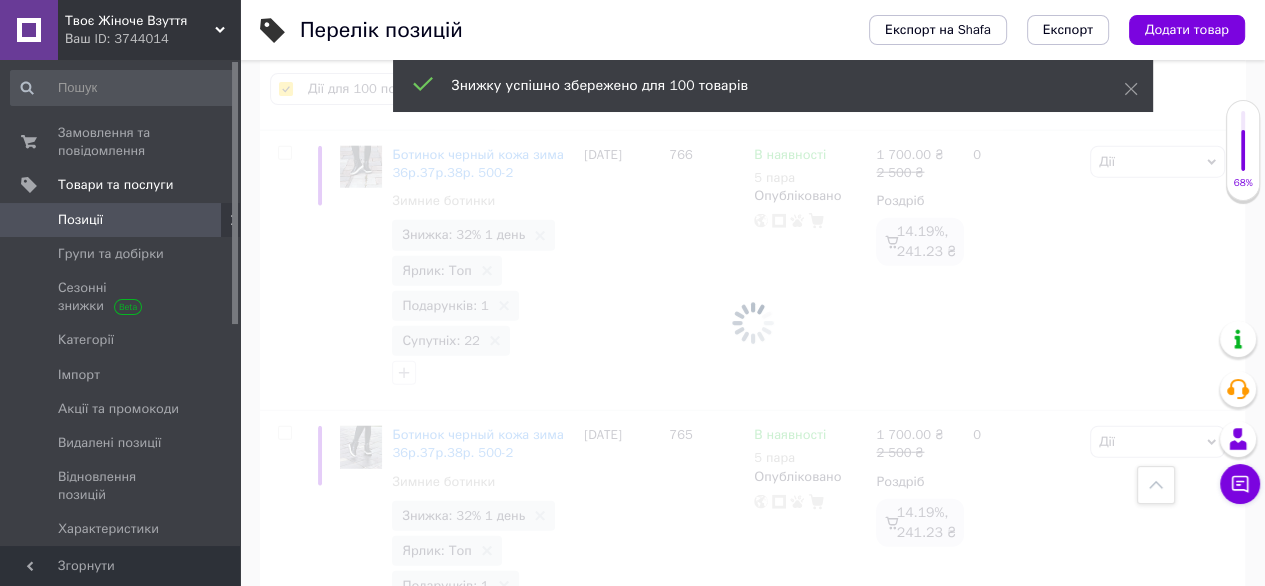 checkbox on "false" 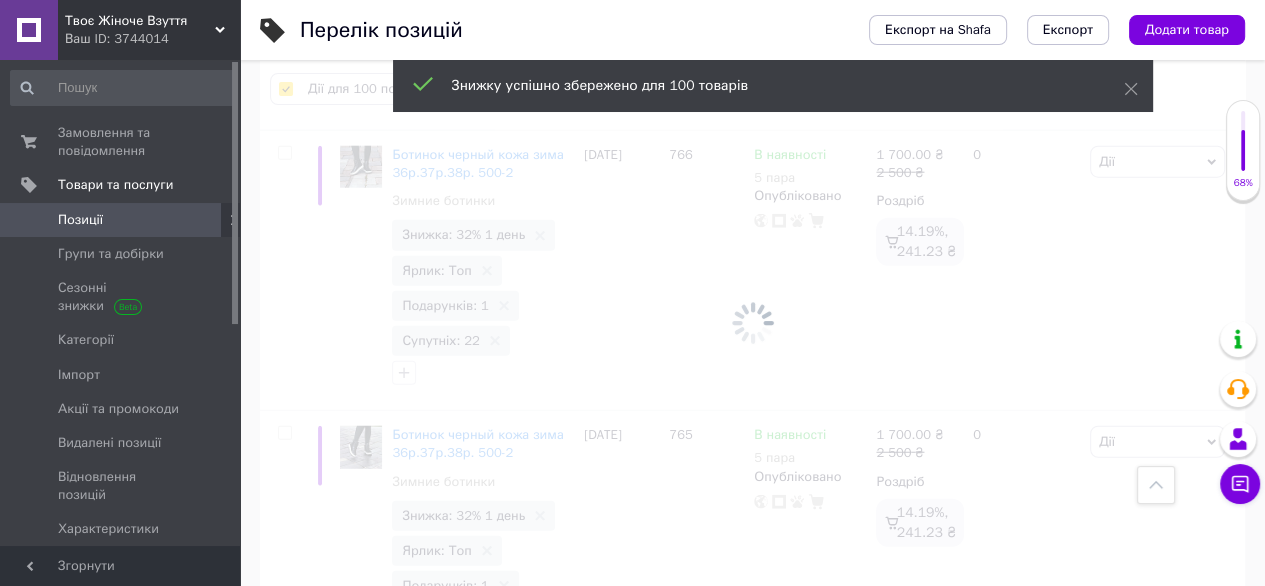 checkbox on "false" 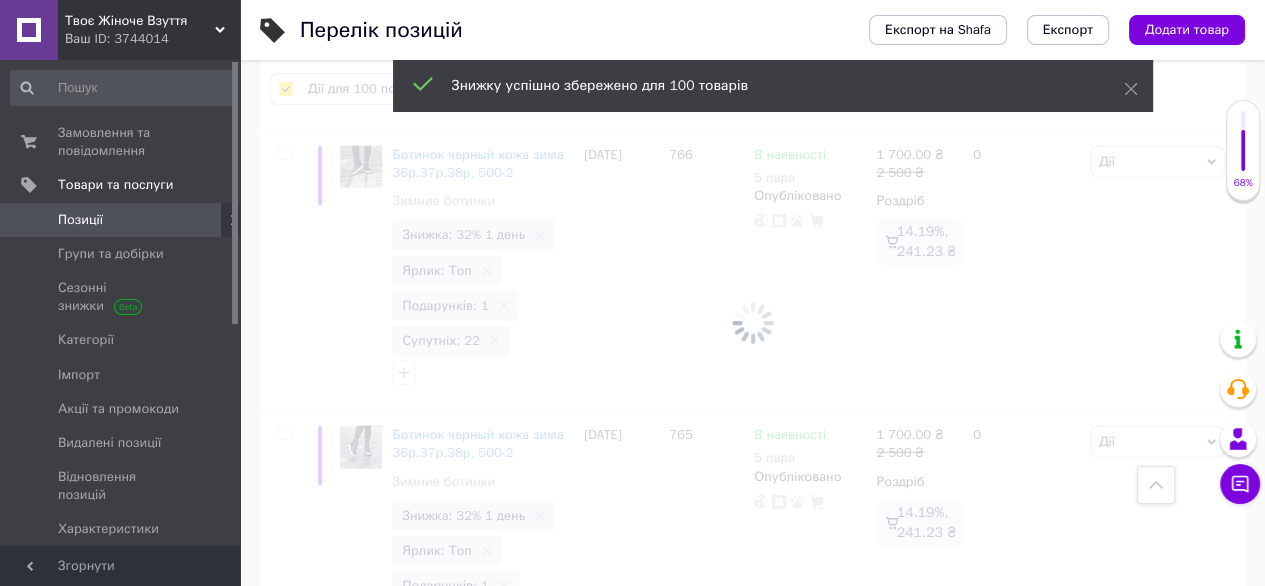 checkbox on "false" 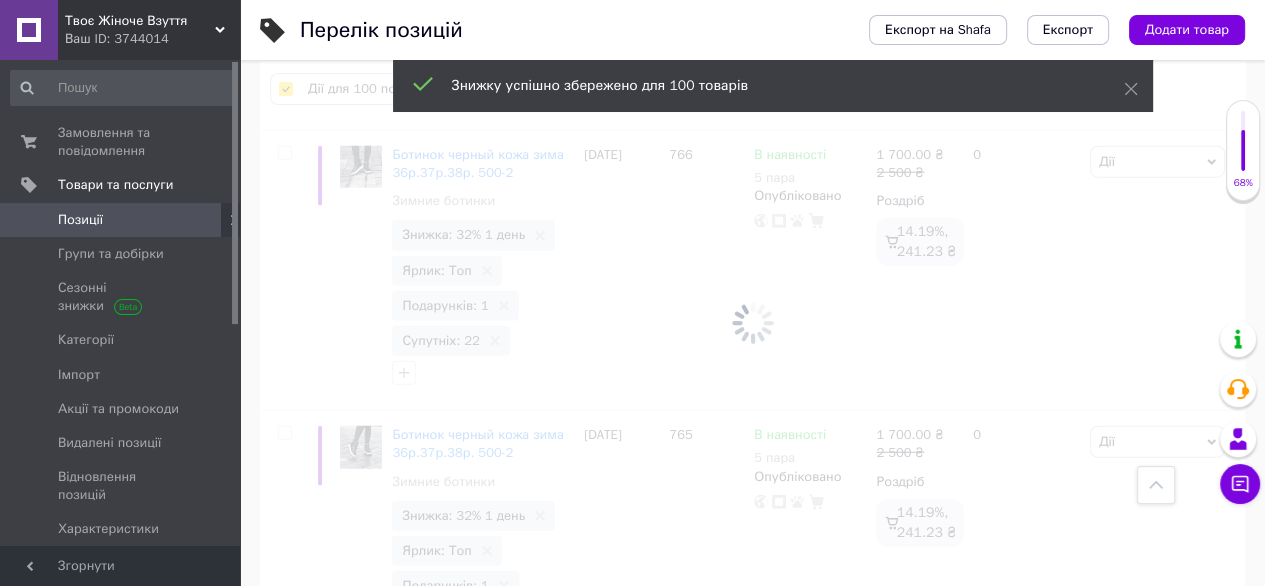 type 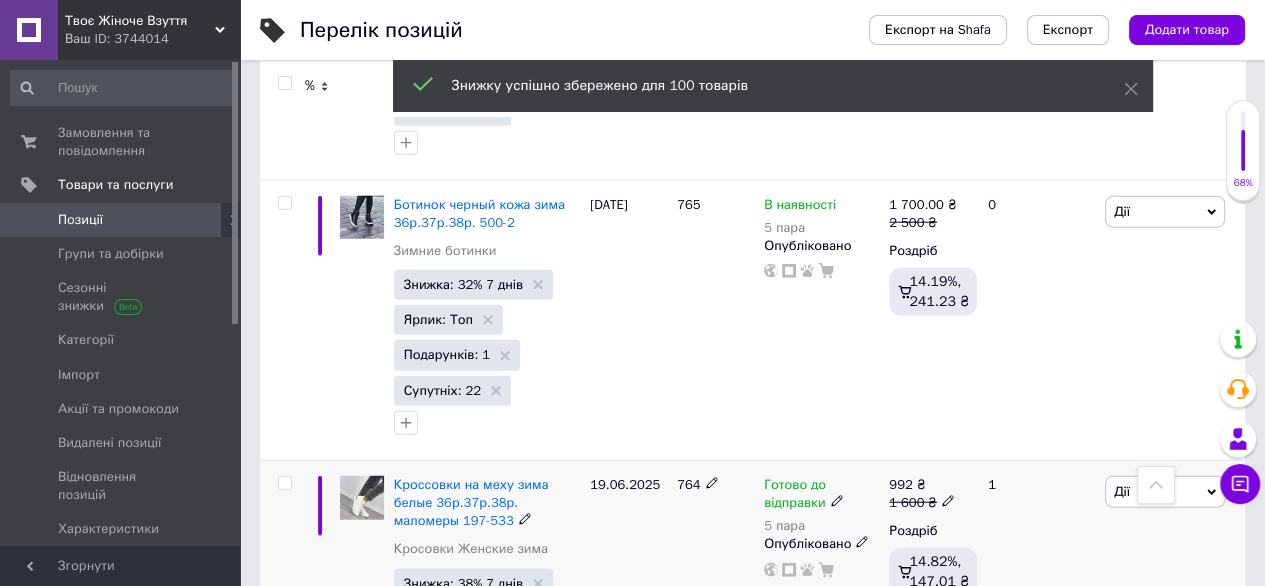 scroll, scrollTop: 23262, scrollLeft: 0, axis: vertical 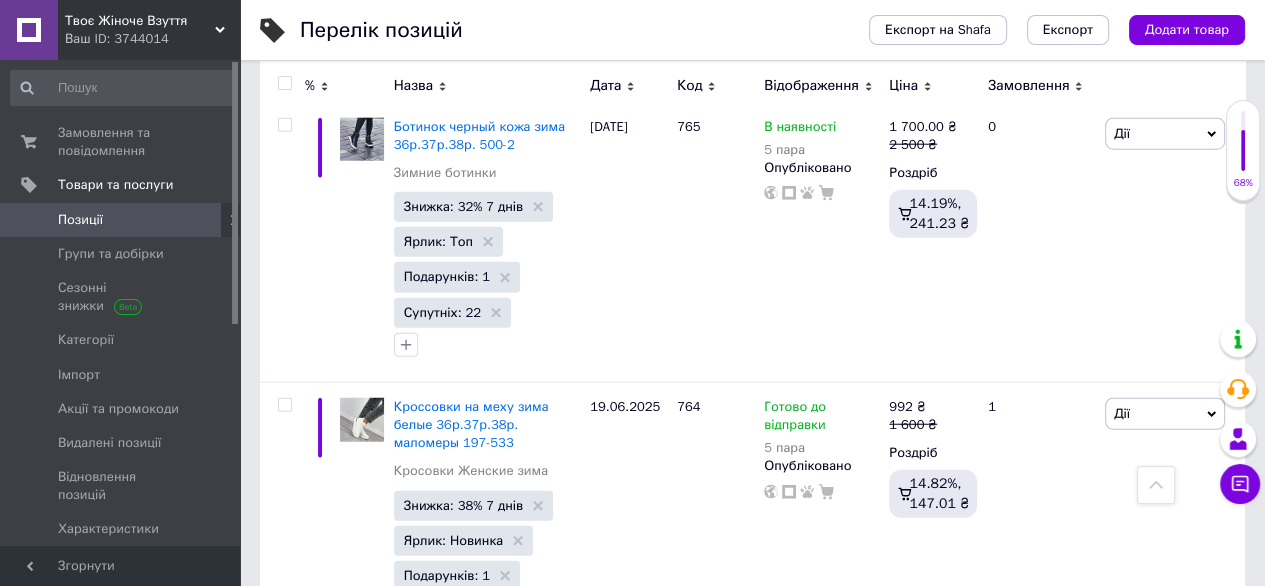 click on "2" at bounding box center (327, 721) 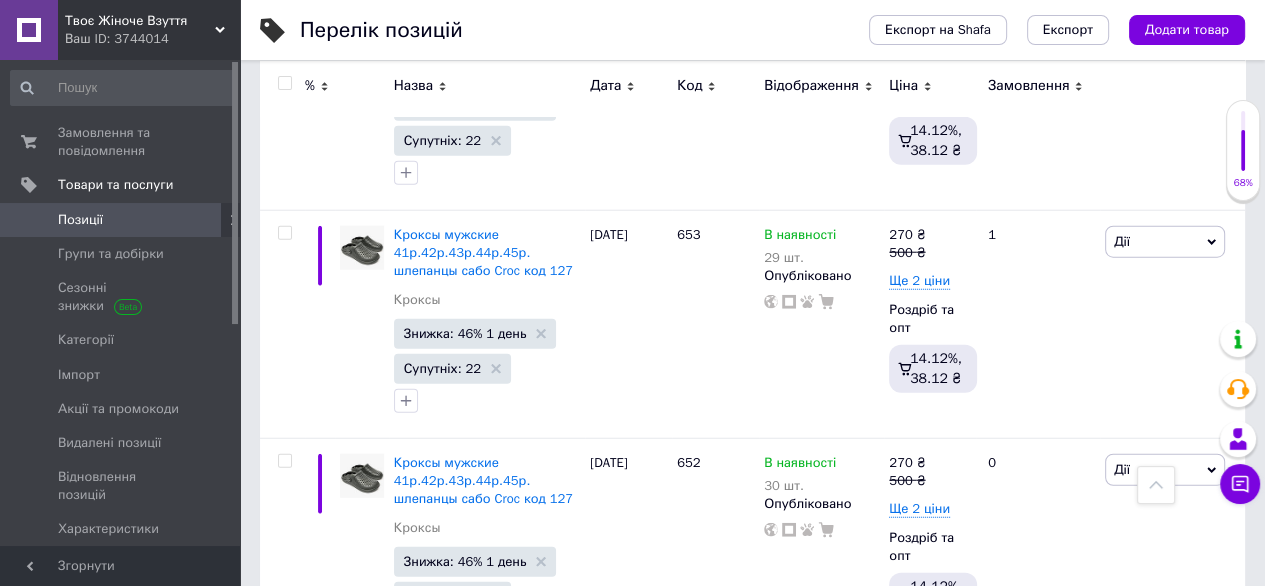 click at bounding box center (284, 83) 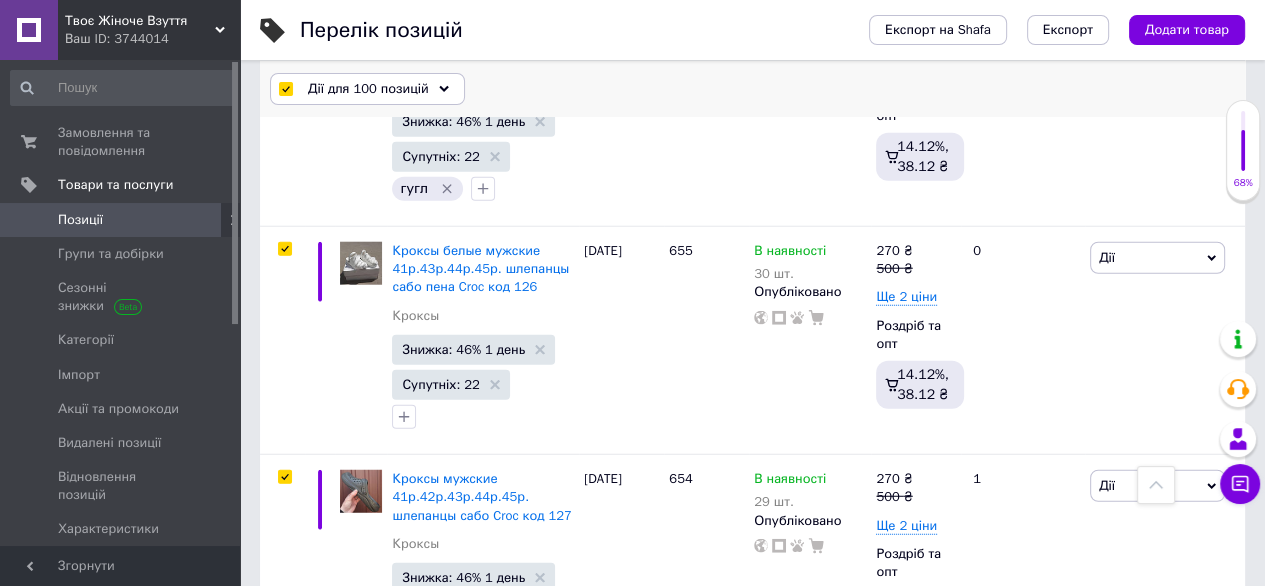 scroll, scrollTop: 23353, scrollLeft: 0, axis: vertical 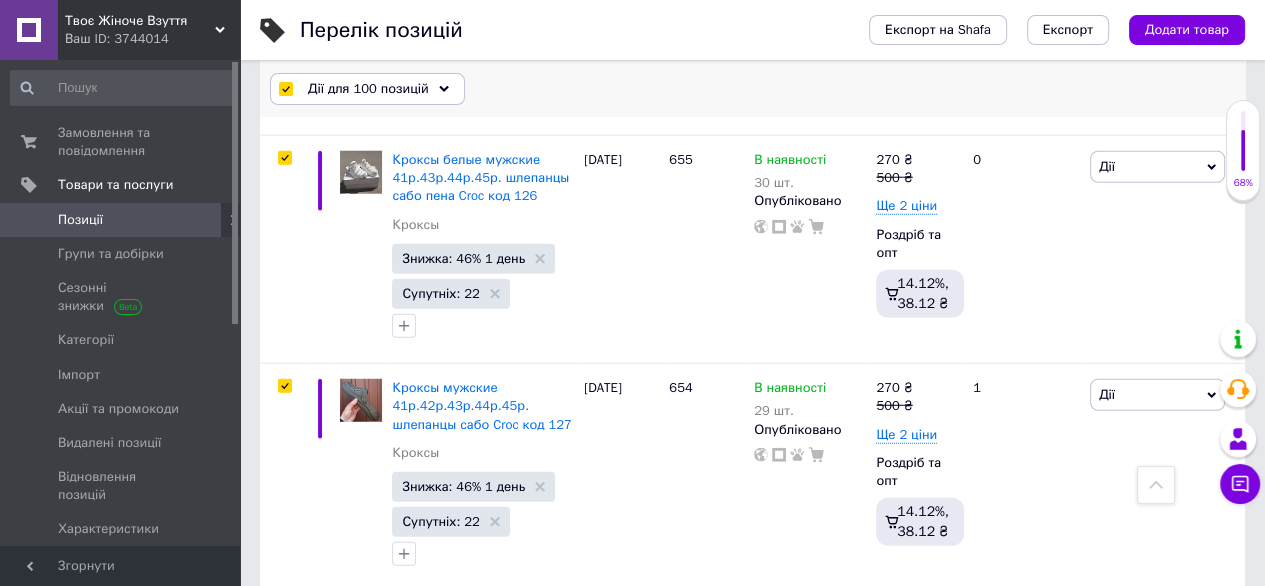 click 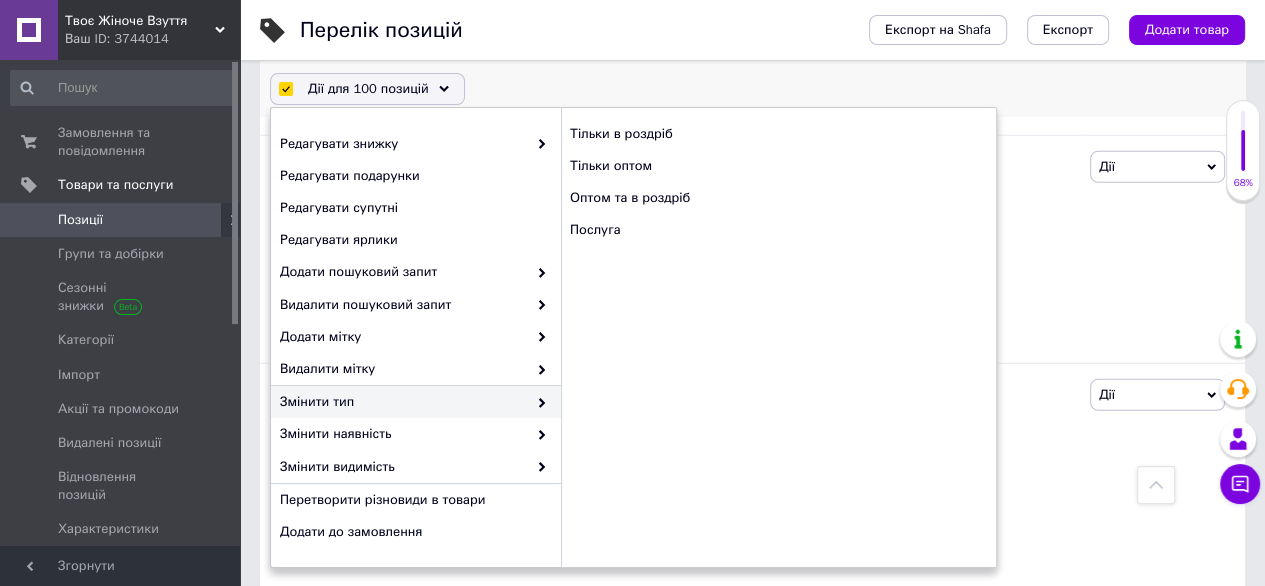 scroll, scrollTop: 172, scrollLeft: 0, axis: vertical 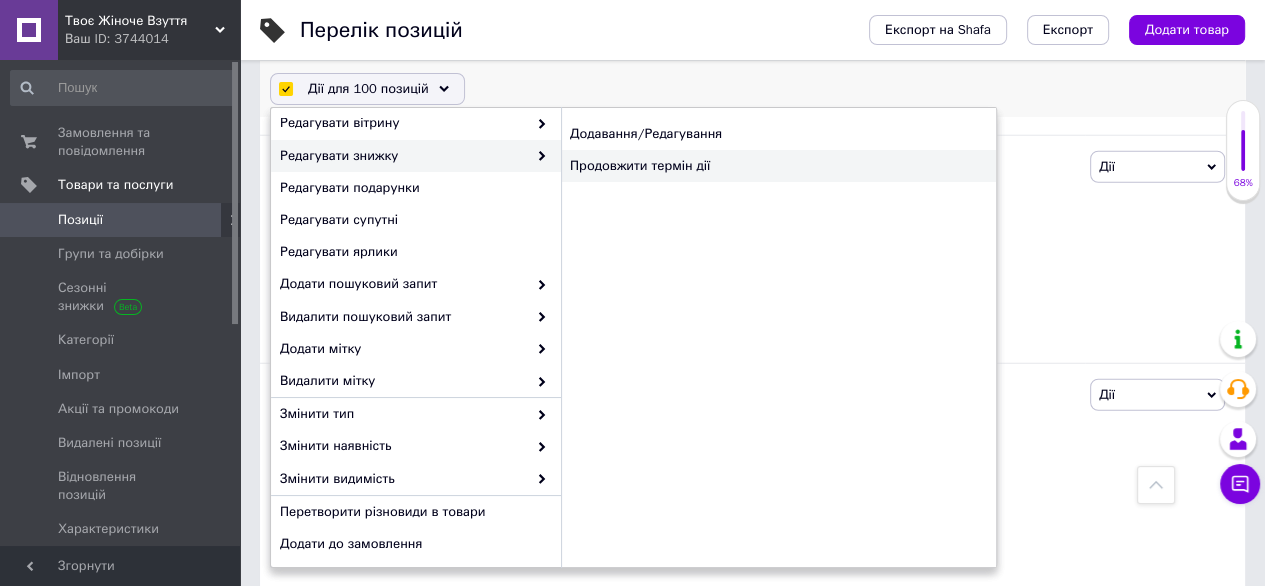 click on "Продовжити термін дії" at bounding box center [778, 166] 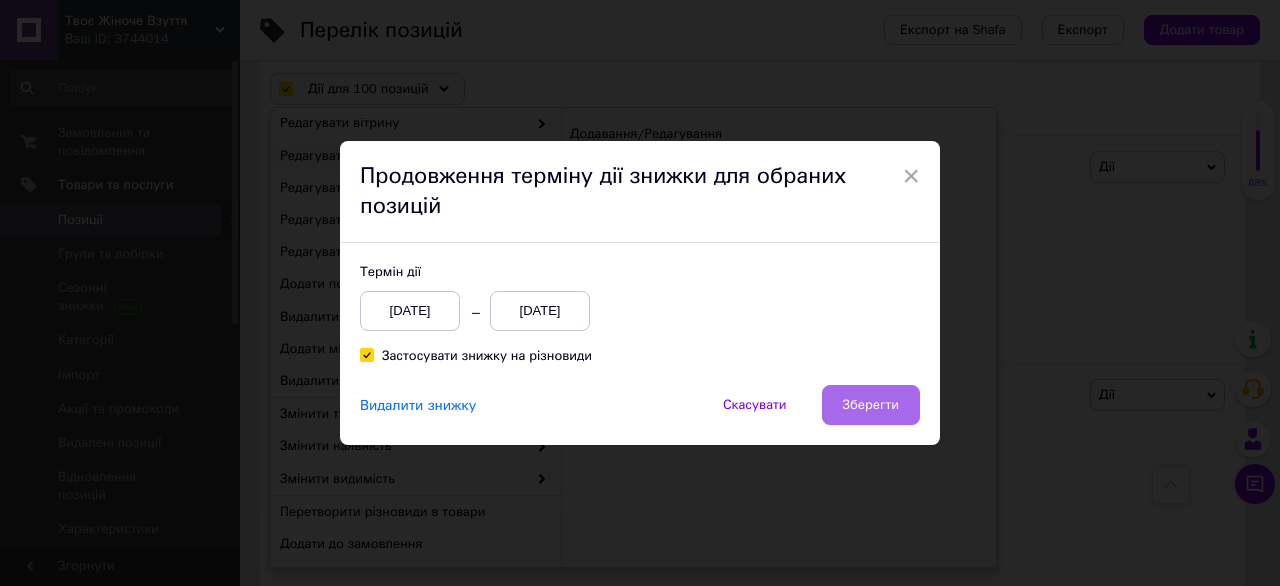 click on "Зберегти" at bounding box center (871, 405) 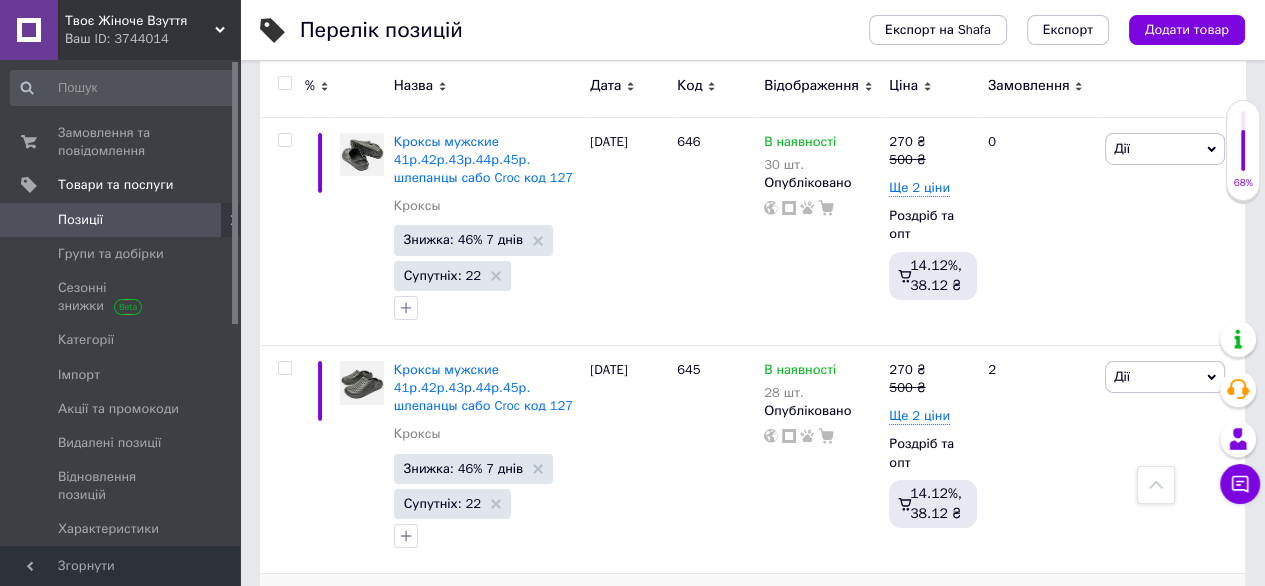 scroll, scrollTop: 24736, scrollLeft: 0, axis: vertical 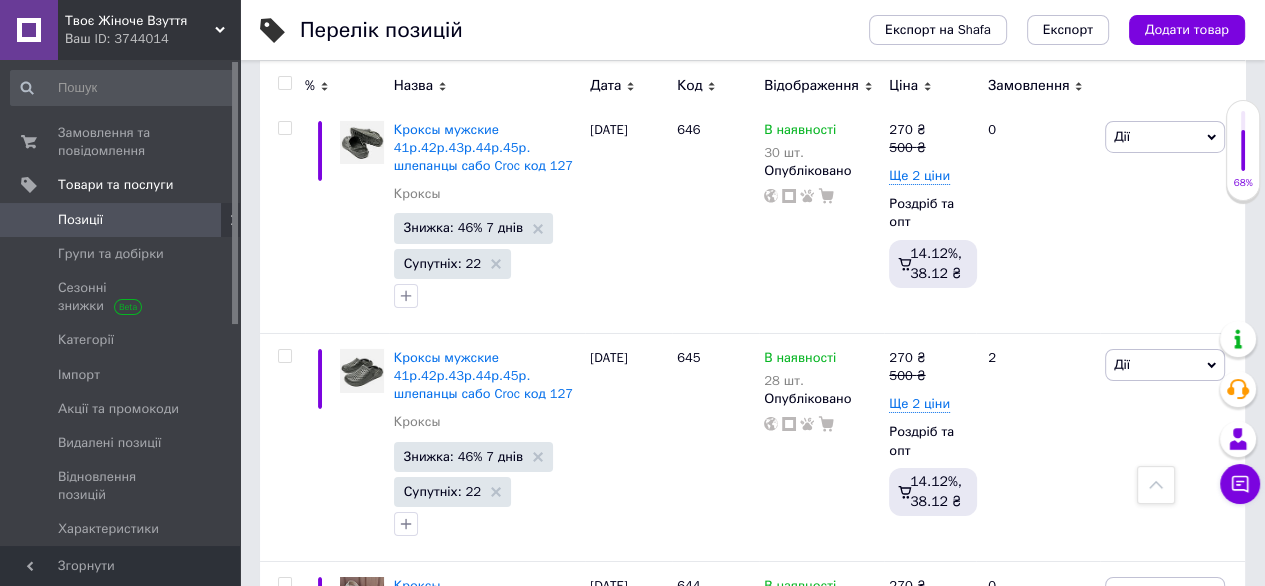 click on "3" at bounding box center [494, 848] 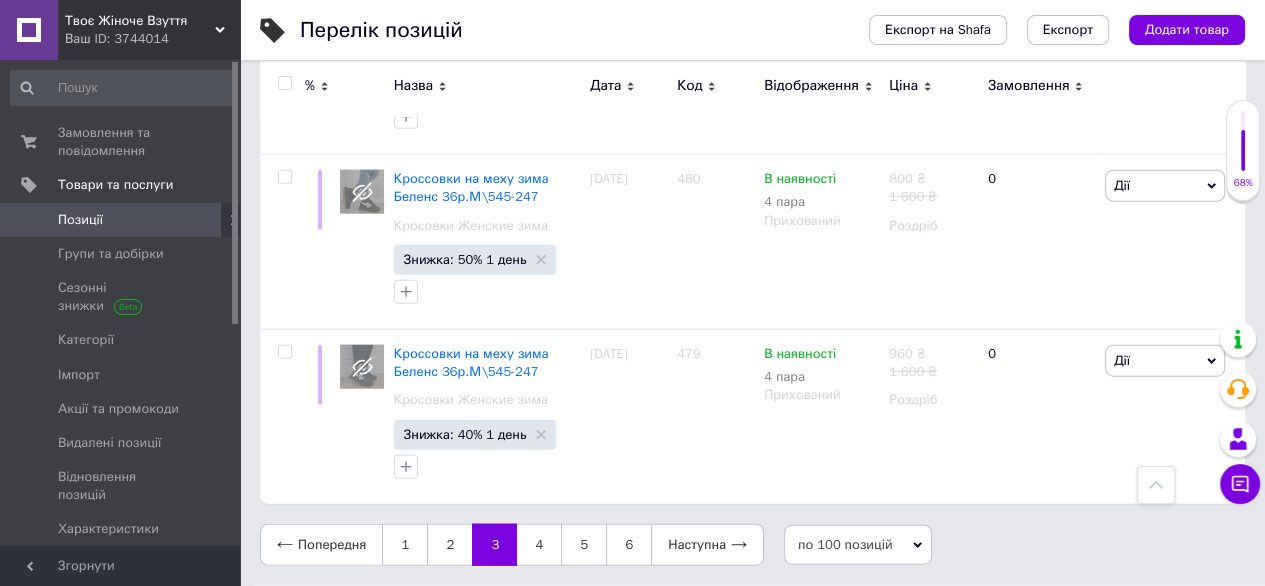 scroll, scrollTop: 22813, scrollLeft: 0, axis: vertical 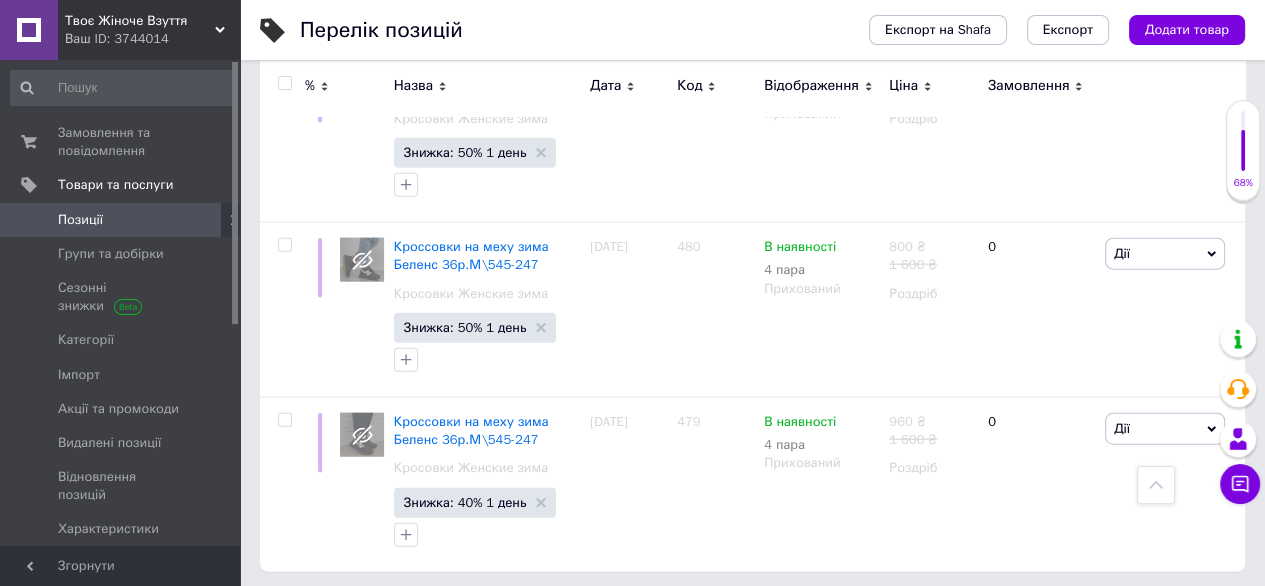 click at bounding box center (284, 83) 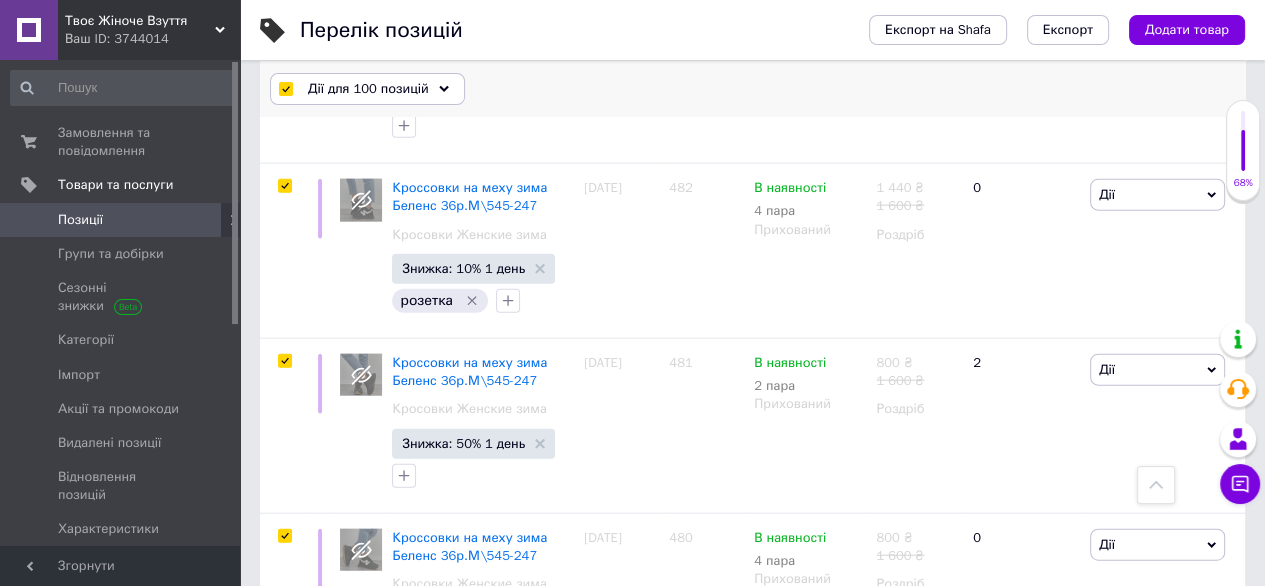 click 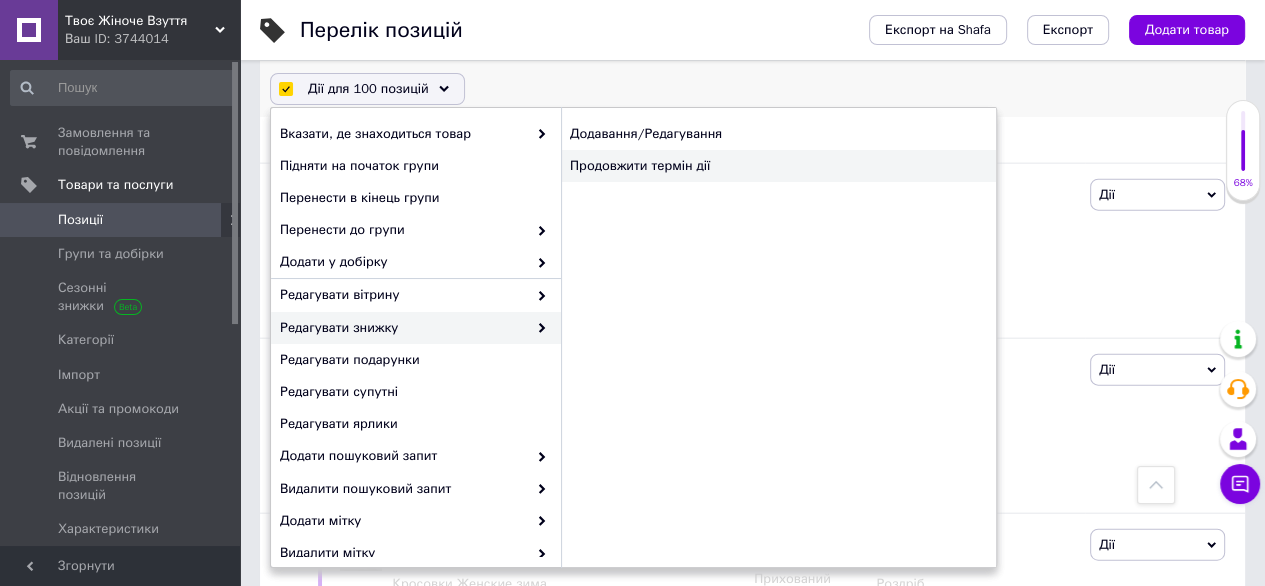 click on "Продовжити термін дії" at bounding box center (778, 166) 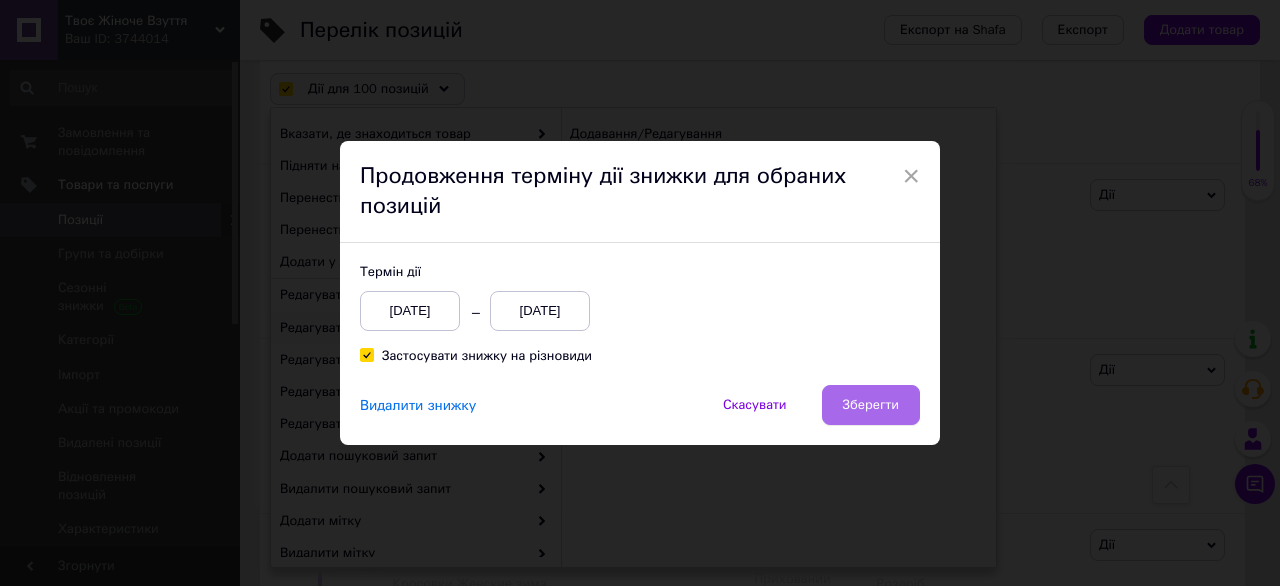 click on "Зберегти" at bounding box center [871, 405] 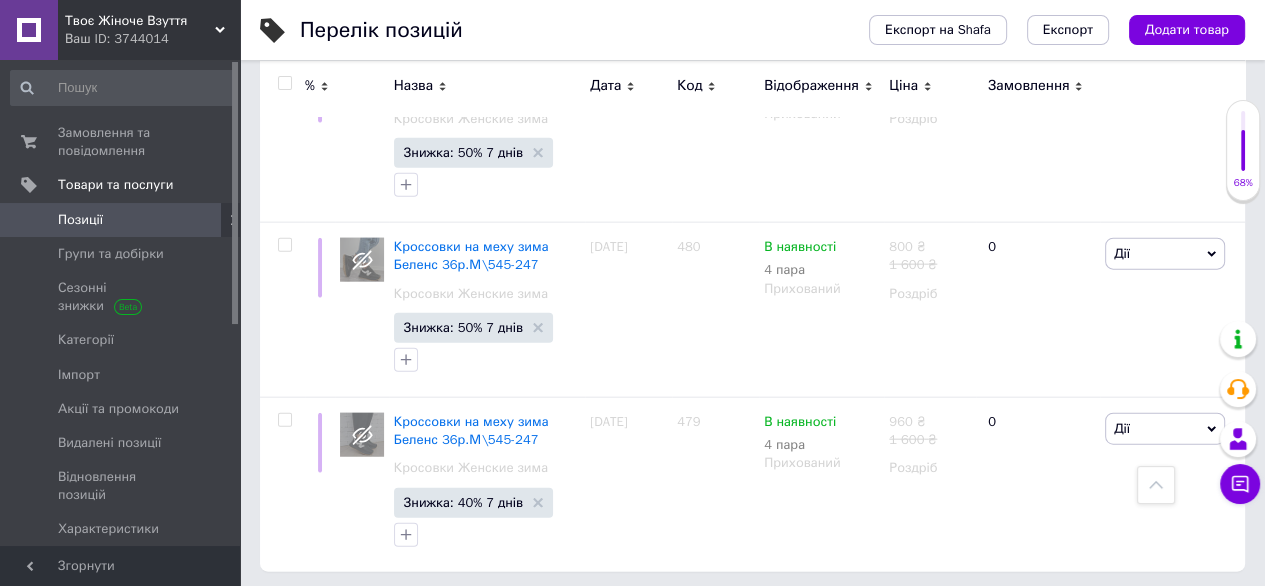 click on "4" at bounding box center (539, 613) 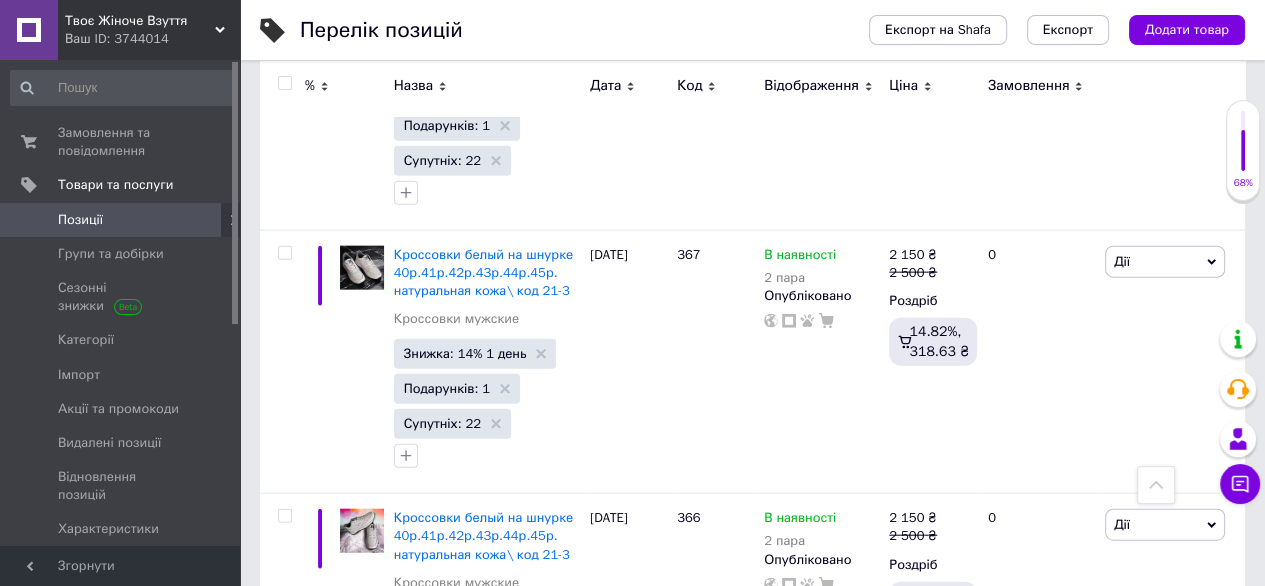 click at bounding box center (284, 83) 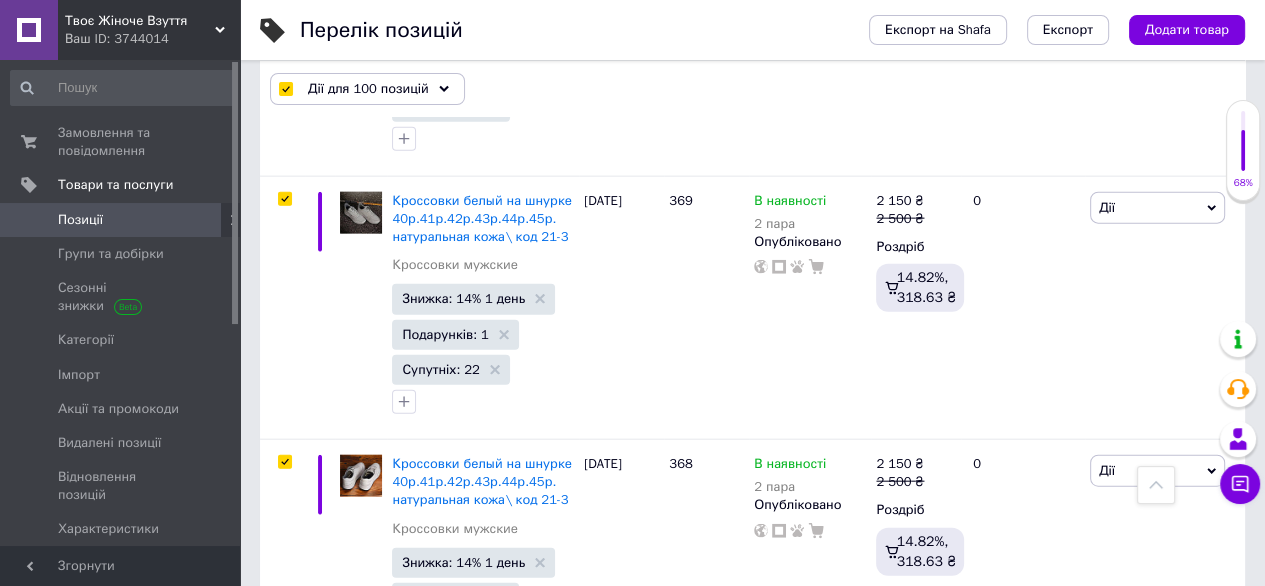 scroll, scrollTop: 23250, scrollLeft: 0, axis: vertical 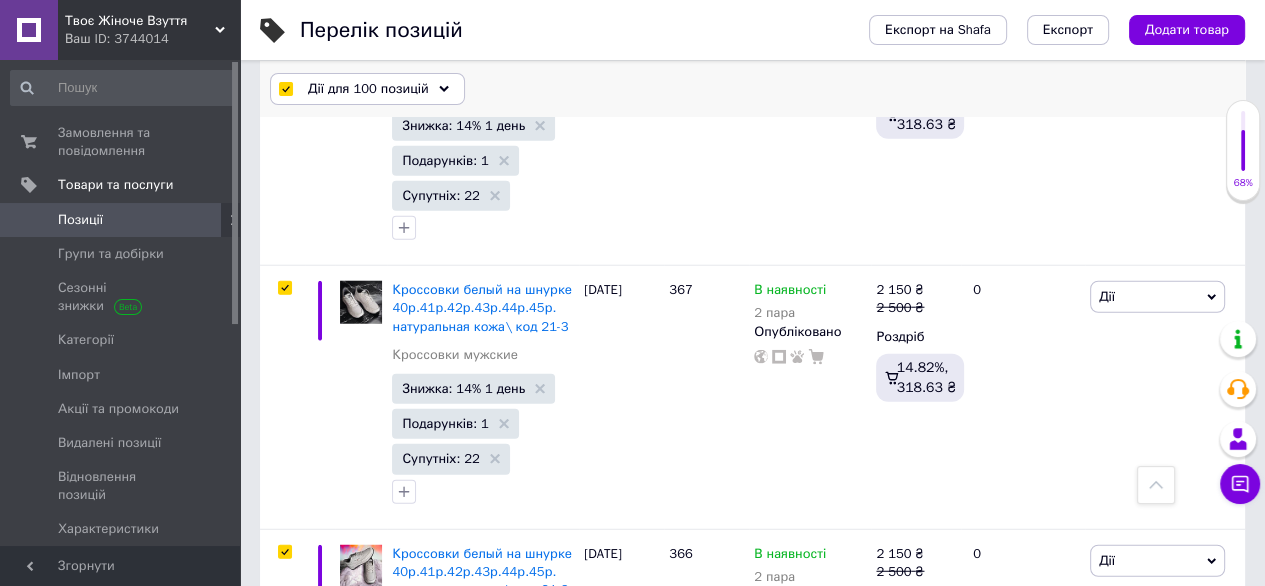 click on "Дії для 100 позицій" at bounding box center (367, 89) 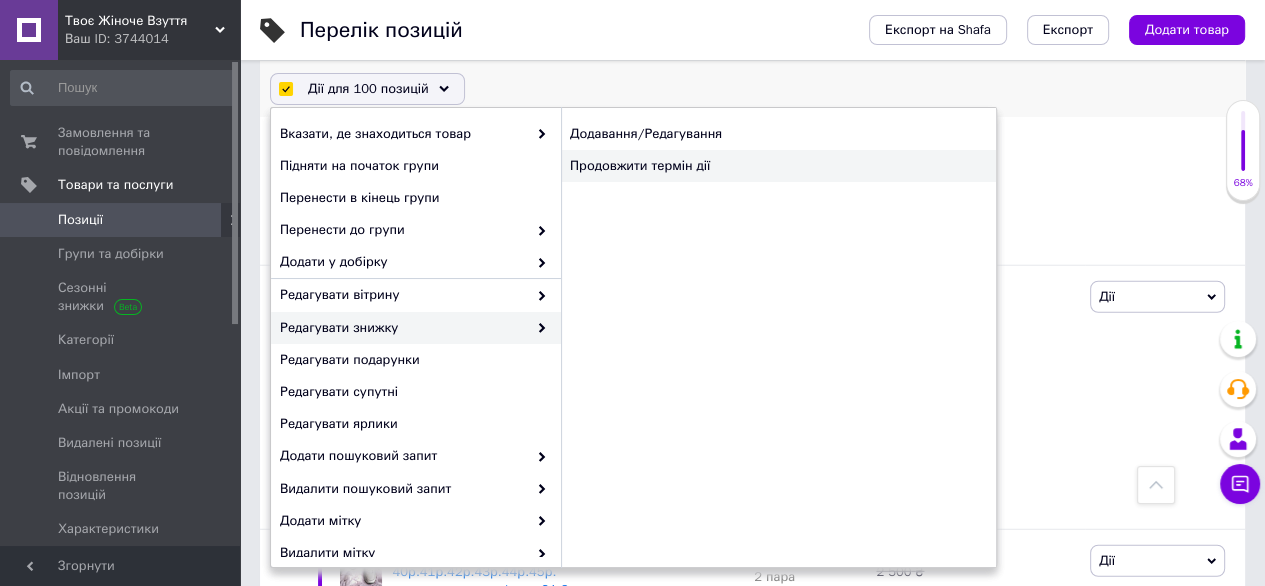 click on "Продовжити термін дії" at bounding box center (778, 166) 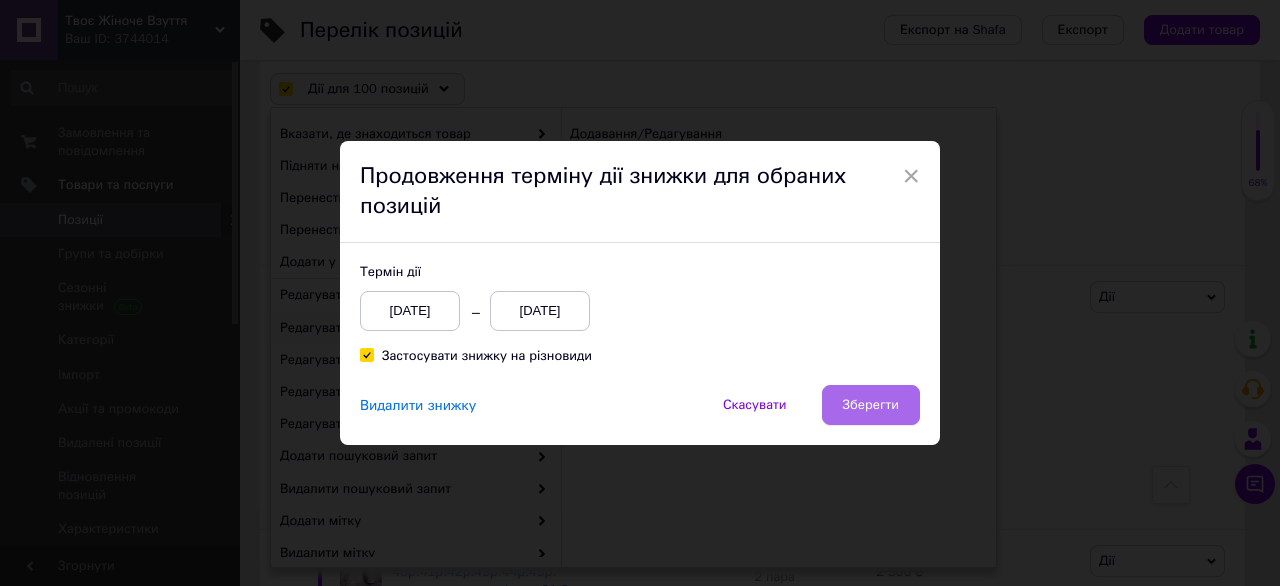 click on "Зберегти" at bounding box center (871, 405) 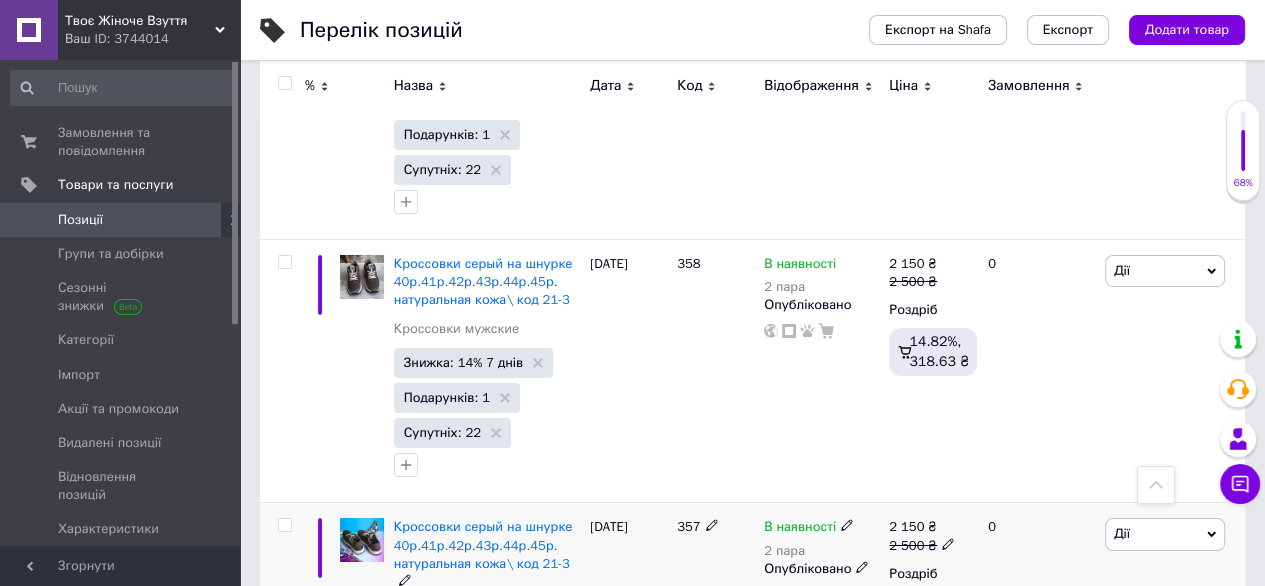 scroll, scrollTop: 24778, scrollLeft: 0, axis: vertical 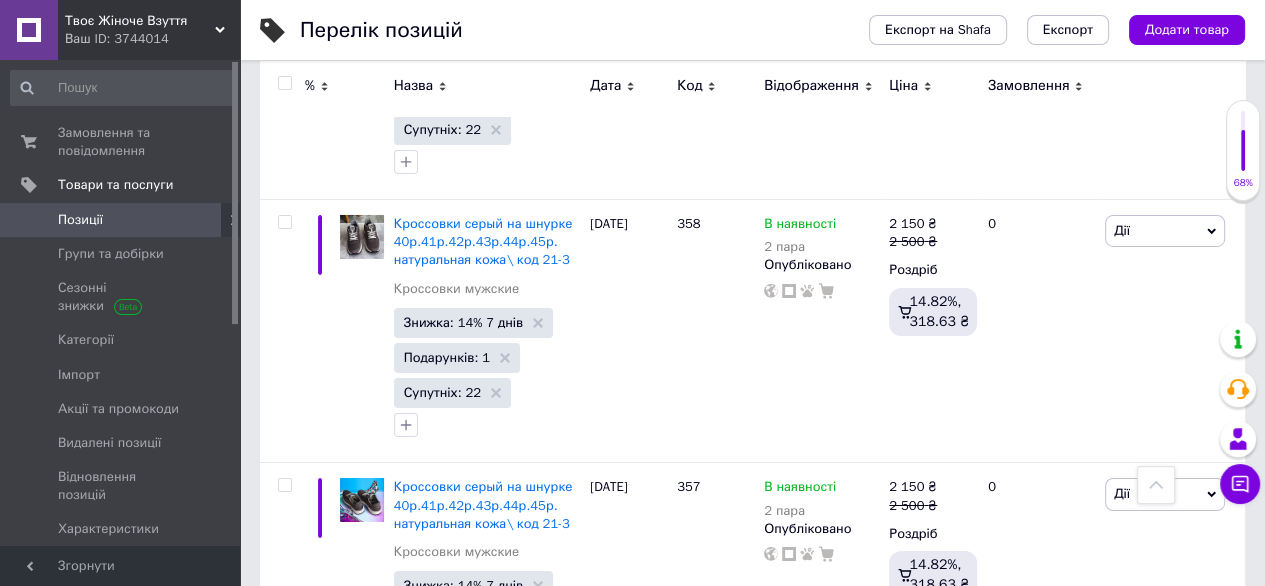 click on "5" at bounding box center [584, 1030] 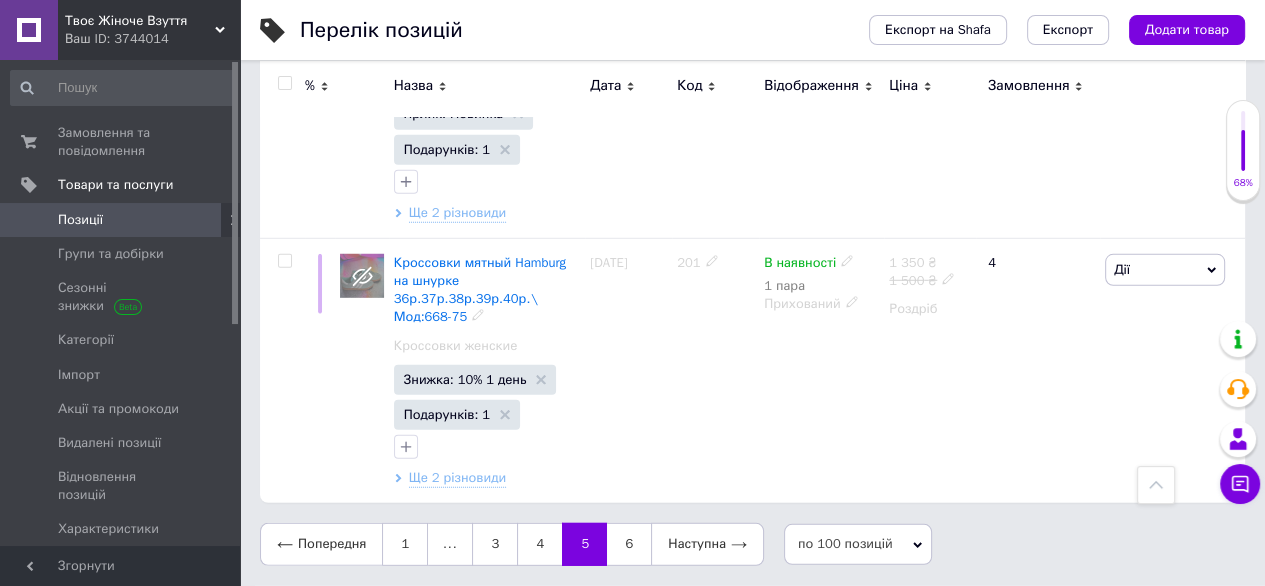scroll, scrollTop: 23628, scrollLeft: 0, axis: vertical 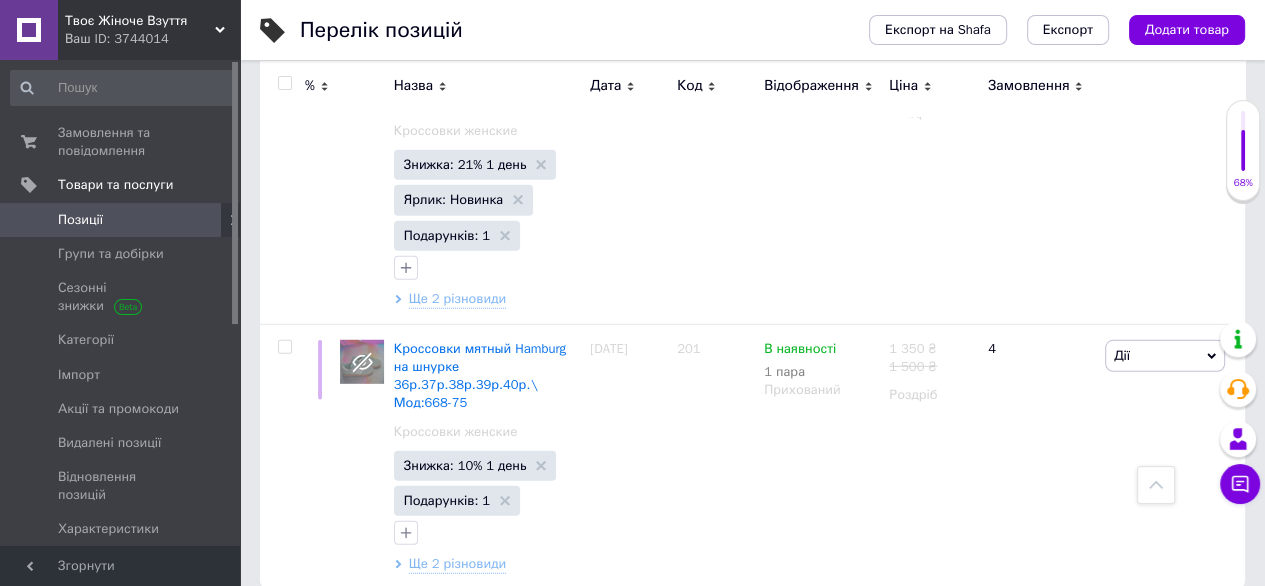 click at bounding box center [284, 83] 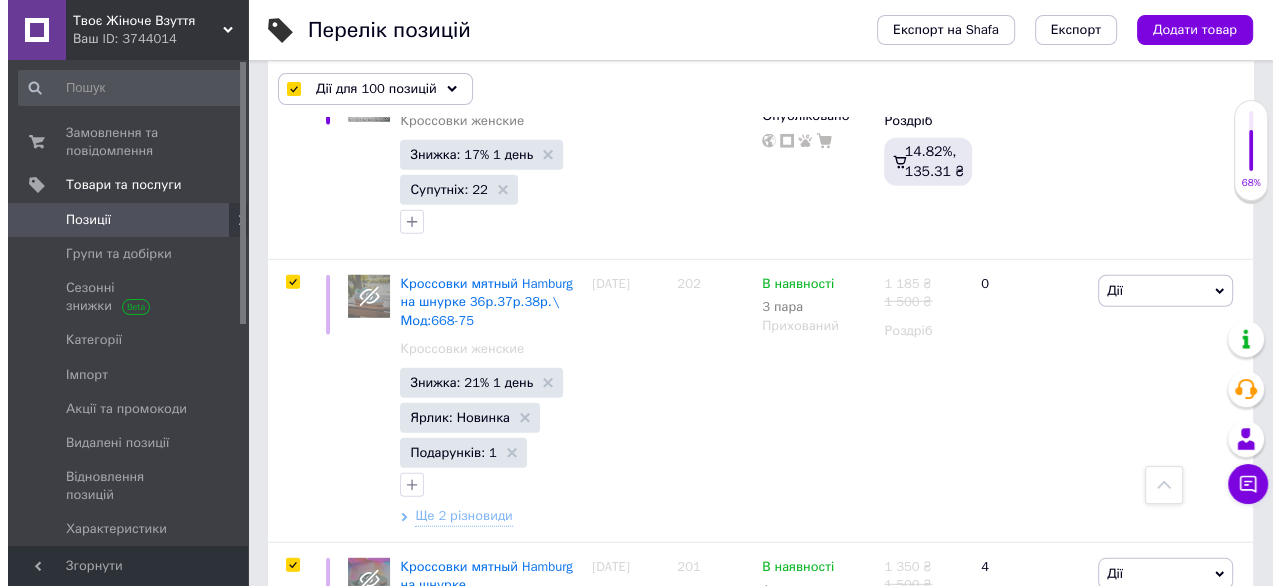 scroll, scrollTop: 23664, scrollLeft: 0, axis: vertical 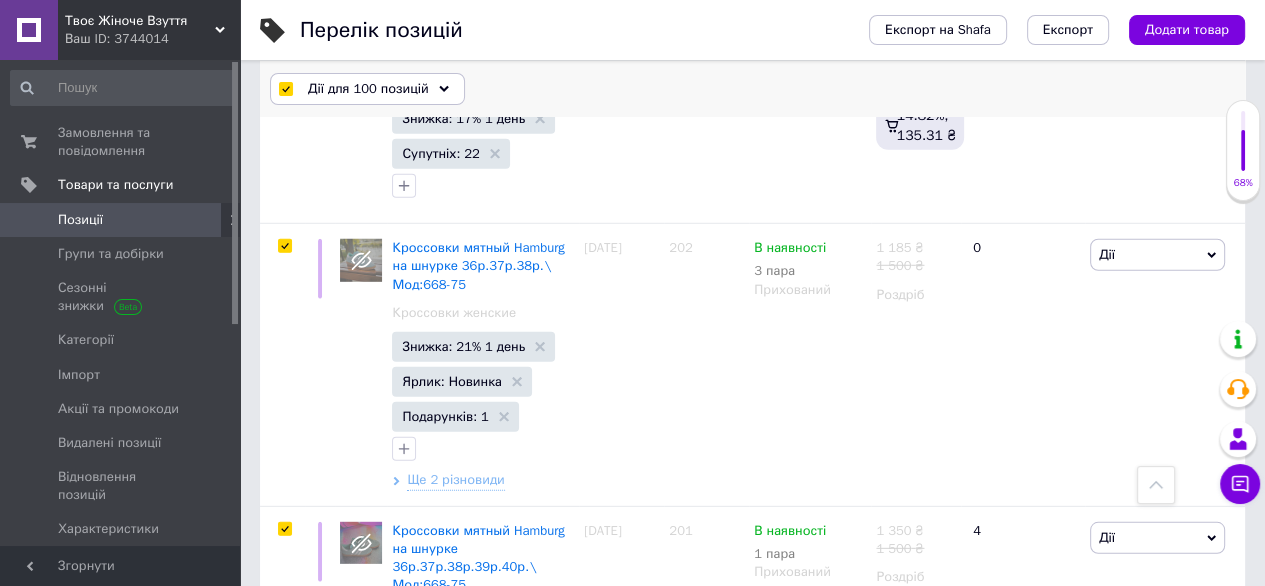 click on "Дії для 100 позицій" at bounding box center [367, 89] 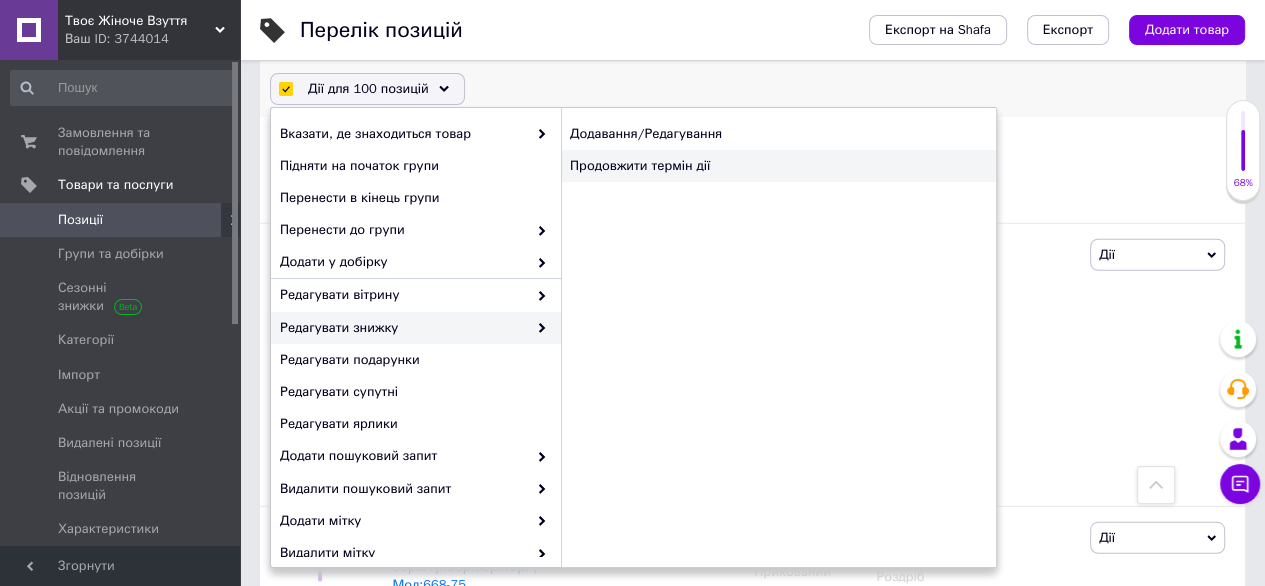 click on "Продовжити термін дії" at bounding box center (778, 166) 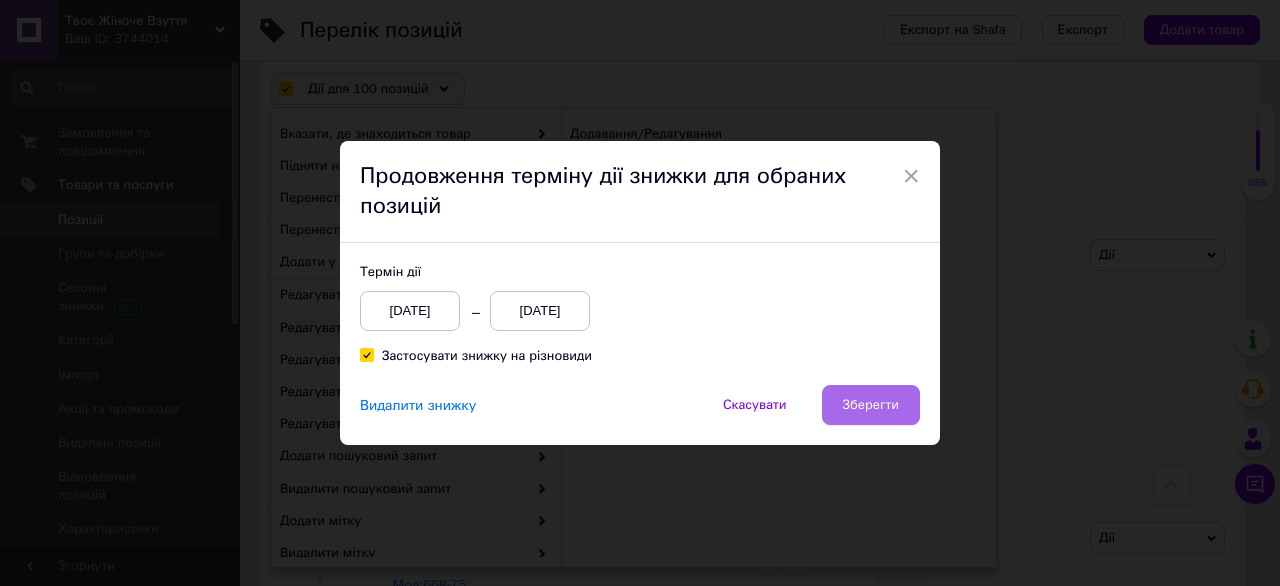 click on "Зберегти" at bounding box center [871, 405] 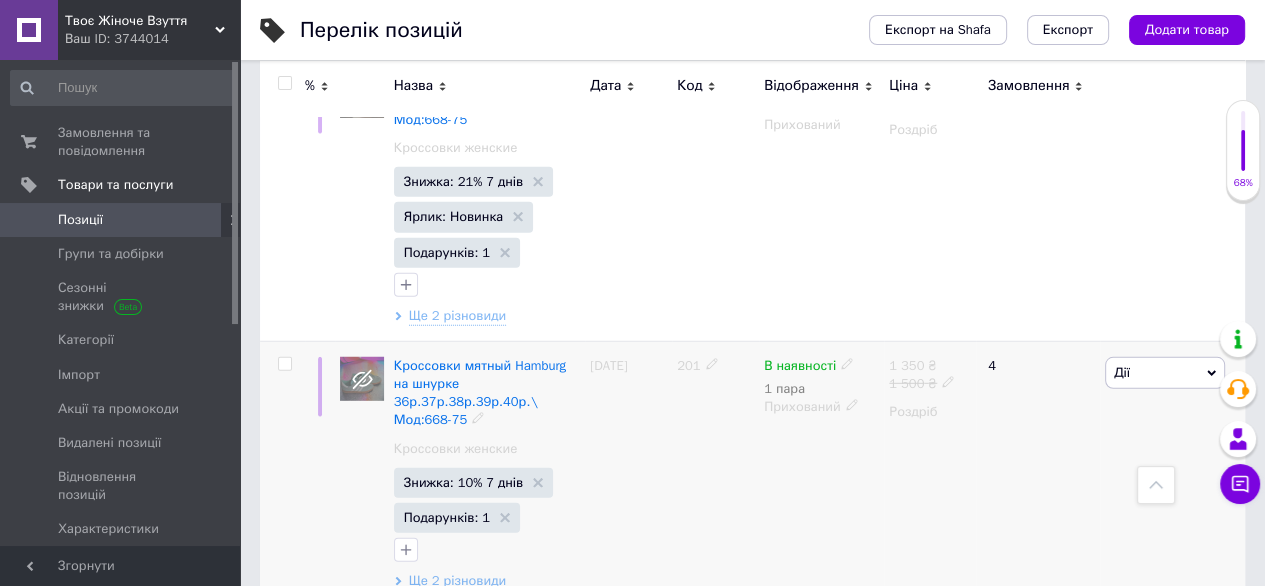 scroll, scrollTop: 23628, scrollLeft: 0, axis: vertical 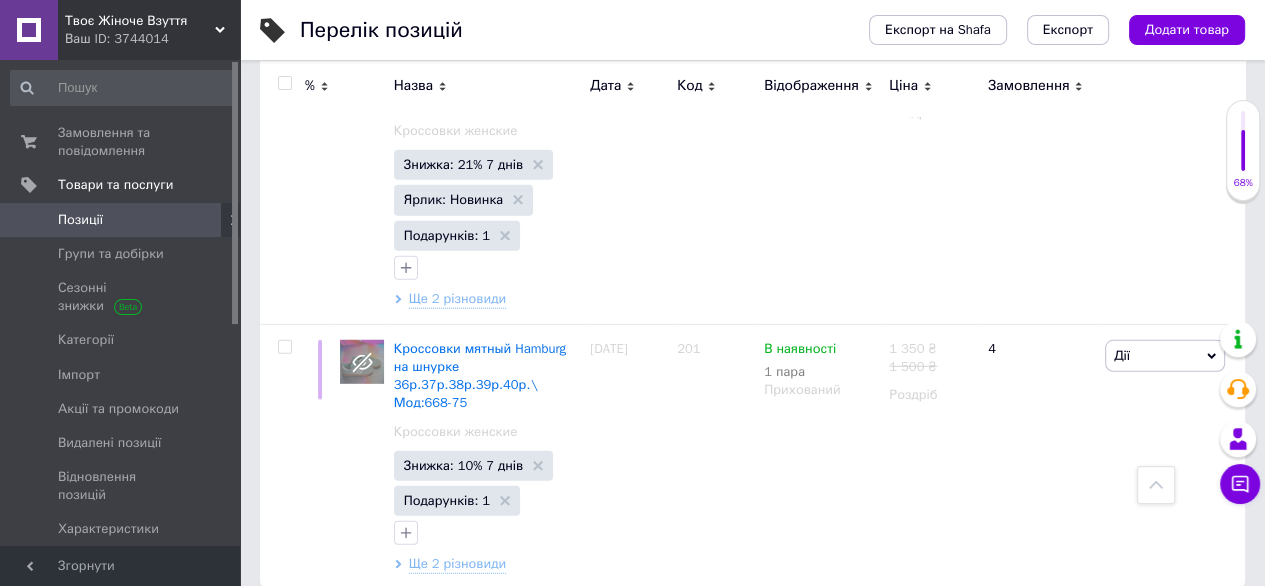 click on "6" at bounding box center [629, 630] 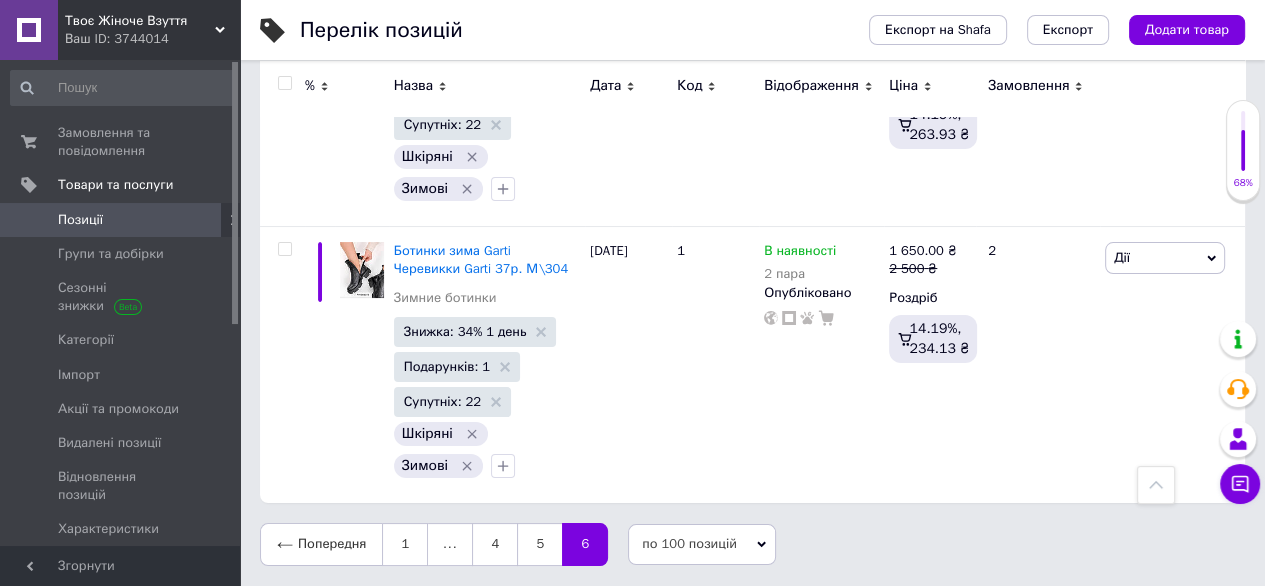 scroll, scrollTop: 18817, scrollLeft: 0, axis: vertical 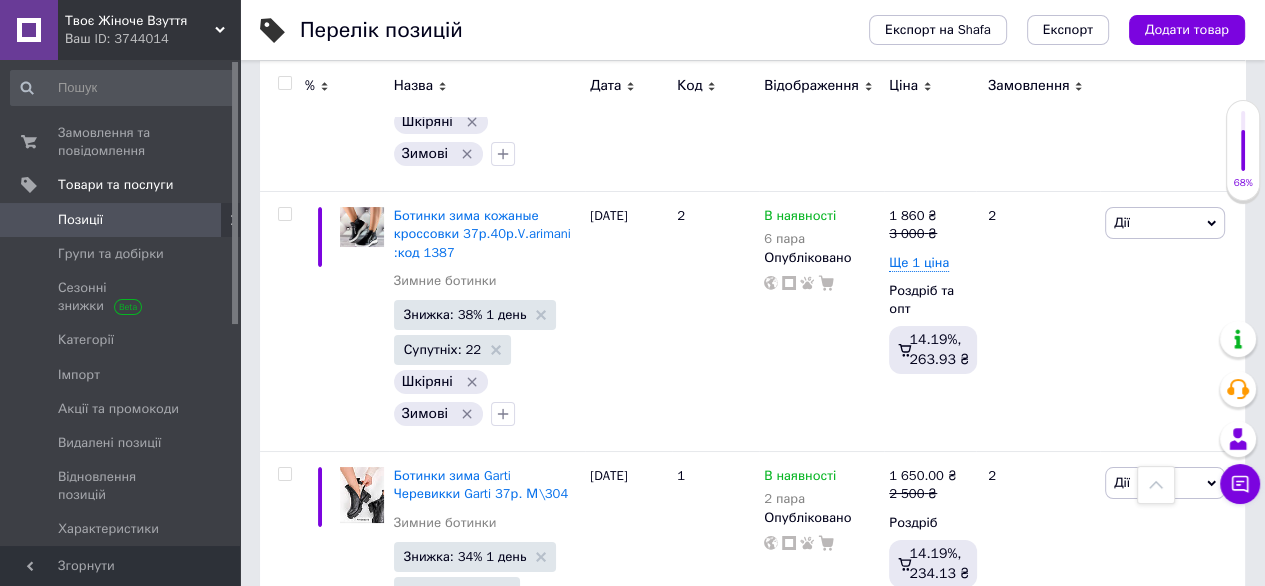 click at bounding box center [284, 83] 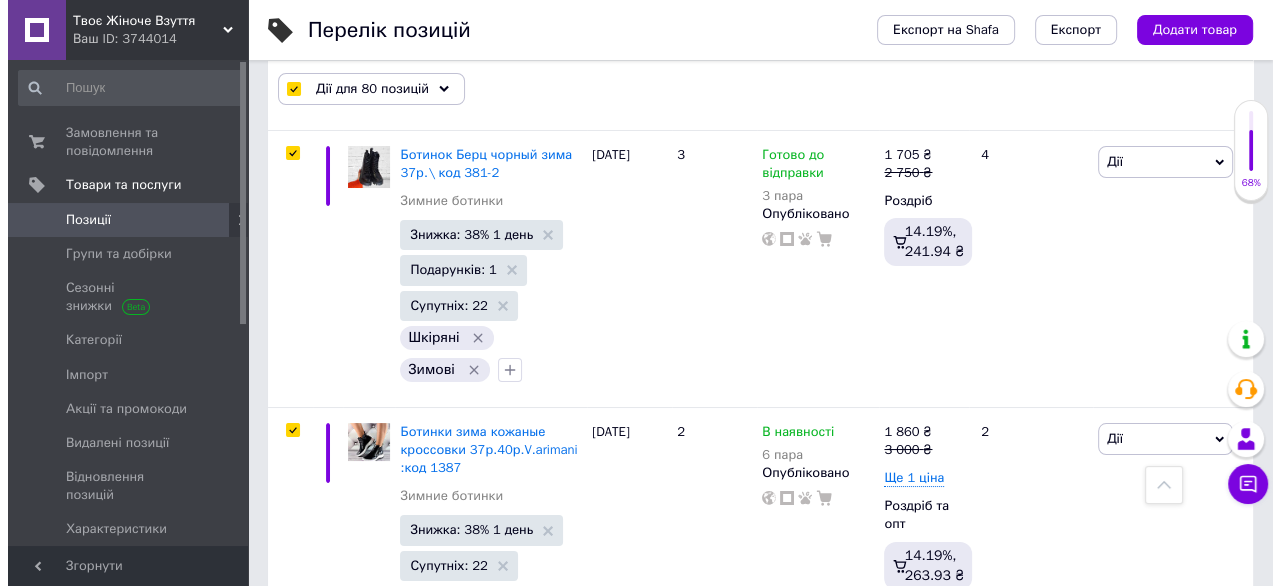 scroll, scrollTop: 18908, scrollLeft: 0, axis: vertical 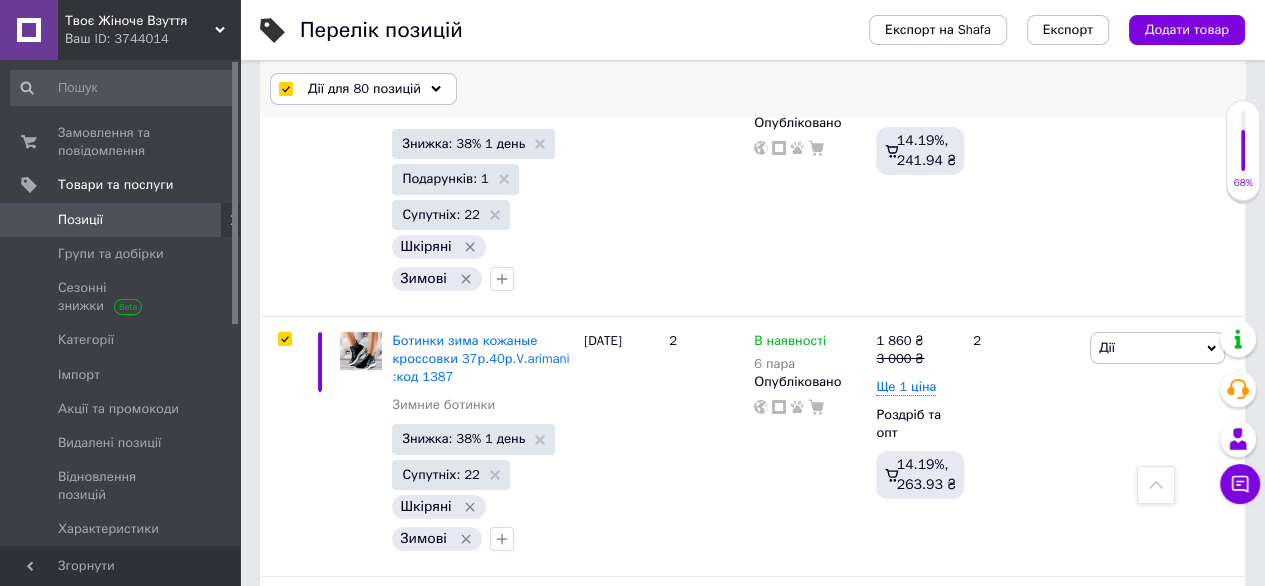 click 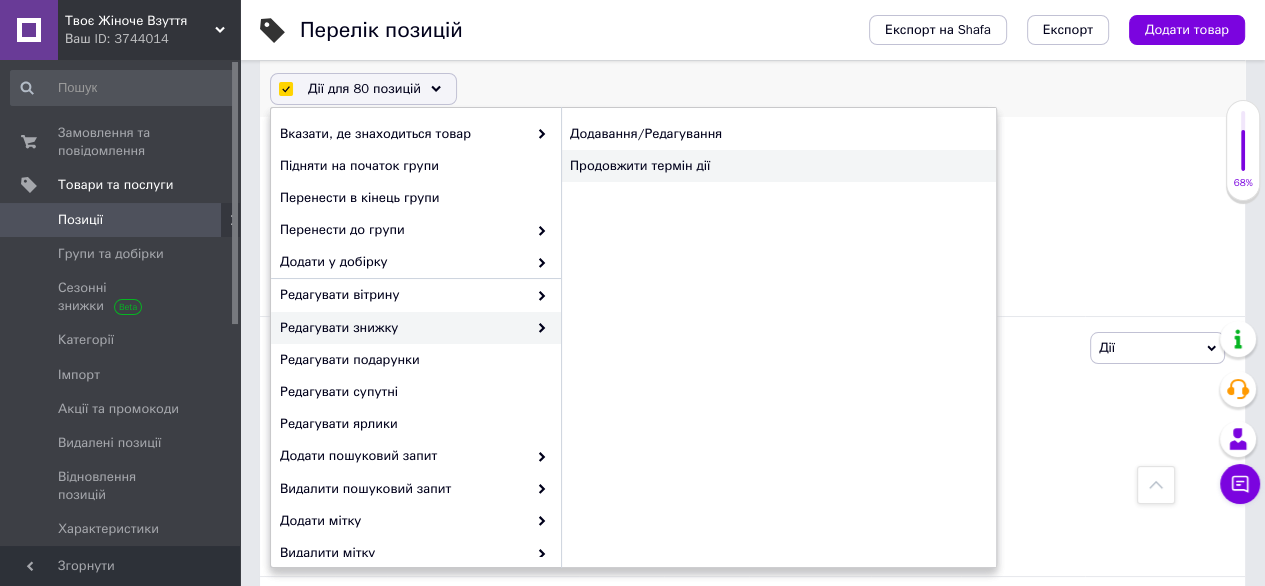 click on "Продовжити термін дії" at bounding box center (778, 166) 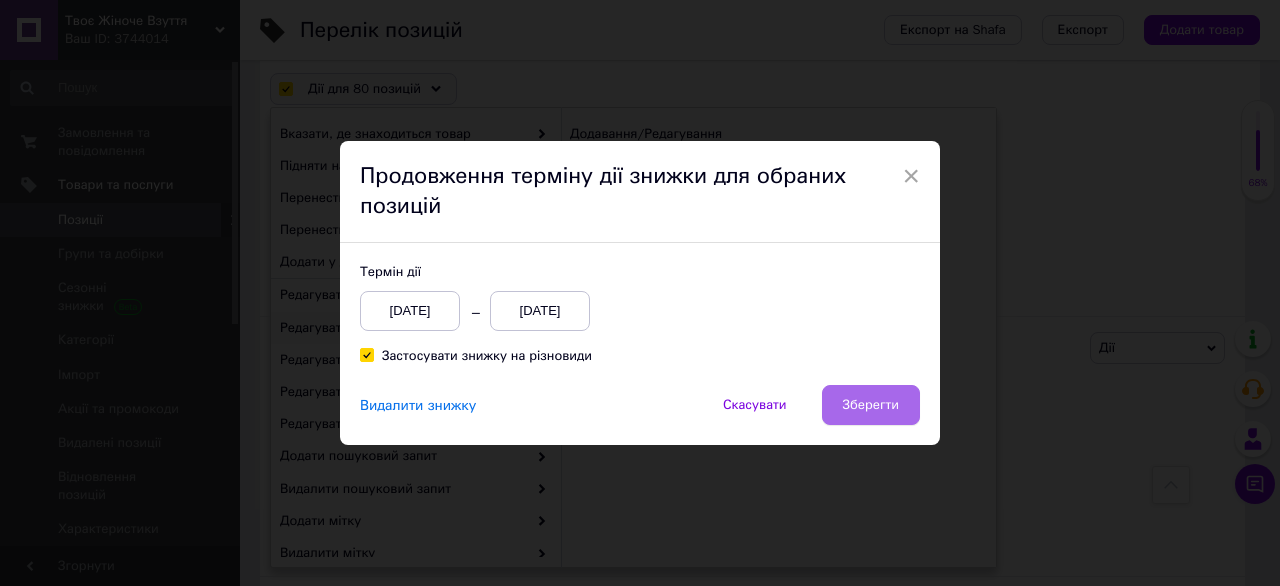 click on "Зберегти" at bounding box center (871, 405) 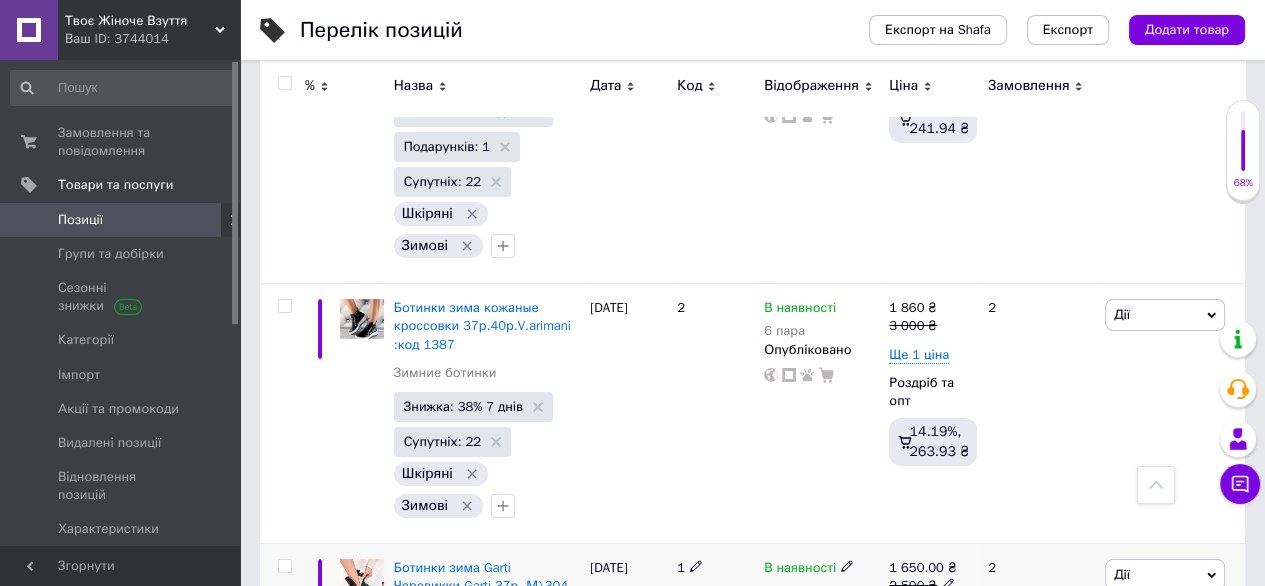 scroll, scrollTop: 18817, scrollLeft: 0, axis: vertical 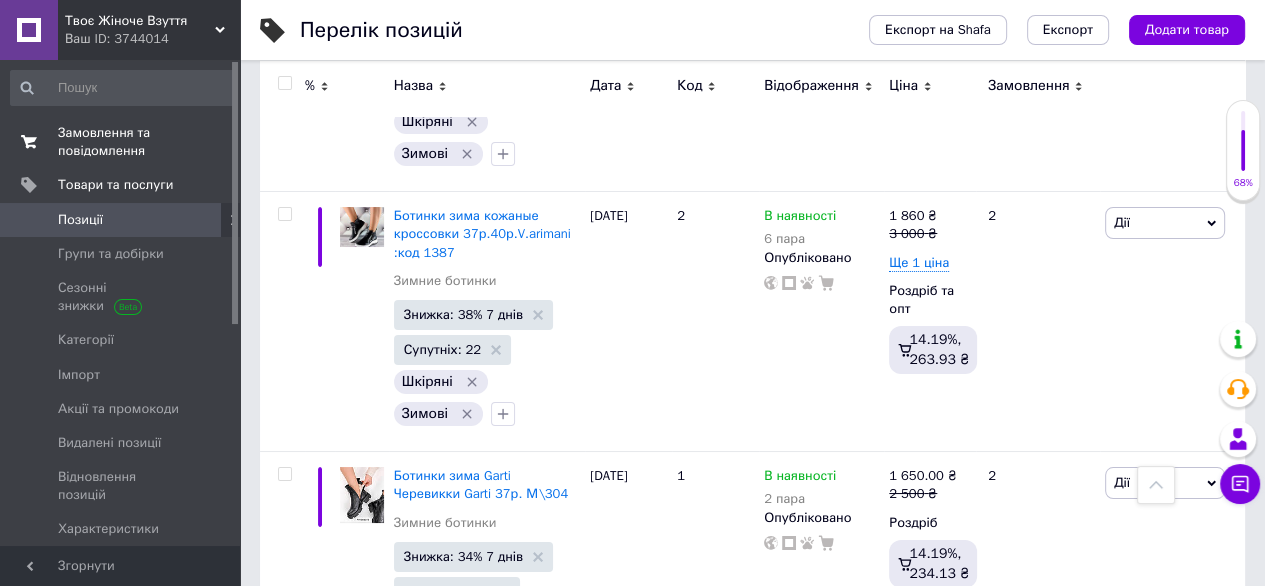 click on "Замовлення та повідомлення" at bounding box center (121, 142) 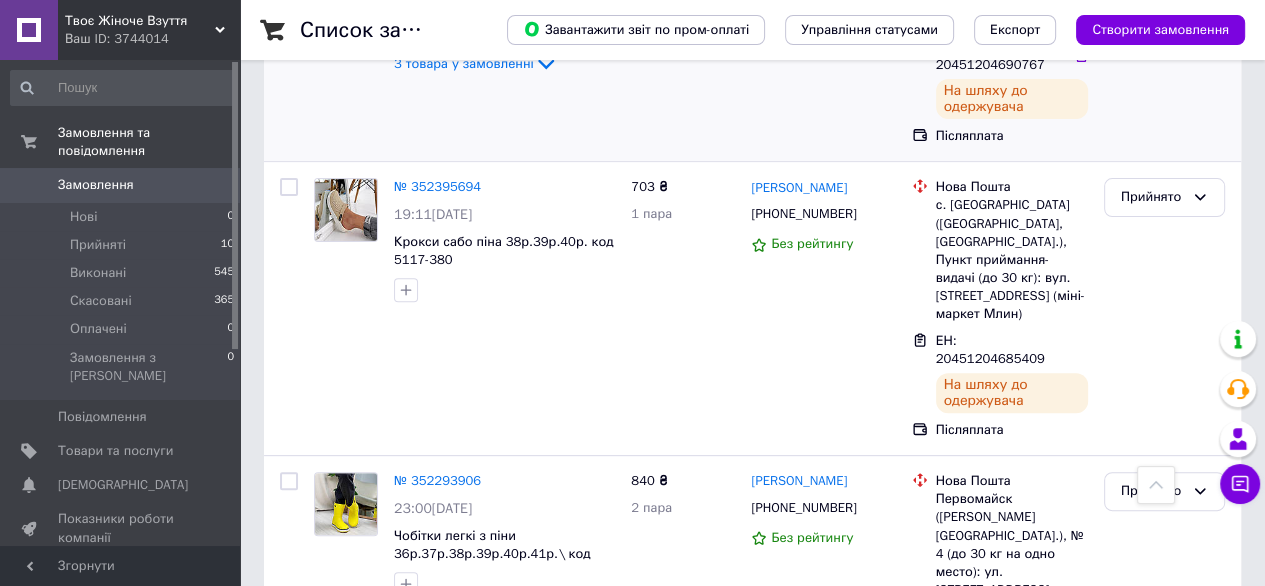 scroll, scrollTop: 700, scrollLeft: 0, axis: vertical 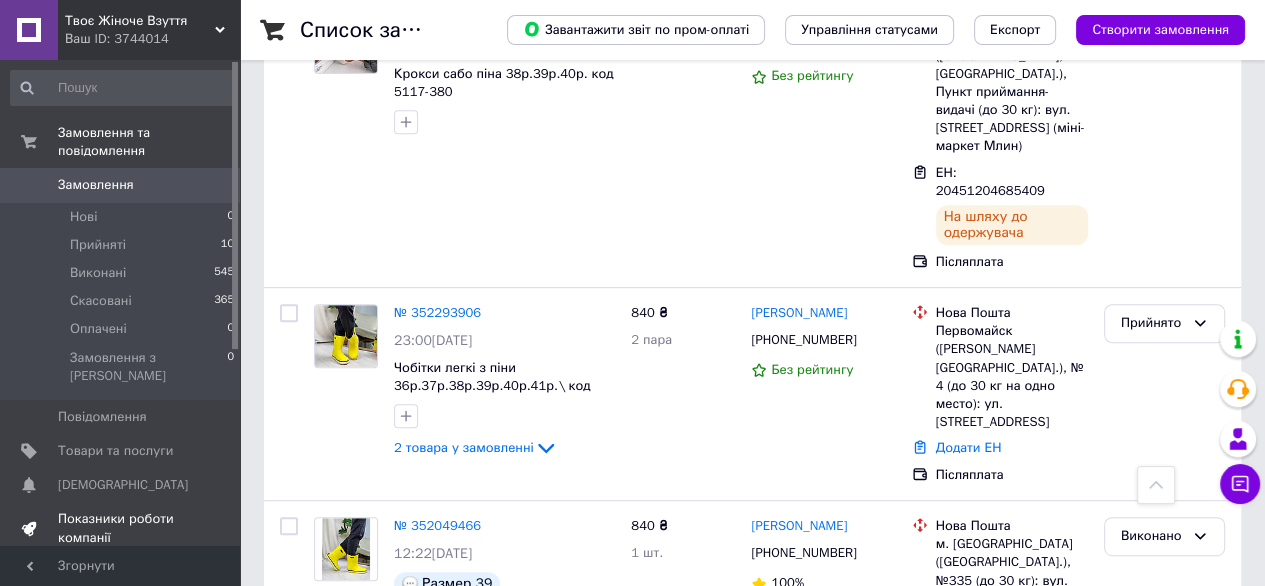 click on "Показники роботи компанії" at bounding box center (121, 528) 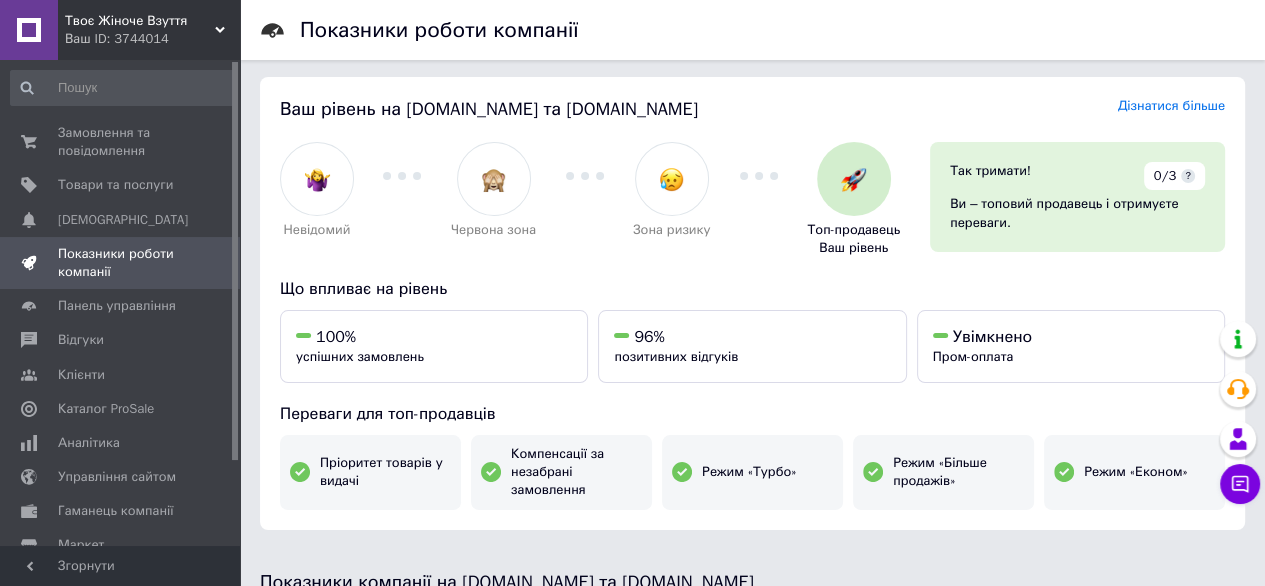 scroll, scrollTop: 0, scrollLeft: 0, axis: both 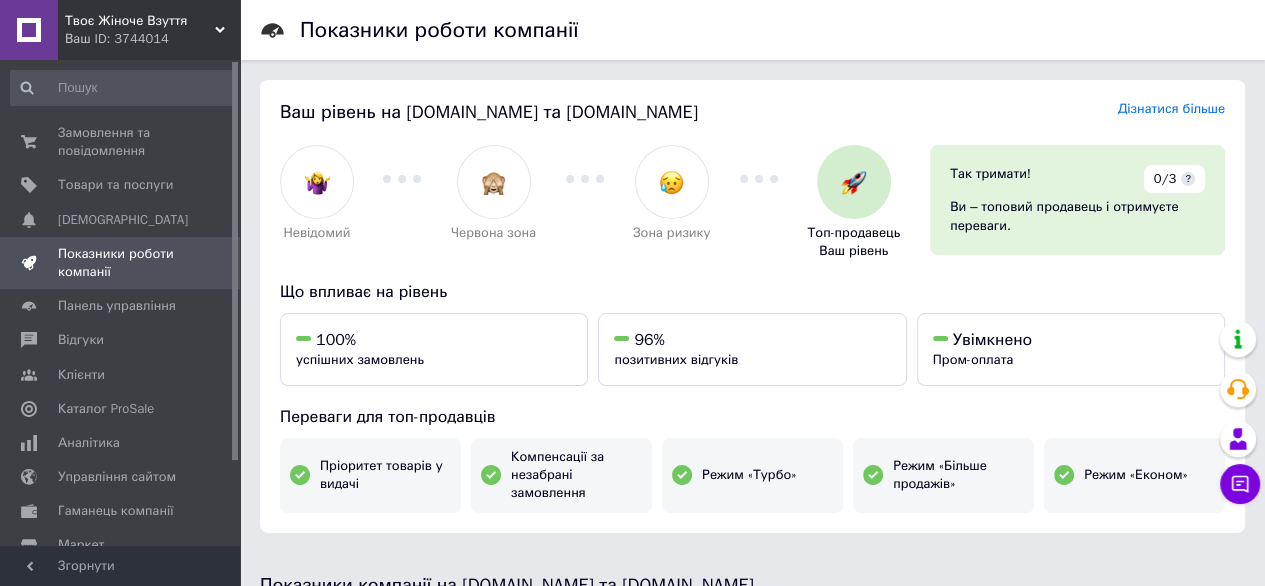click 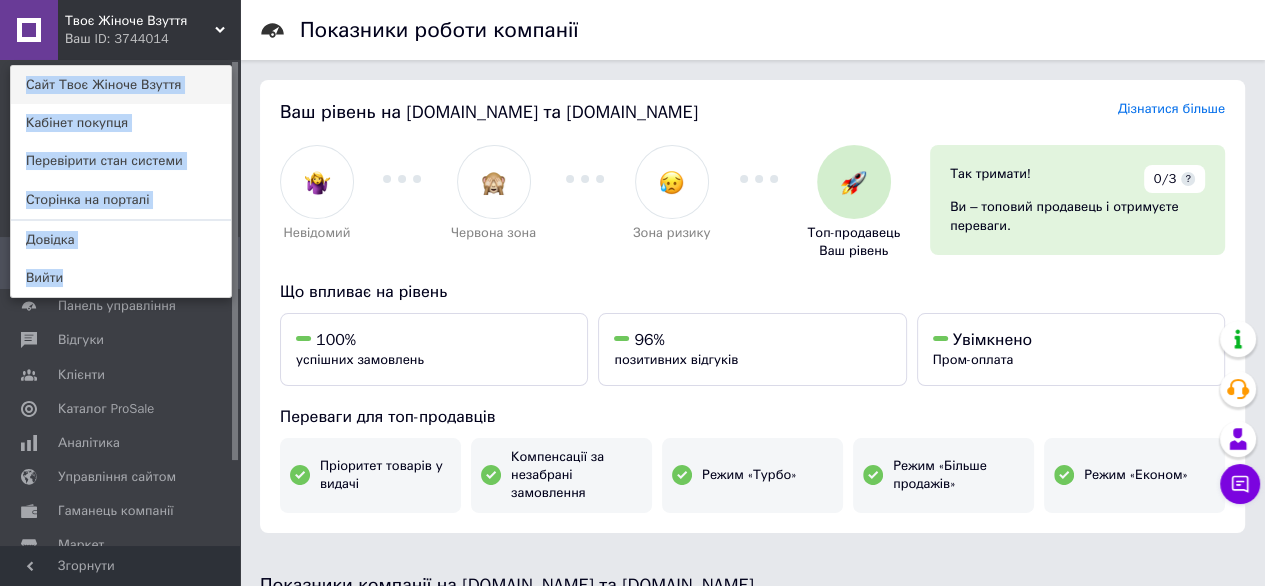click on "Сайт Твоє Жіноче Взуття" at bounding box center [121, 85] 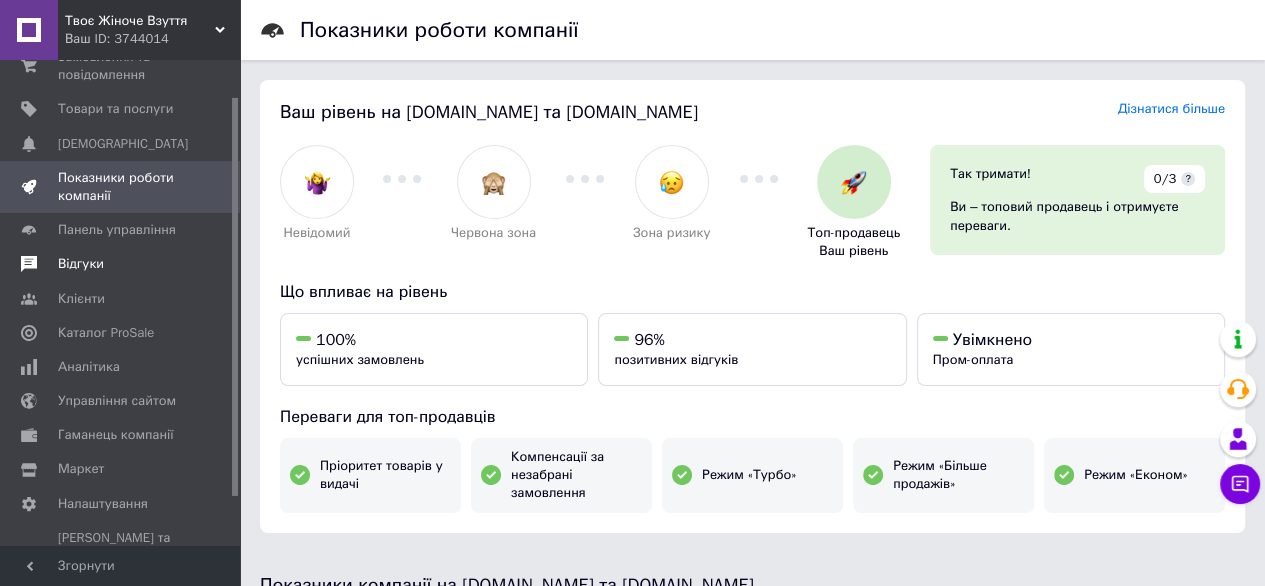 scroll, scrollTop: 103, scrollLeft: 0, axis: vertical 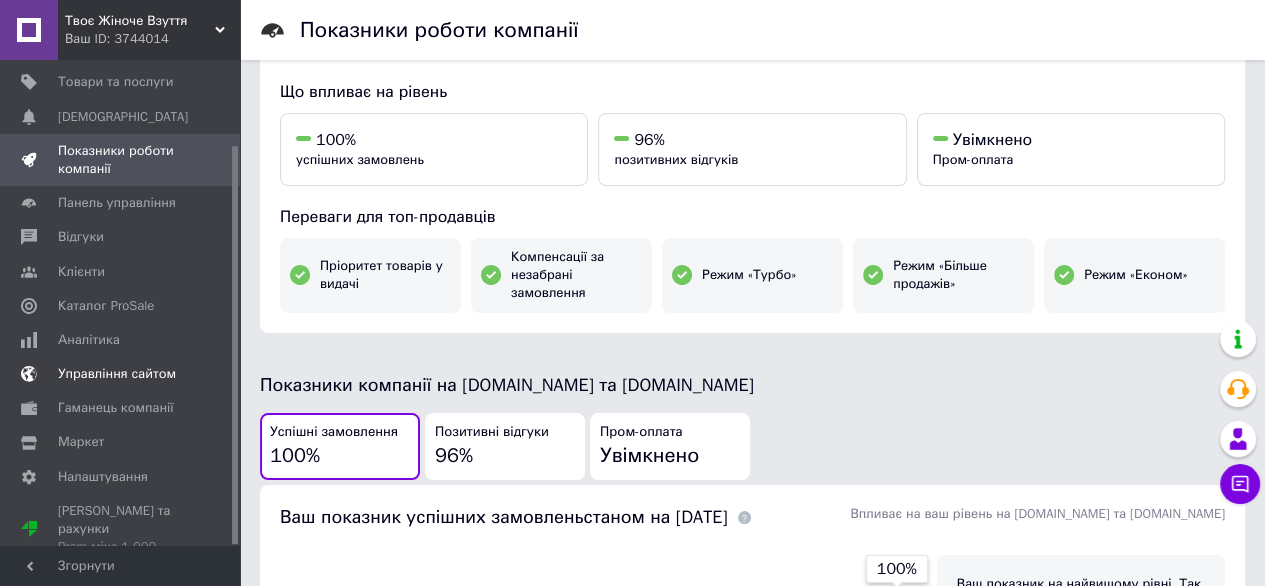 click on "Управління сайтом" at bounding box center (117, 374) 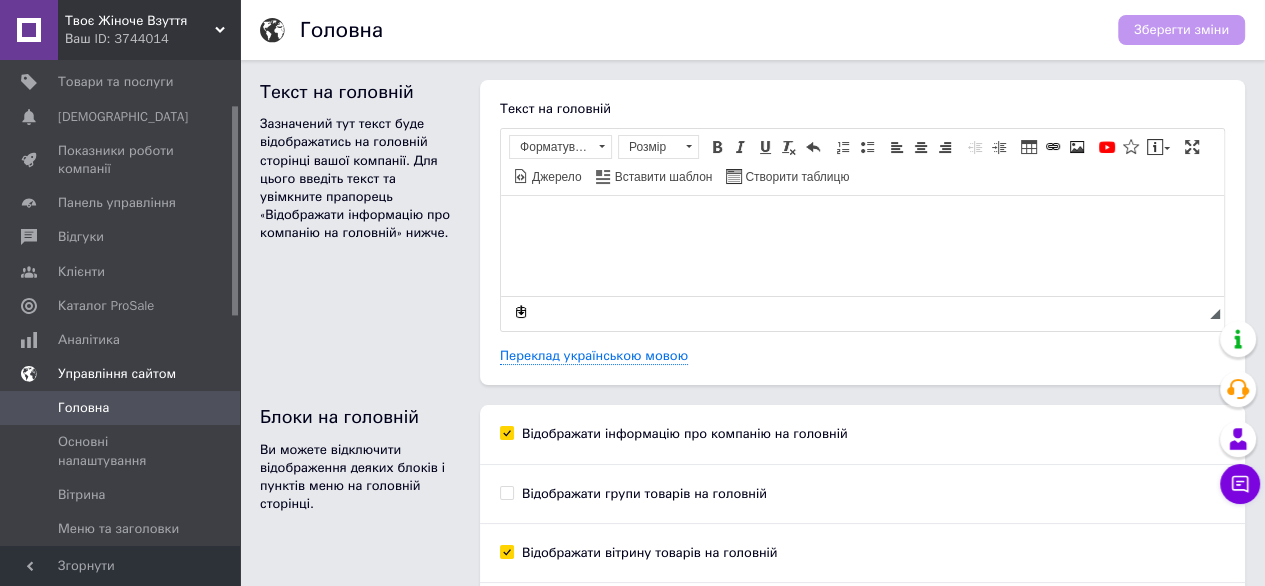 scroll, scrollTop: 0, scrollLeft: 0, axis: both 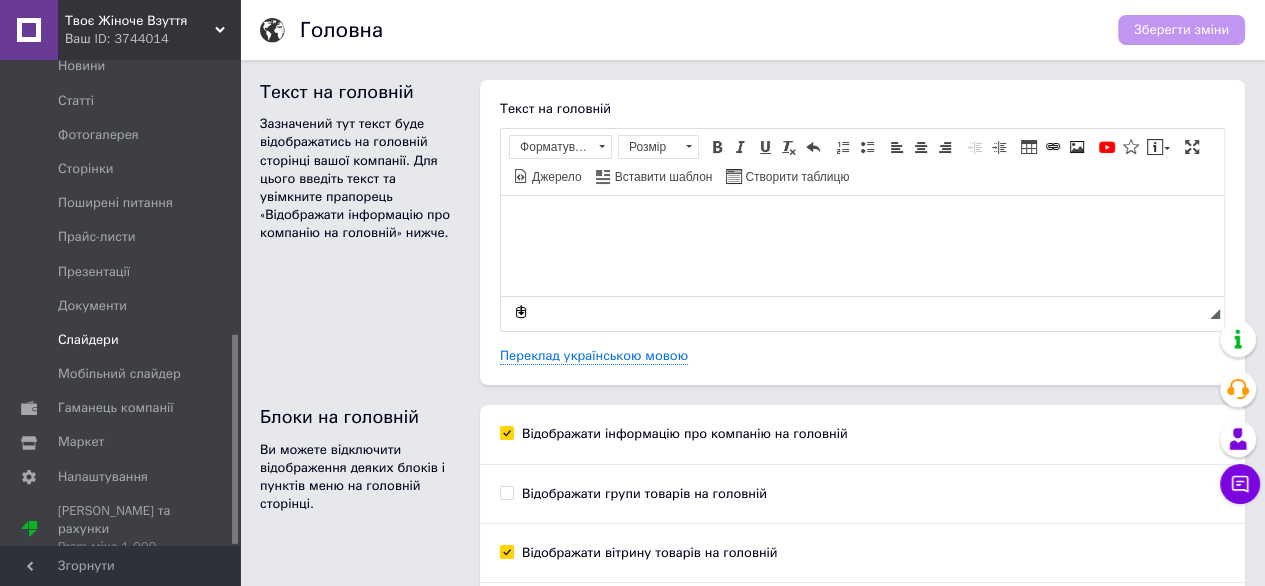 click on "Слайдери" at bounding box center (88, 340) 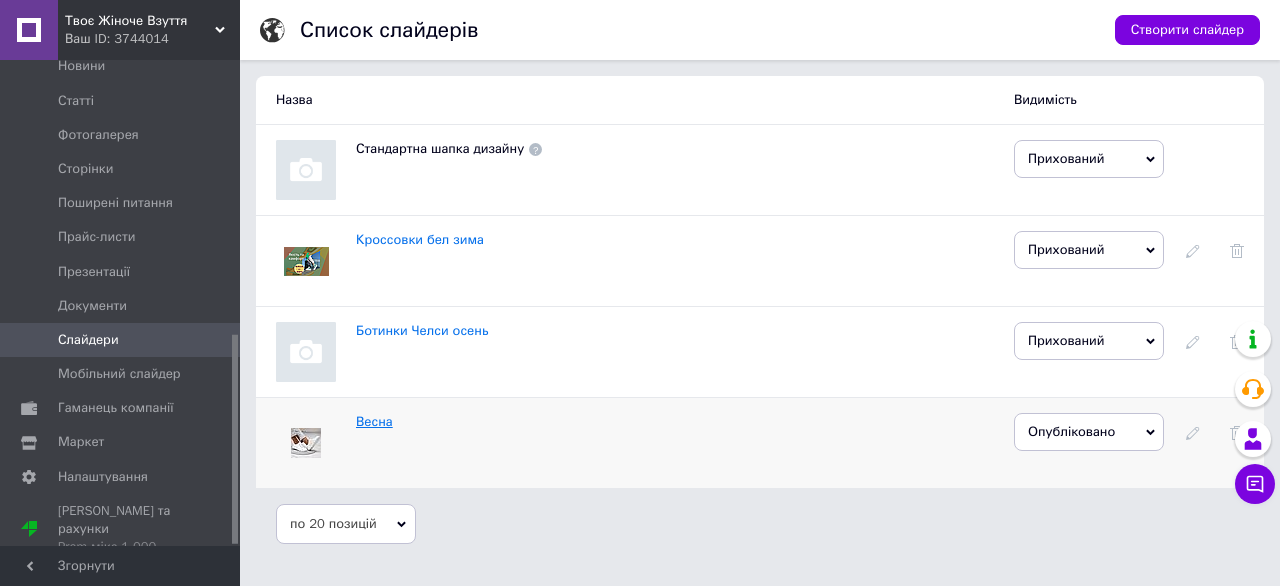 click on "Весна" at bounding box center (374, 421) 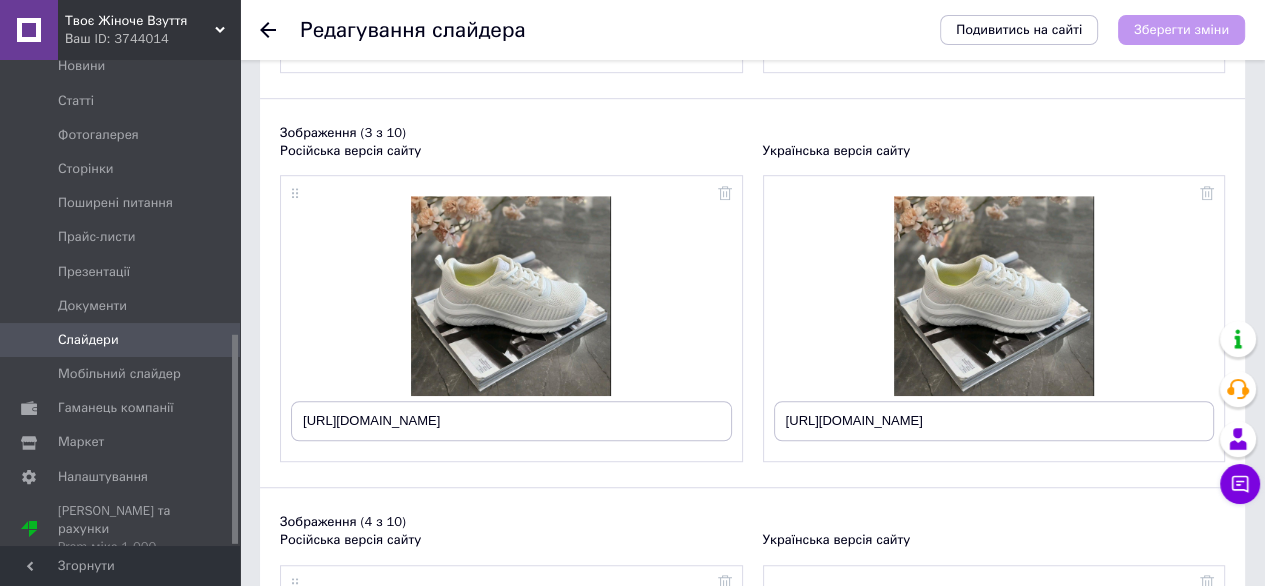 scroll, scrollTop: 1000, scrollLeft: 0, axis: vertical 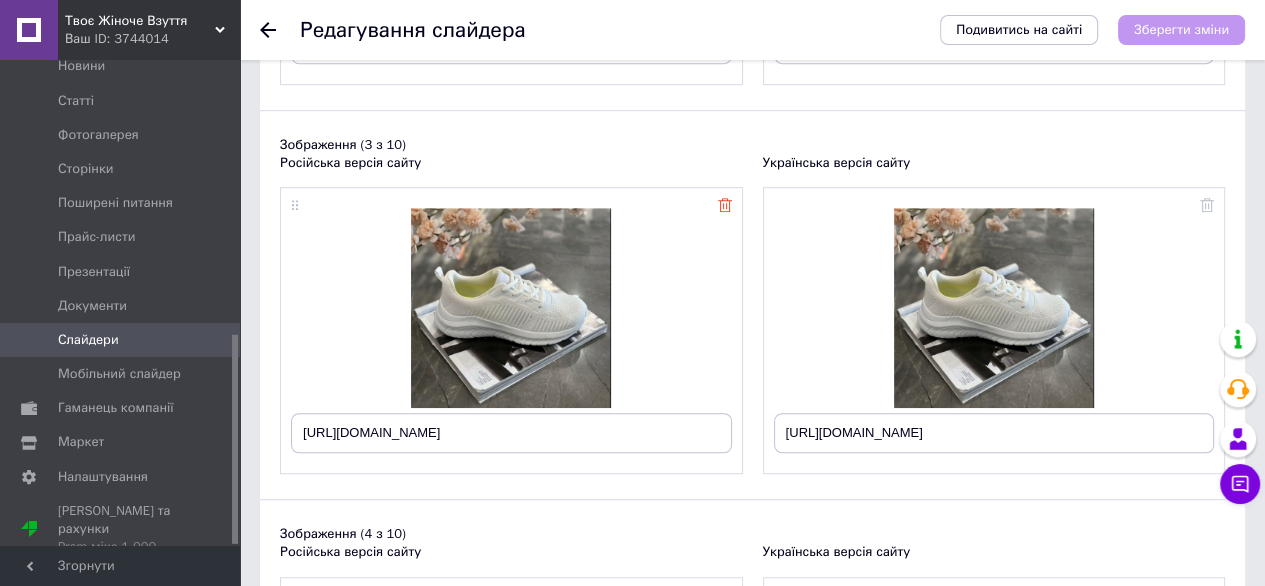 click 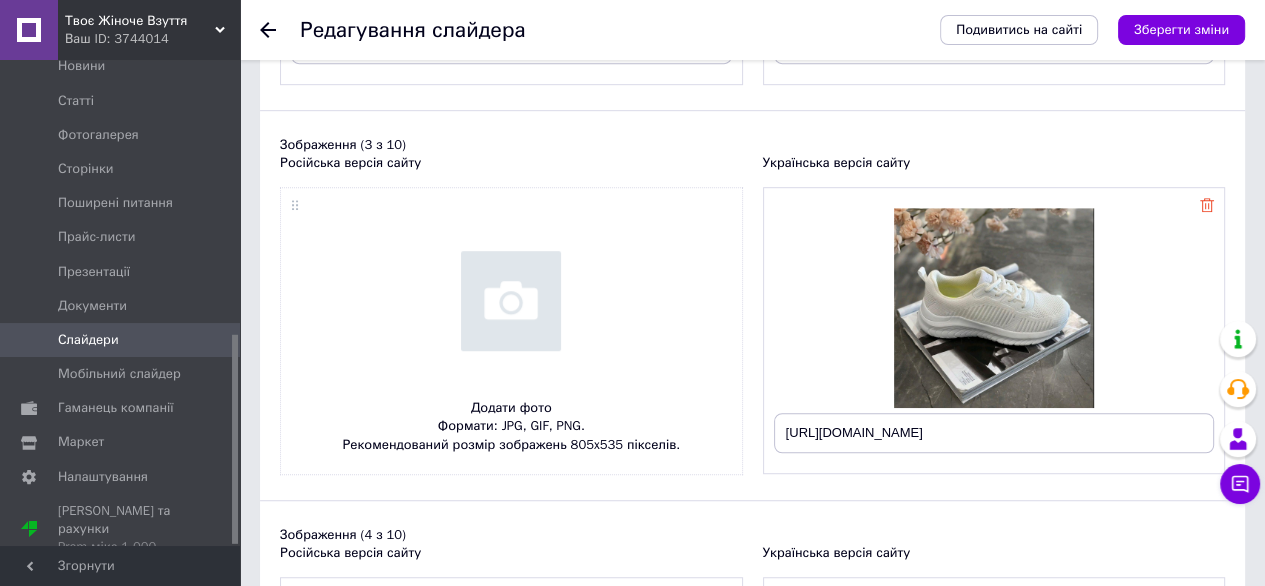 click 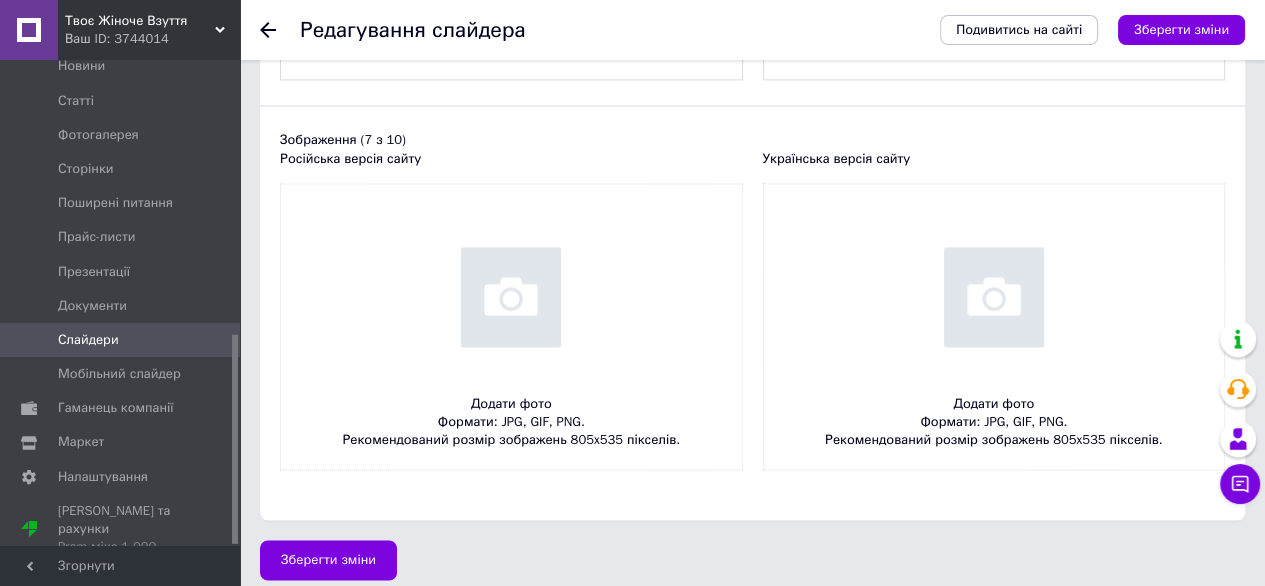 scroll, scrollTop: 2571, scrollLeft: 0, axis: vertical 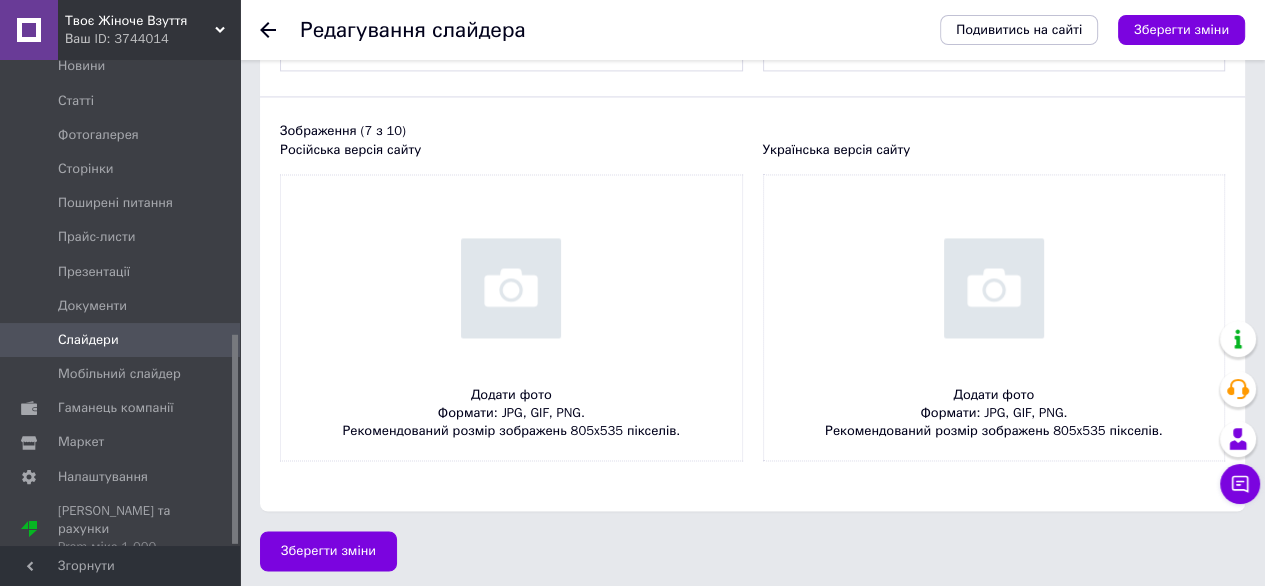 click at bounding box center [511, 318] 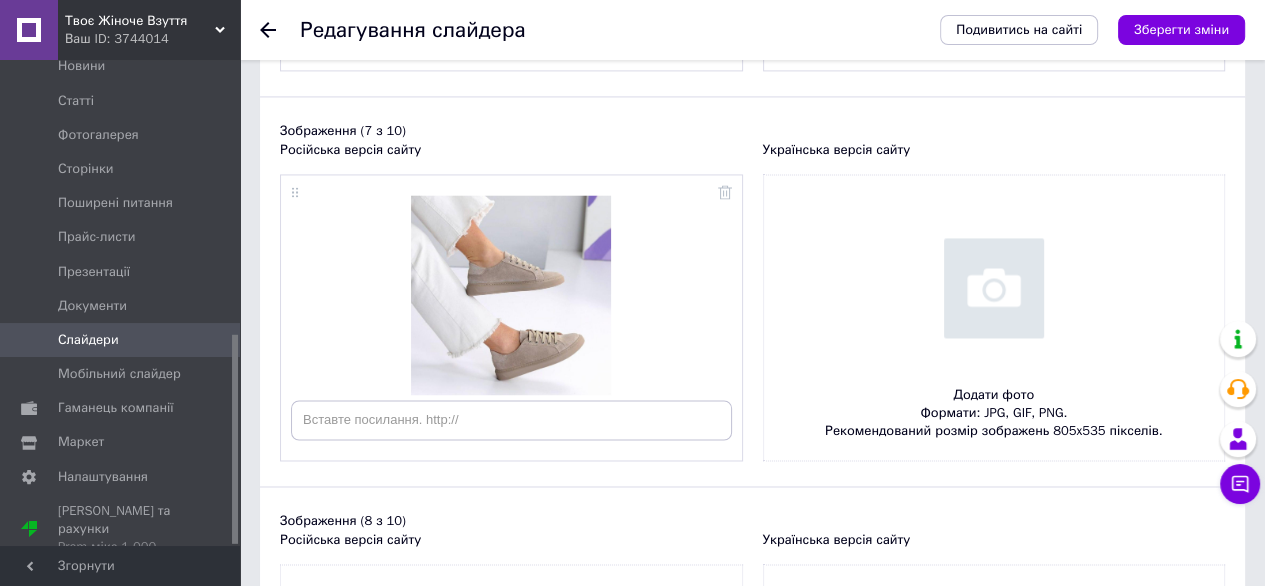 click at bounding box center (994, 318) 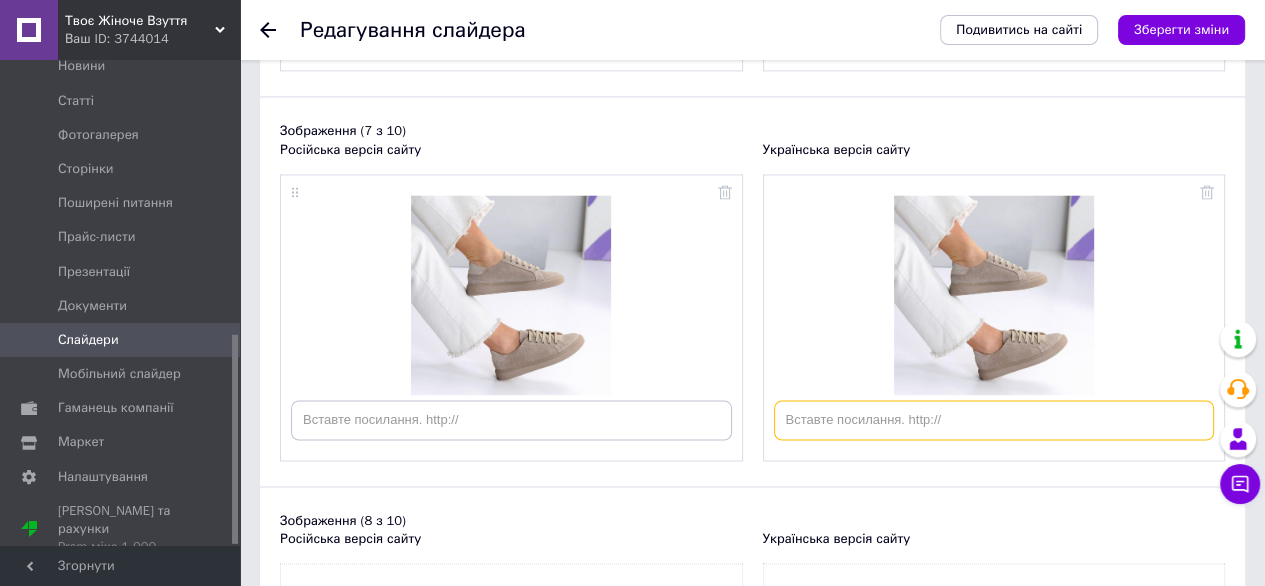 paste on "[URL][DOMAIN_NAME]" 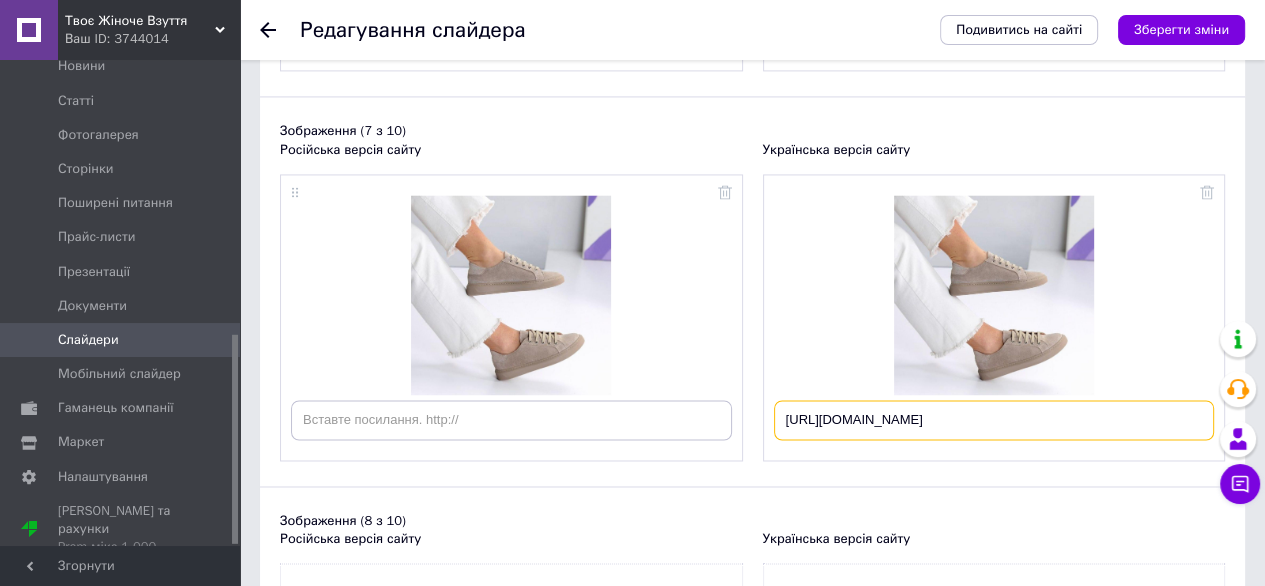 scroll, scrollTop: 0, scrollLeft: 34, axis: horizontal 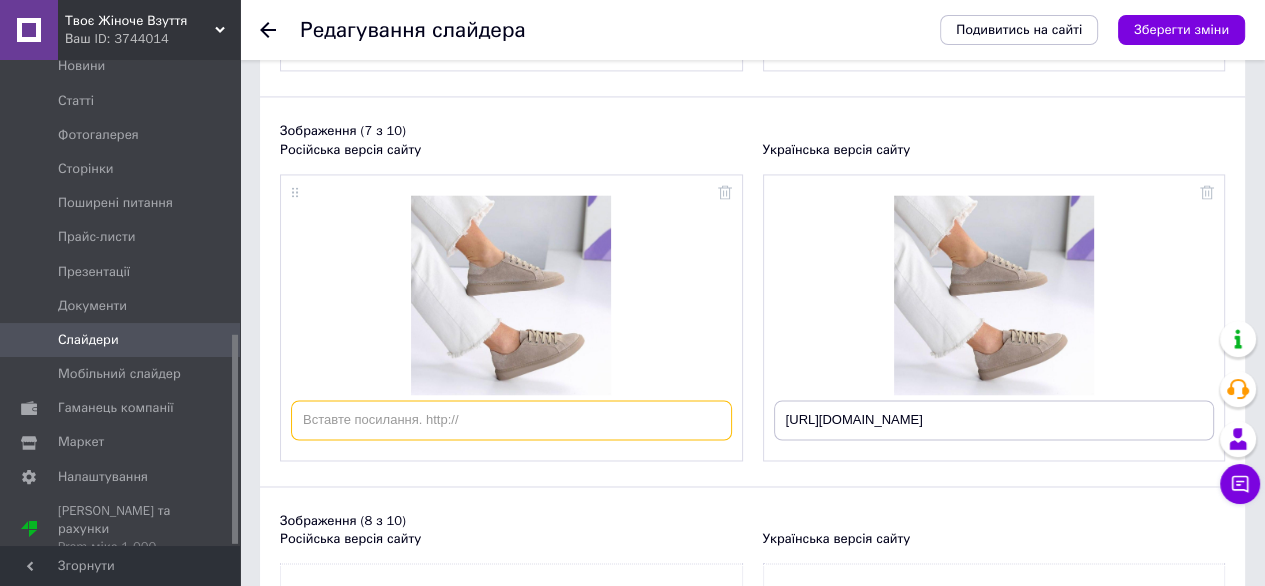 paste on "[URL][DOMAIN_NAME]" 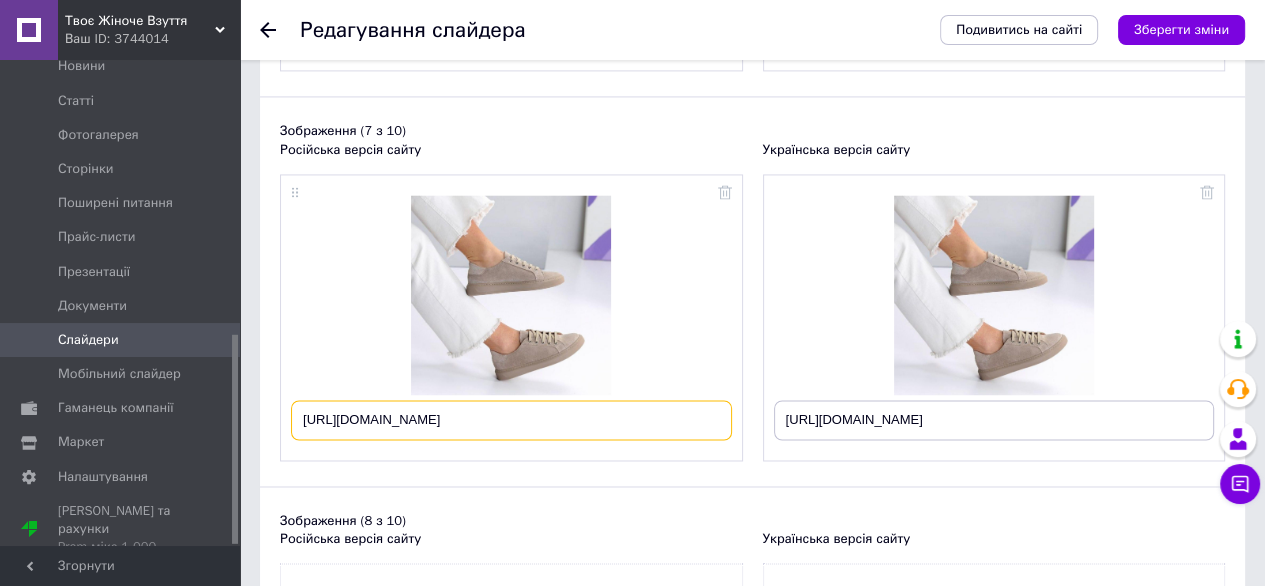 scroll, scrollTop: 0, scrollLeft: 16, axis: horizontal 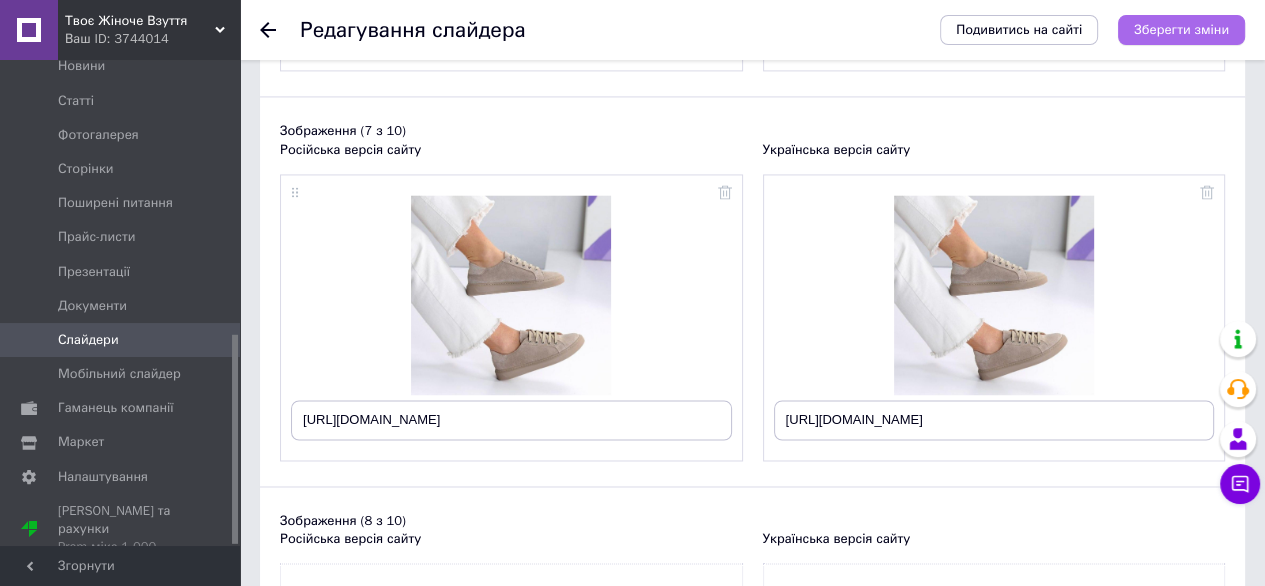 click on "Зберегти зміни" at bounding box center [1181, 30] 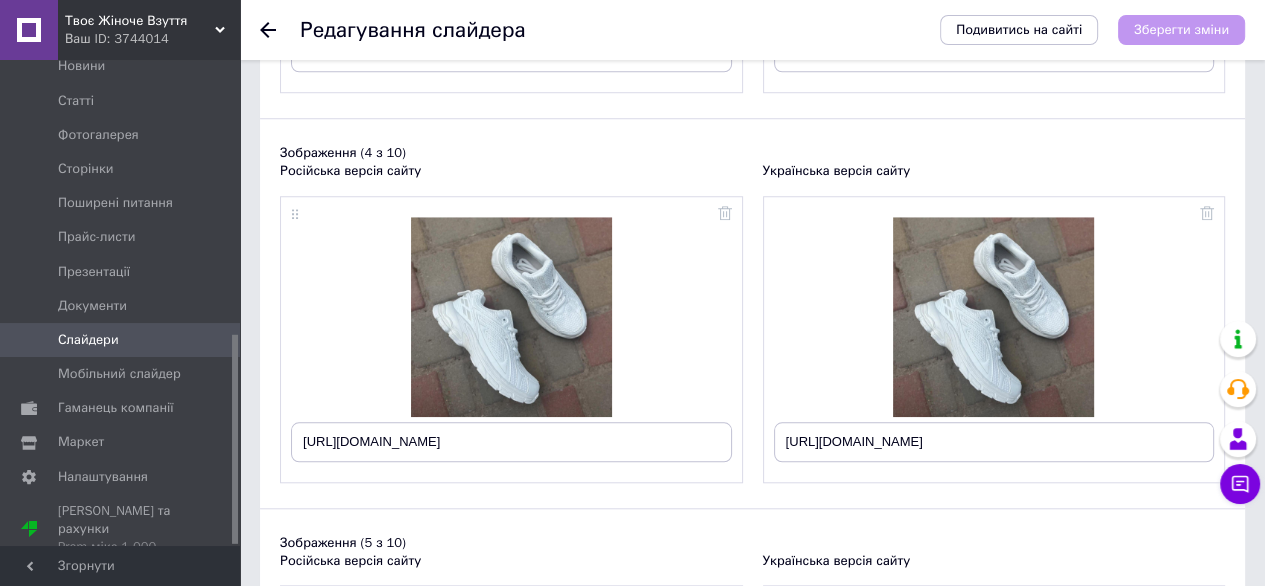 scroll, scrollTop: 1259, scrollLeft: 0, axis: vertical 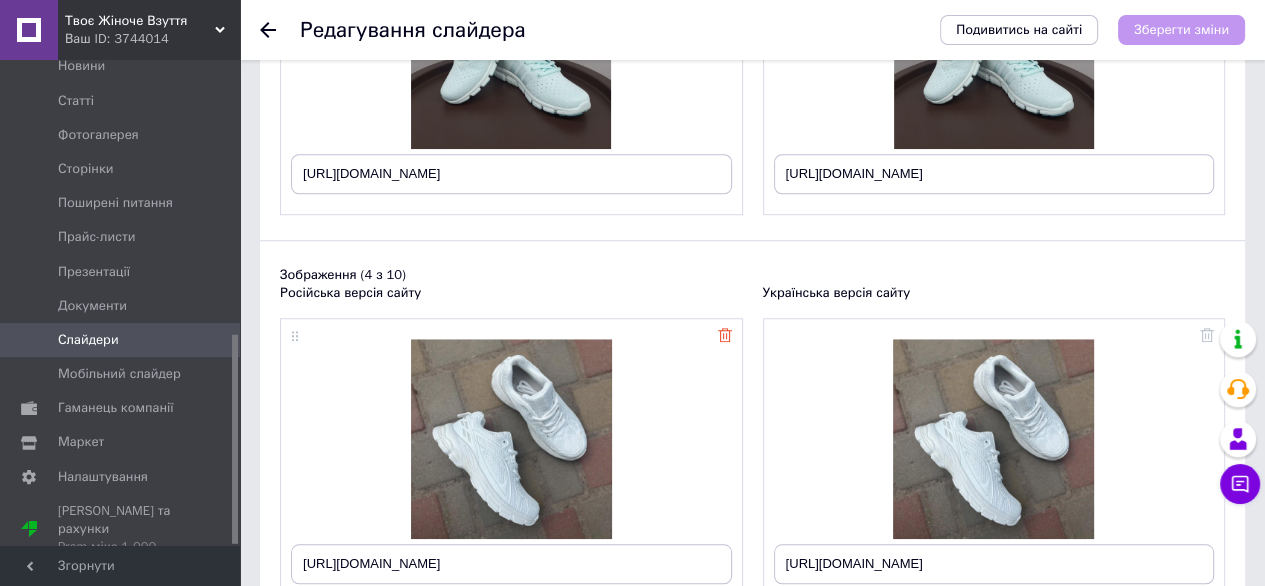 click 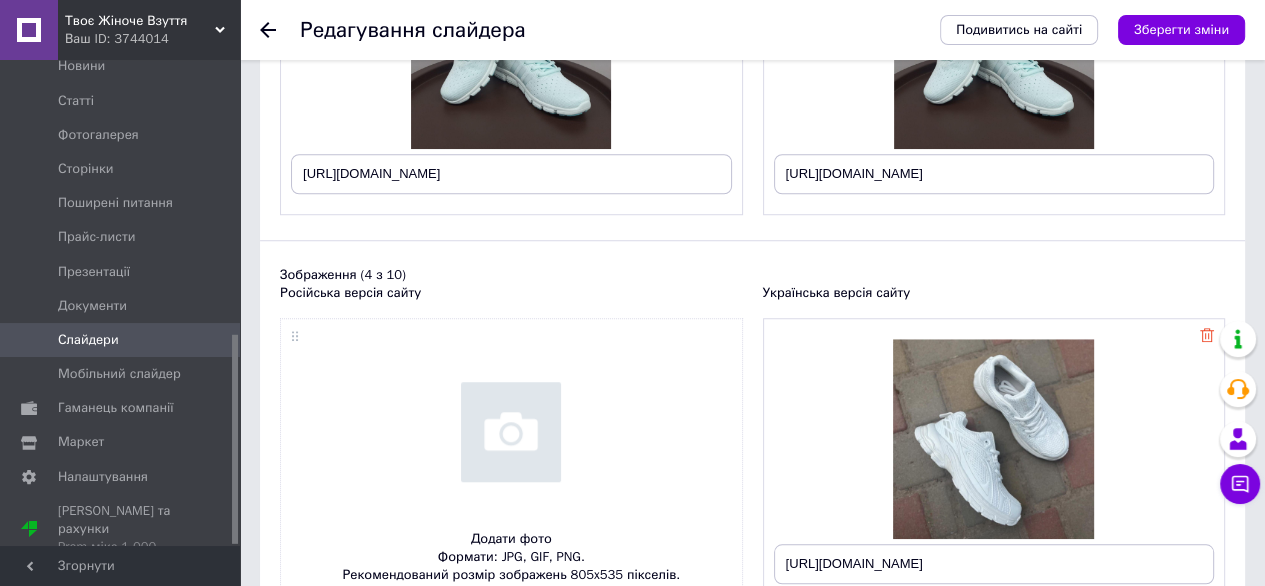 click 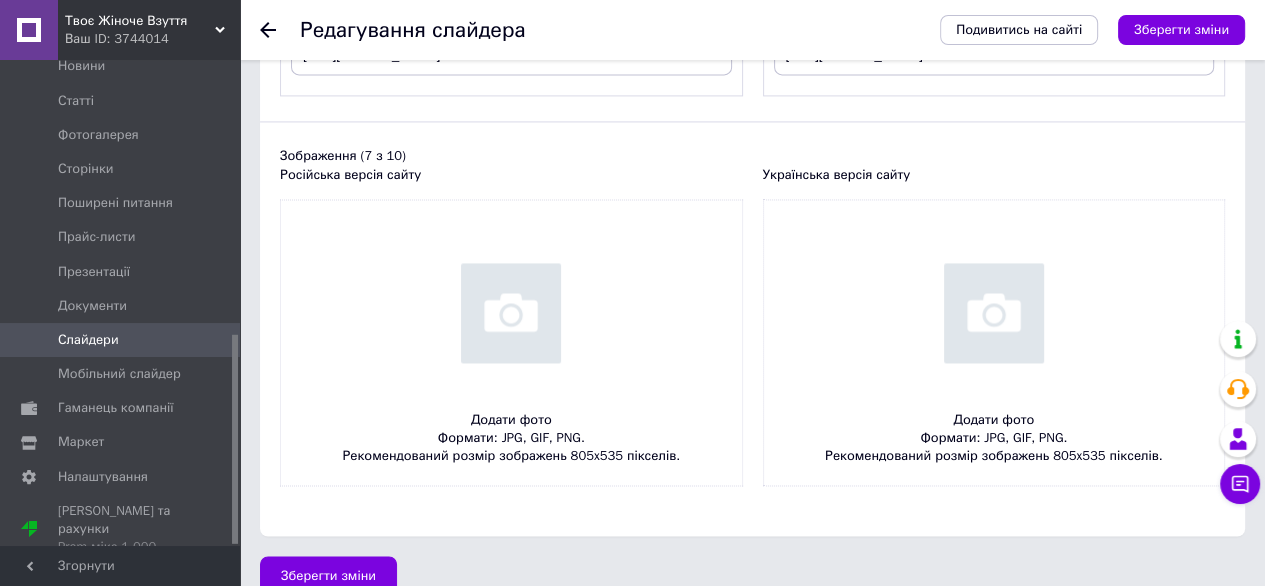 scroll, scrollTop: 2571, scrollLeft: 0, axis: vertical 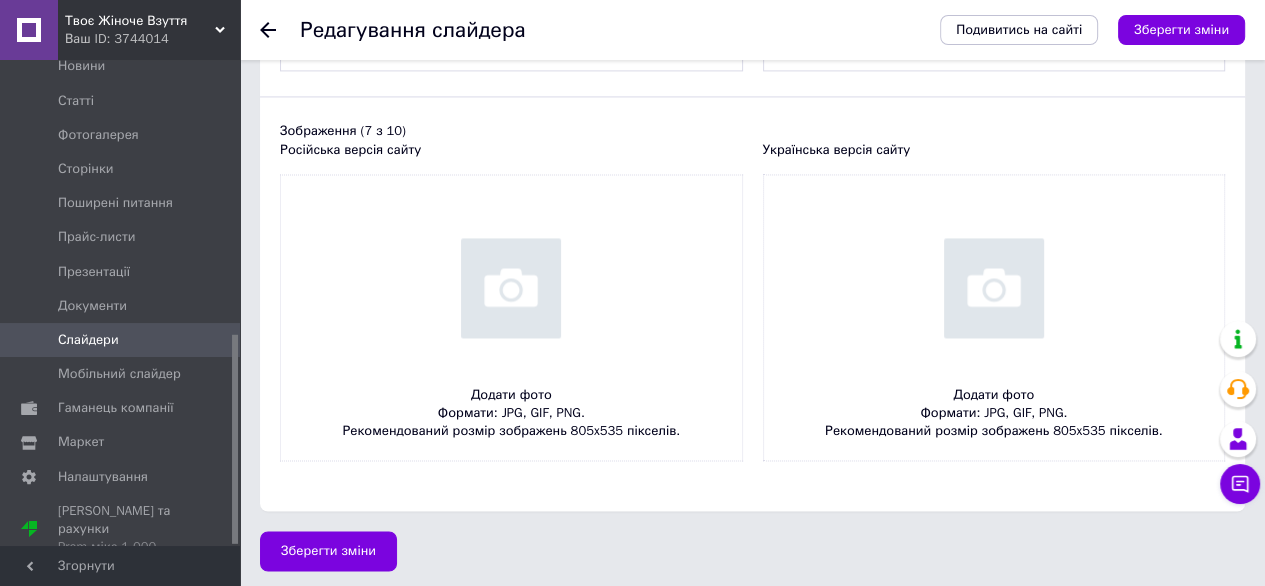 click at bounding box center [511, 318] 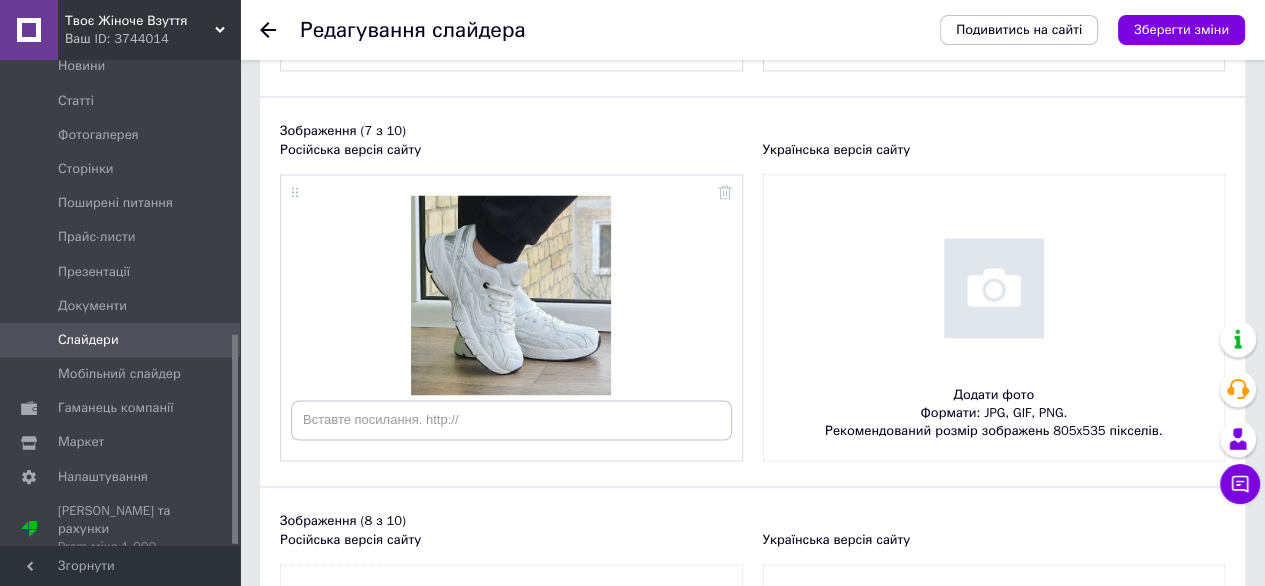 click at bounding box center (994, 318) 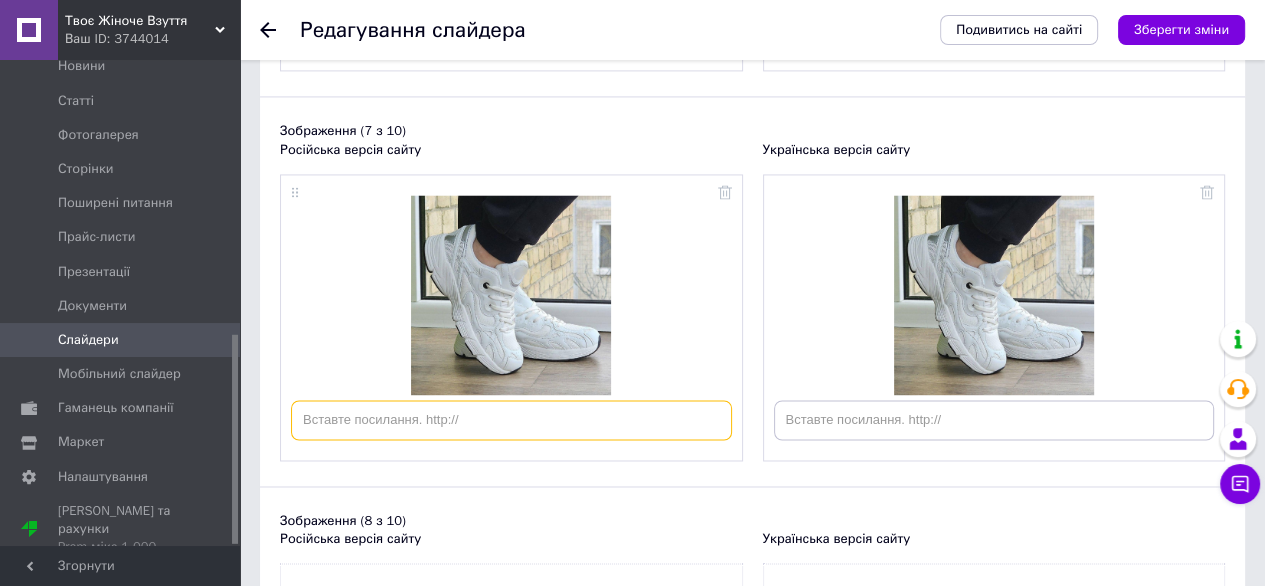 click at bounding box center [511, 420] 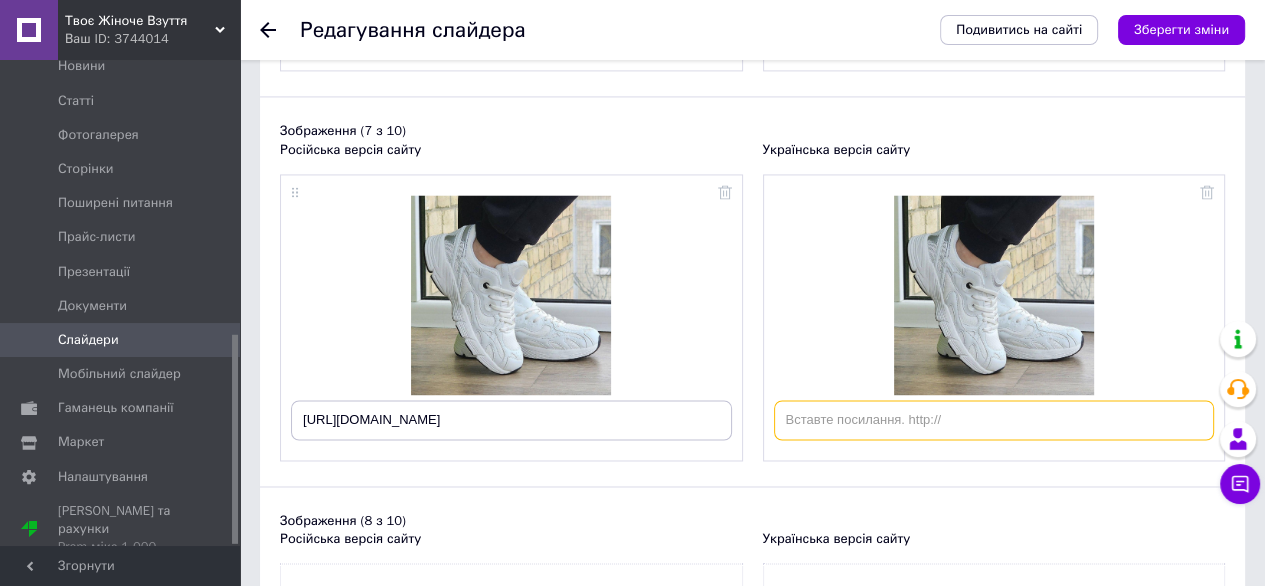 click at bounding box center [994, 420] 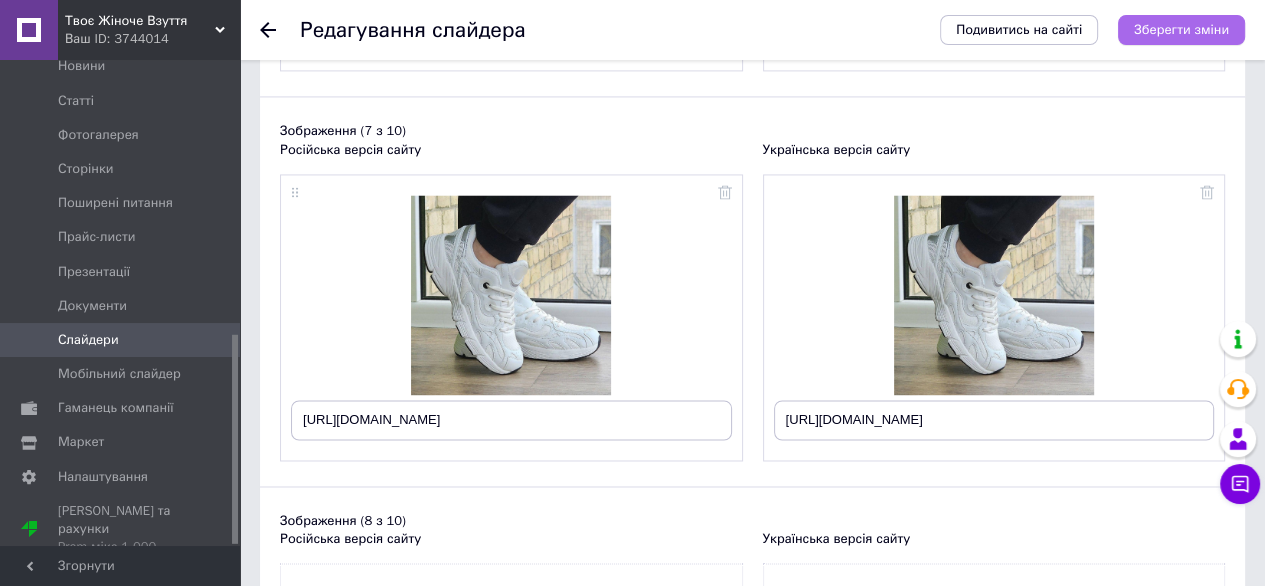 click on "Зберегти зміни" at bounding box center (1181, 30) 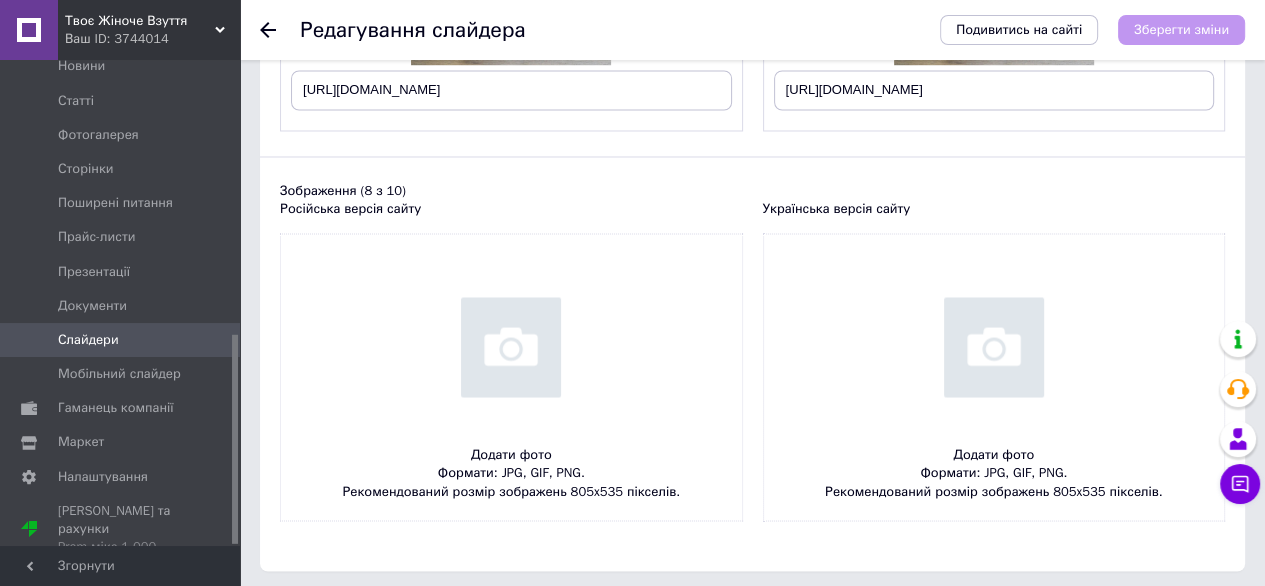 scroll, scrollTop: 2959, scrollLeft: 0, axis: vertical 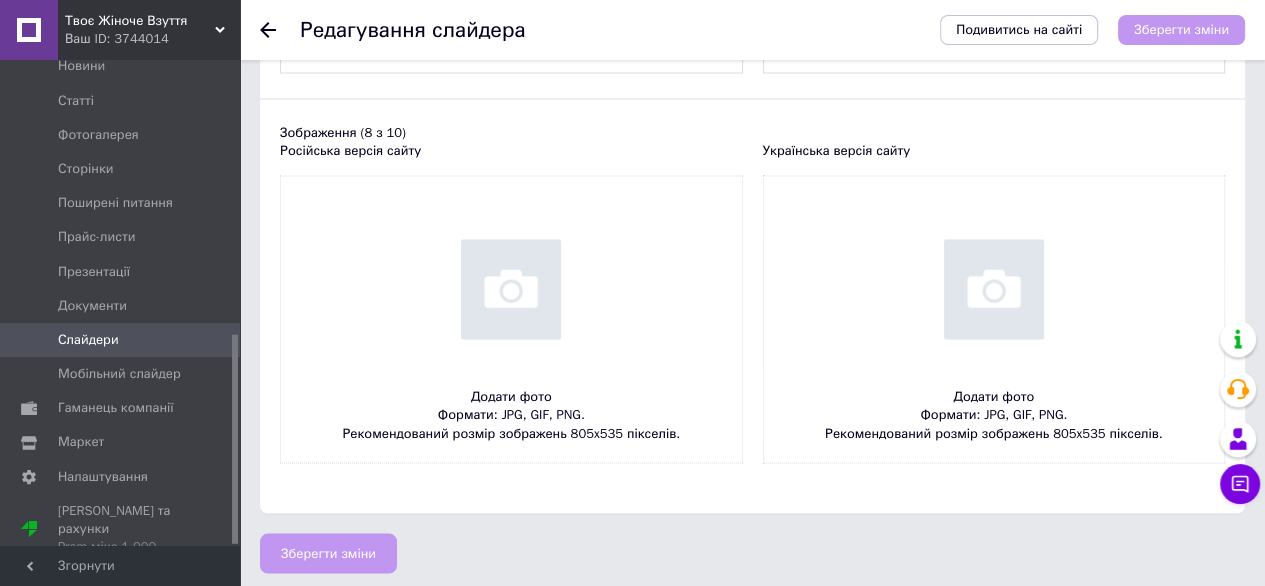 click at bounding box center [511, 319] 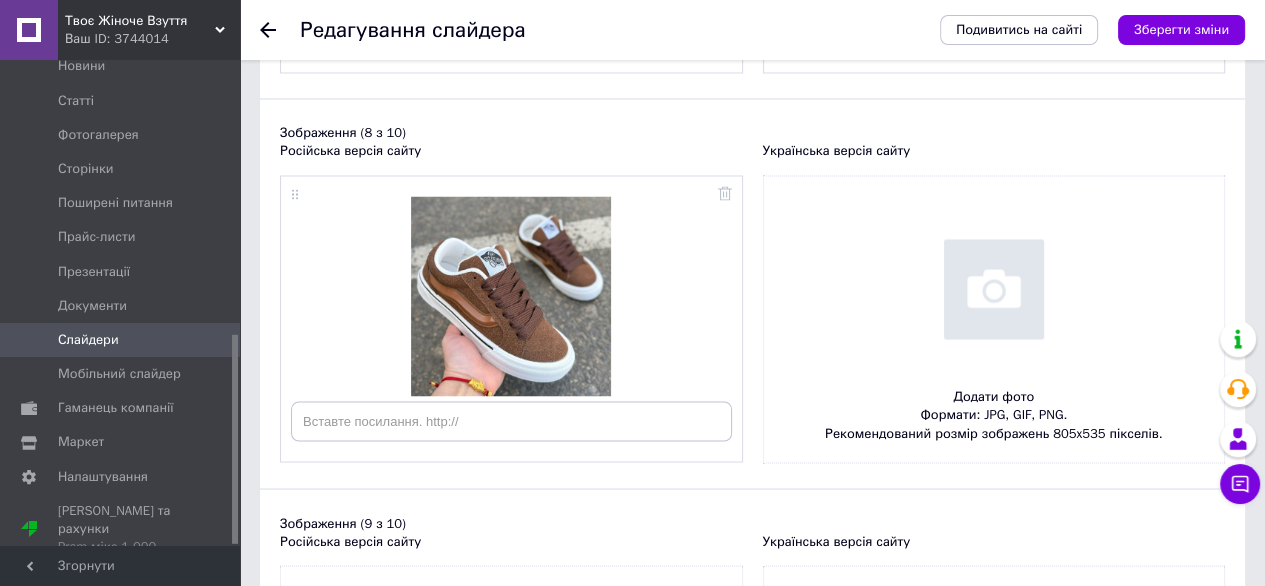 click at bounding box center [994, 319] 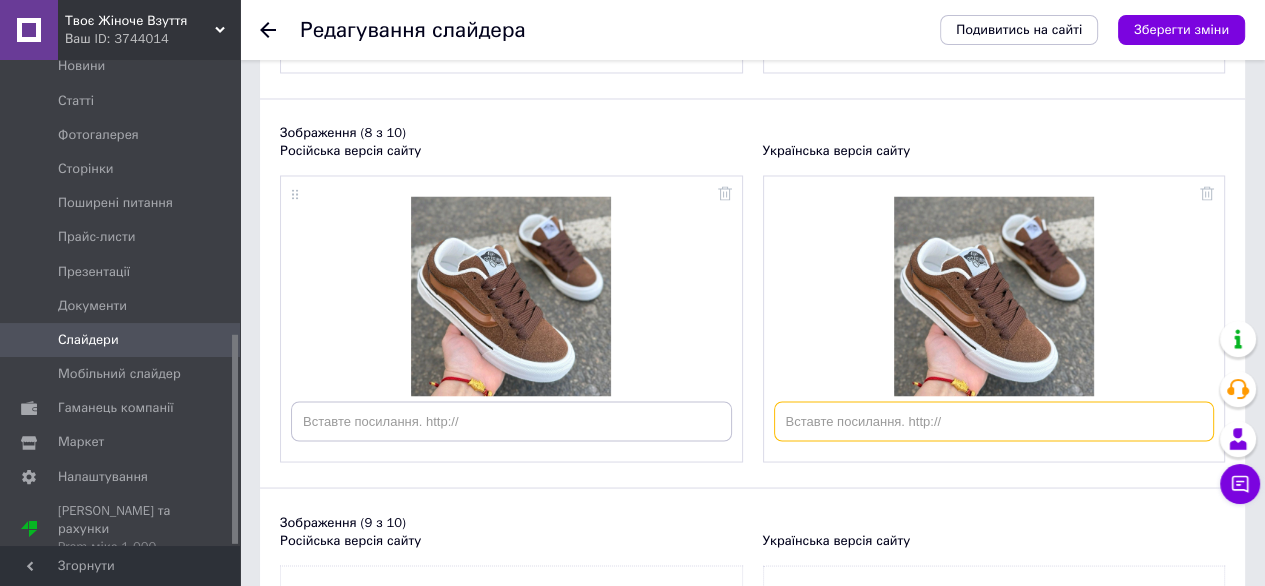 click at bounding box center [994, 421] 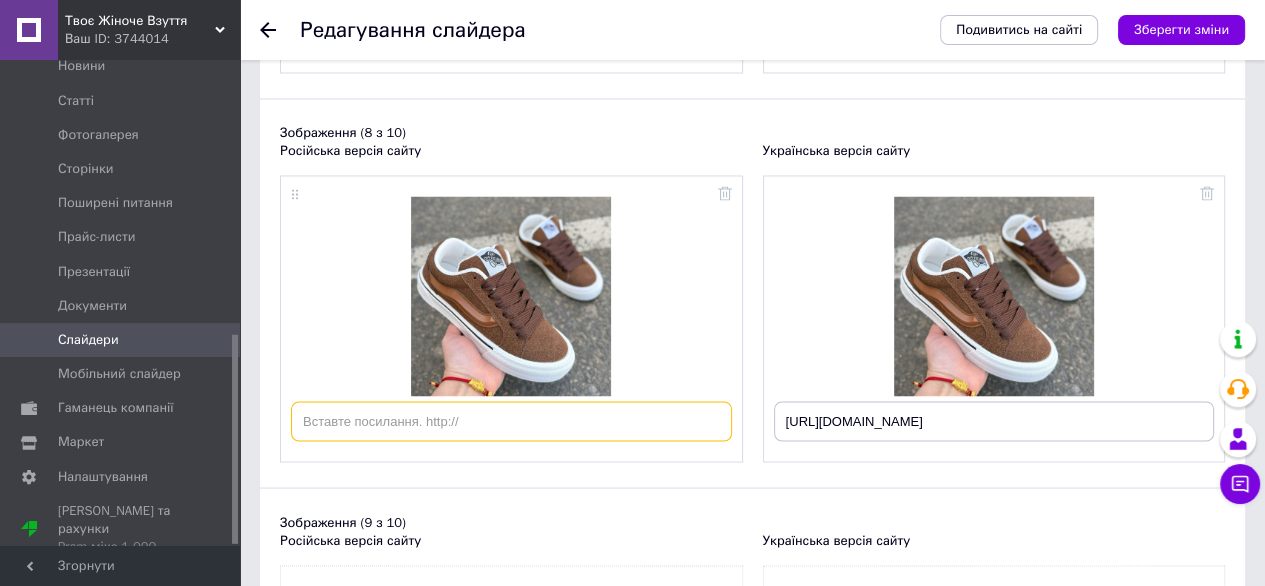 click at bounding box center (511, 421) 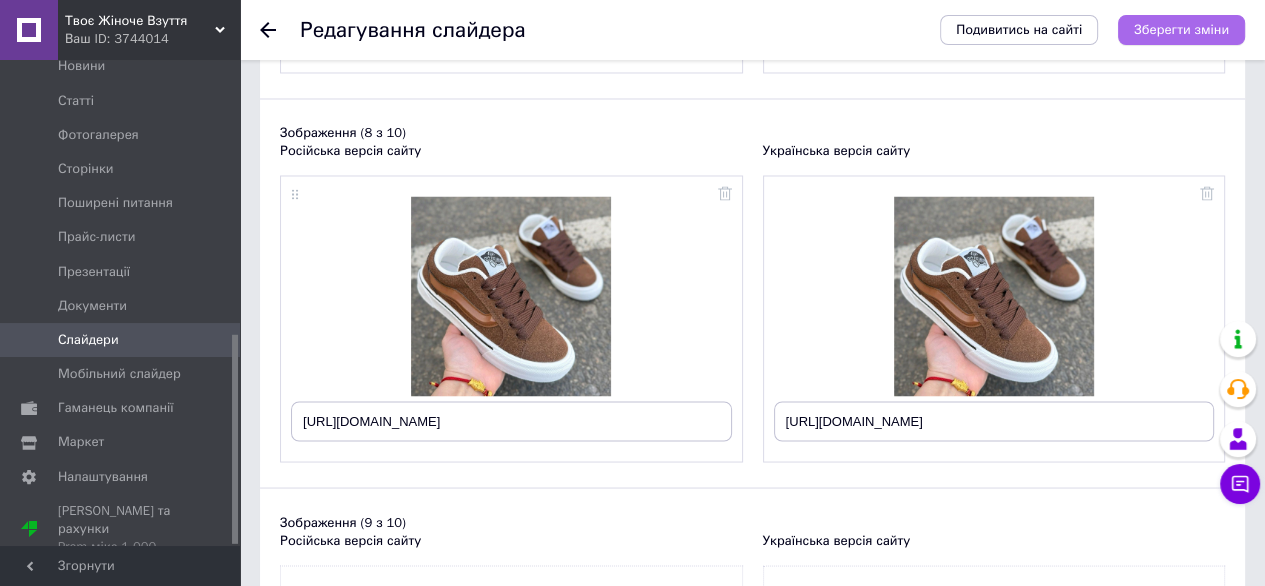 click on "Зберегти зміни" at bounding box center (1181, 30) 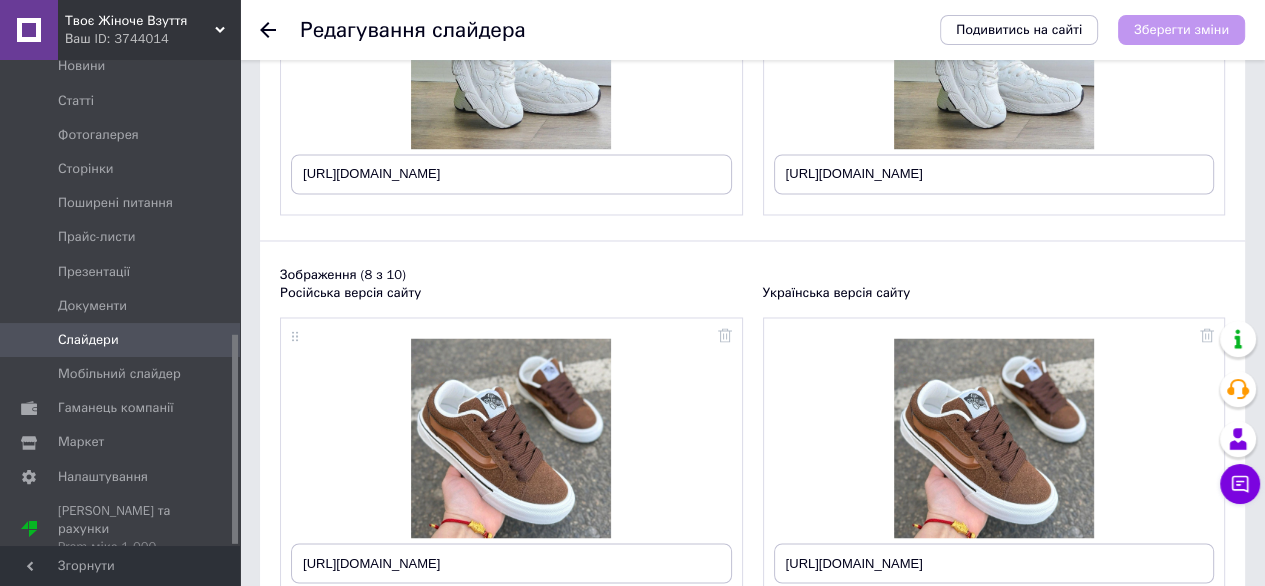 scroll, scrollTop: 2759, scrollLeft: 0, axis: vertical 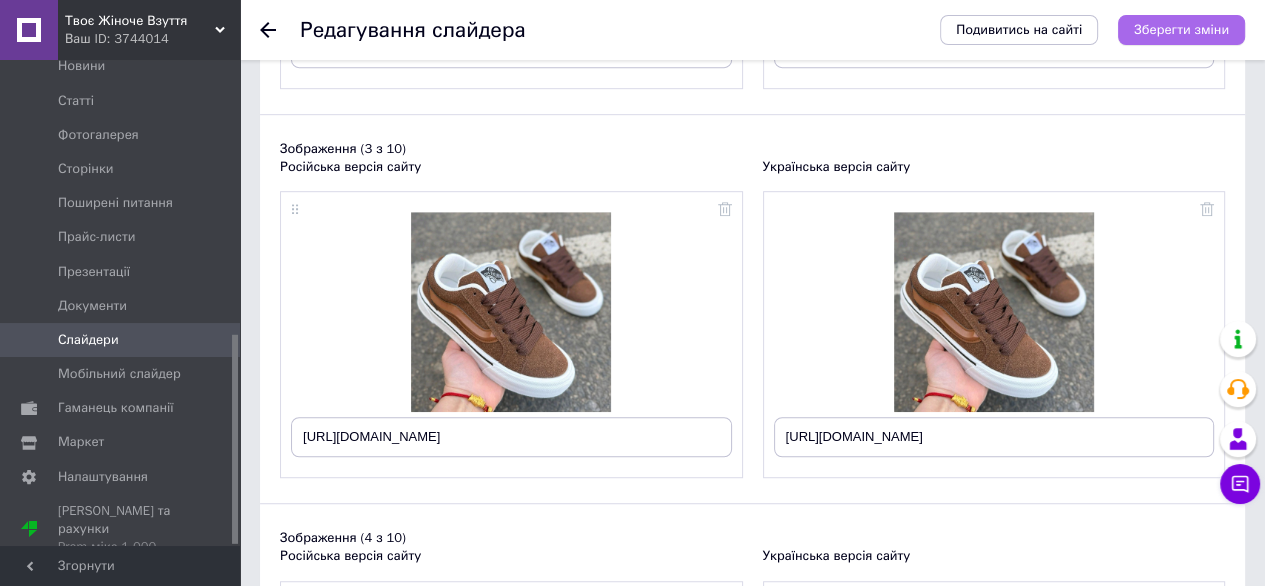 click on "Зберегти зміни" at bounding box center (1181, 30) 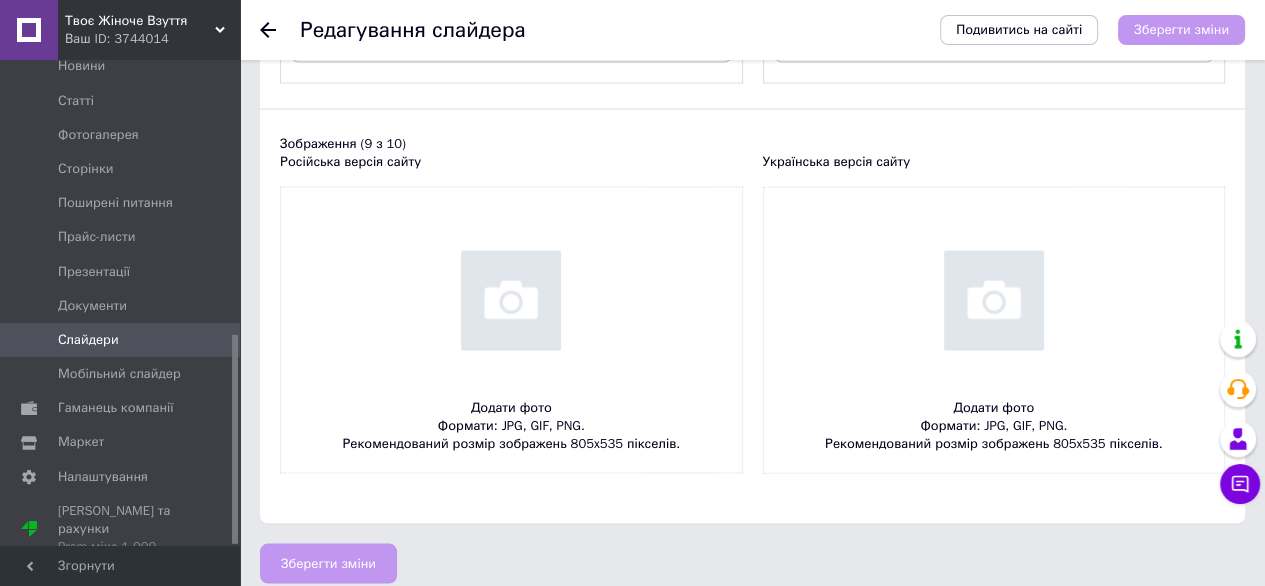 scroll, scrollTop: 3348, scrollLeft: 0, axis: vertical 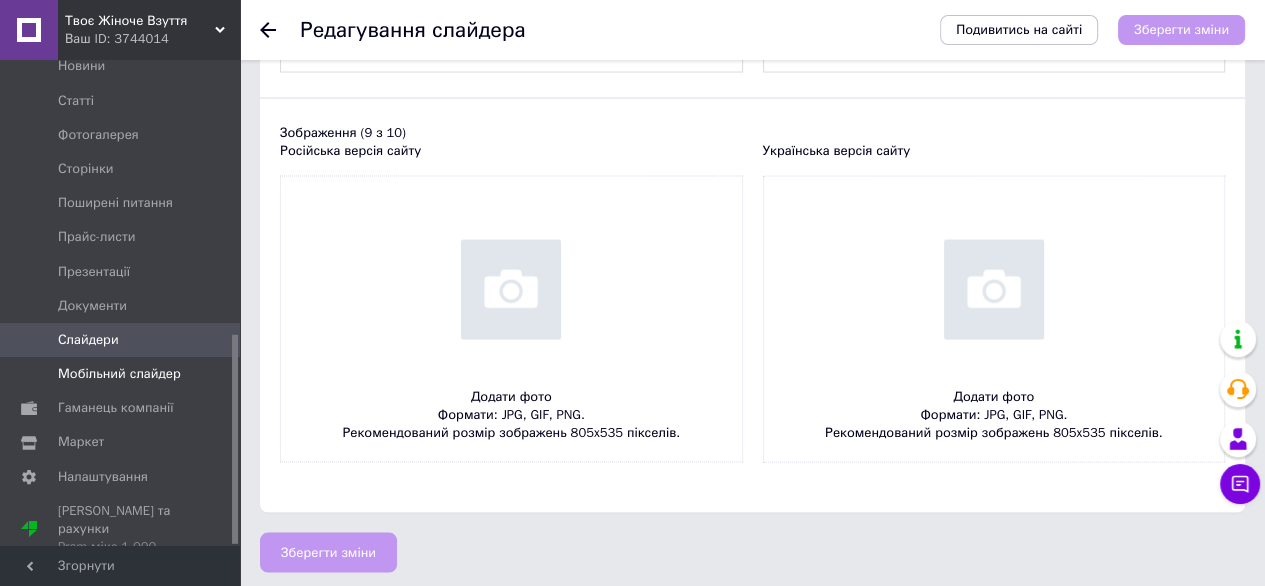 click on "Мобільний слайдер" at bounding box center (119, 374) 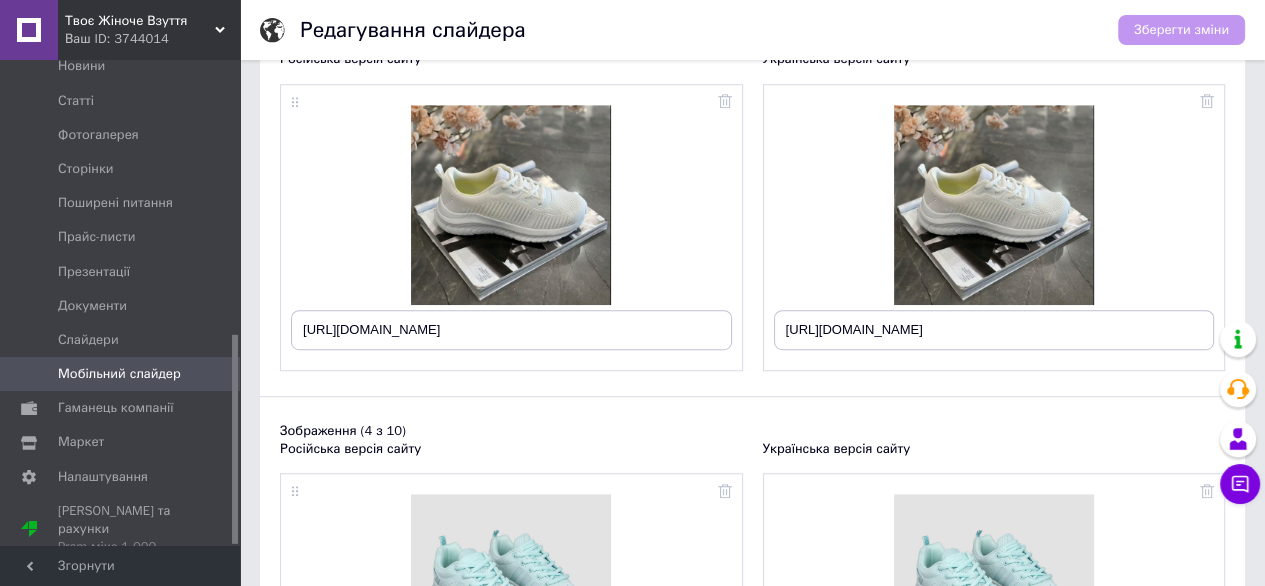 scroll, scrollTop: 900, scrollLeft: 0, axis: vertical 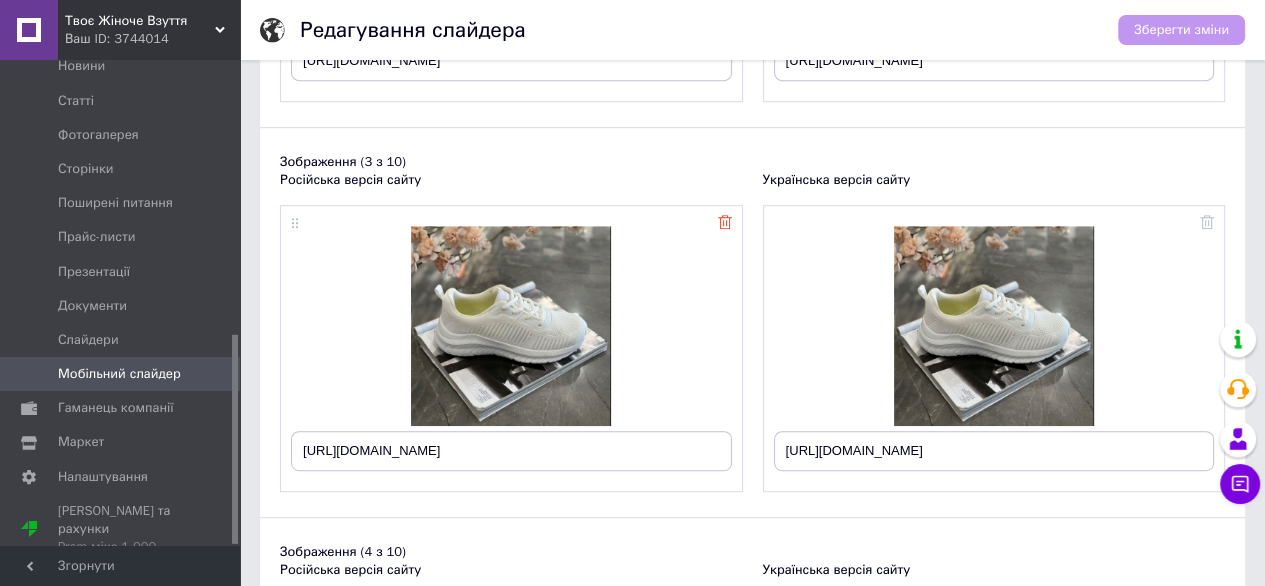 click 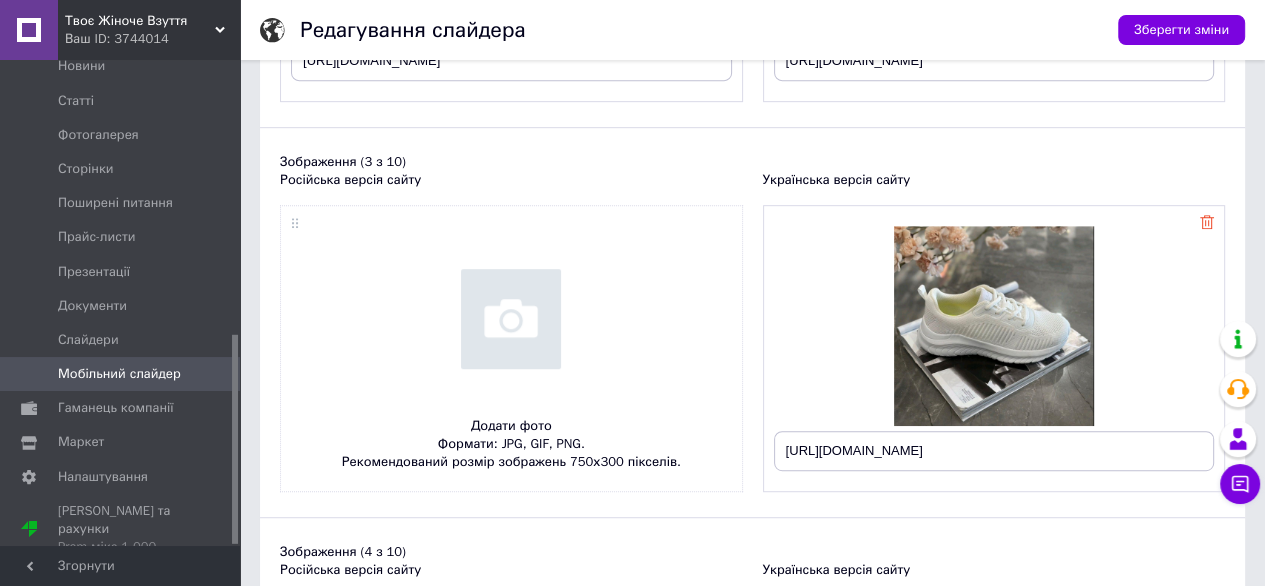 click 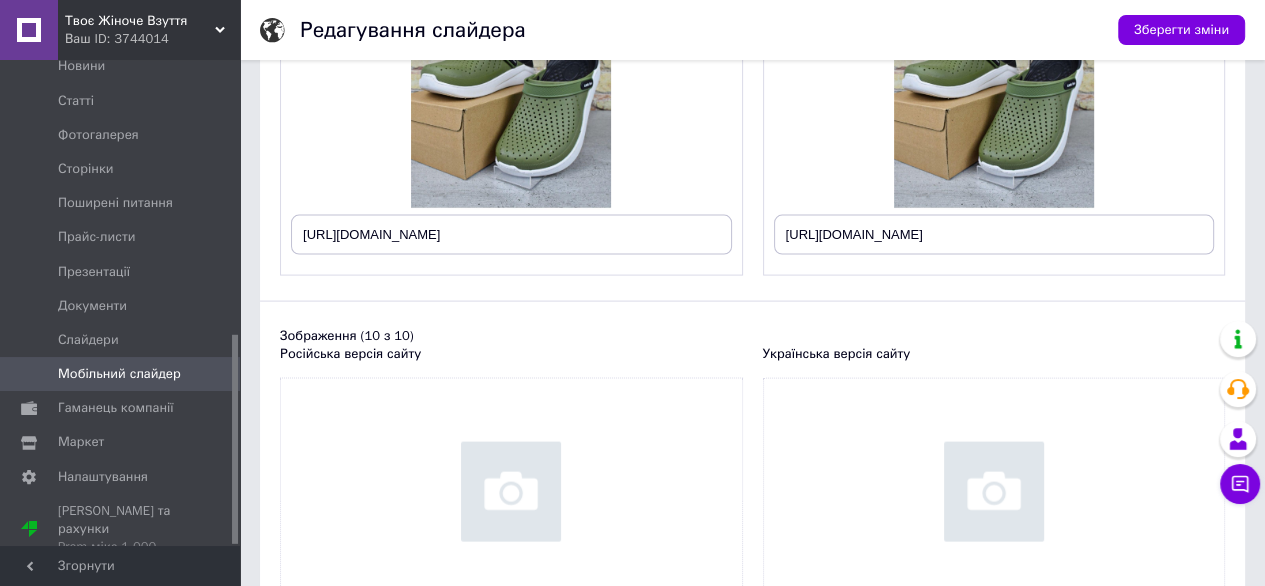 scroll, scrollTop: 3600, scrollLeft: 0, axis: vertical 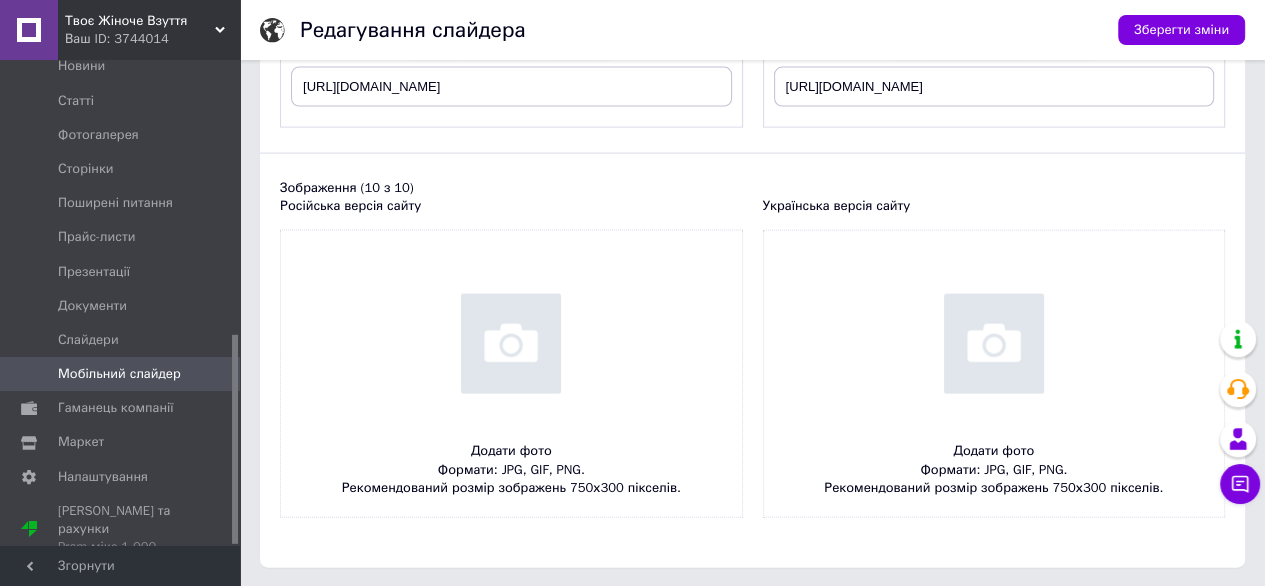 click at bounding box center (511, 374) 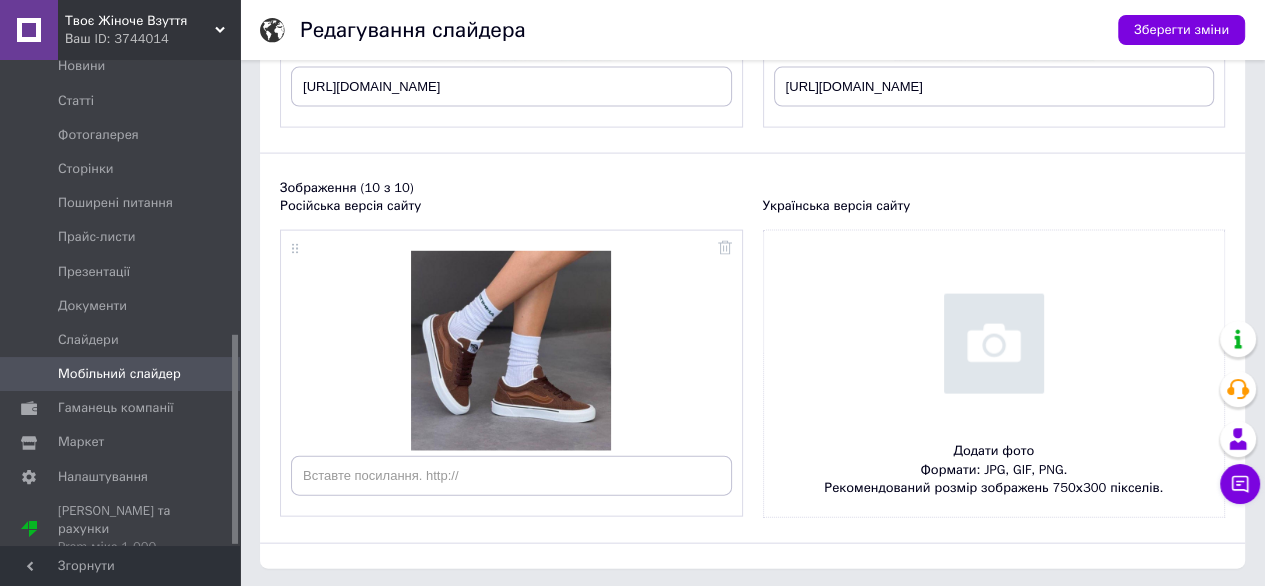 click at bounding box center [994, 374] 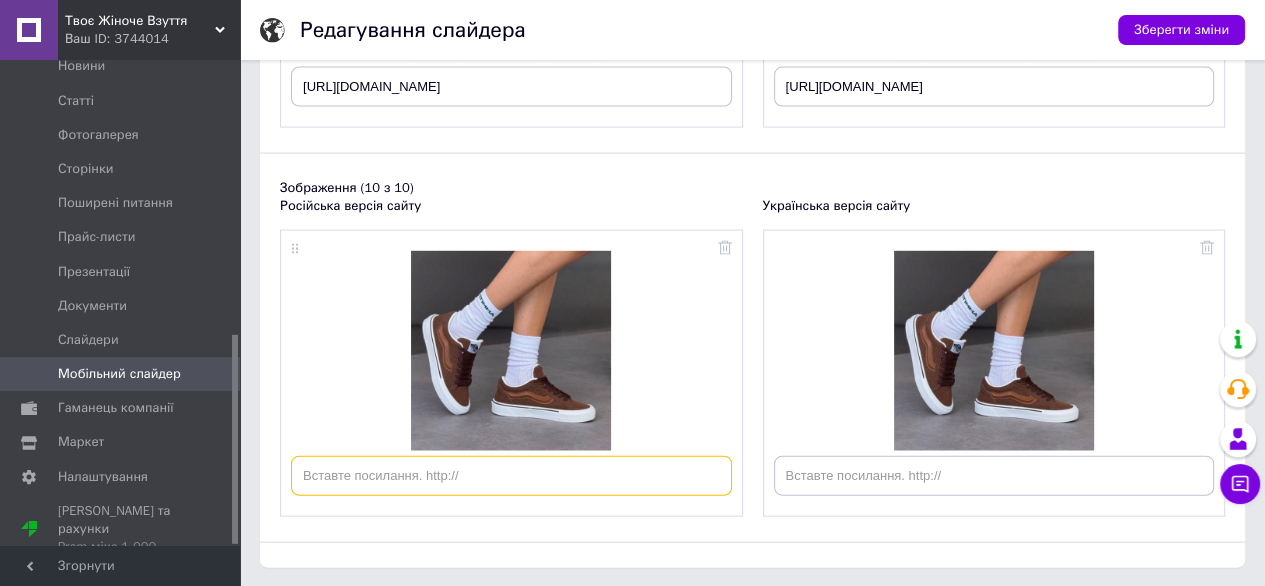 click at bounding box center (511, 476) 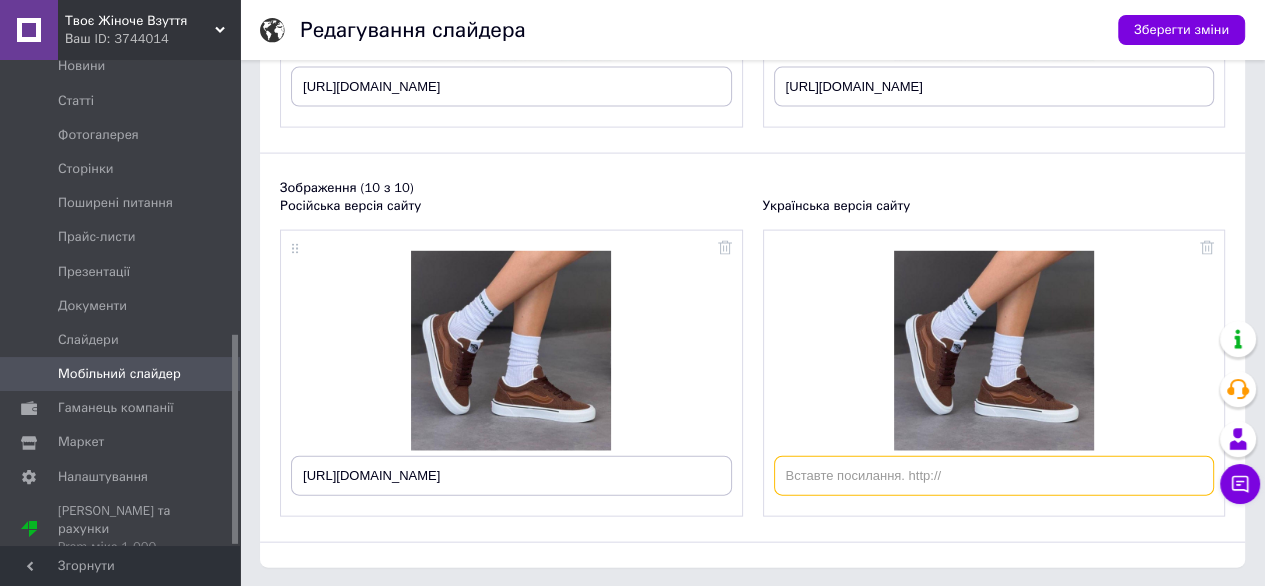 click at bounding box center (994, 476) 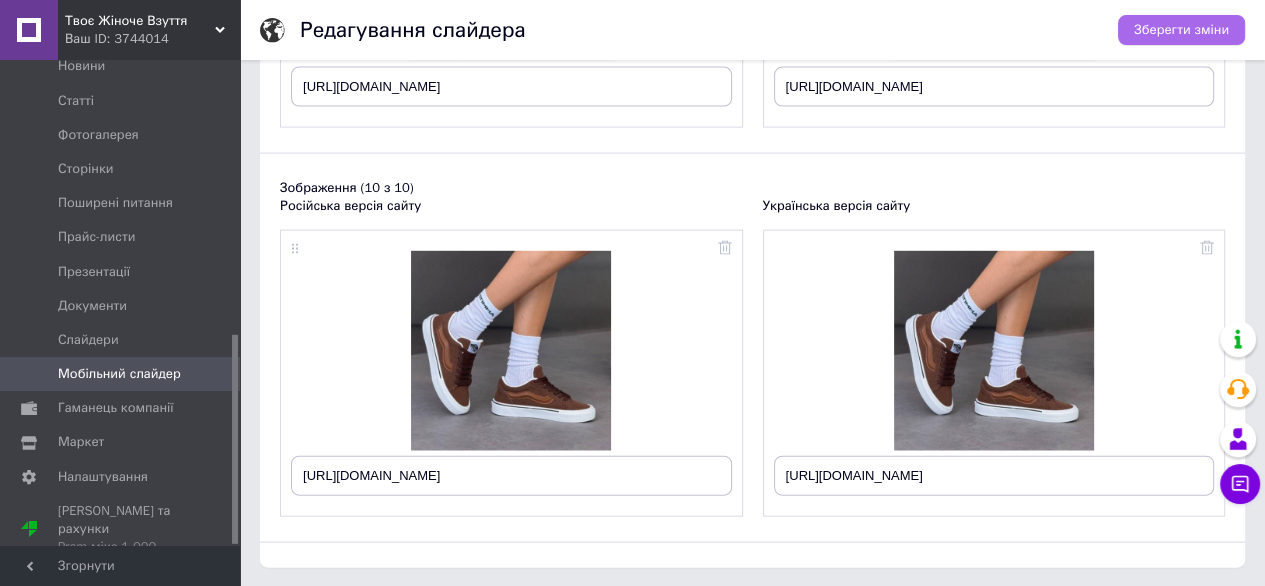 click on "Зберегти зміни" at bounding box center (1181, 30) 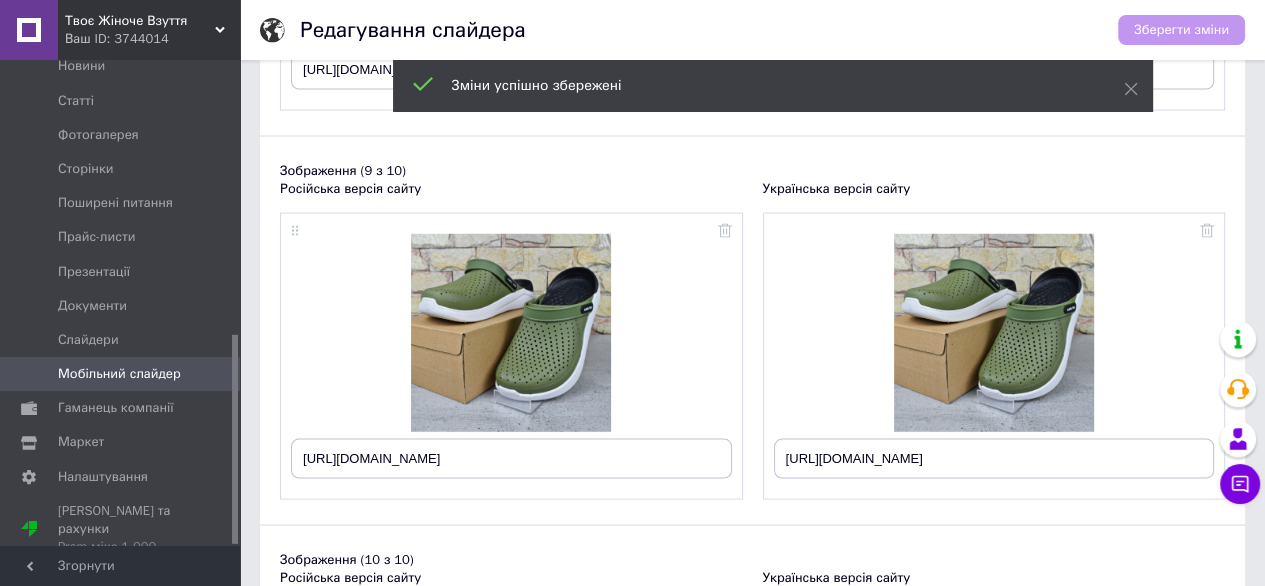 scroll, scrollTop: 3200, scrollLeft: 0, axis: vertical 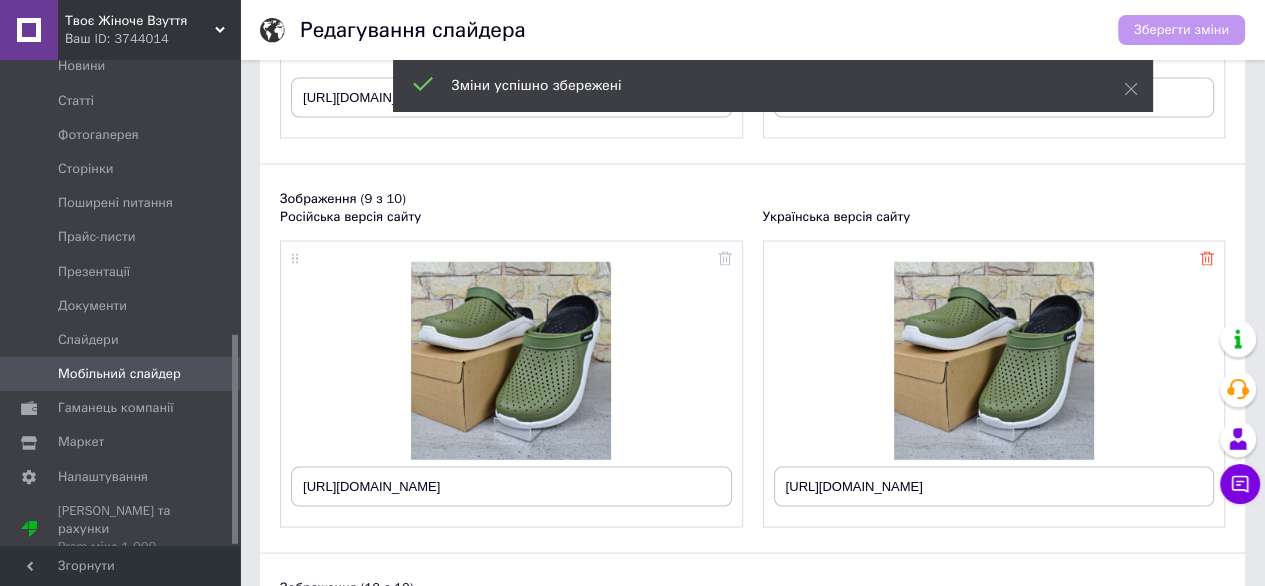 click 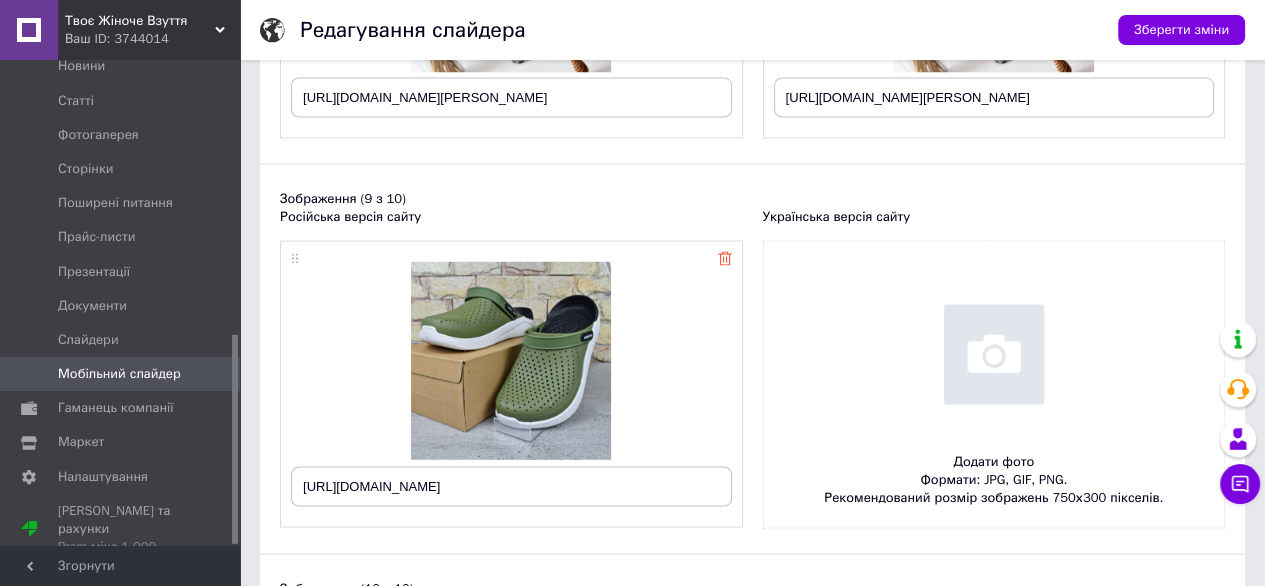 click 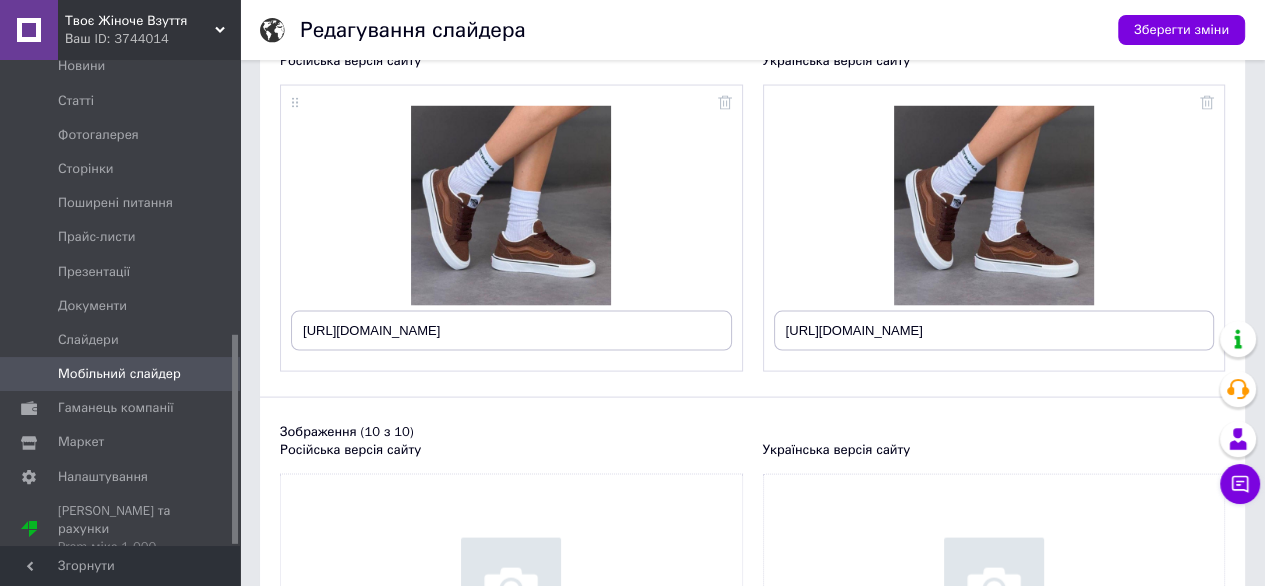 scroll, scrollTop: 3500, scrollLeft: 0, axis: vertical 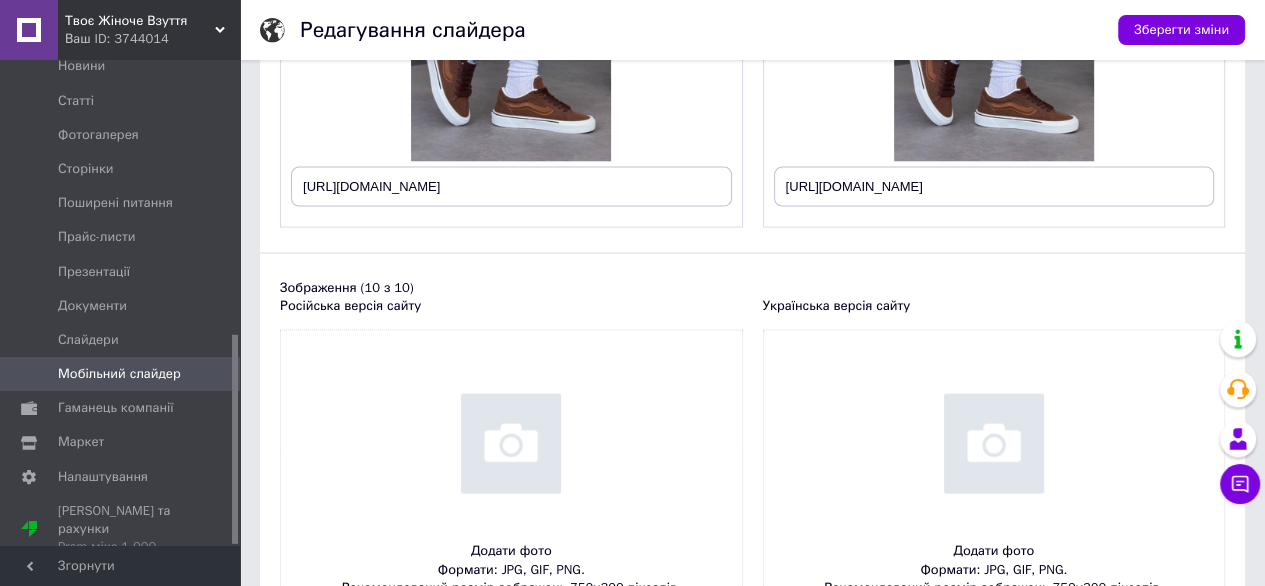 click at bounding box center [511, 474] 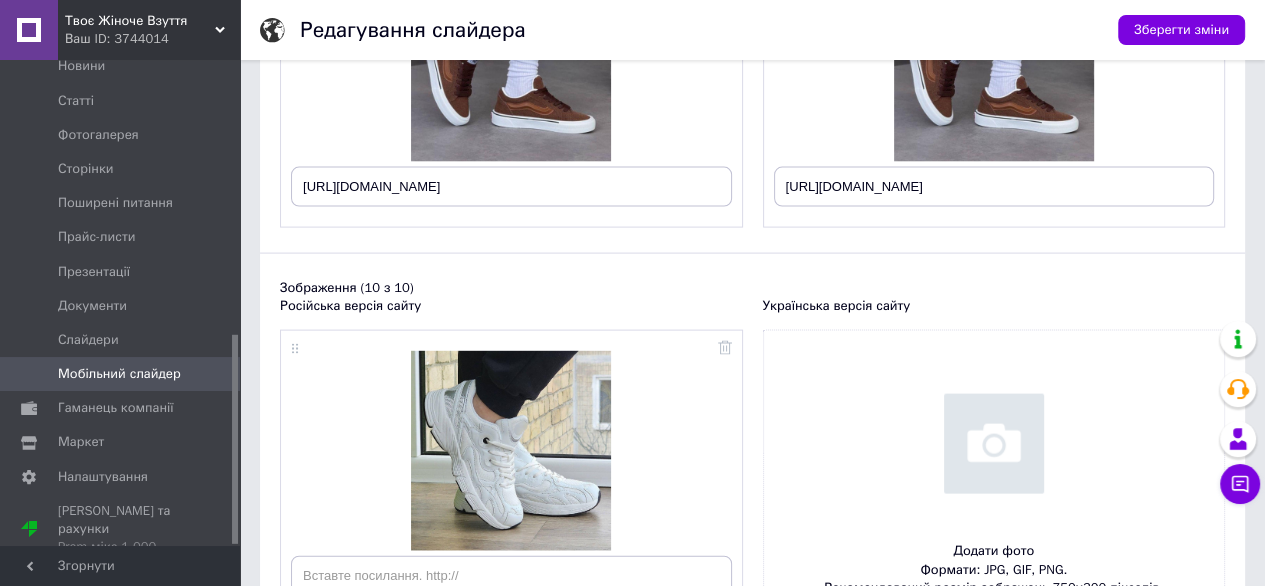 click at bounding box center (994, 474) 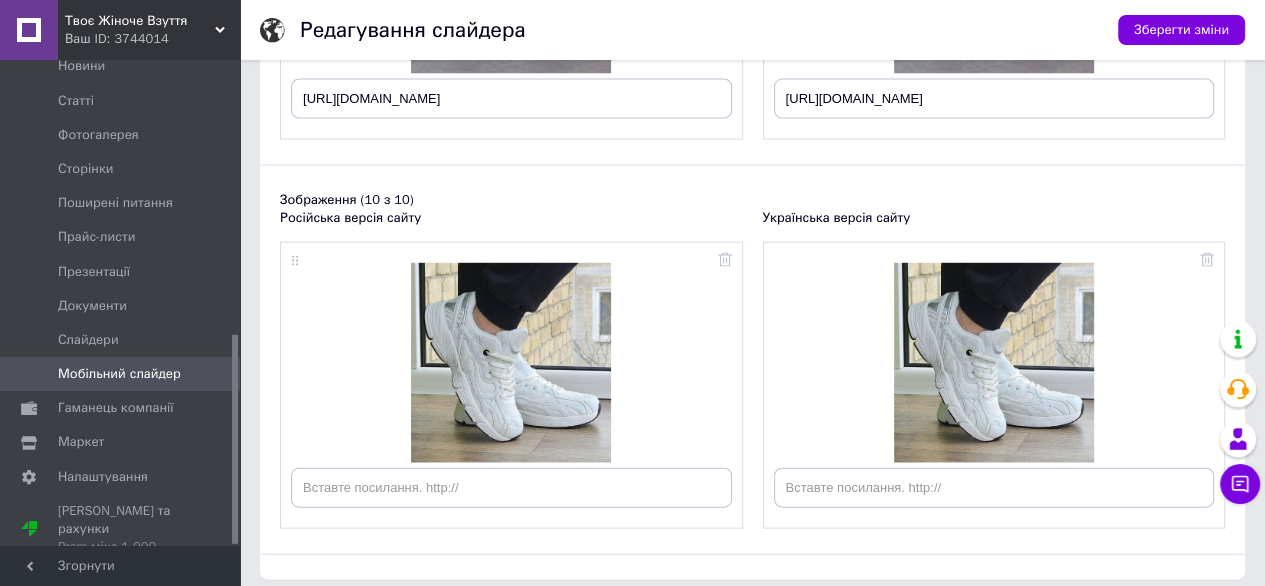 scroll, scrollTop: 3600, scrollLeft: 0, axis: vertical 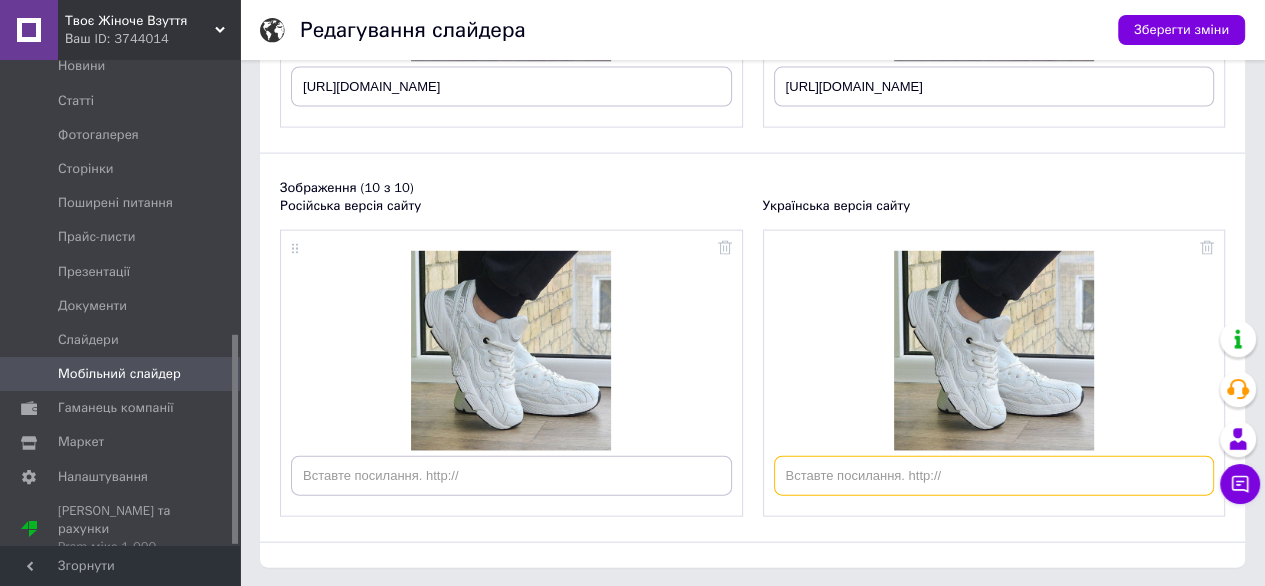 click at bounding box center (994, 476) 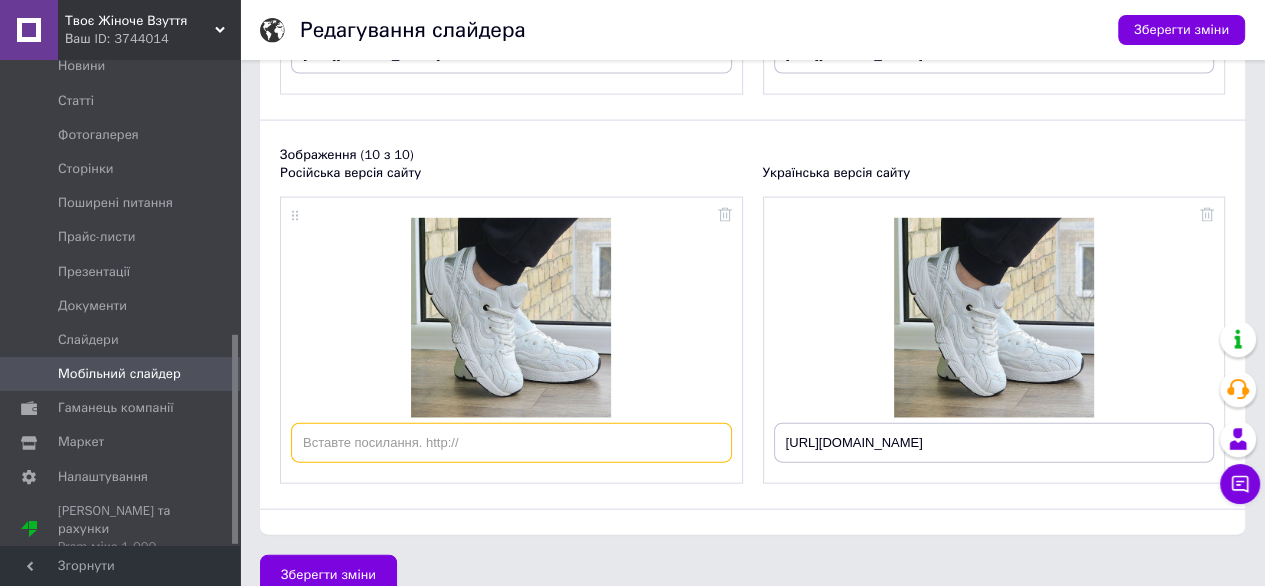 scroll, scrollTop: 3653, scrollLeft: 0, axis: vertical 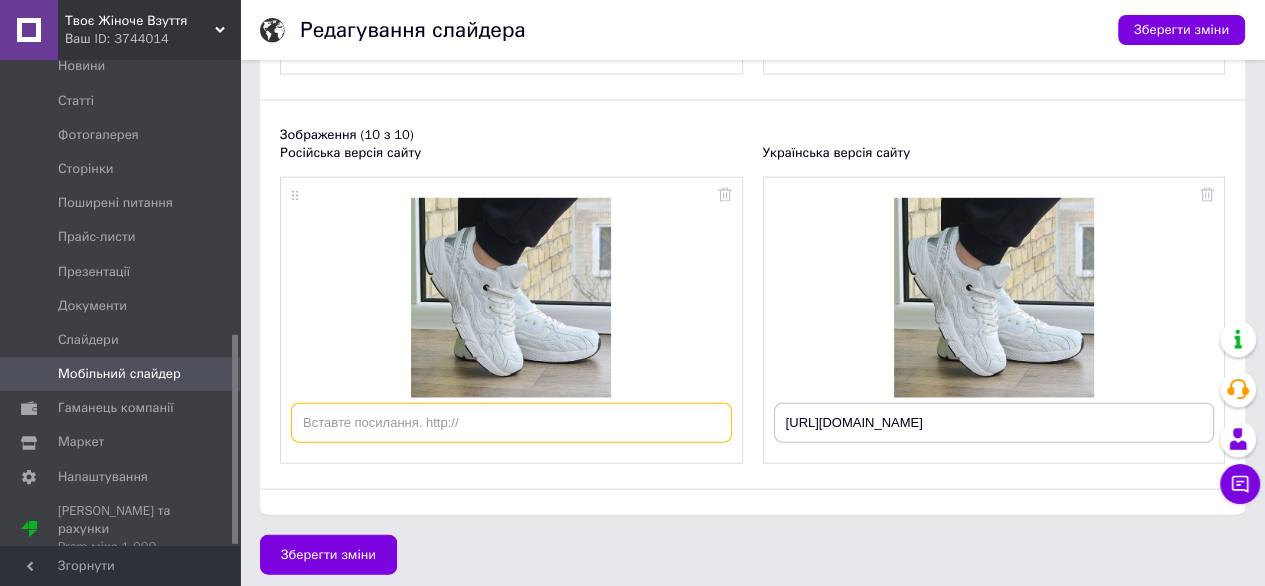 paste on "[URL][DOMAIN_NAME]" 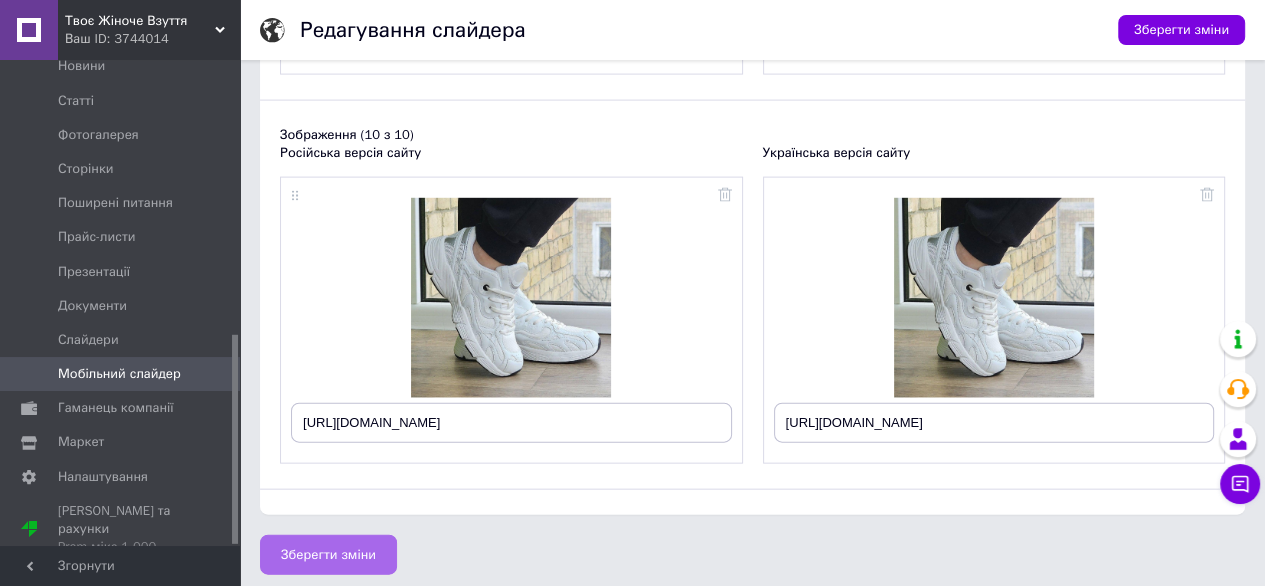 click on "Зберегти зміни" at bounding box center [328, 555] 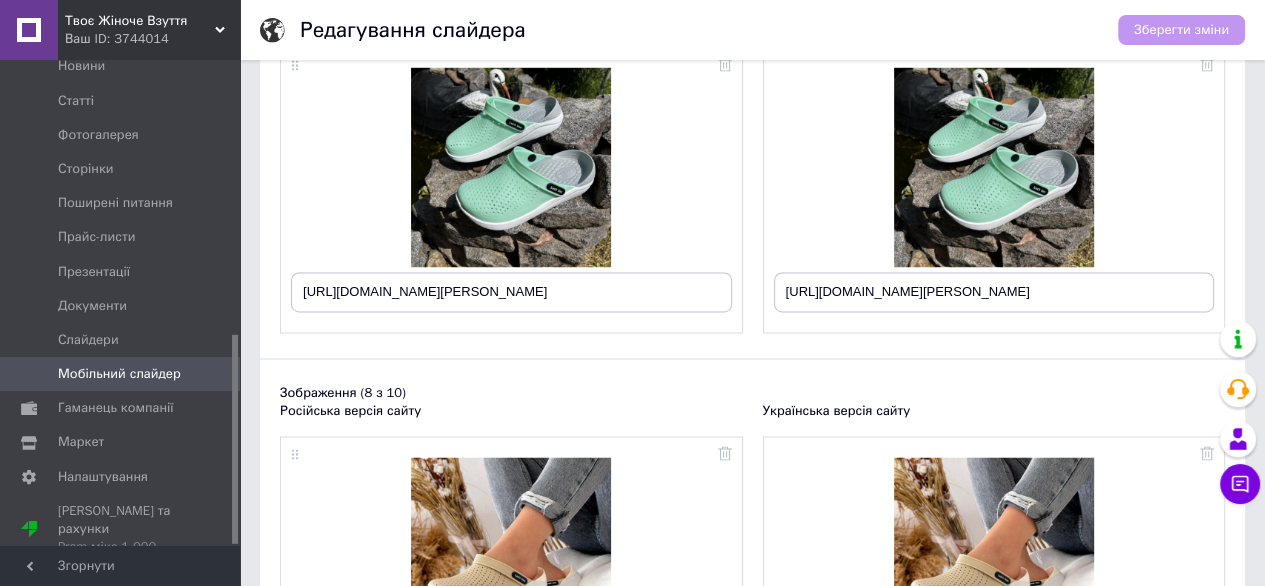 scroll, scrollTop: 2453, scrollLeft: 0, axis: vertical 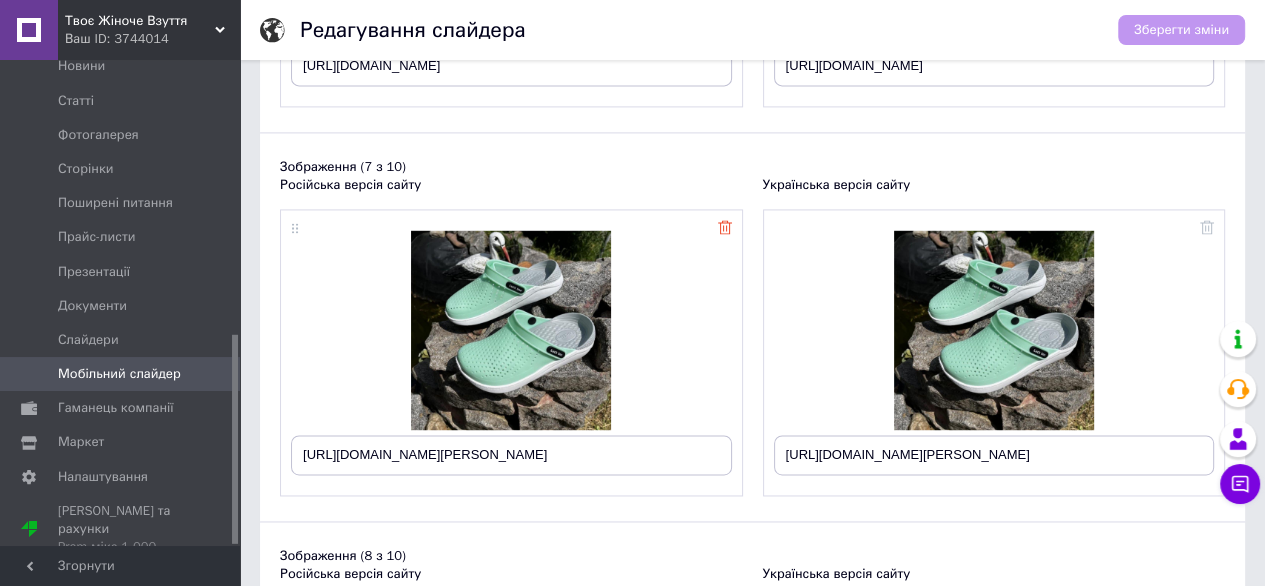 click 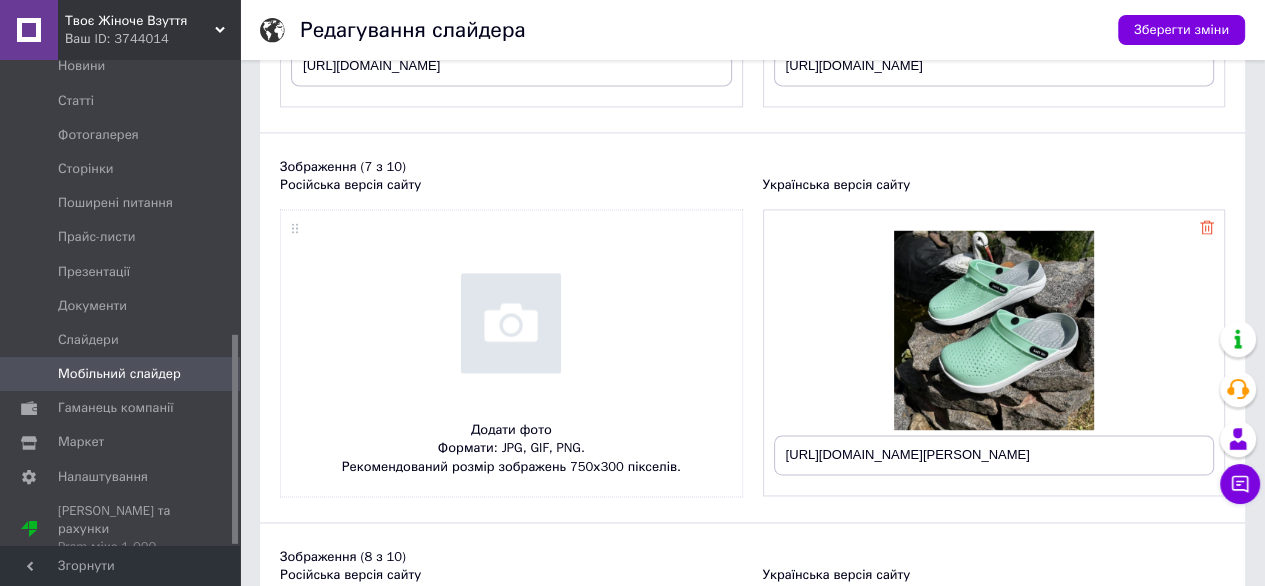click 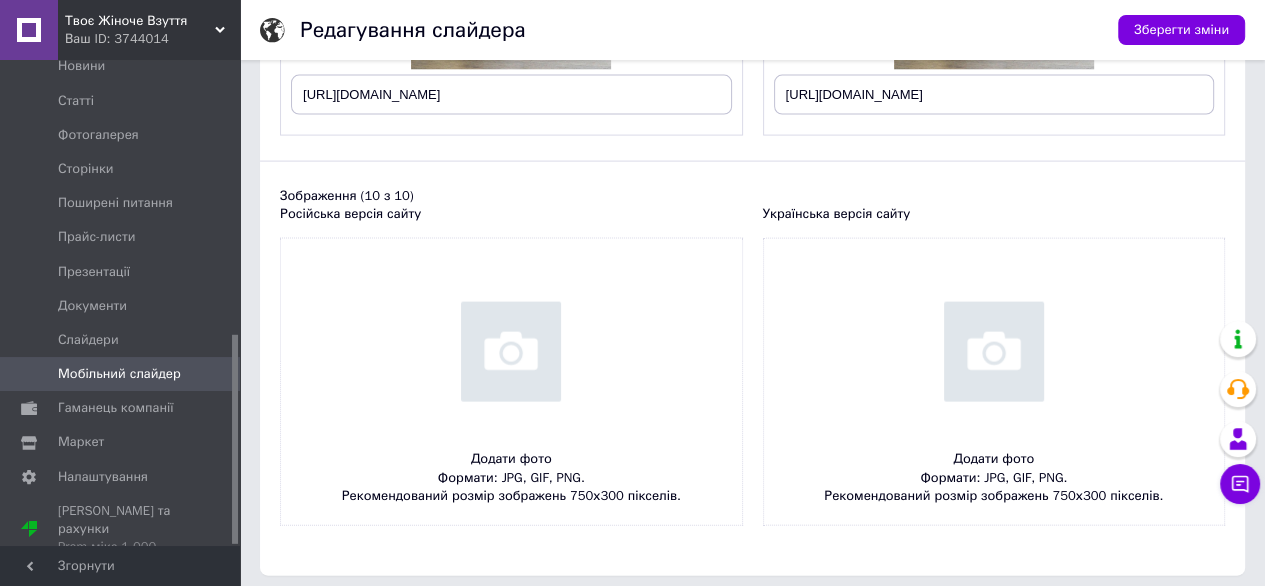 scroll, scrollTop: 3654, scrollLeft: 0, axis: vertical 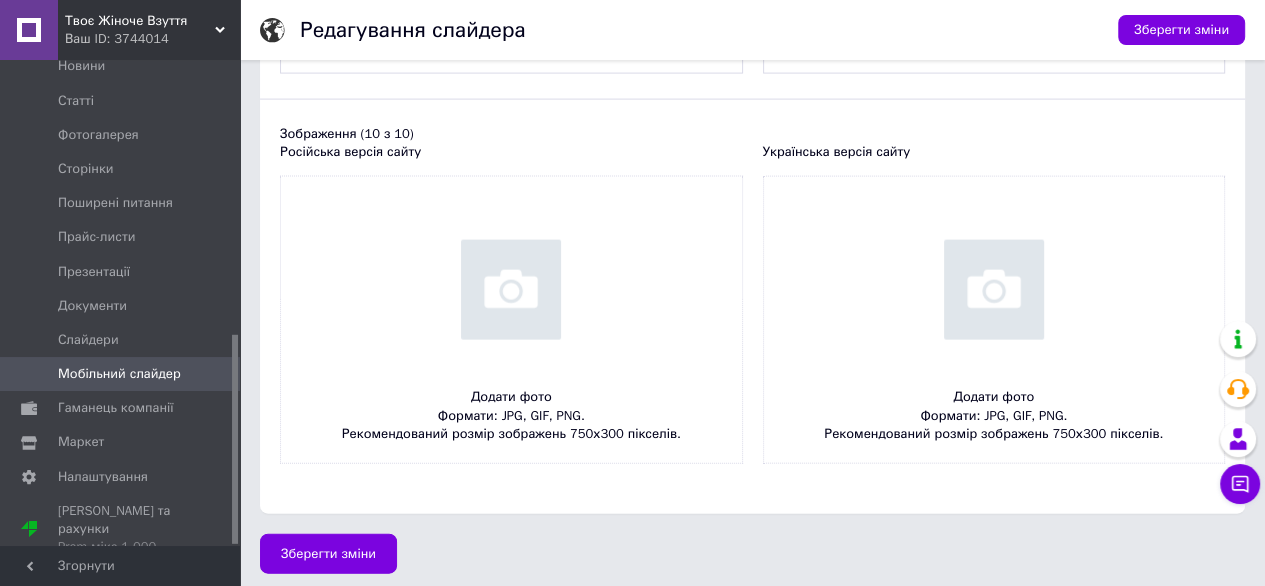 click at bounding box center [511, 320] 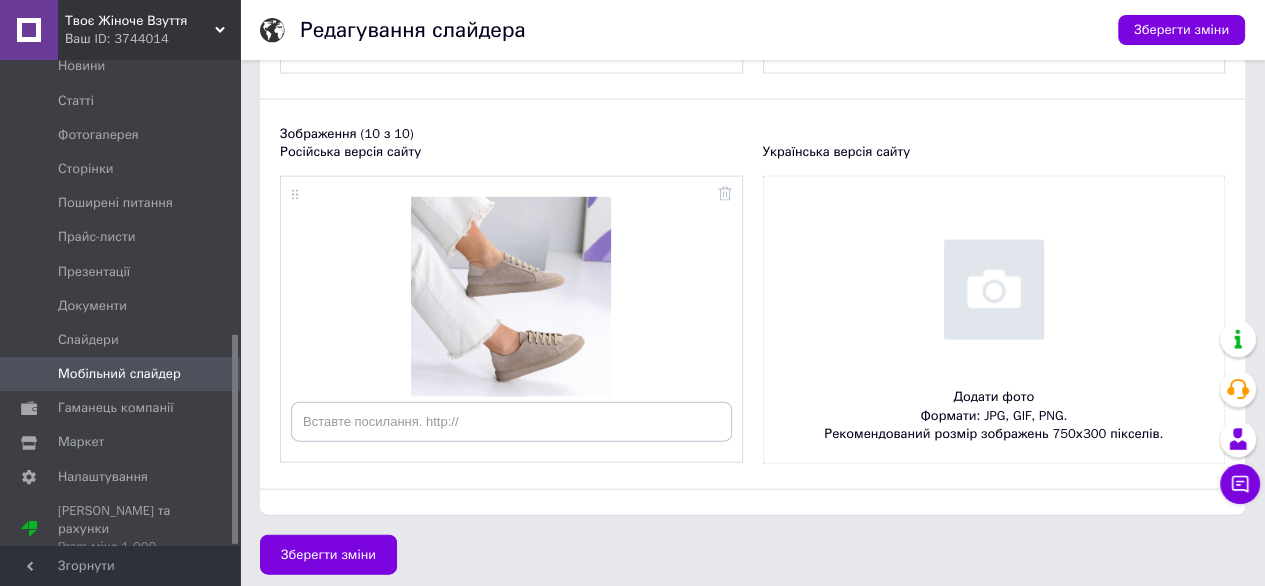 click at bounding box center [994, 320] 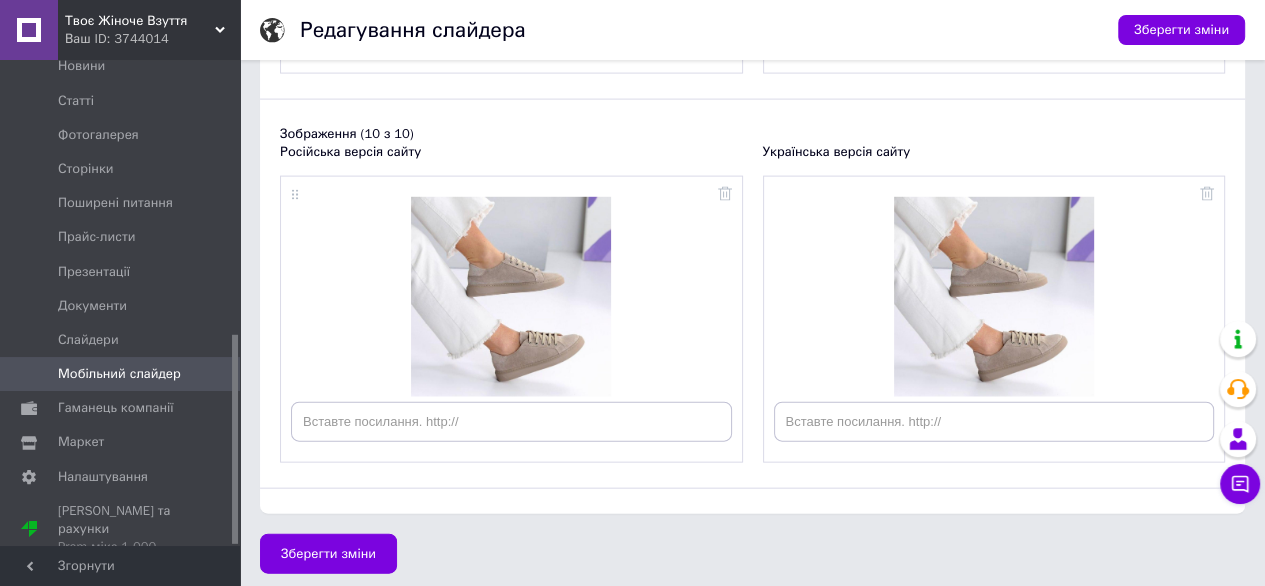 scroll, scrollTop: 3653, scrollLeft: 0, axis: vertical 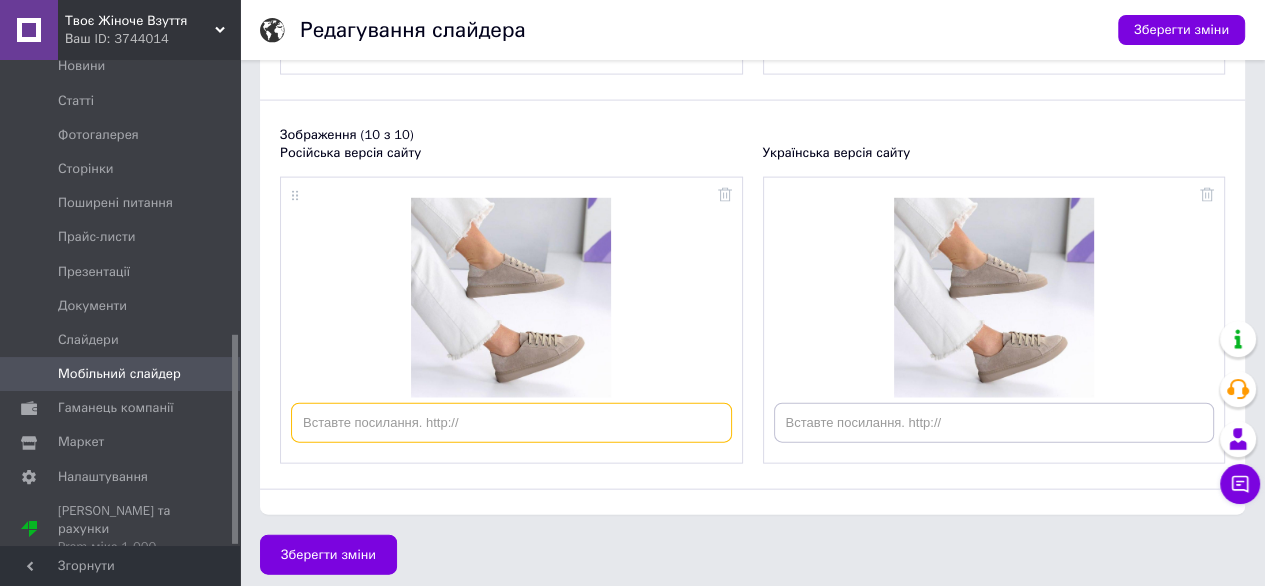 click at bounding box center [511, 423] 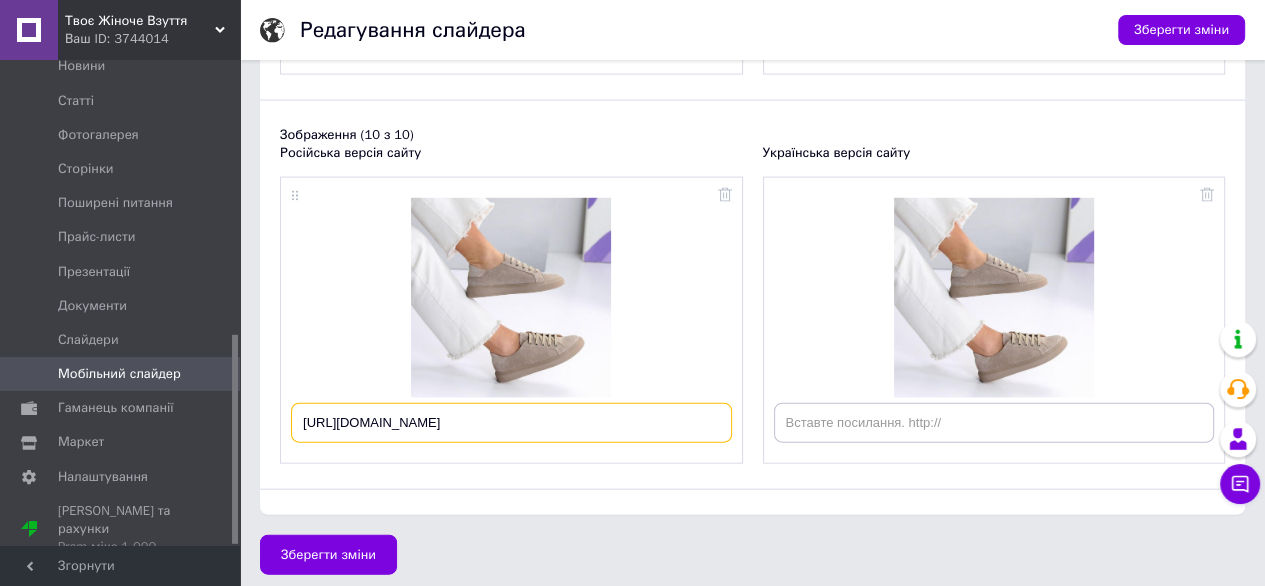 scroll, scrollTop: 0, scrollLeft: 16, axis: horizontal 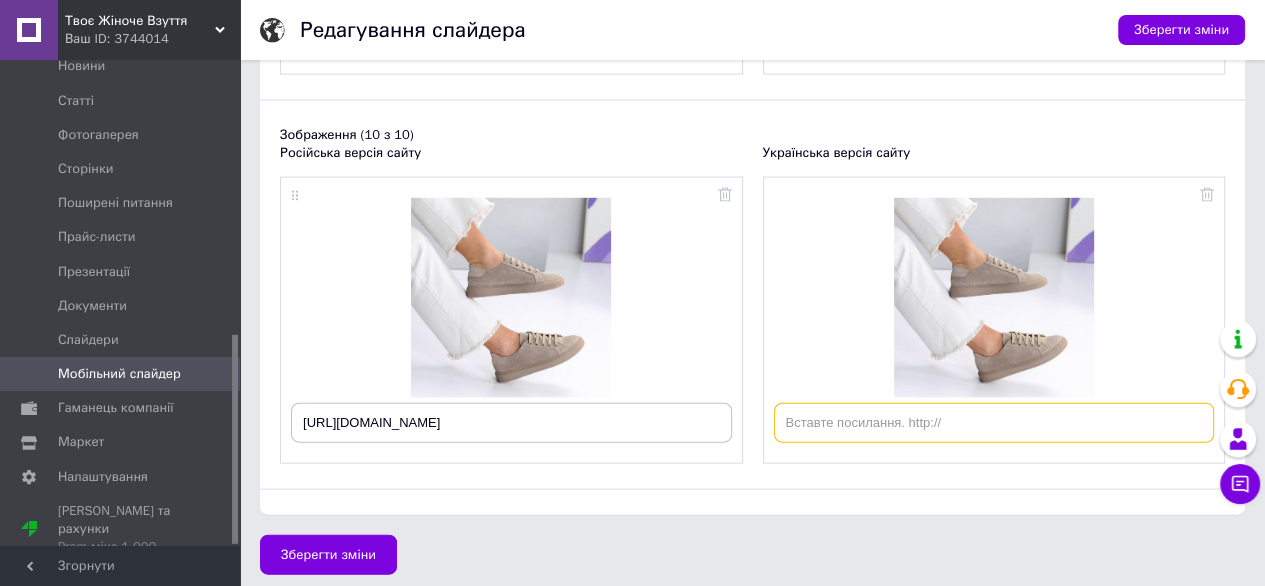 click at bounding box center (994, 423) 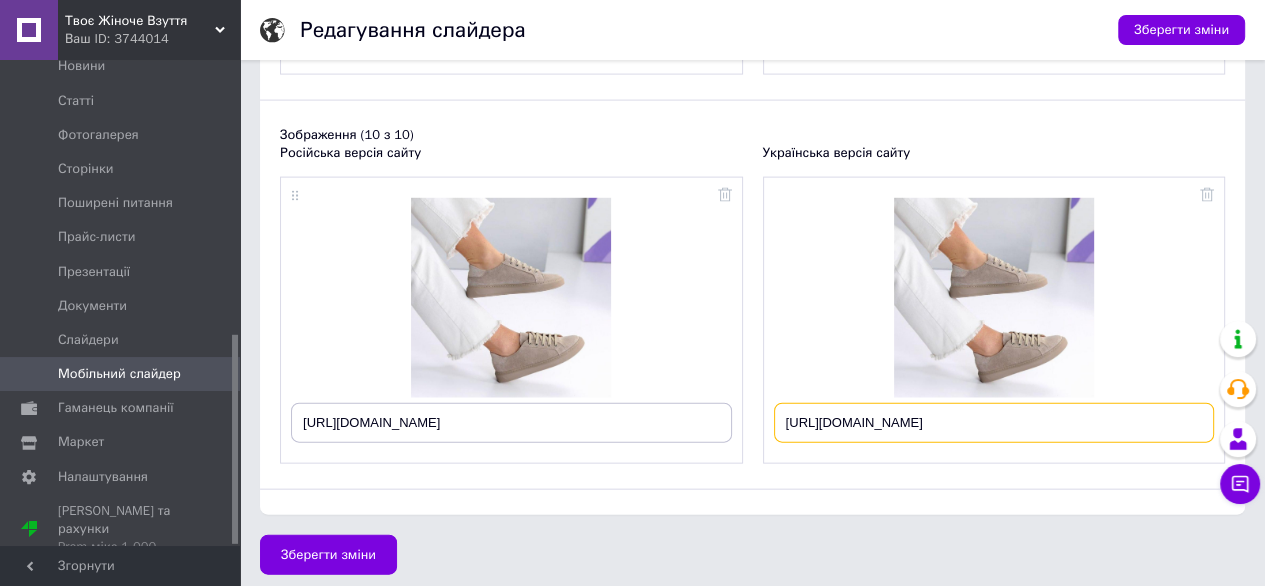 scroll, scrollTop: 0, scrollLeft: 34, axis: horizontal 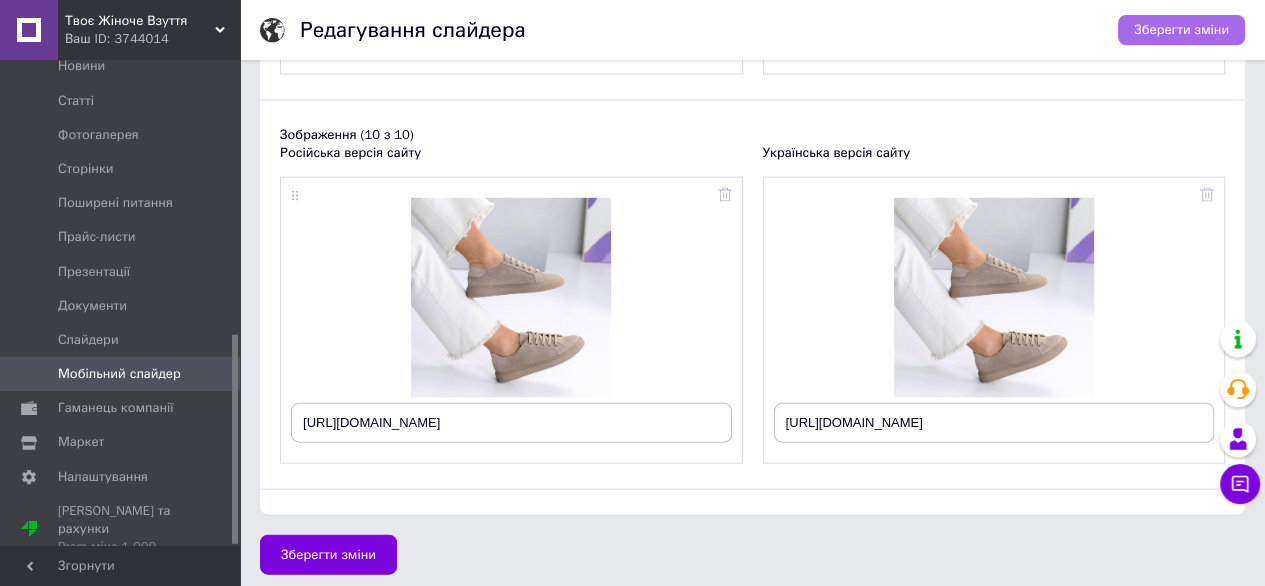 click on "Зберегти зміни" at bounding box center [1181, 30] 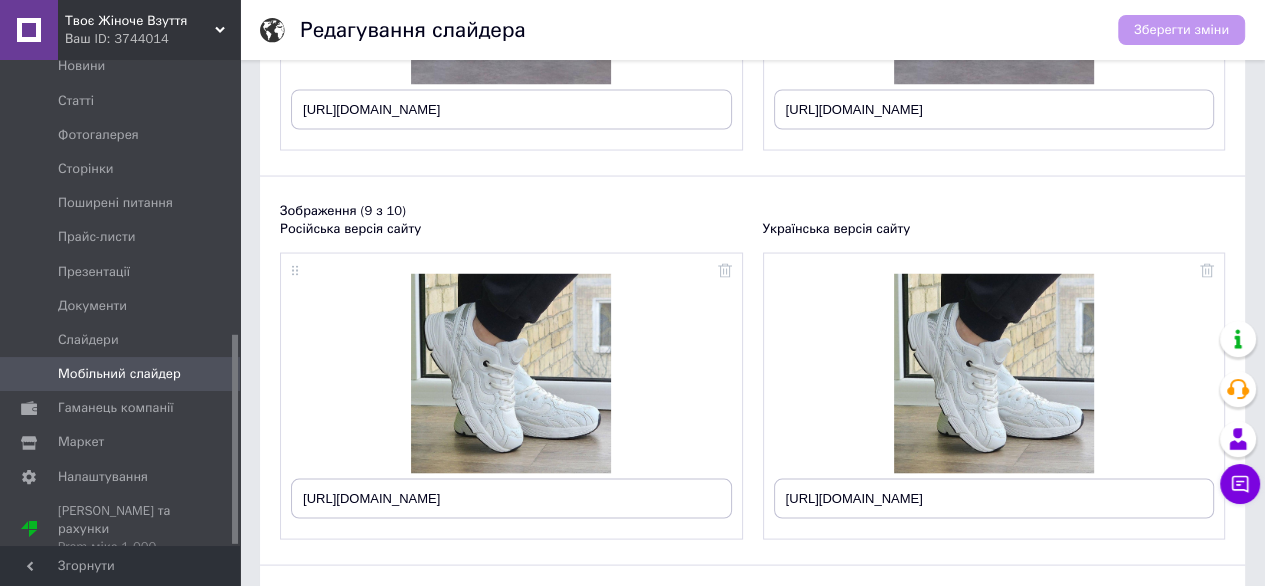 scroll, scrollTop: 3053, scrollLeft: 0, axis: vertical 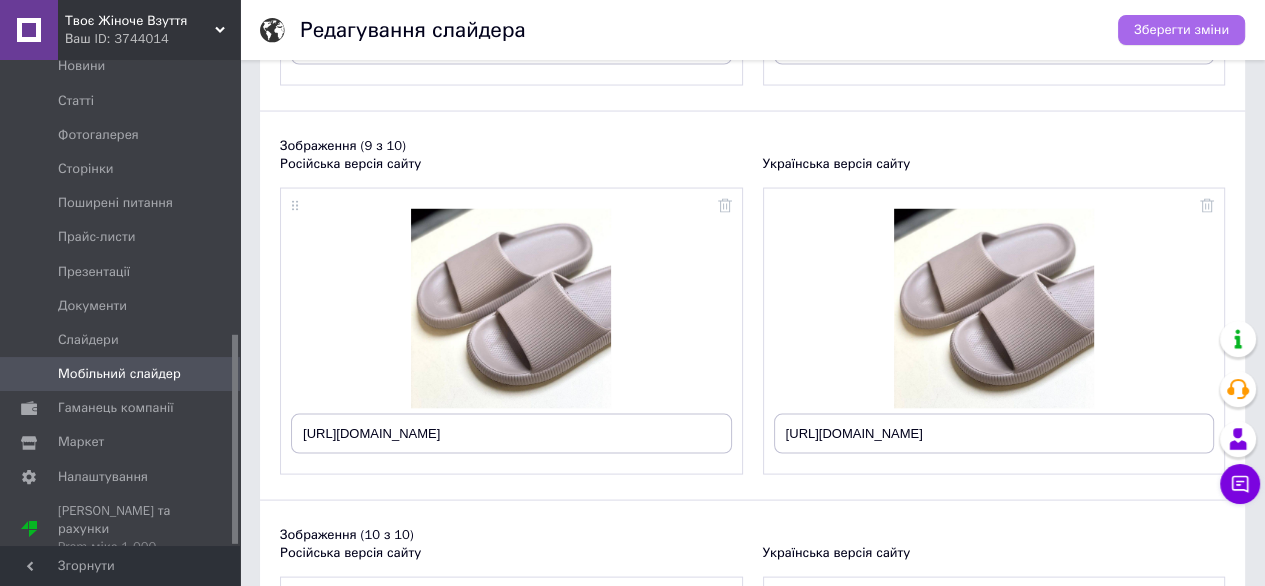 click on "Зберегти зміни" at bounding box center (1181, 30) 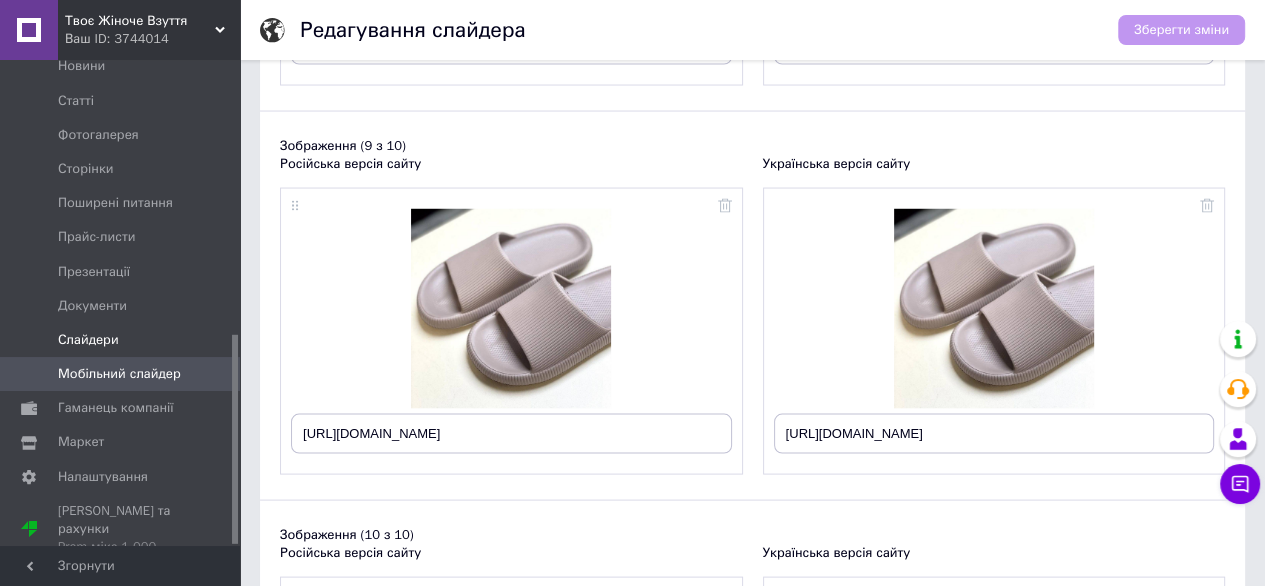 click on "Слайдери" at bounding box center [88, 340] 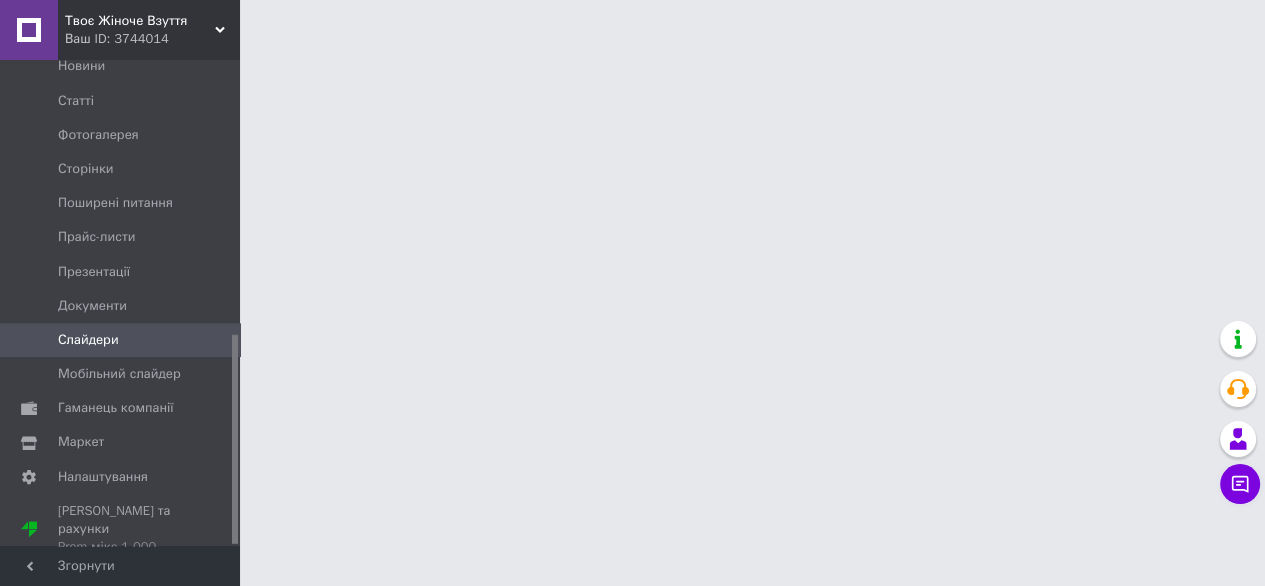 scroll, scrollTop: 0, scrollLeft: 0, axis: both 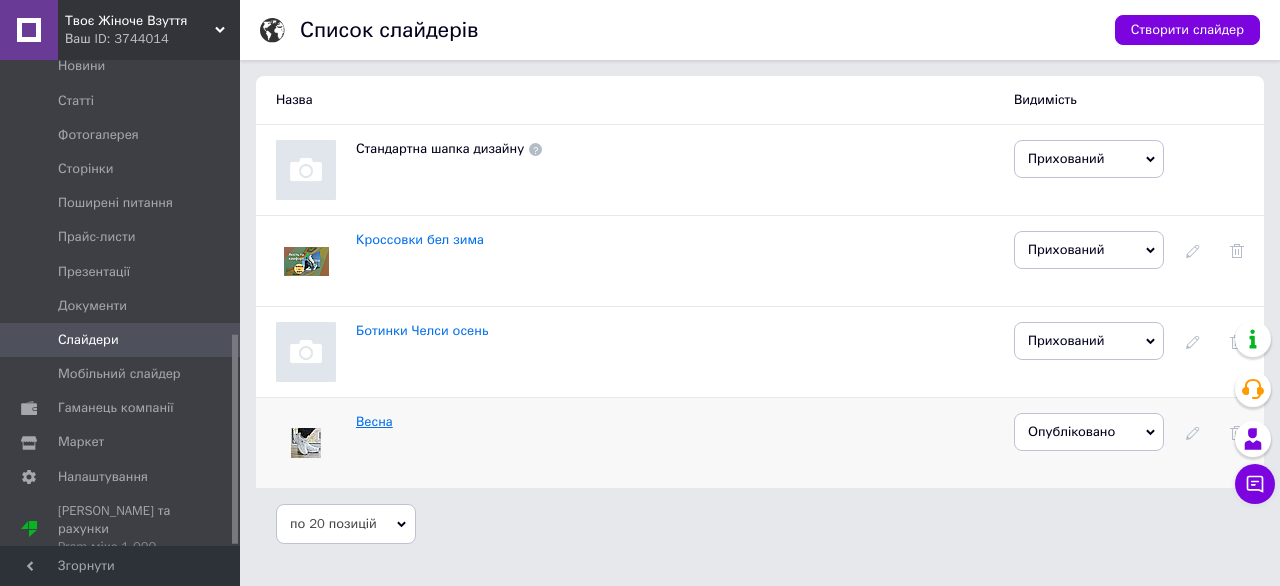 click on "Весна" at bounding box center (374, 421) 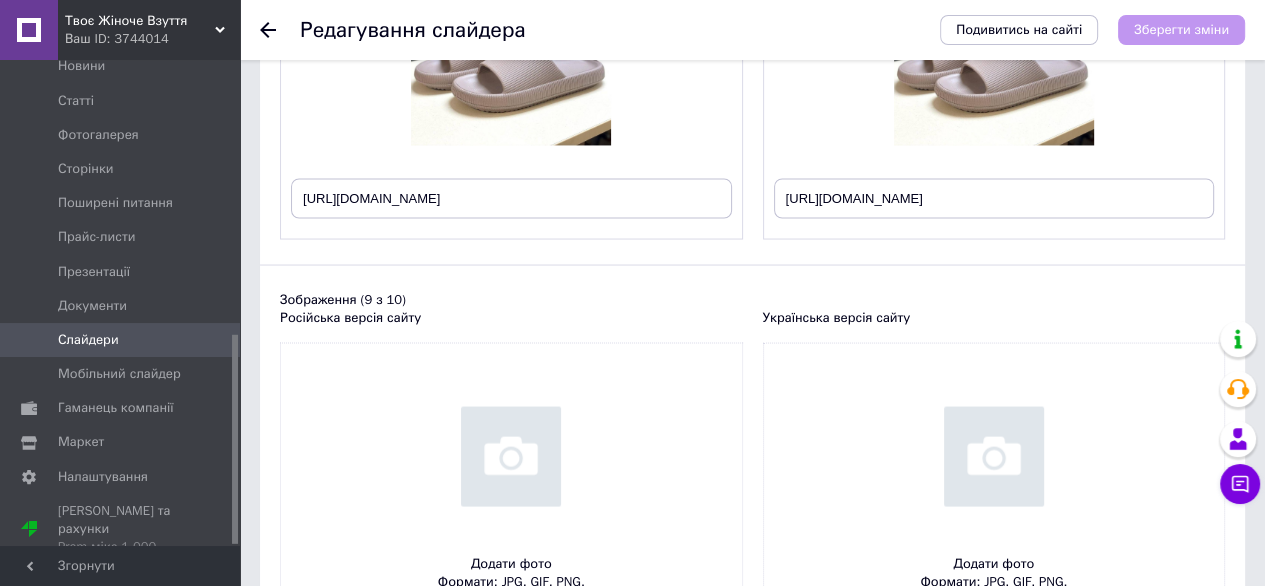 scroll, scrollTop: 3348, scrollLeft: 0, axis: vertical 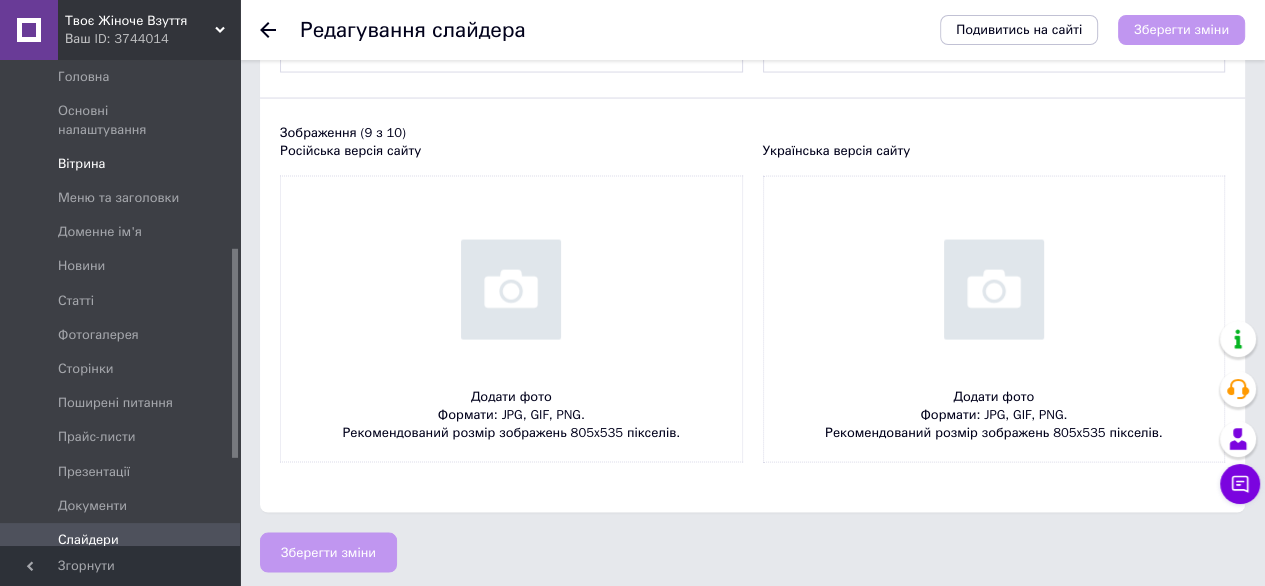 click on "Вітрина" at bounding box center (81, 164) 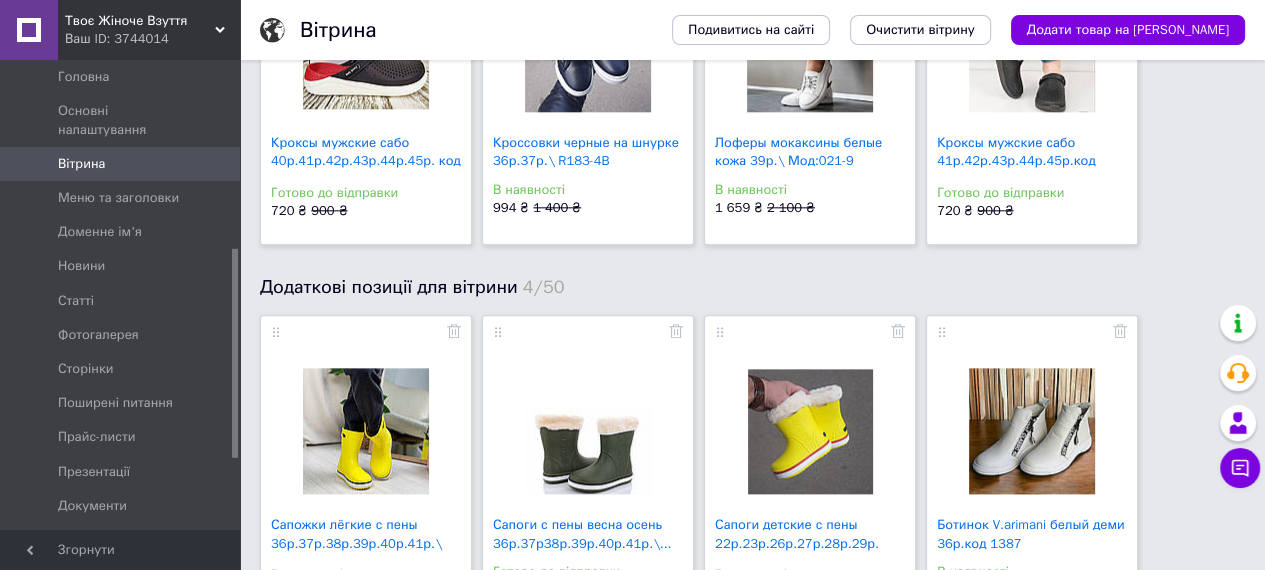 scroll, scrollTop: 1962, scrollLeft: 0, axis: vertical 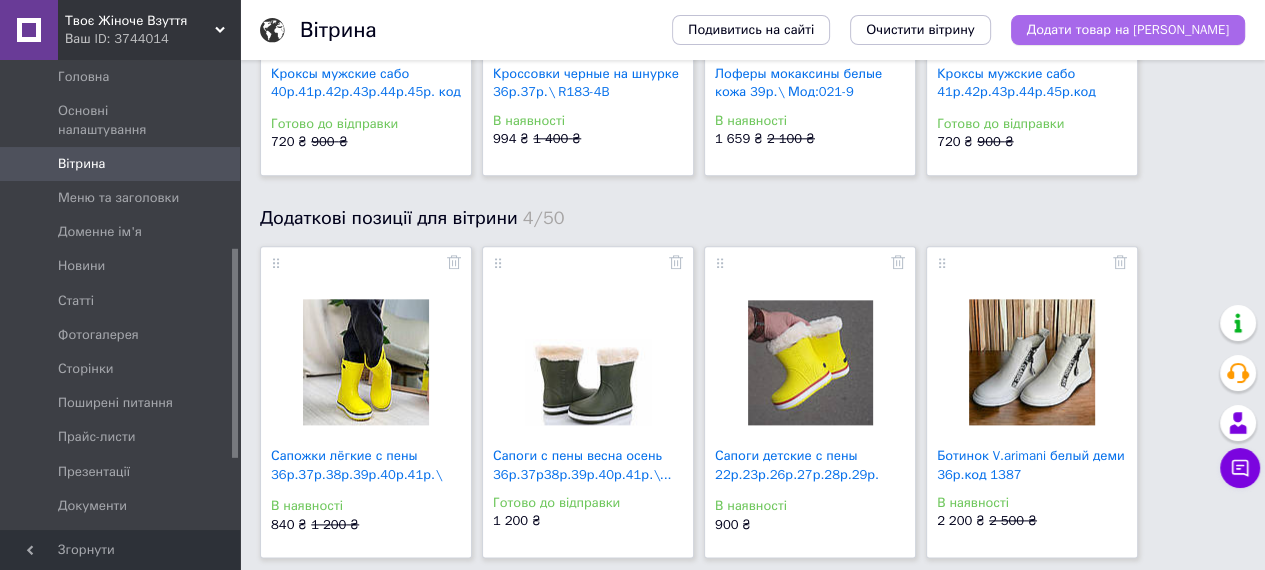 click on "Додати товар на [PERSON_NAME]" at bounding box center [1128, 30] 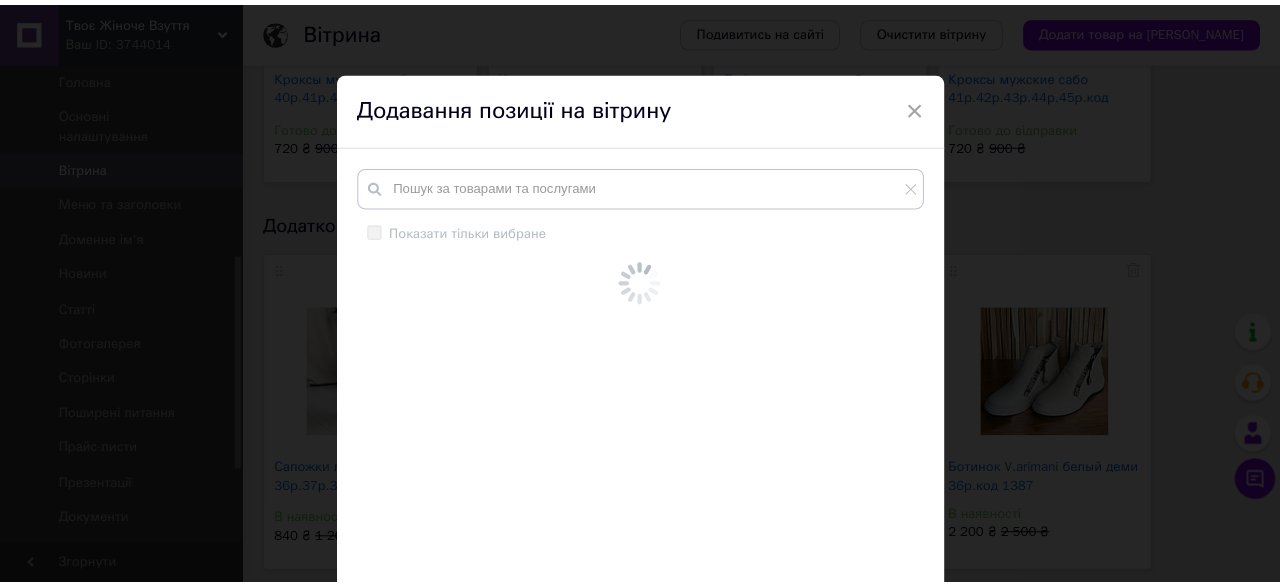 scroll, scrollTop: 1947, scrollLeft: 0, axis: vertical 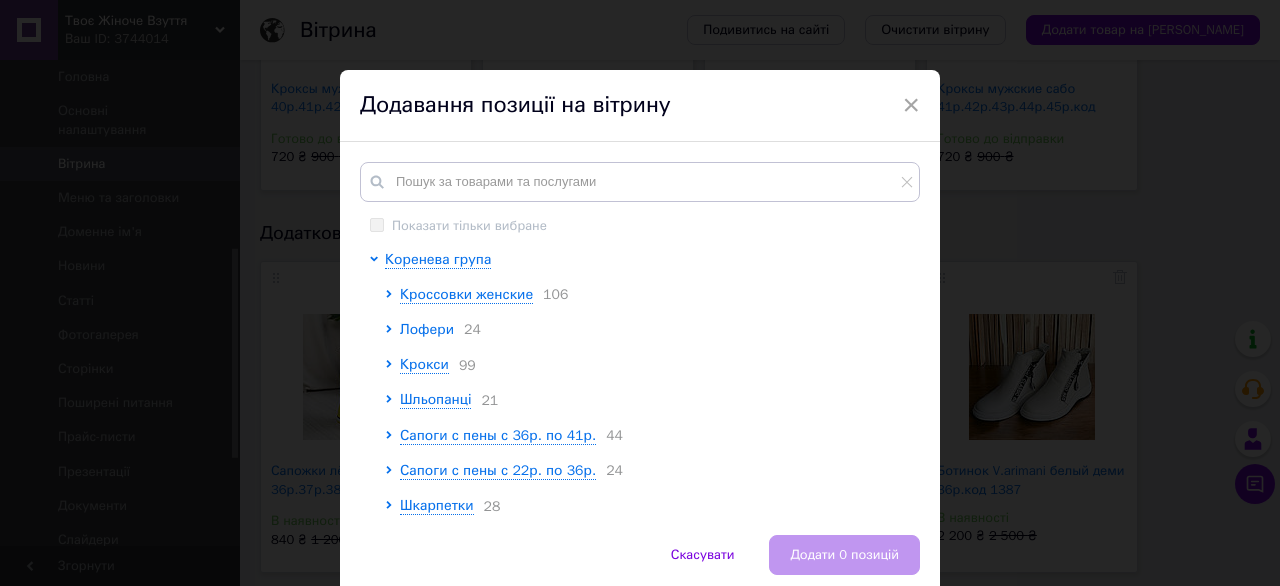 click 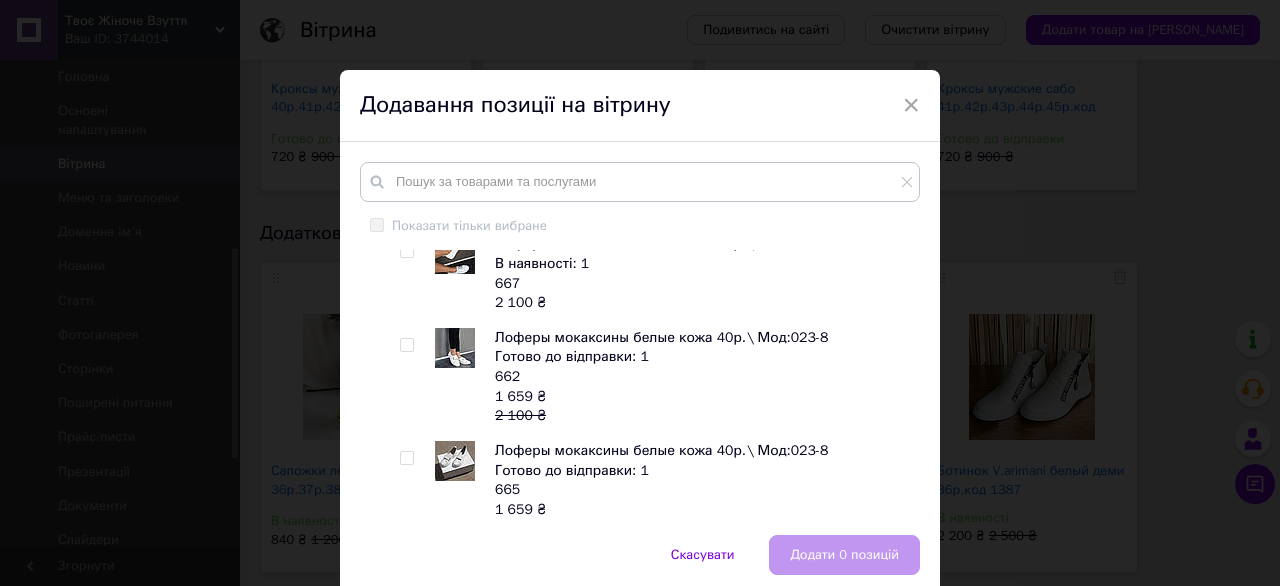 scroll, scrollTop: 1800, scrollLeft: 0, axis: vertical 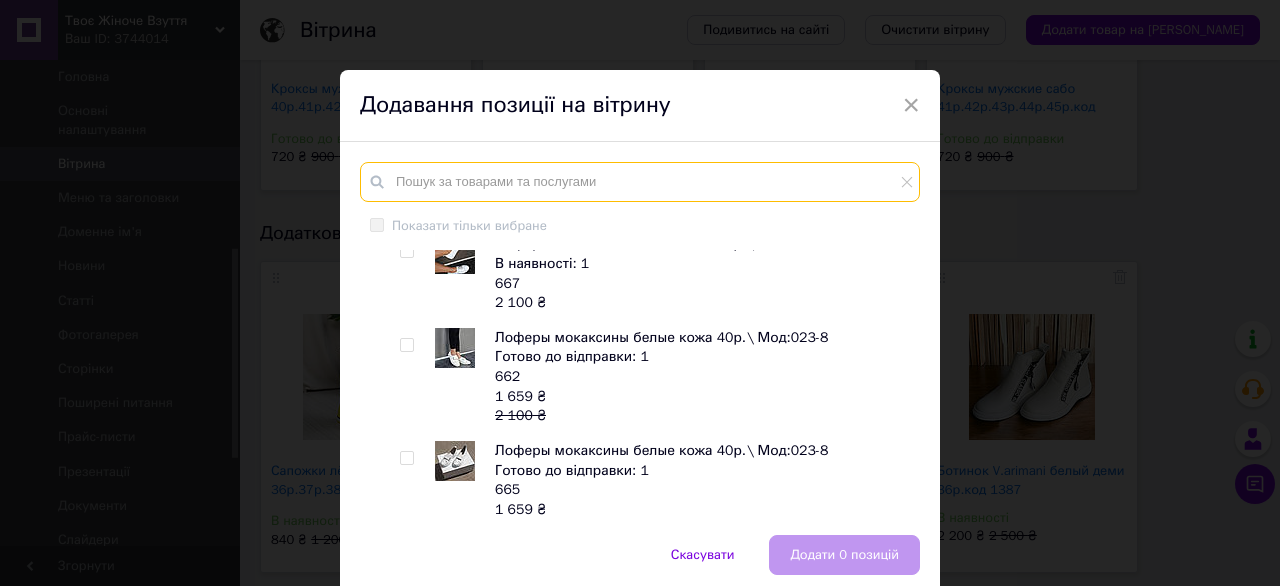 click at bounding box center [640, 182] 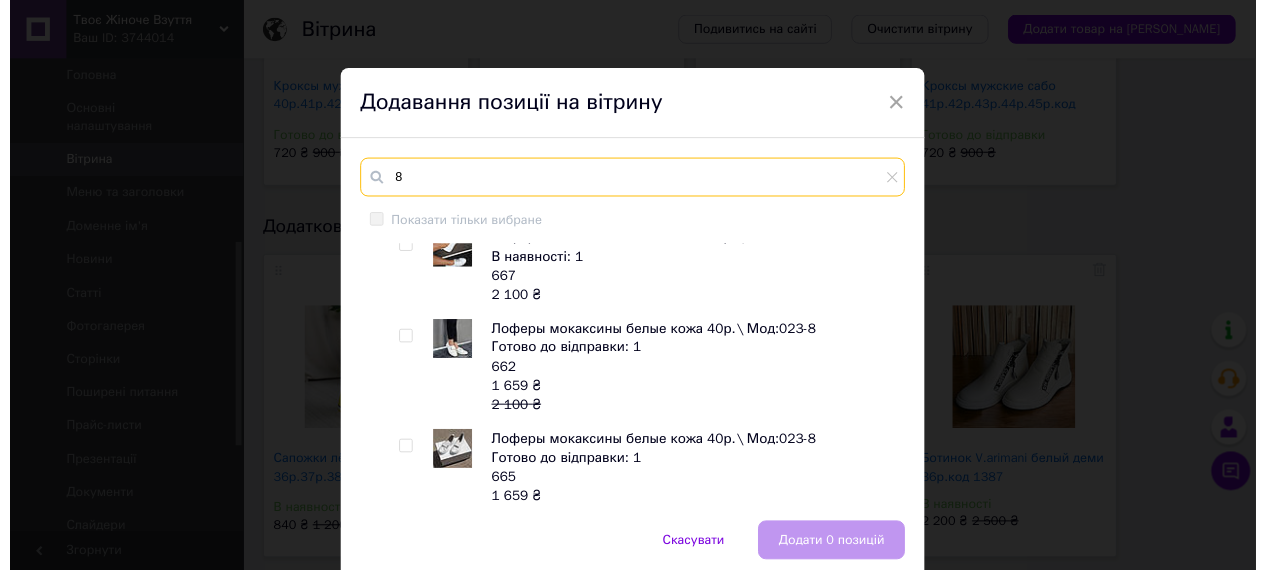scroll, scrollTop: 0, scrollLeft: 0, axis: both 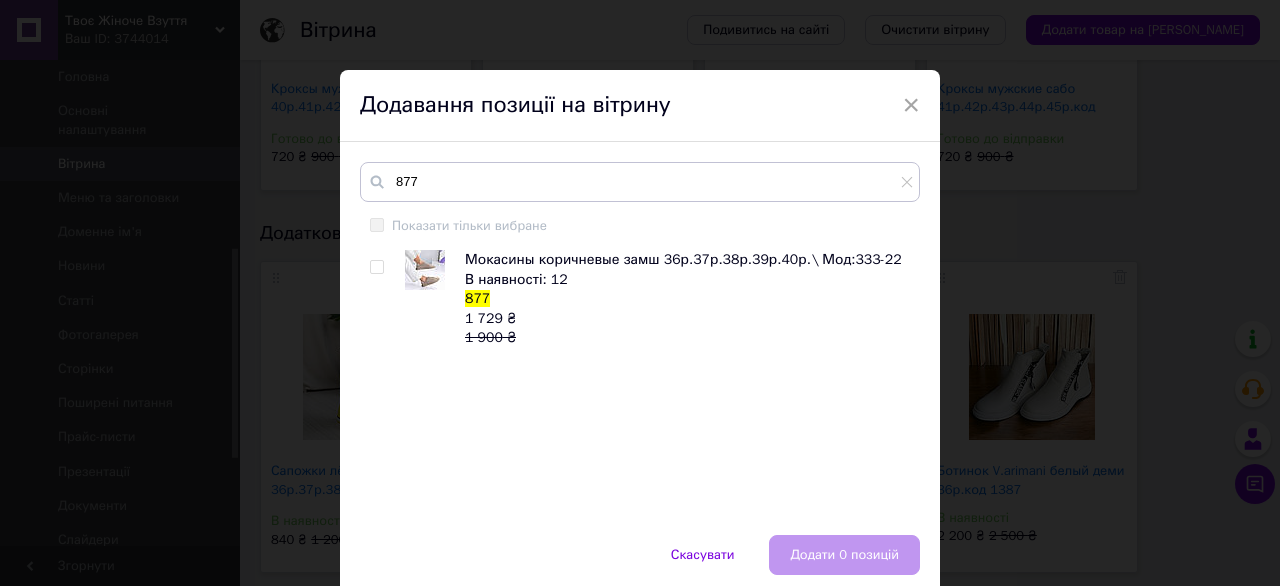 click at bounding box center (376, 267) 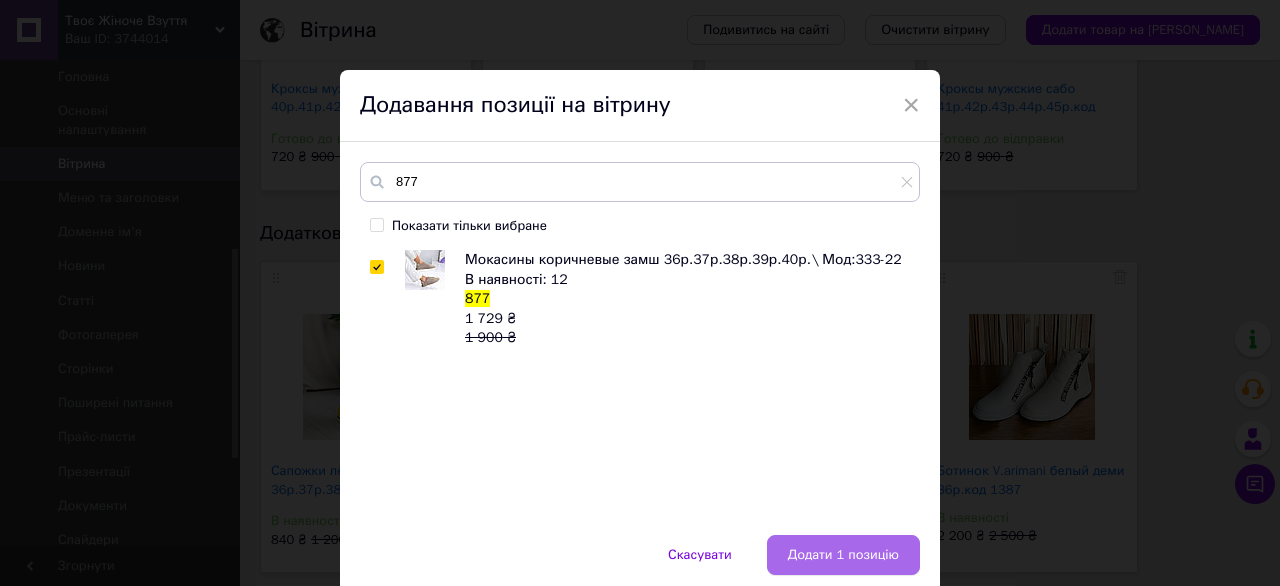click on "Додати 1 позицію" at bounding box center [843, 555] 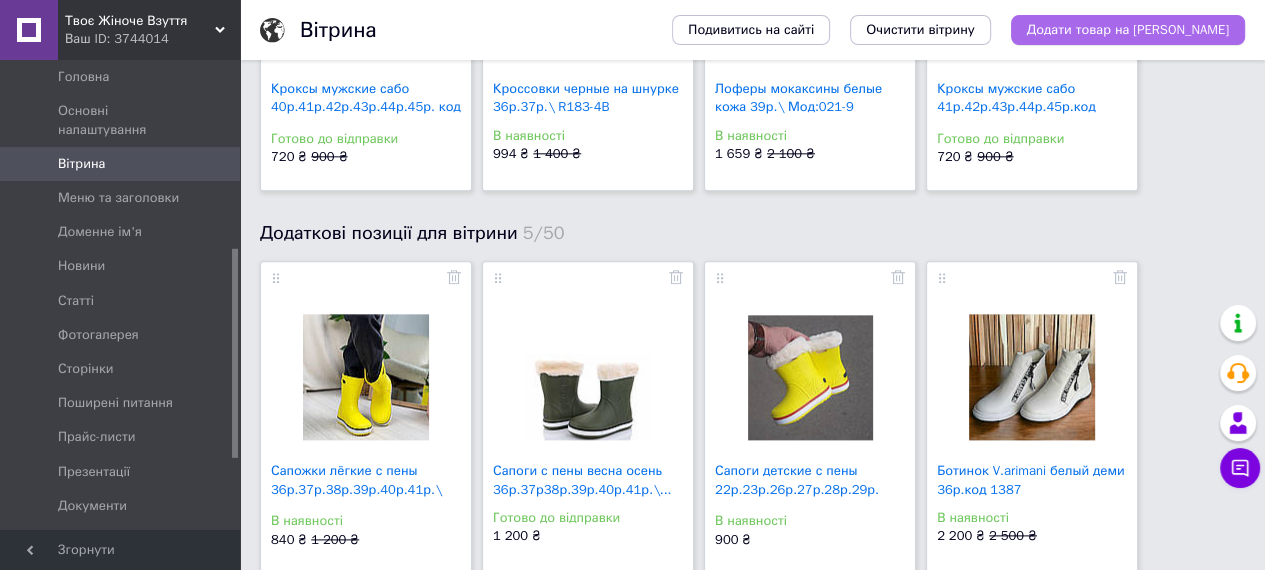 click on "Додати товар на [PERSON_NAME]" at bounding box center (1128, 30) 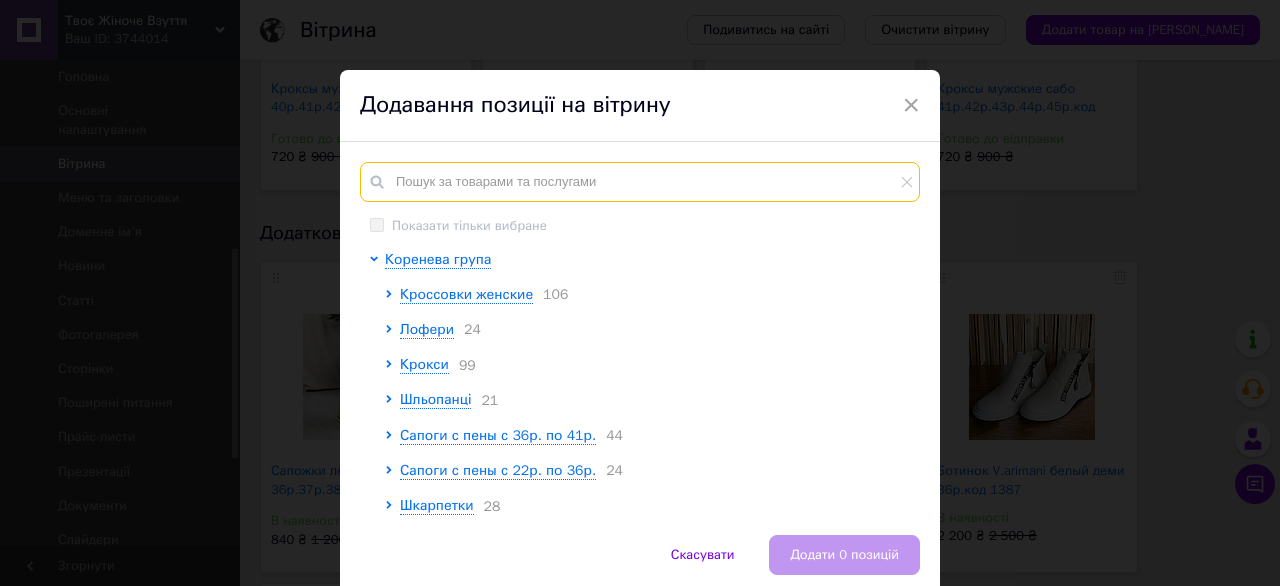 click at bounding box center [640, 182] 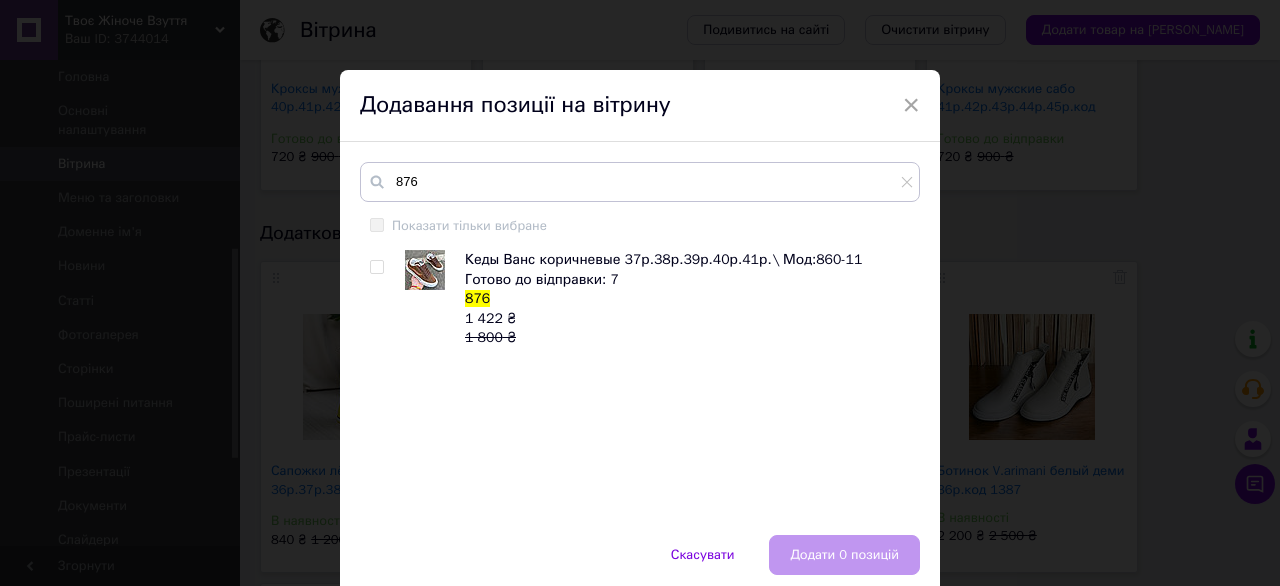 click at bounding box center [376, 267] 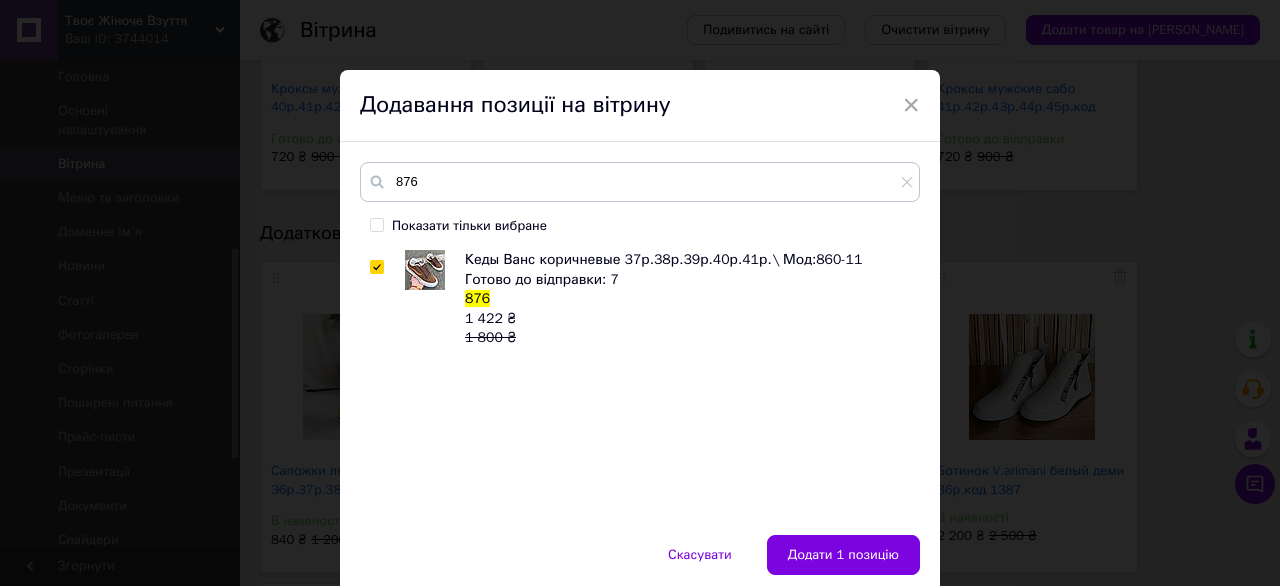 click on "Додати 1 позицію" at bounding box center [843, 555] 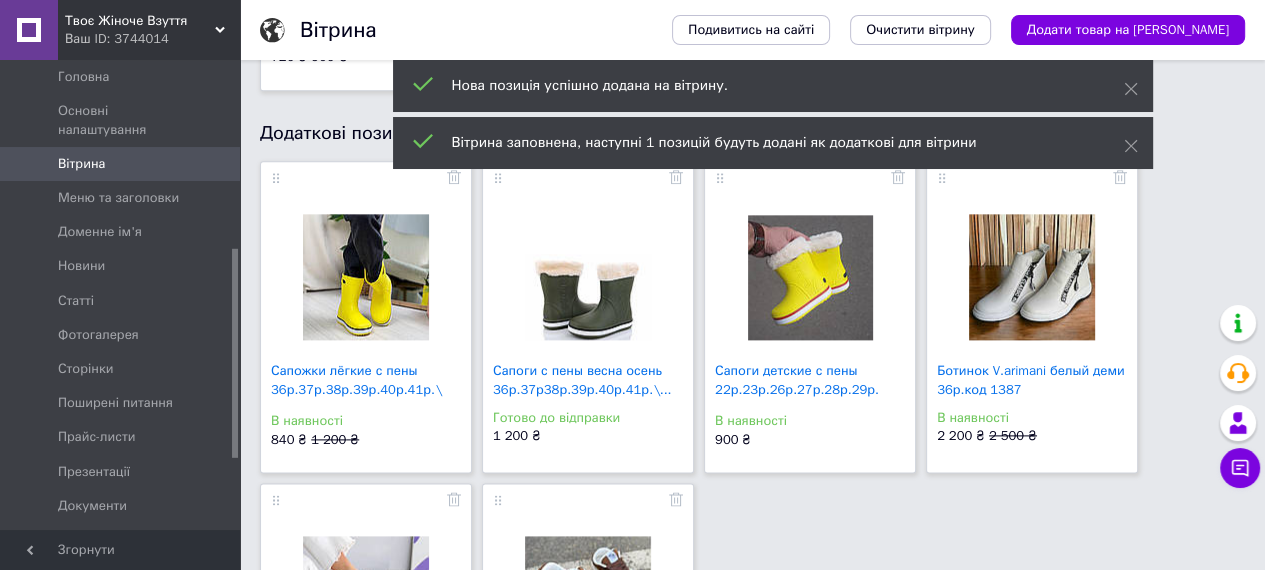 scroll, scrollTop: 2147, scrollLeft: 0, axis: vertical 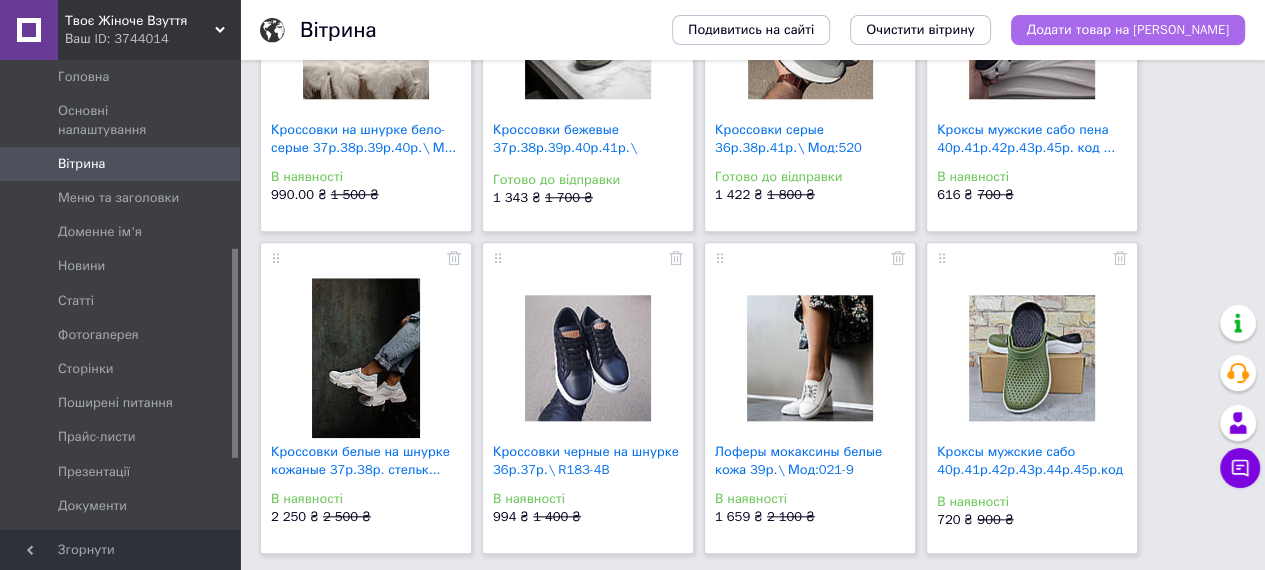 click on "Додати товар на [PERSON_NAME]" at bounding box center (1128, 30) 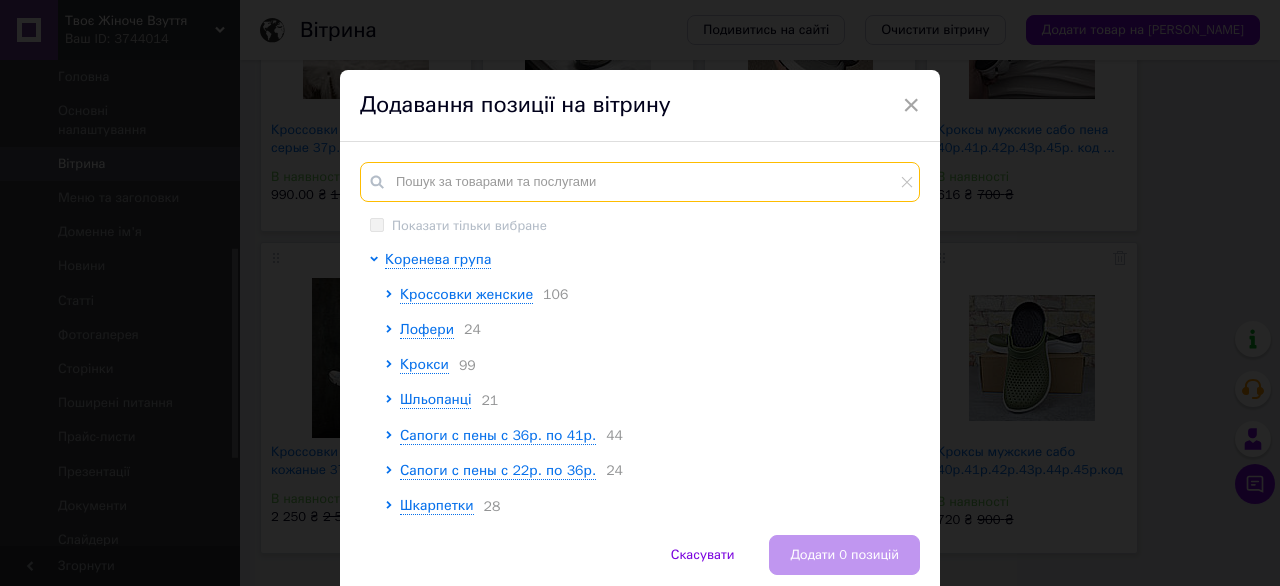 click at bounding box center [640, 182] 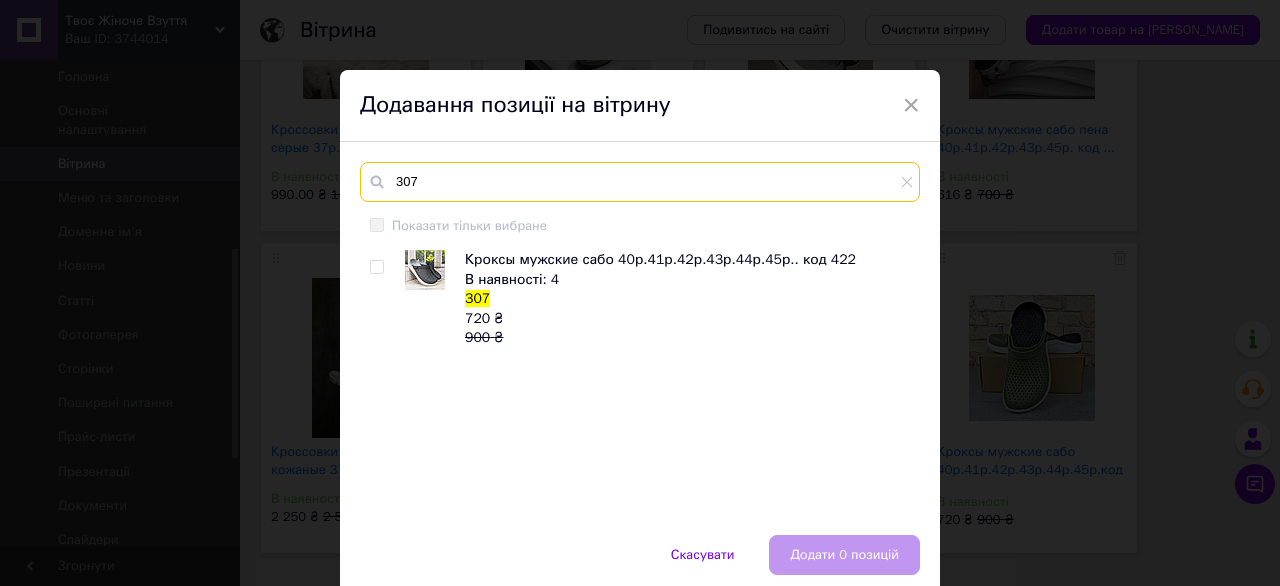 type on "307" 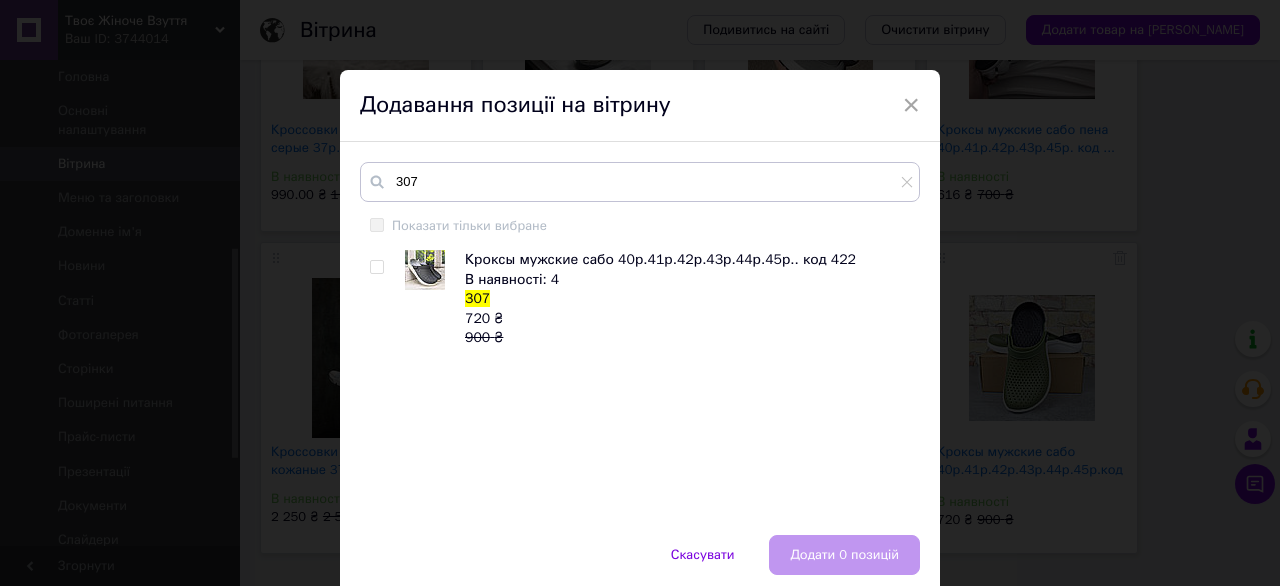 click at bounding box center (376, 267) 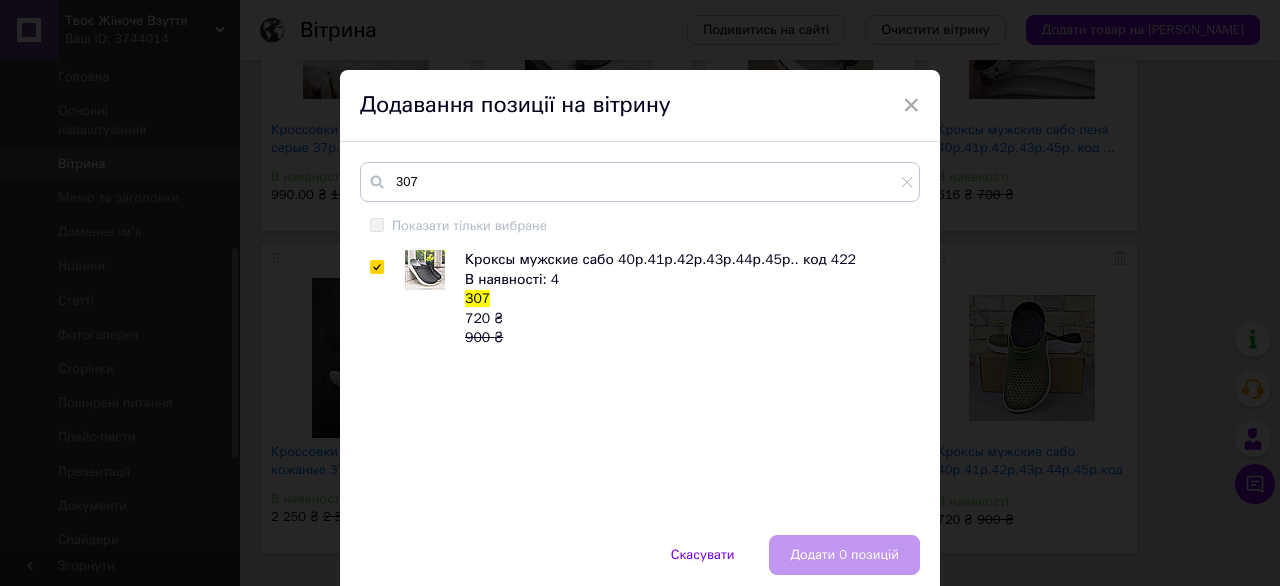checkbox on "true" 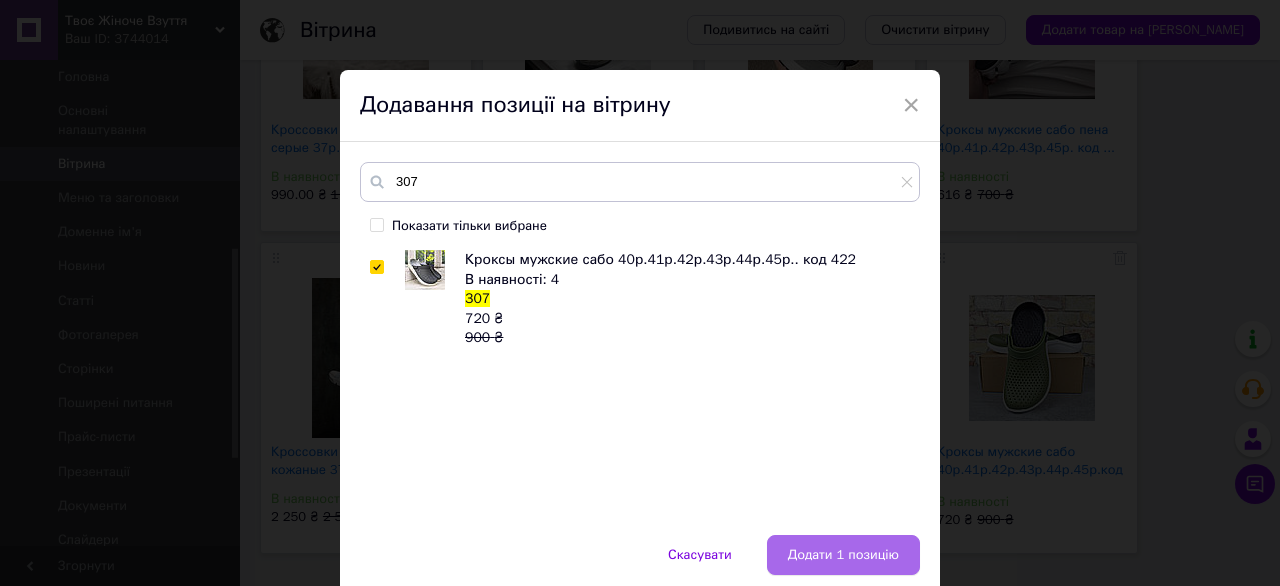 click on "Додати 1 позицію" at bounding box center [843, 555] 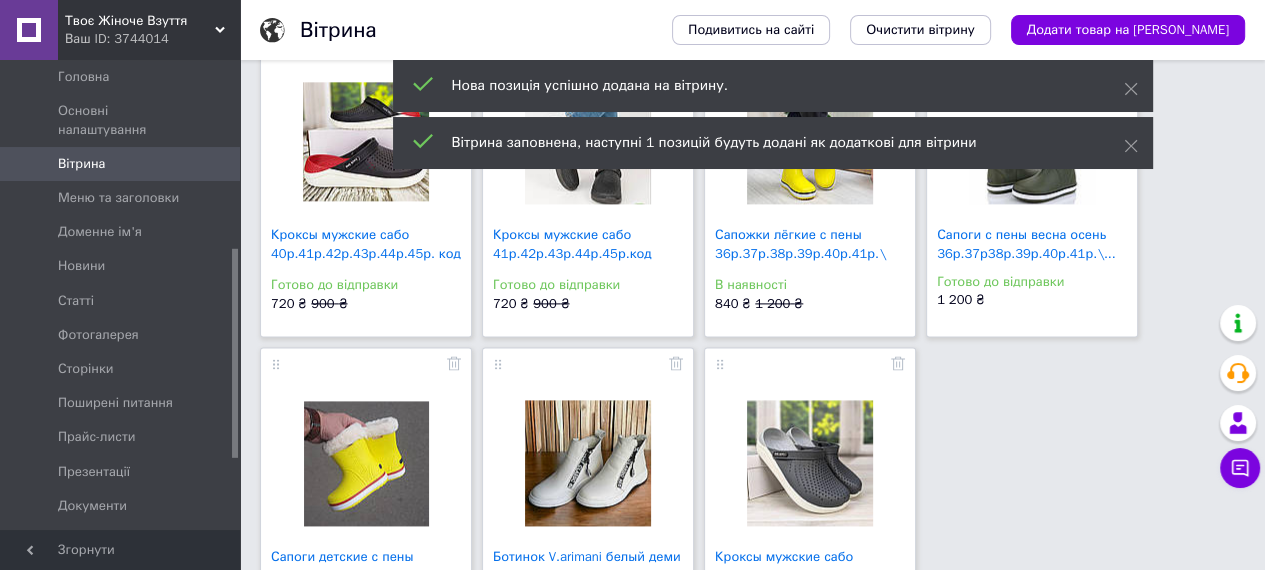 scroll, scrollTop: 2184, scrollLeft: 0, axis: vertical 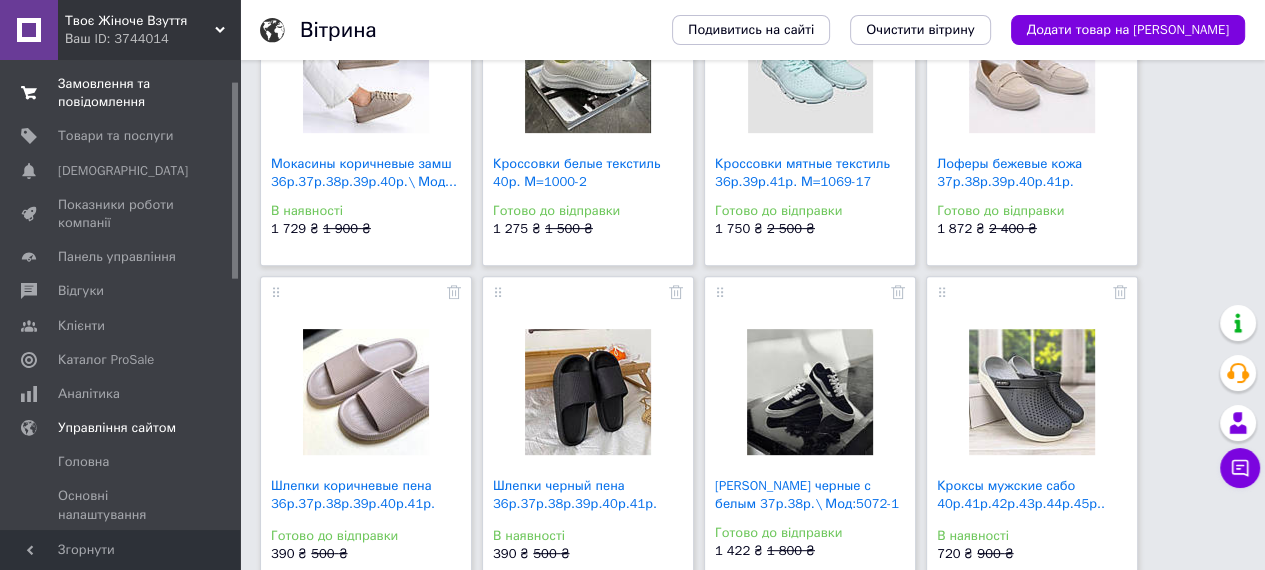 click on "Замовлення та повідомлення" at bounding box center [121, 93] 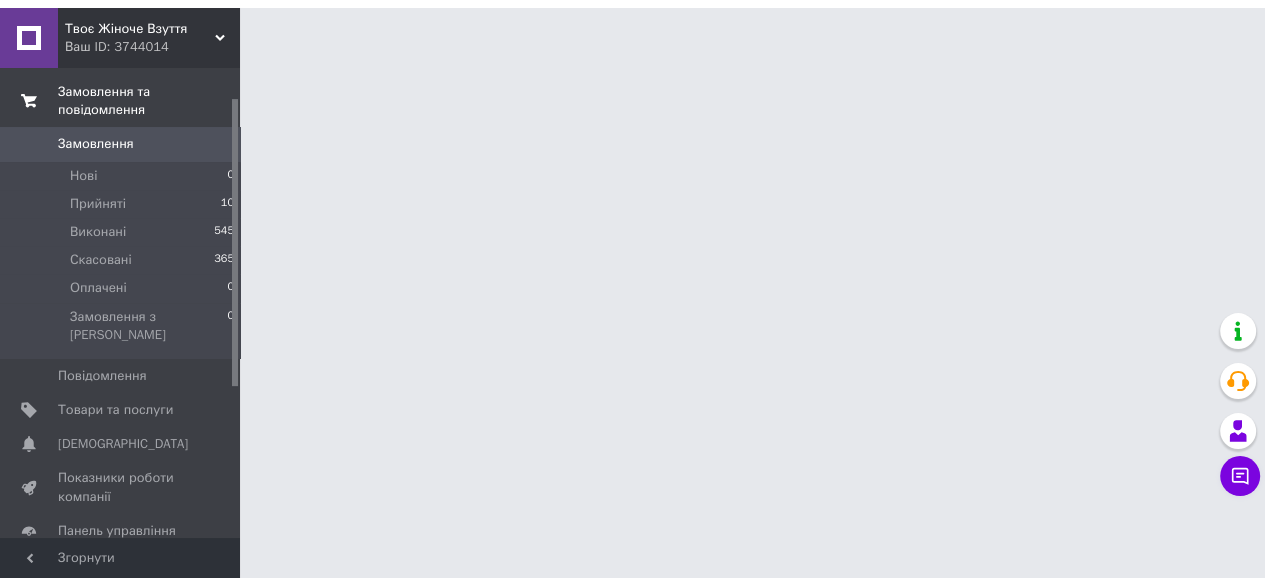 scroll, scrollTop: 0, scrollLeft: 0, axis: both 